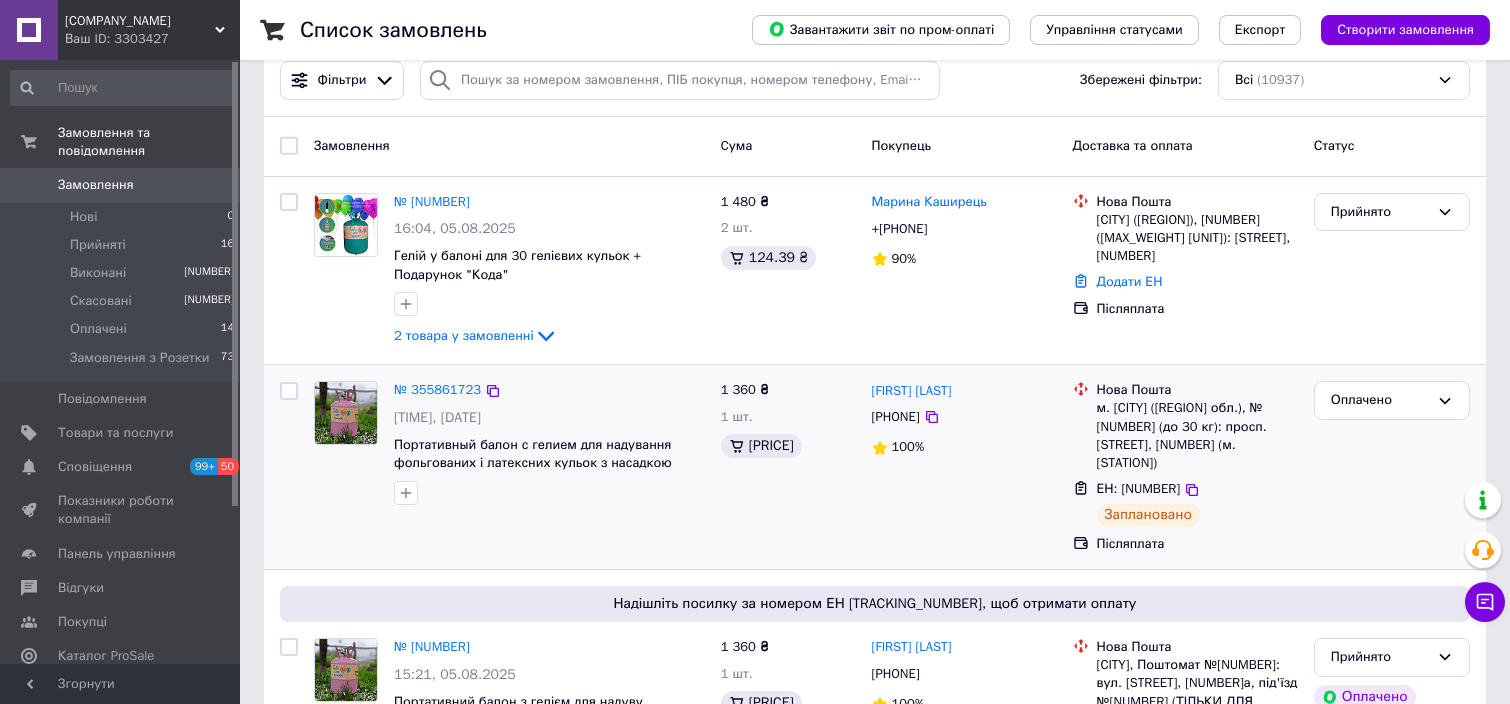 scroll, scrollTop: 0, scrollLeft: 0, axis: both 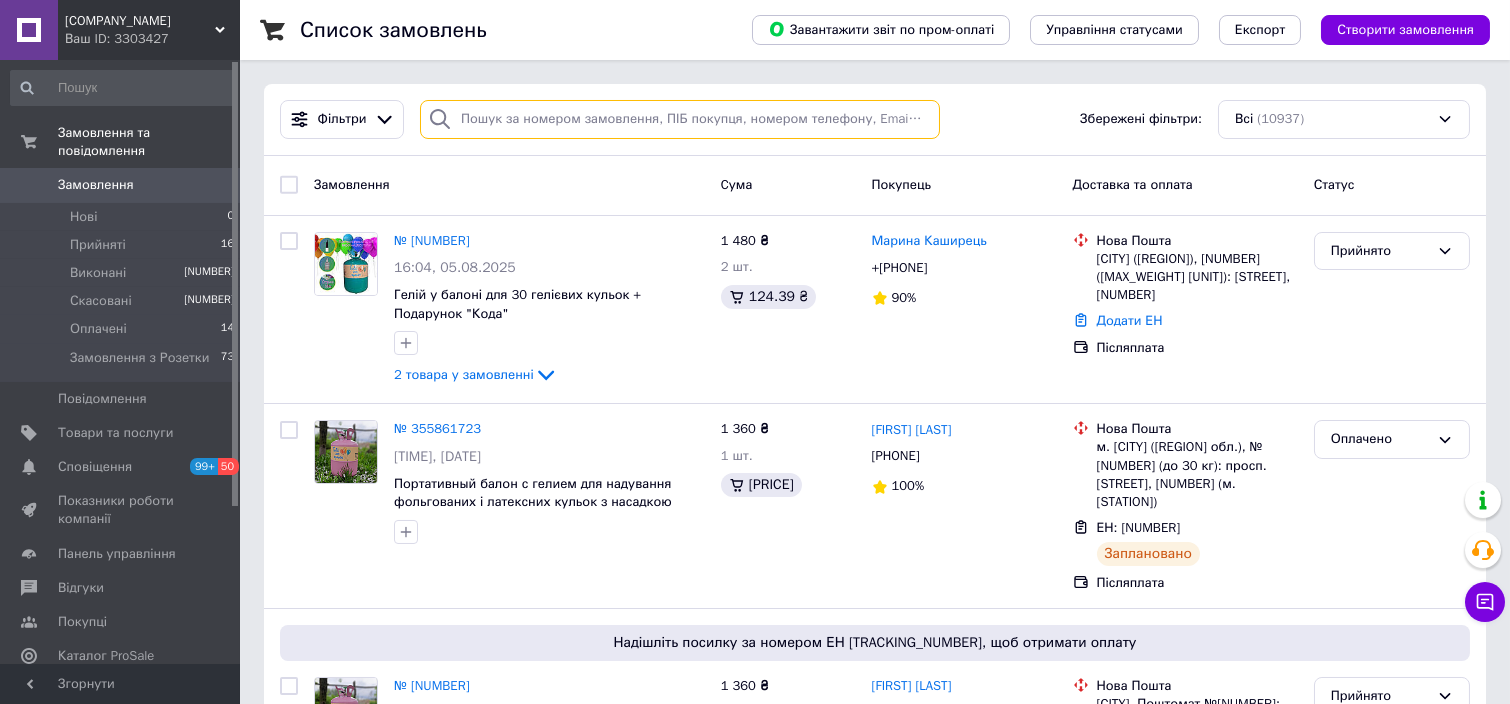 click at bounding box center (680, 119) 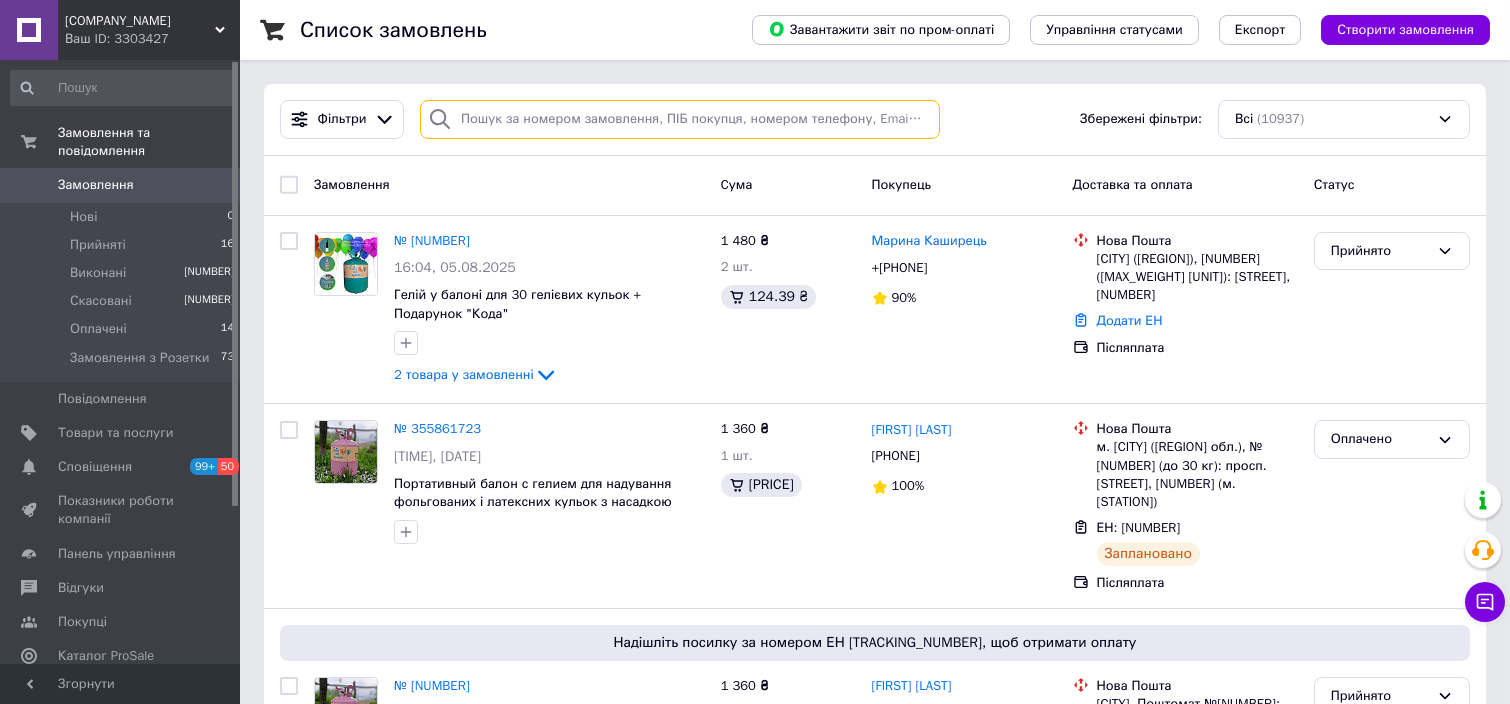 paste on "[PHONE]" 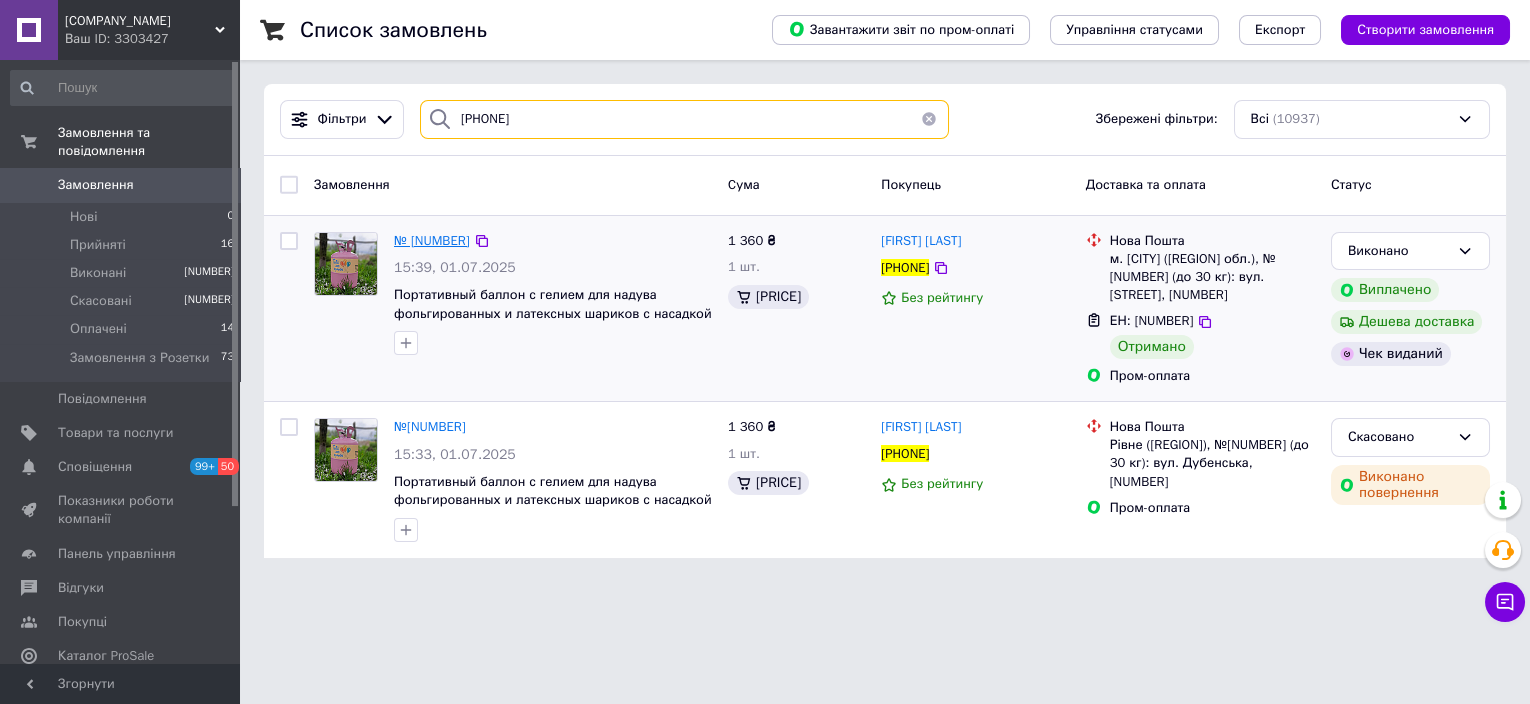 type on "[PHONE]" 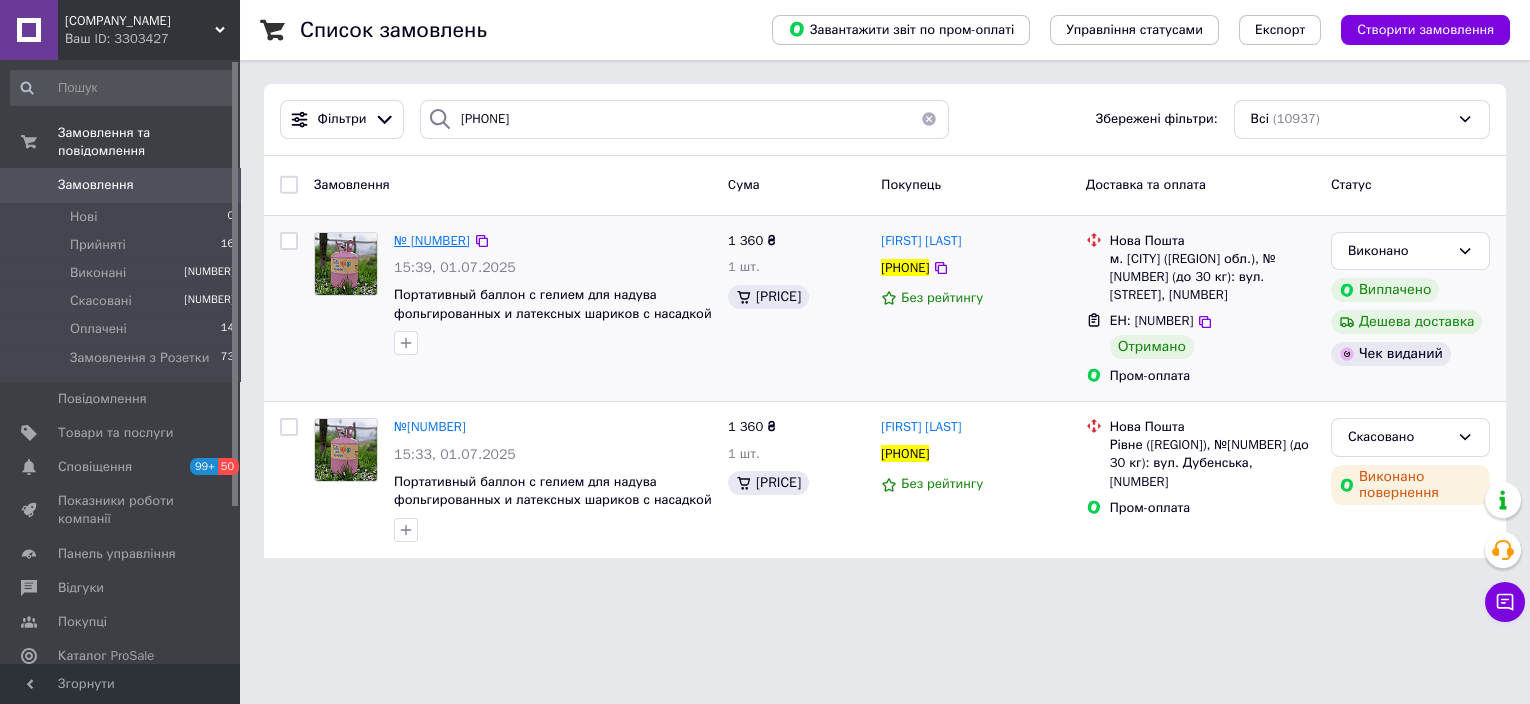 click on "№ [NUMBER]" at bounding box center [432, 240] 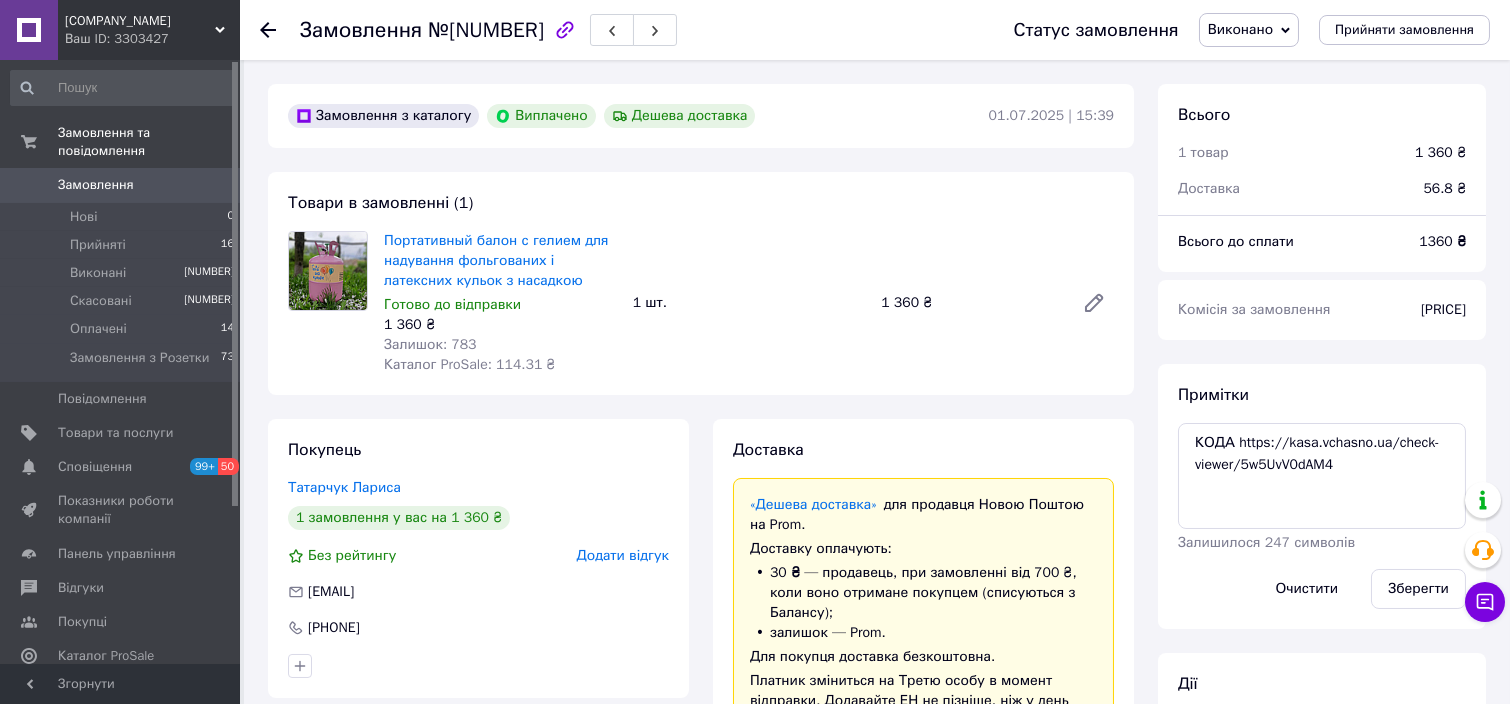 scroll, scrollTop: 164, scrollLeft: 0, axis: vertical 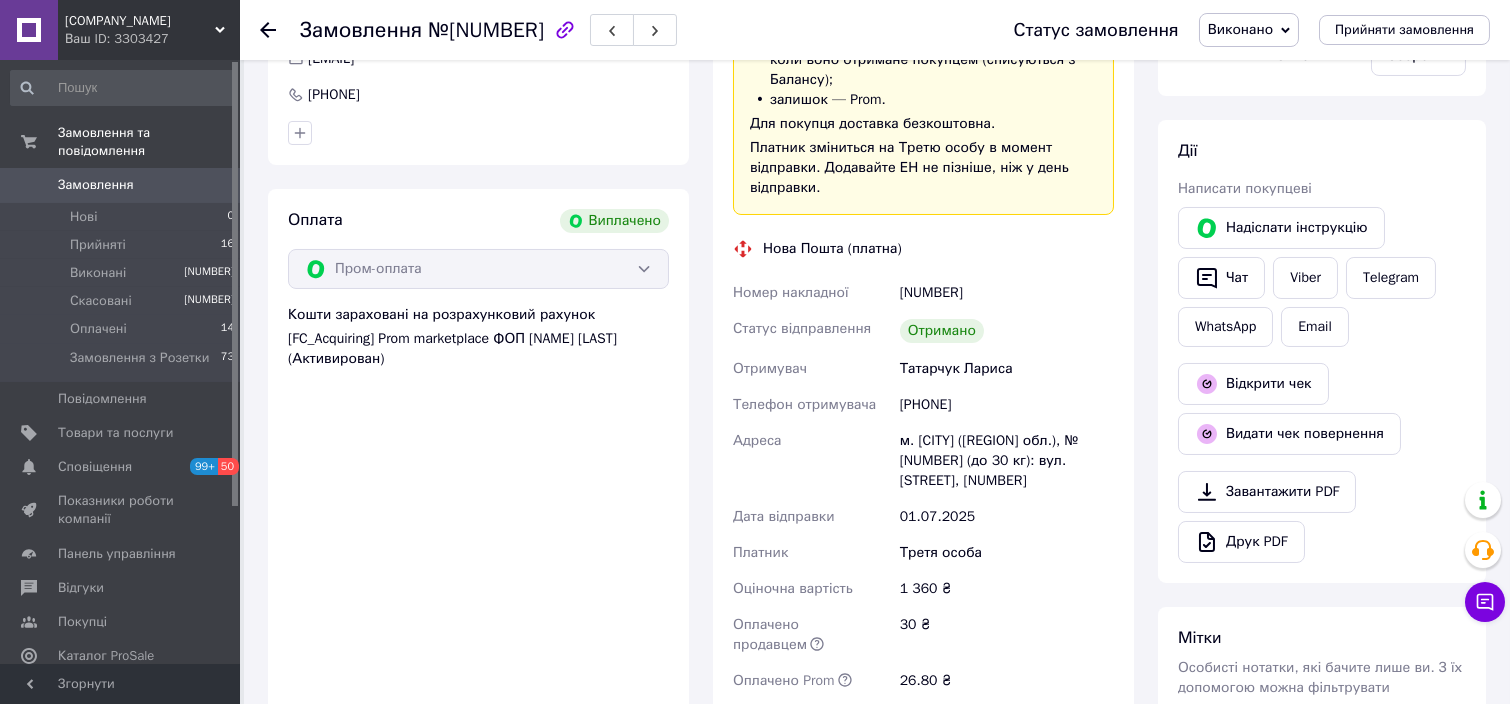 click 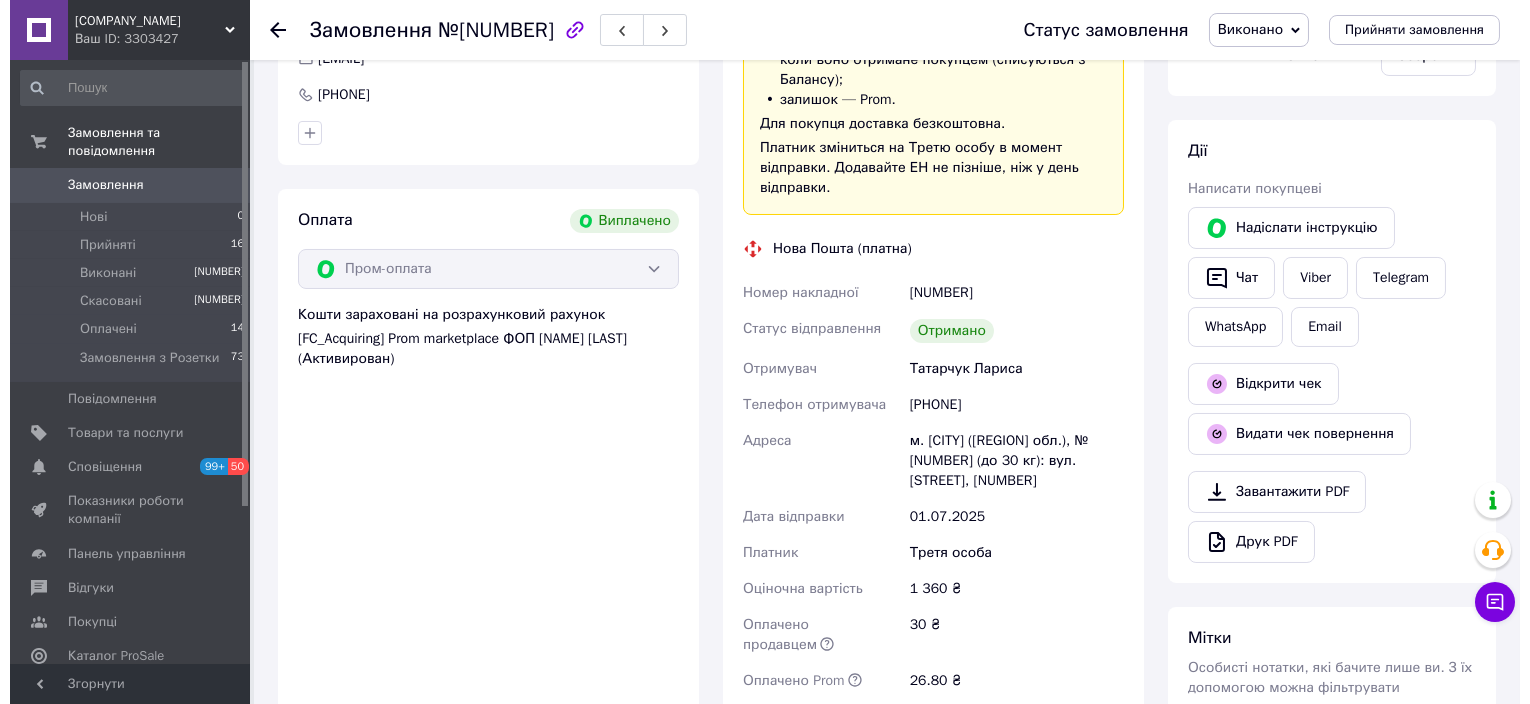 scroll, scrollTop: 0, scrollLeft: 0, axis: both 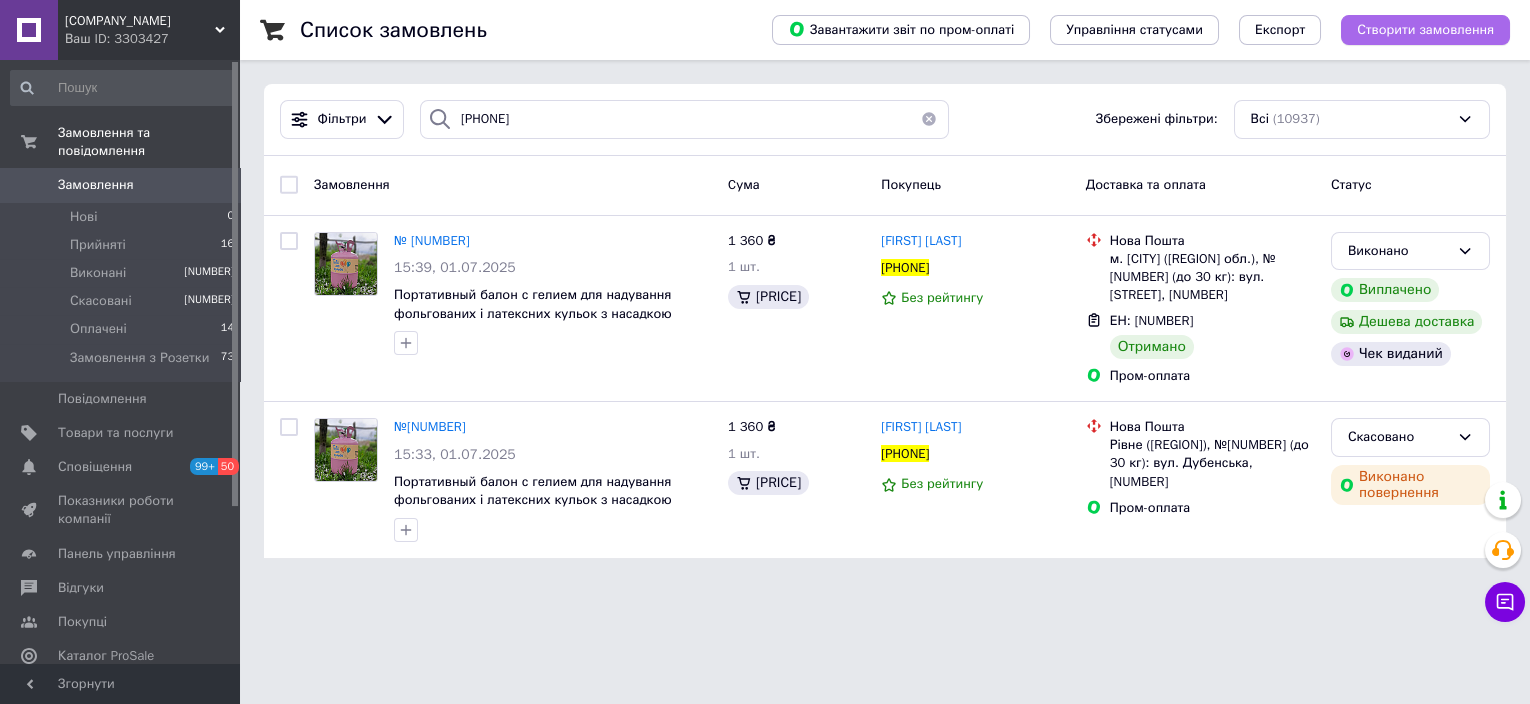 click on "Створити замовлення" at bounding box center (1425, 30) 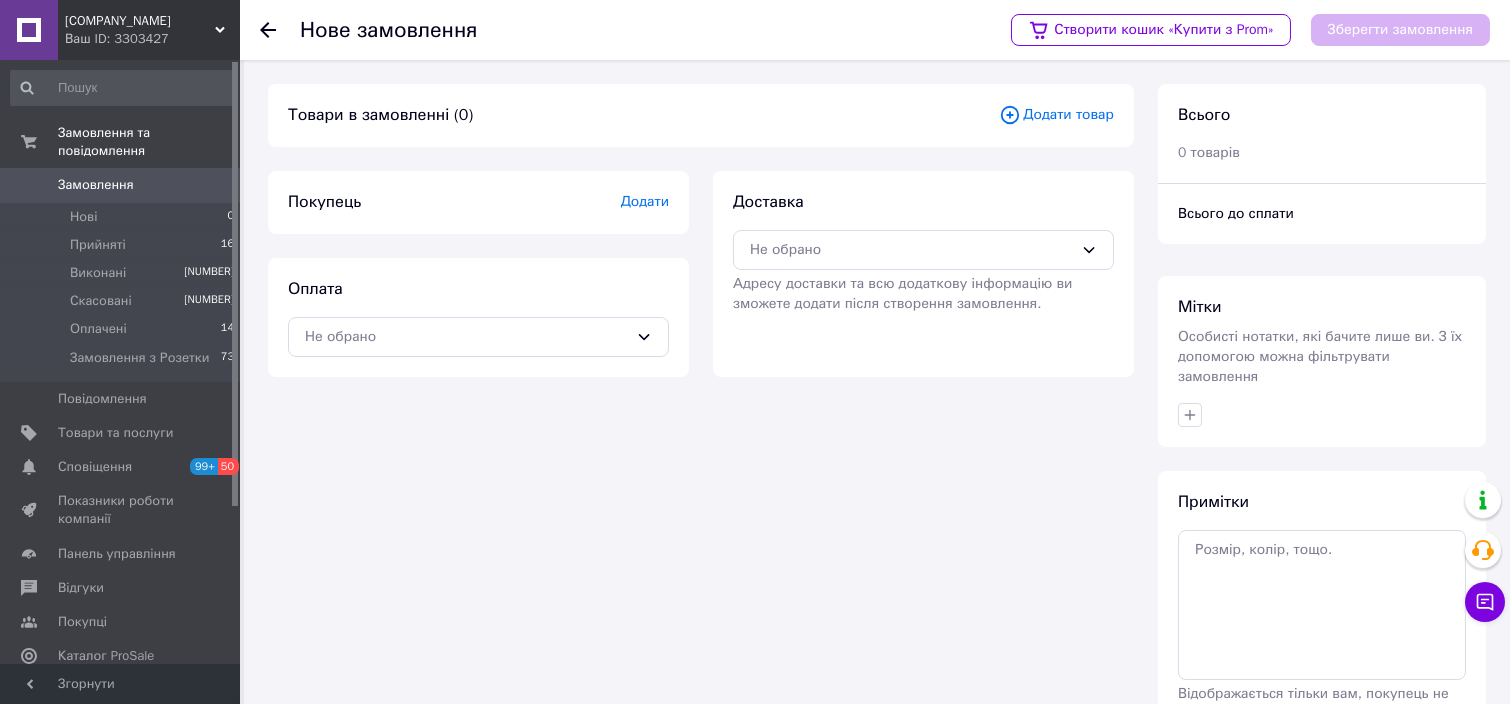 click on "Додати" at bounding box center (645, 201) 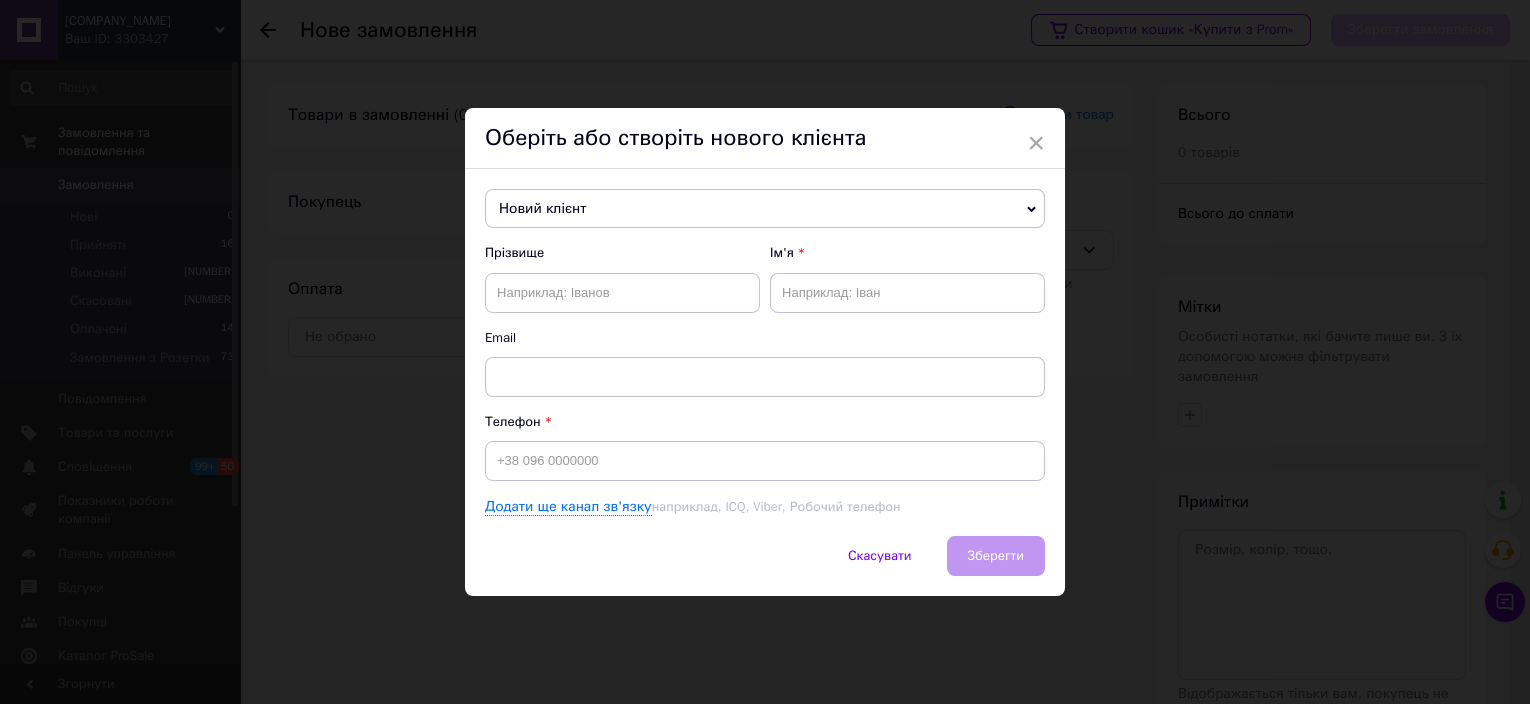 click on "Новий клієнт" at bounding box center (765, 209) 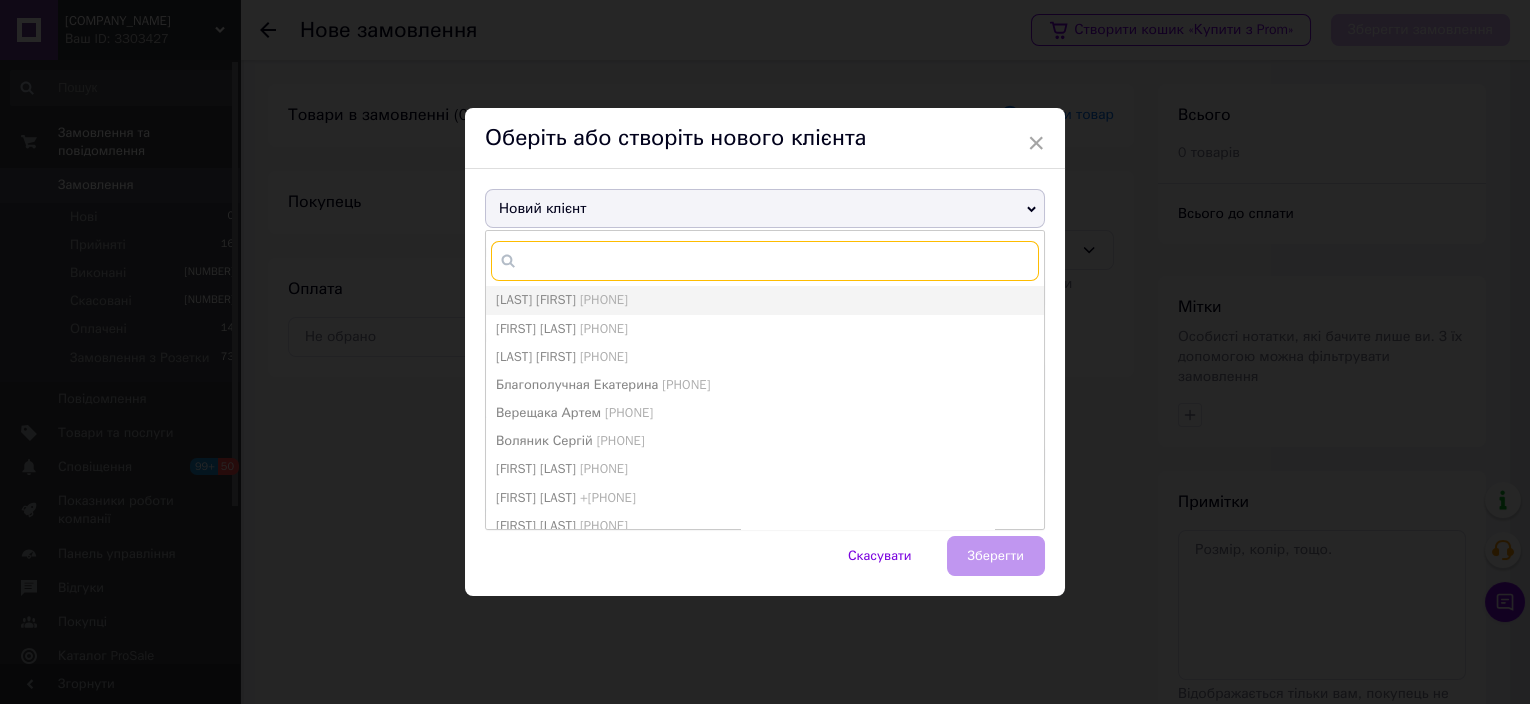 paste on "[PHONE]" 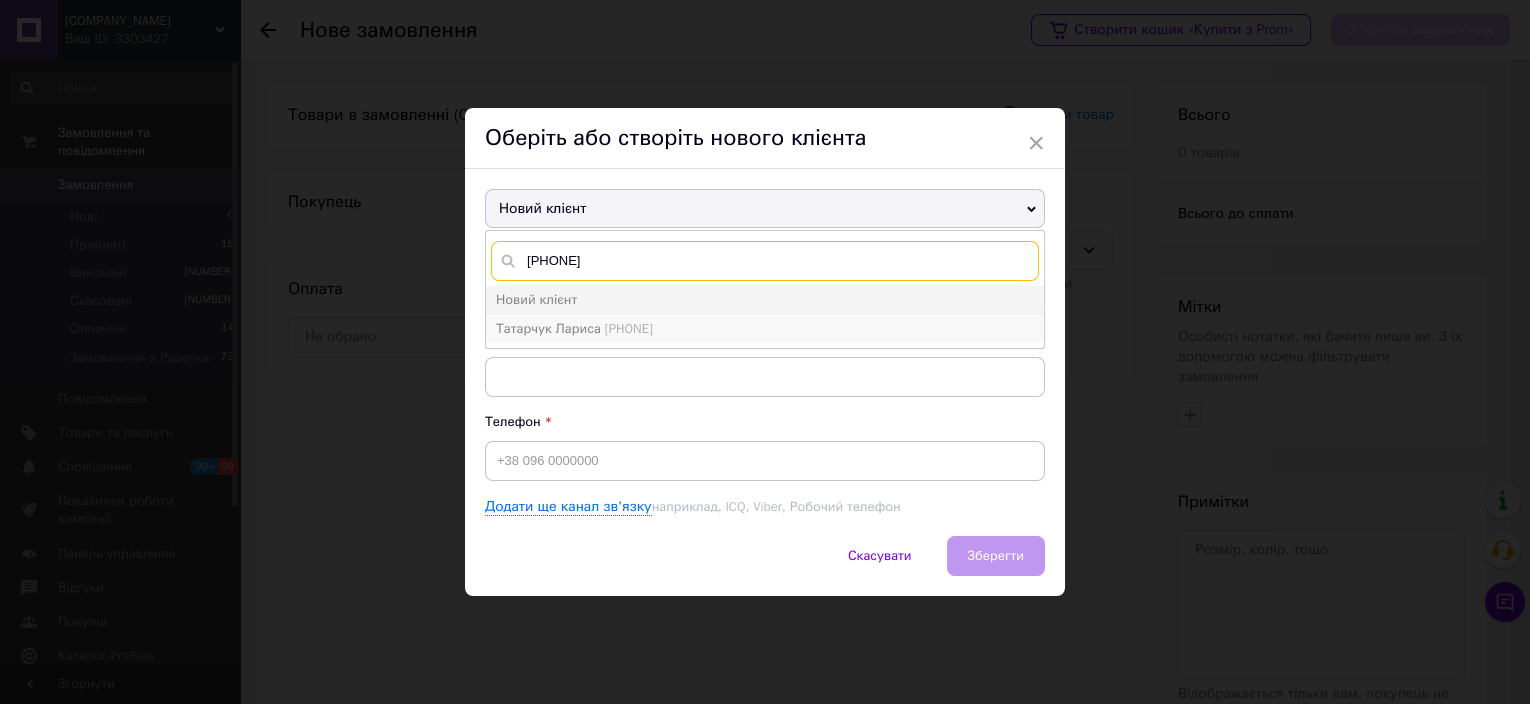 type on "[PHONE]" 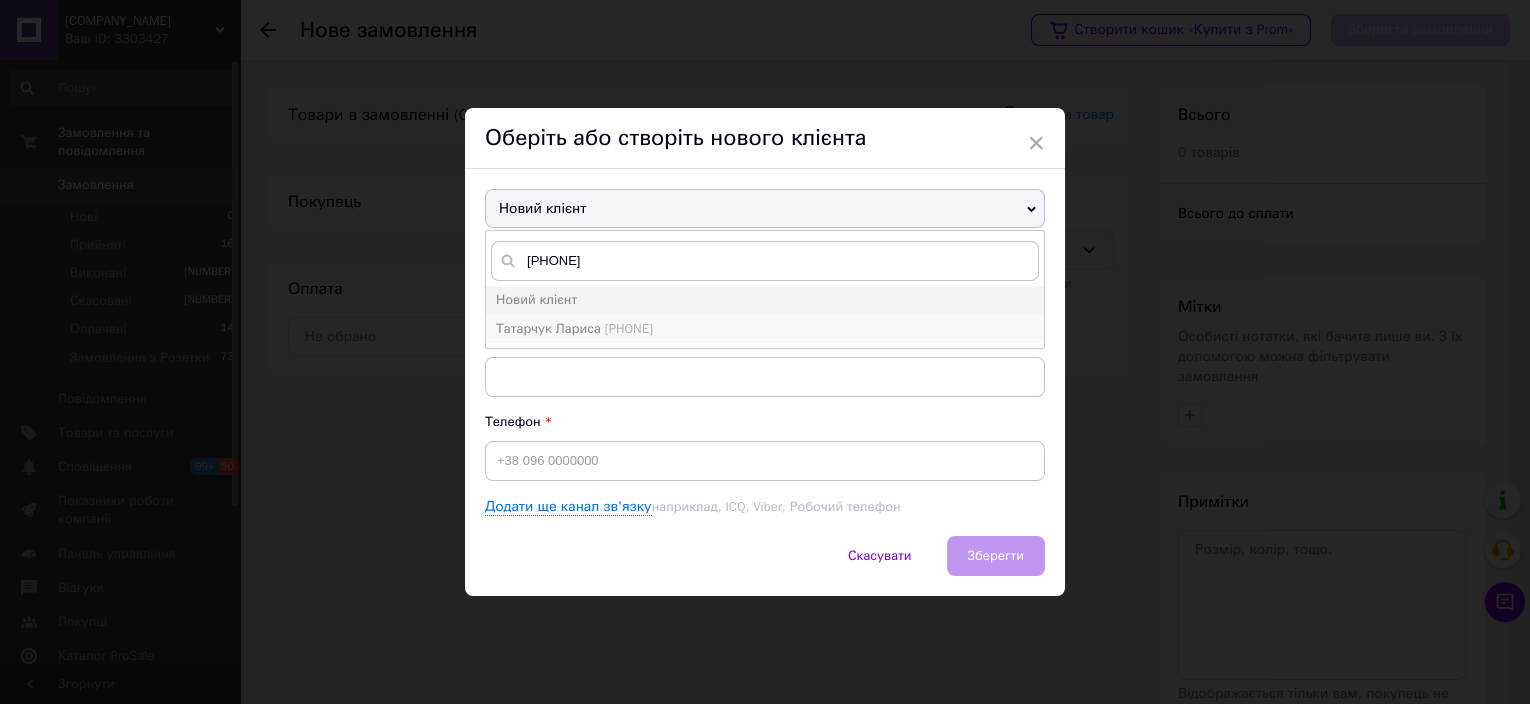 click on "[PHONE]" at bounding box center (629, 328) 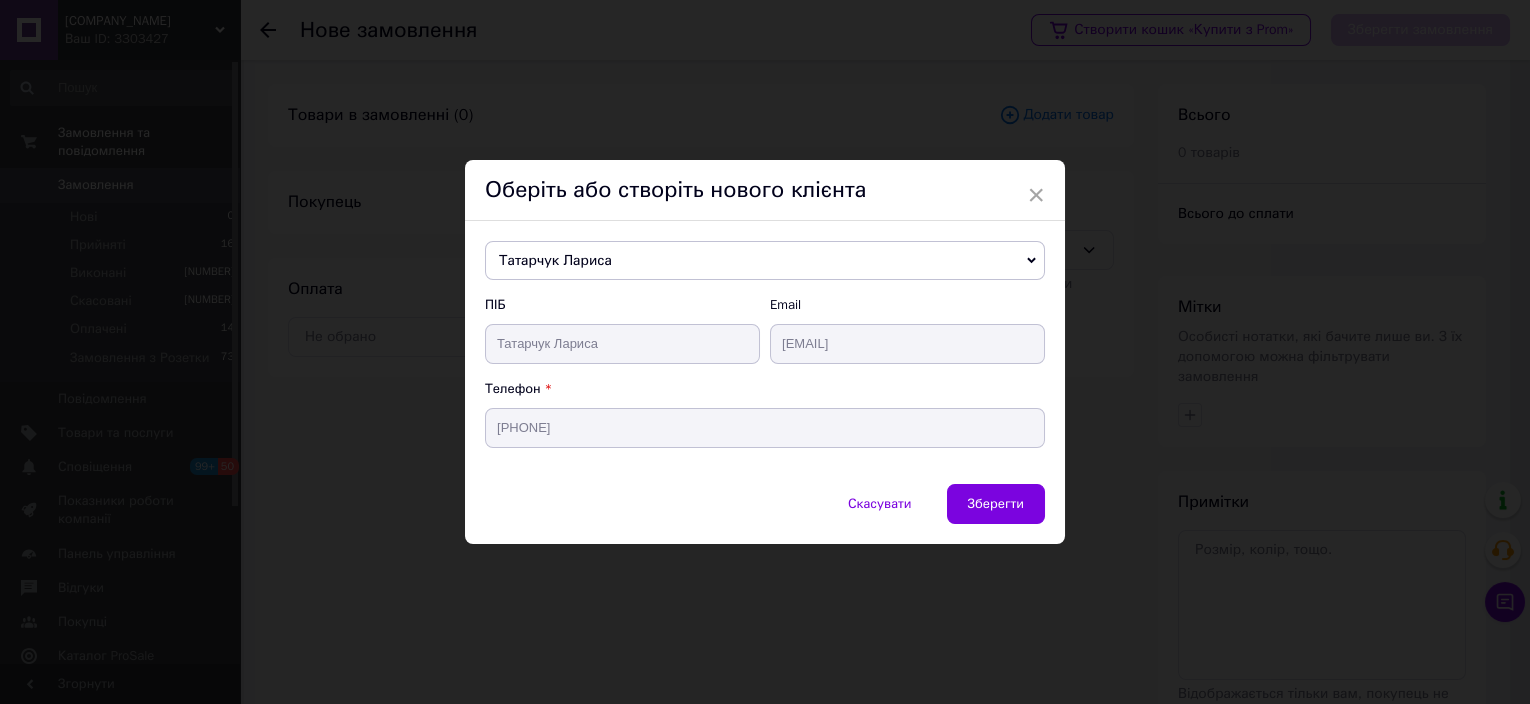click on "Зберегти" at bounding box center [996, 504] 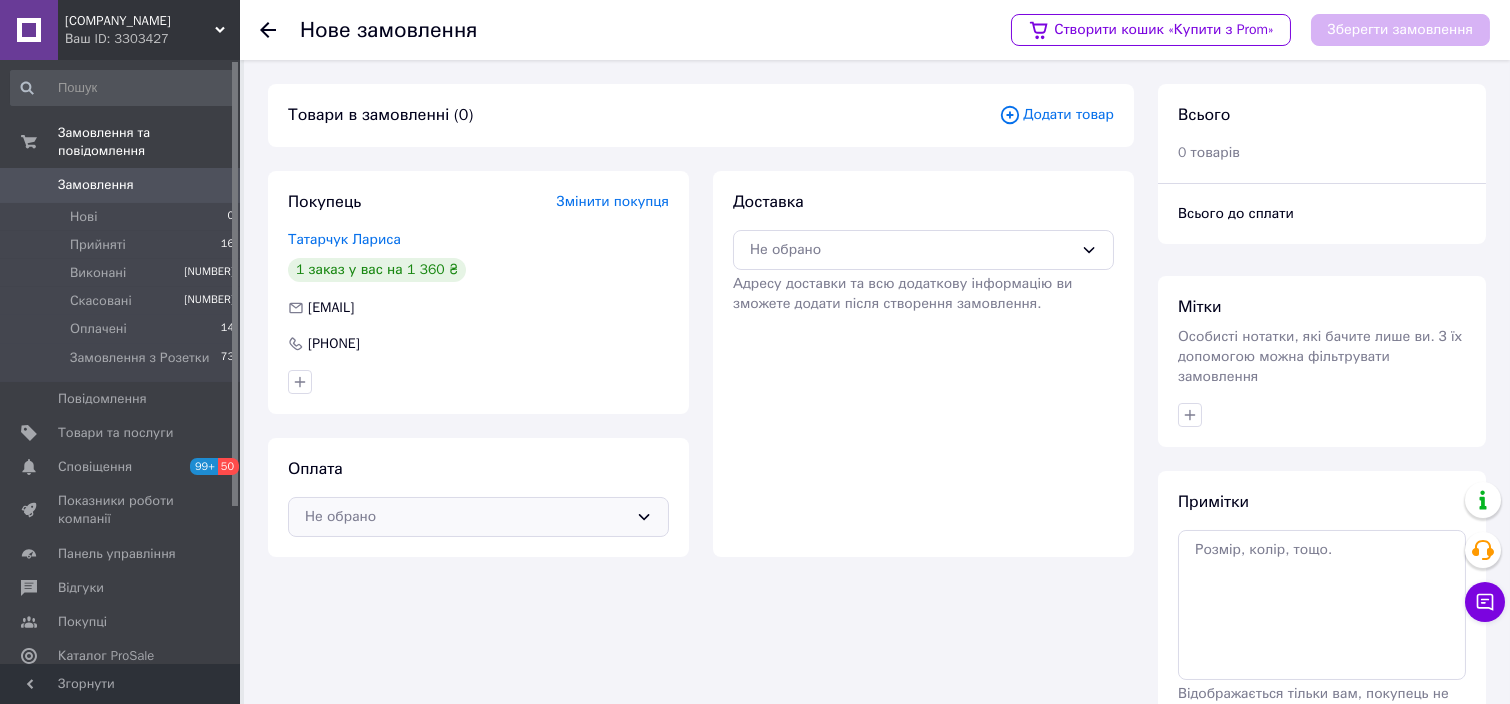 click 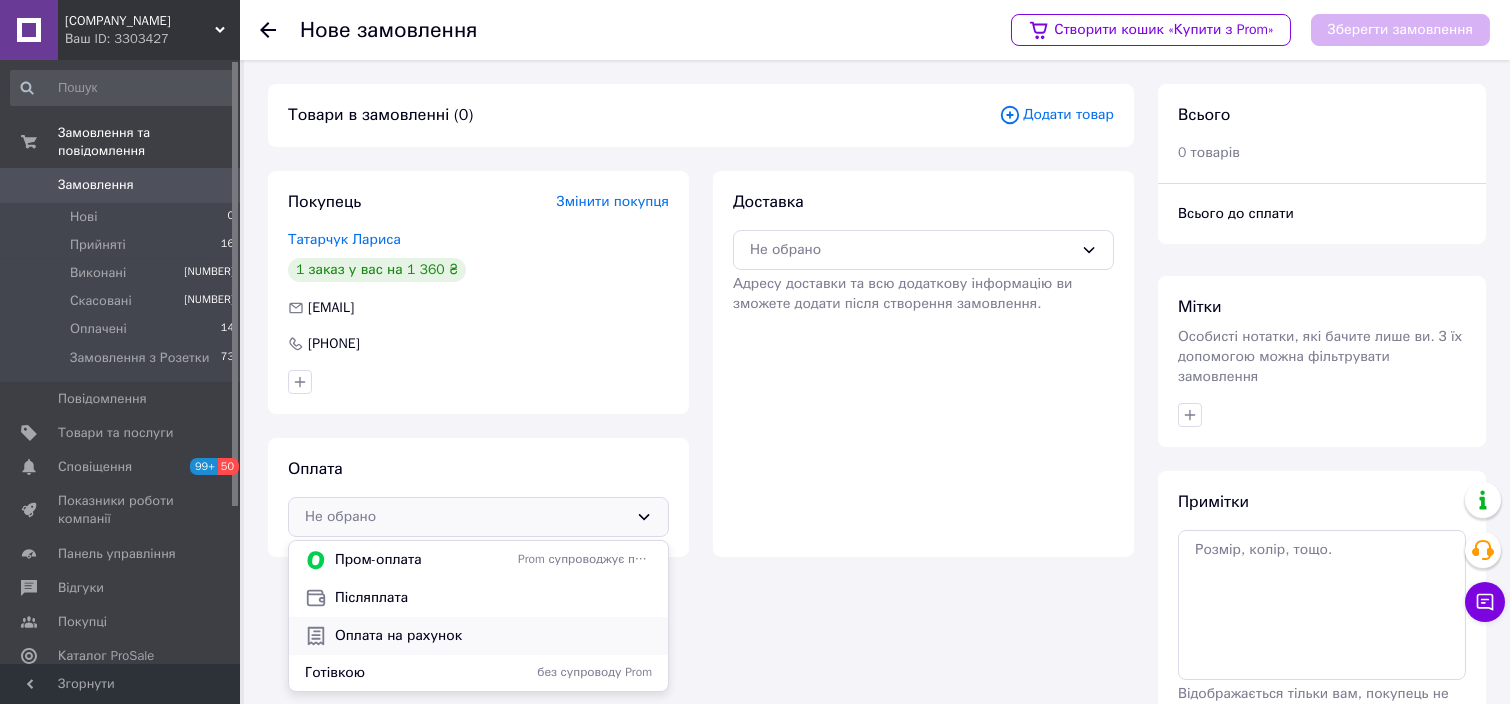 click on "Оплата на рахунок" at bounding box center (478, 636) 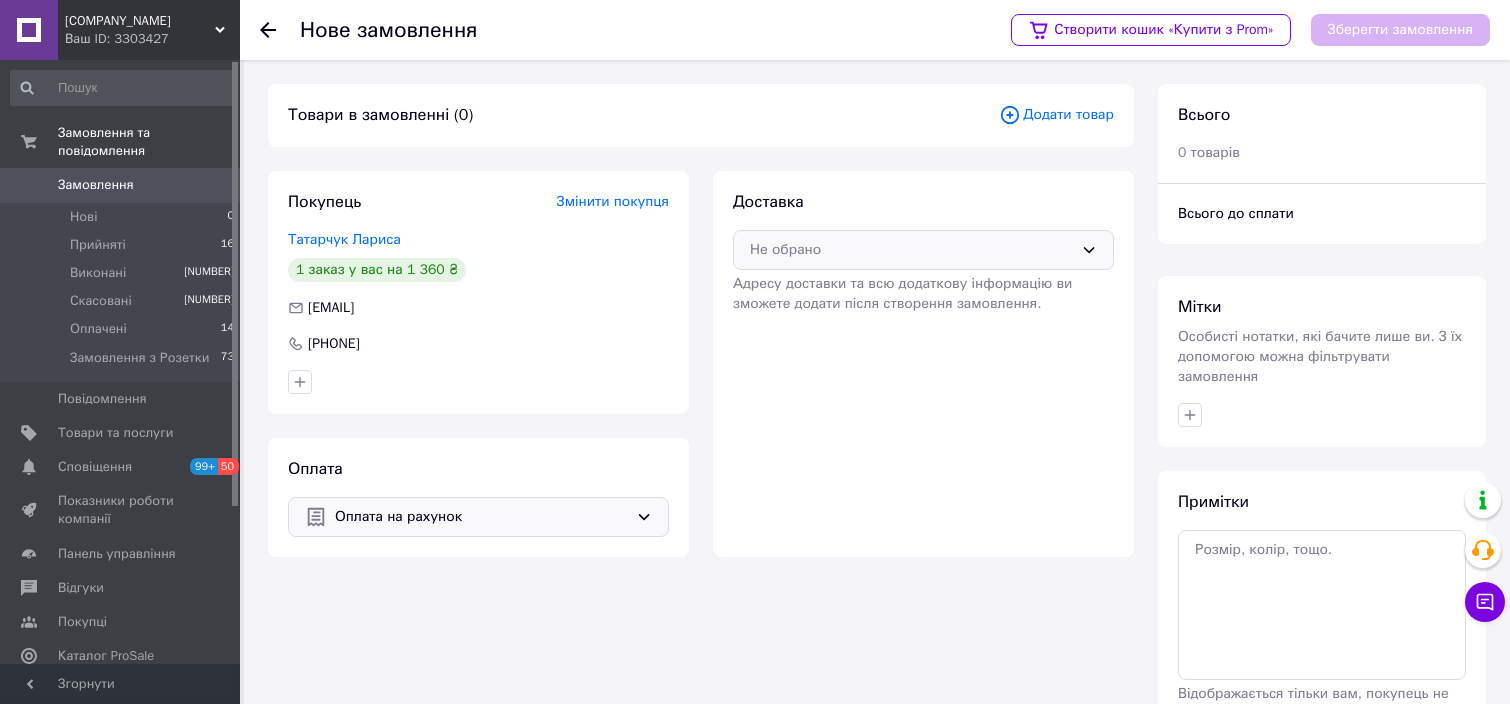 click on "Не обрано" at bounding box center (911, 250) 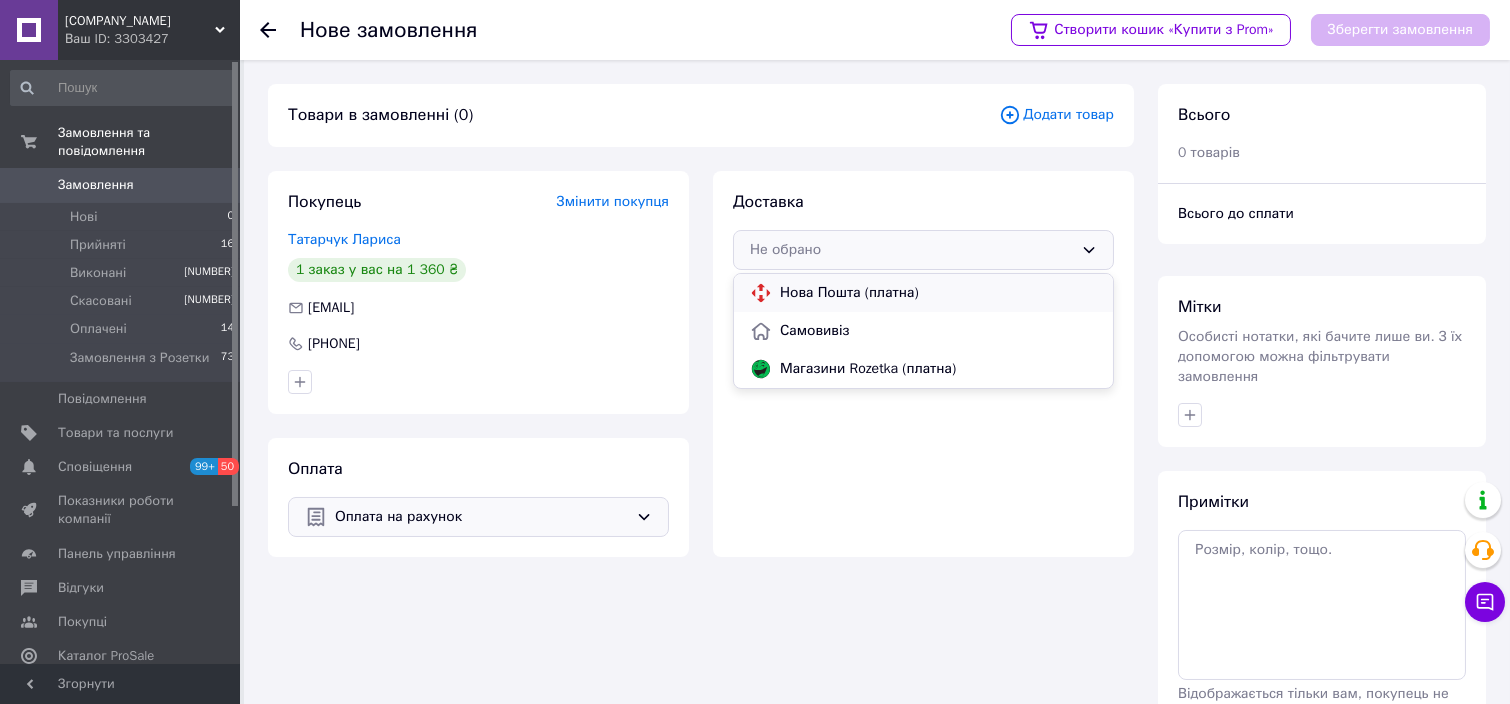 click on "Нова Пошта (платна)" at bounding box center (938, 293) 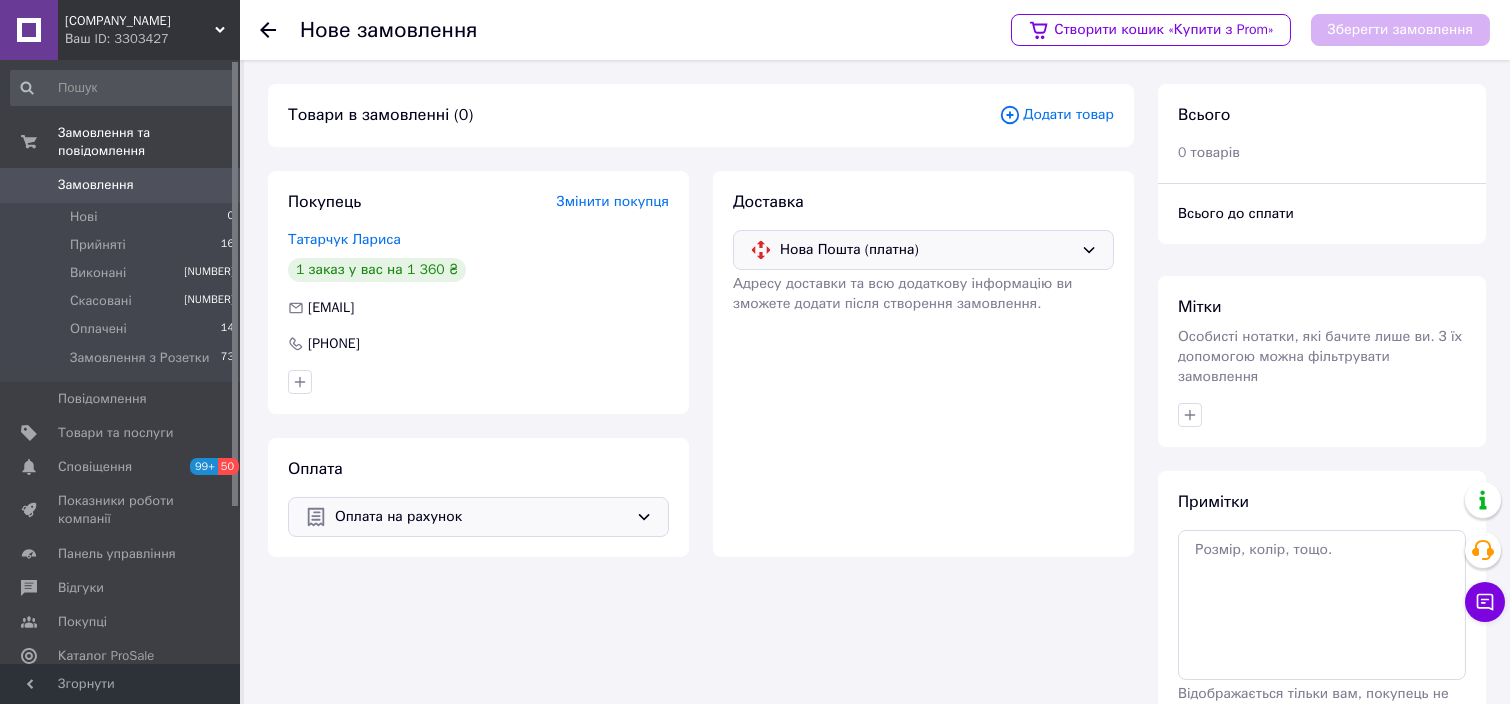click on "Додати товар" at bounding box center [1056, 115] 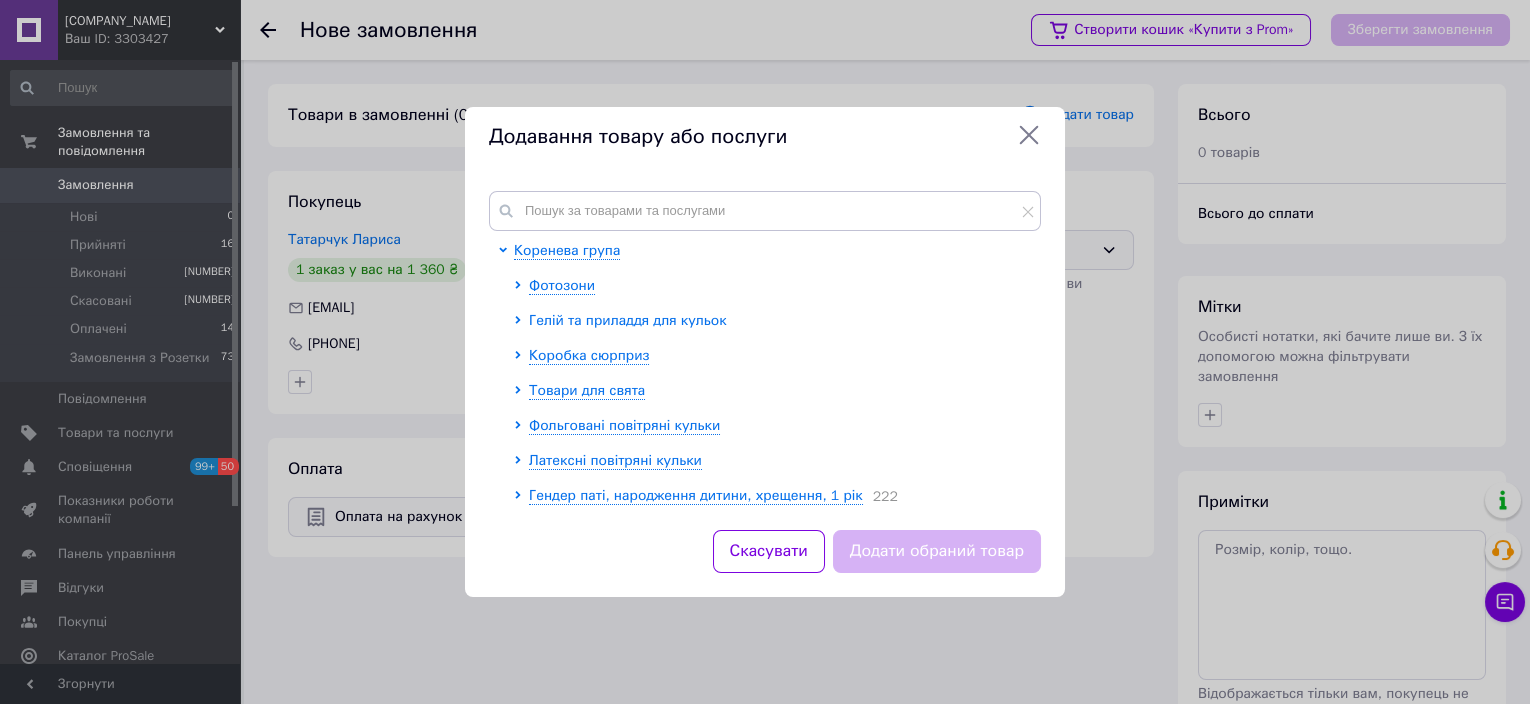 click 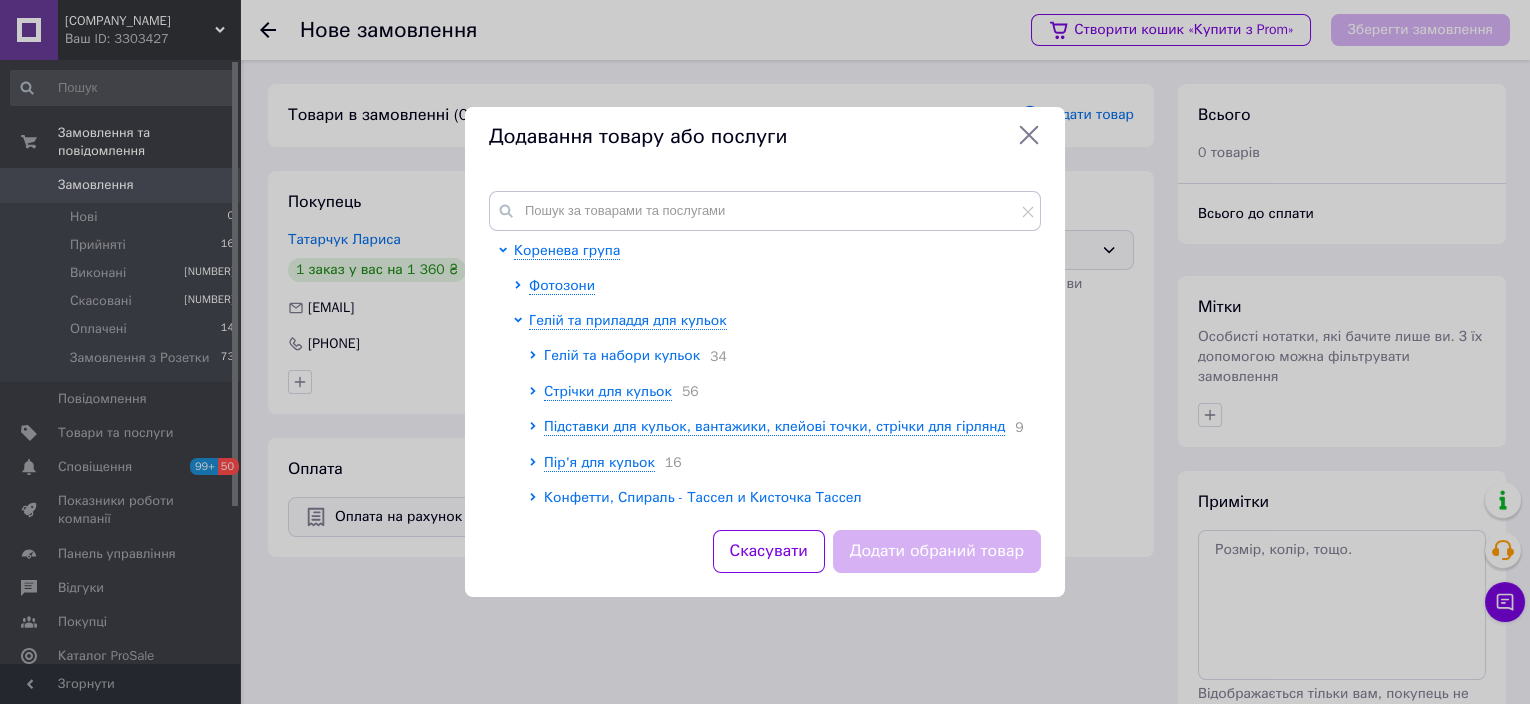 click 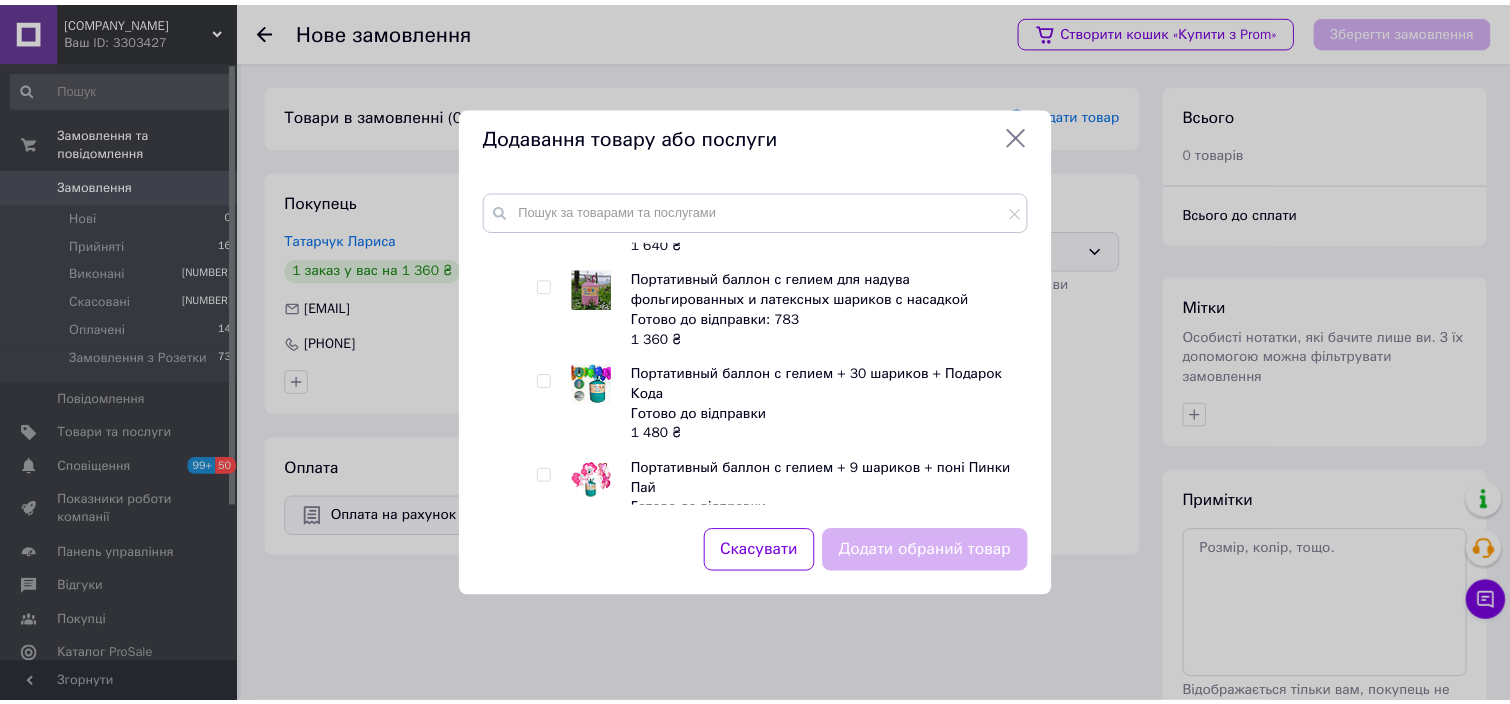 scroll, scrollTop: 933, scrollLeft: 0, axis: vertical 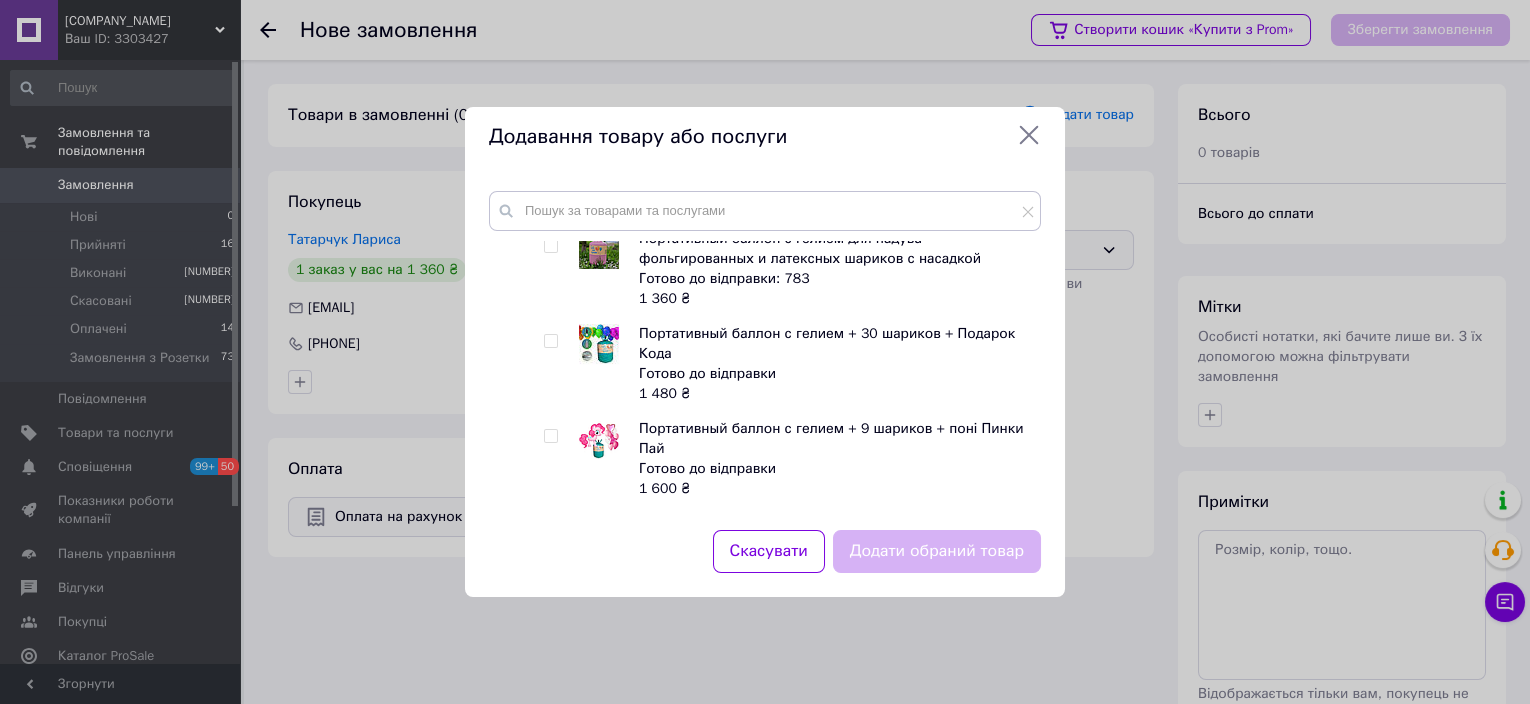 click at bounding box center [554, 269] 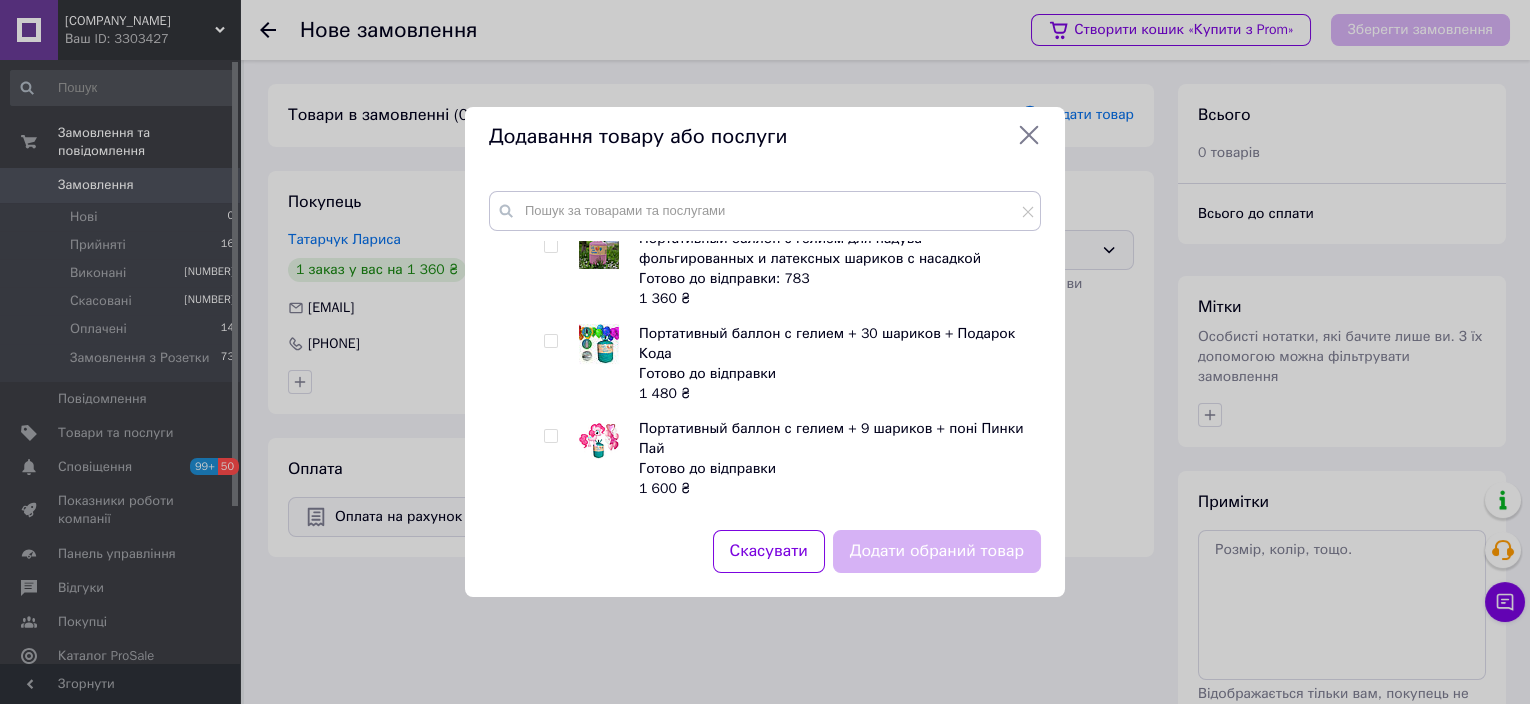 click at bounding box center (550, 246) 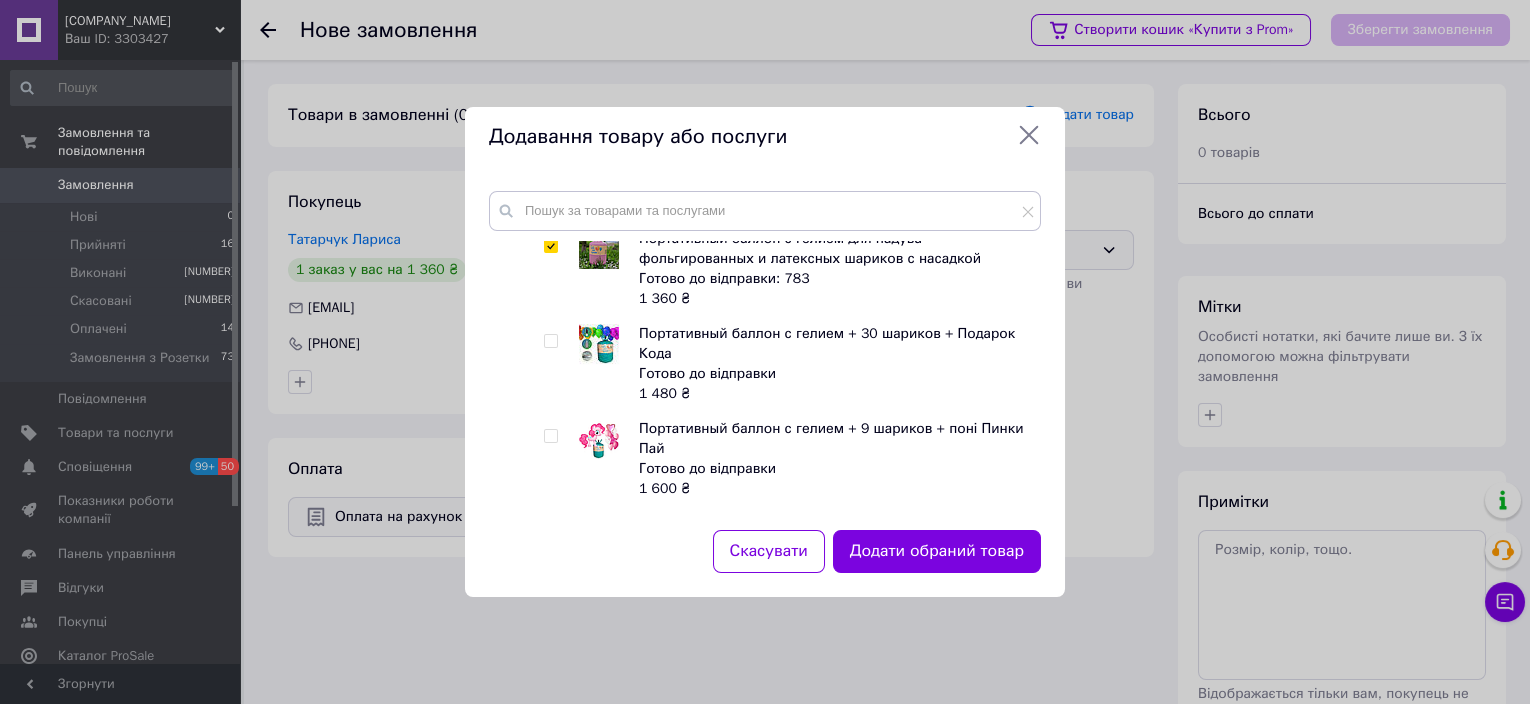 click on "Додати обраний товар" at bounding box center (937, 551) 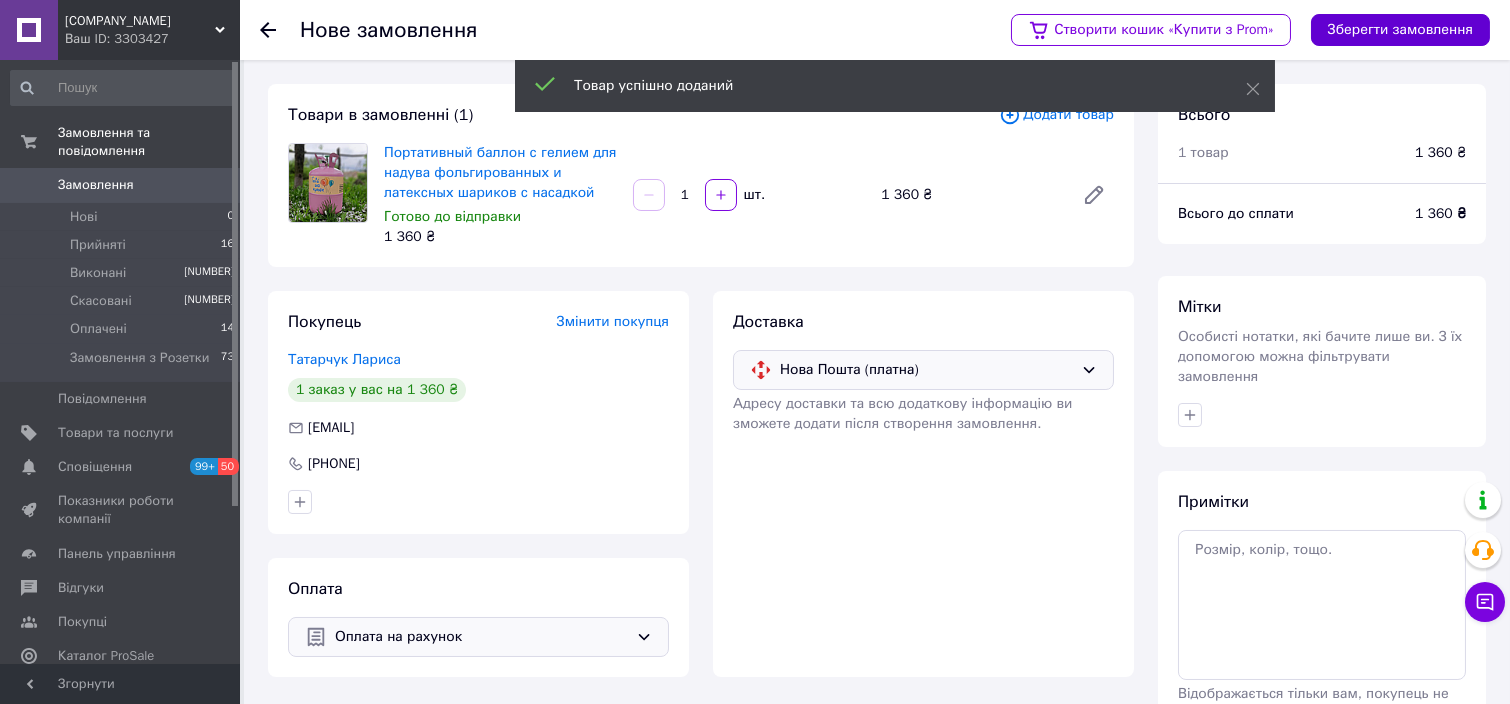 click on "Зберегти замовлення" at bounding box center [1400, 30] 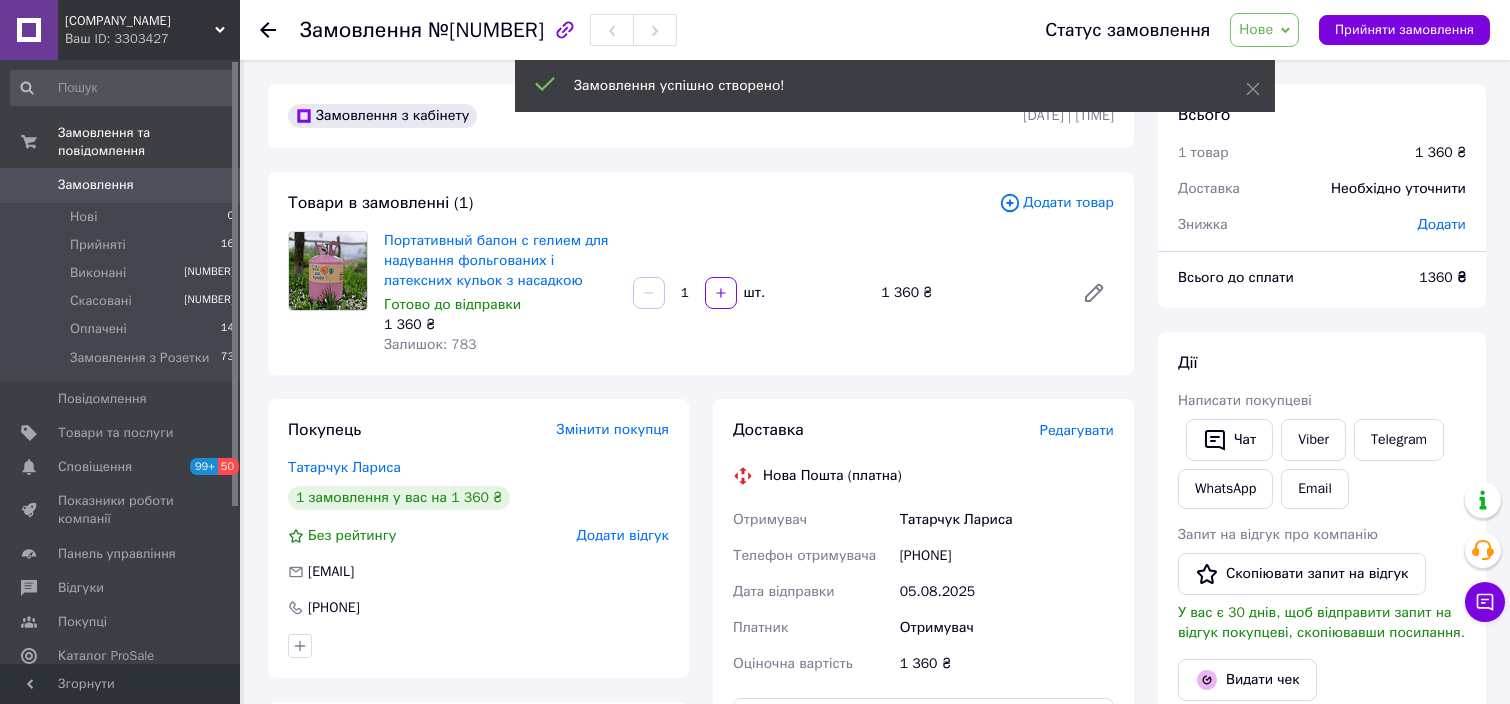 click on "Додати" at bounding box center [1442, 224] 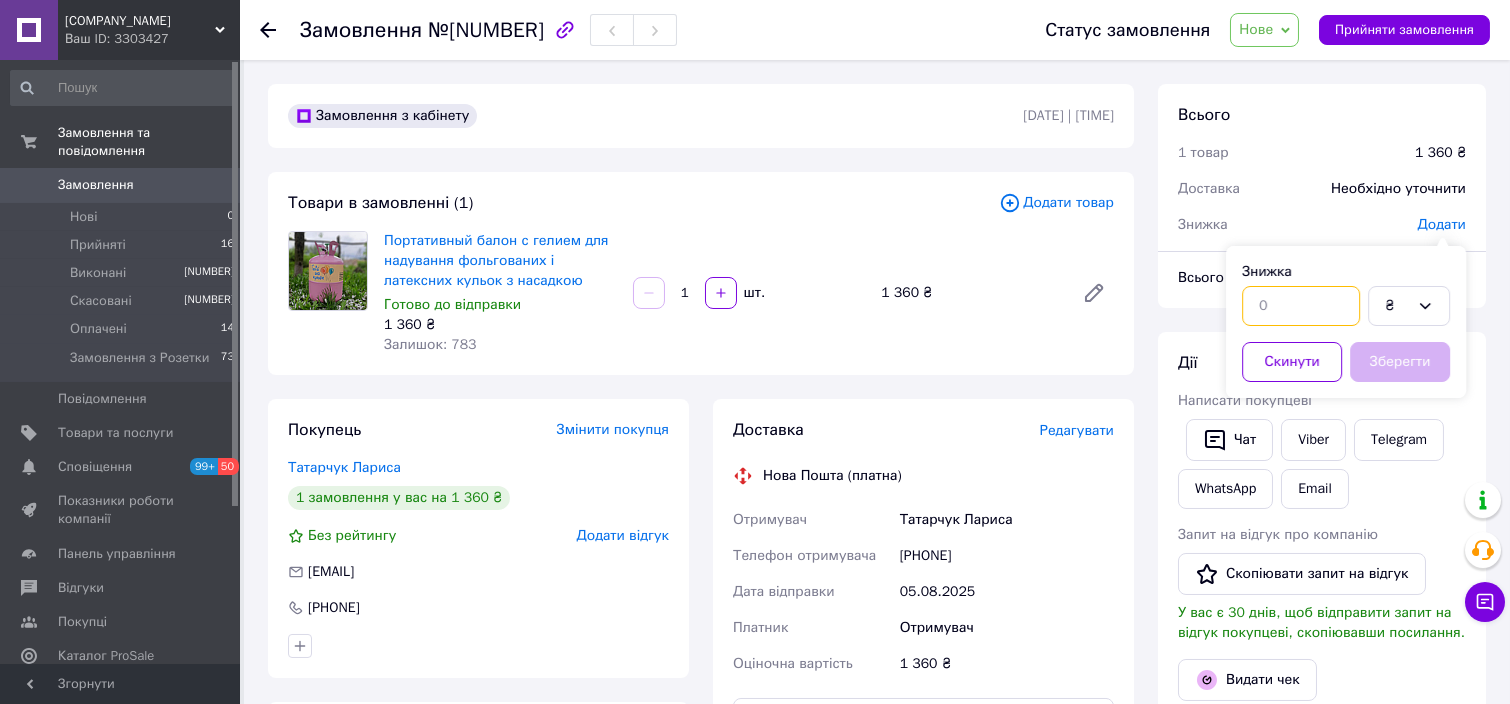 click at bounding box center [1301, 306] 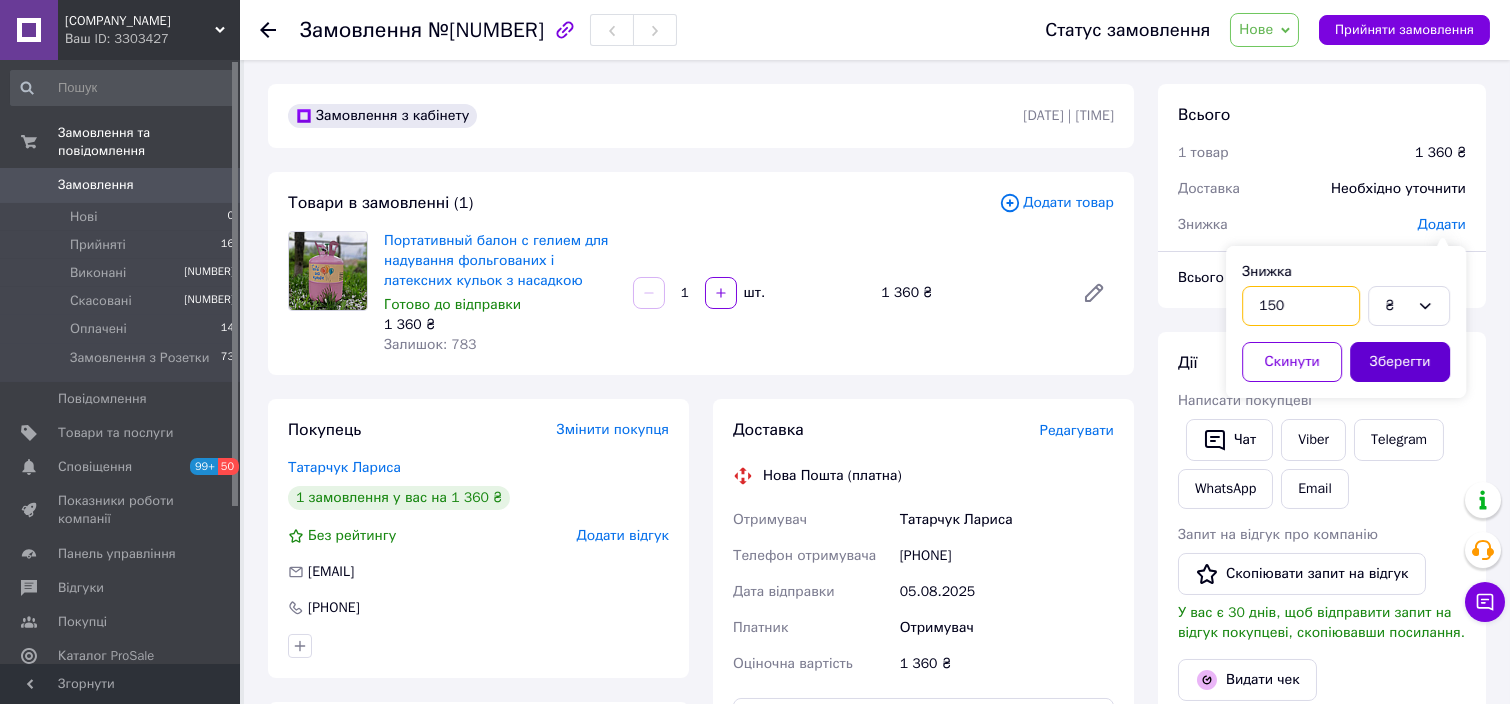 type on "150" 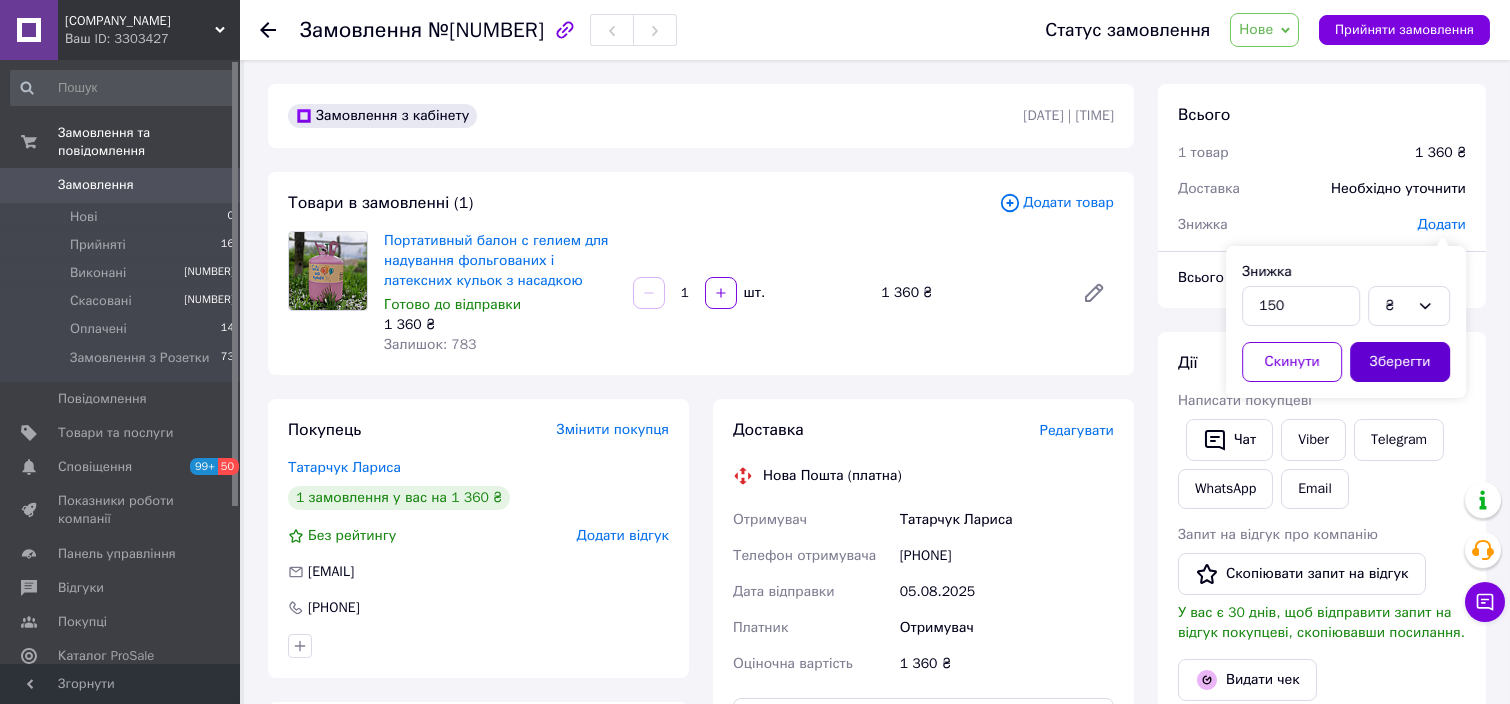 click on "Зберегти" at bounding box center (1400, 362) 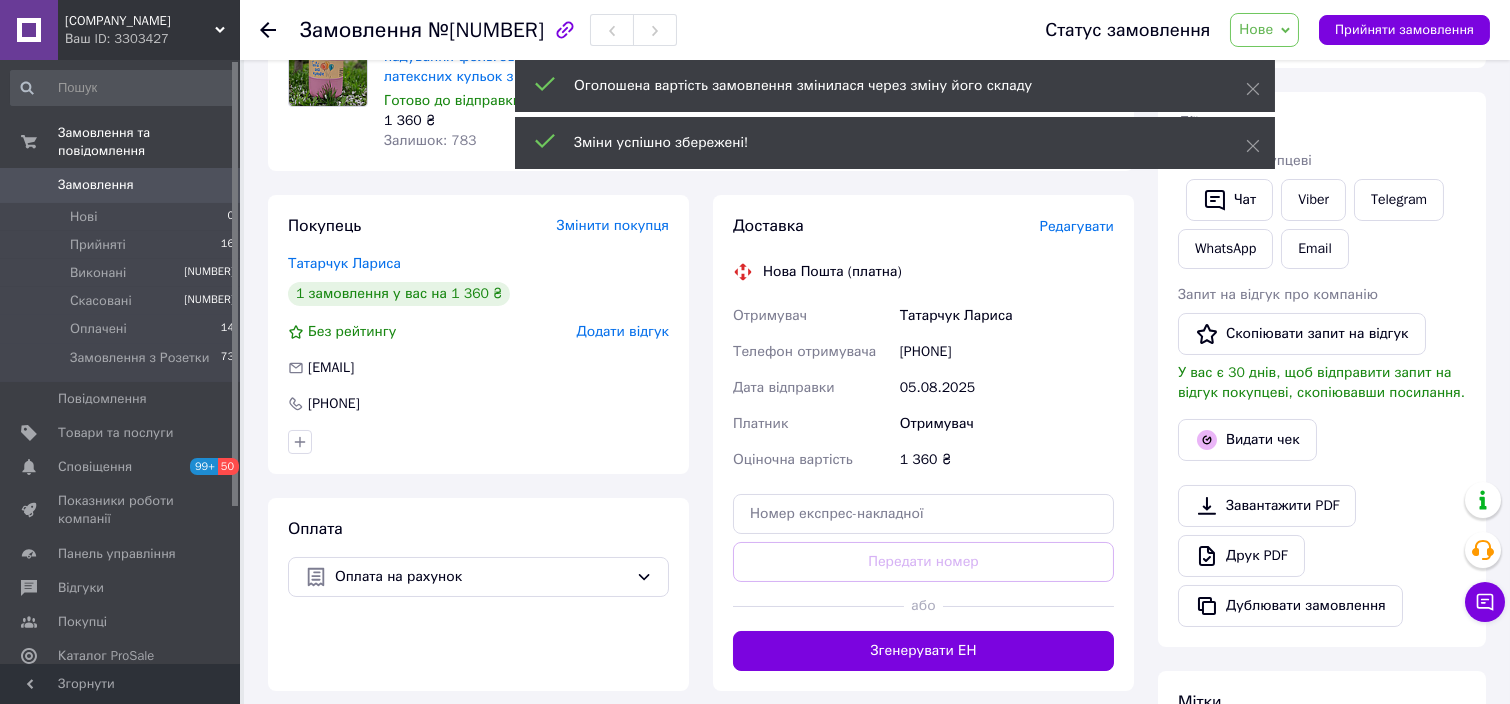 scroll, scrollTop: 266, scrollLeft: 0, axis: vertical 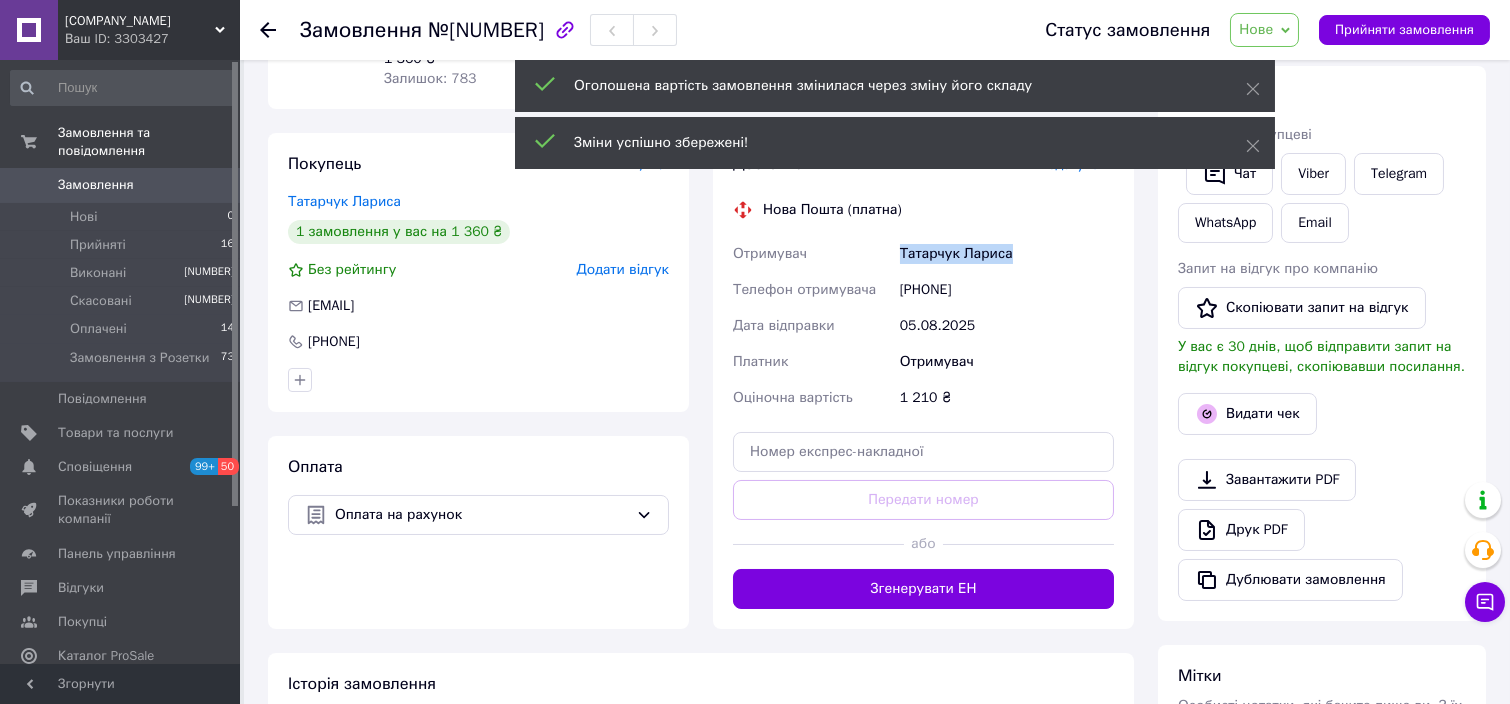 drag, startPoint x: 1015, startPoint y: 251, endPoint x: 897, endPoint y: 267, distance: 119.0798 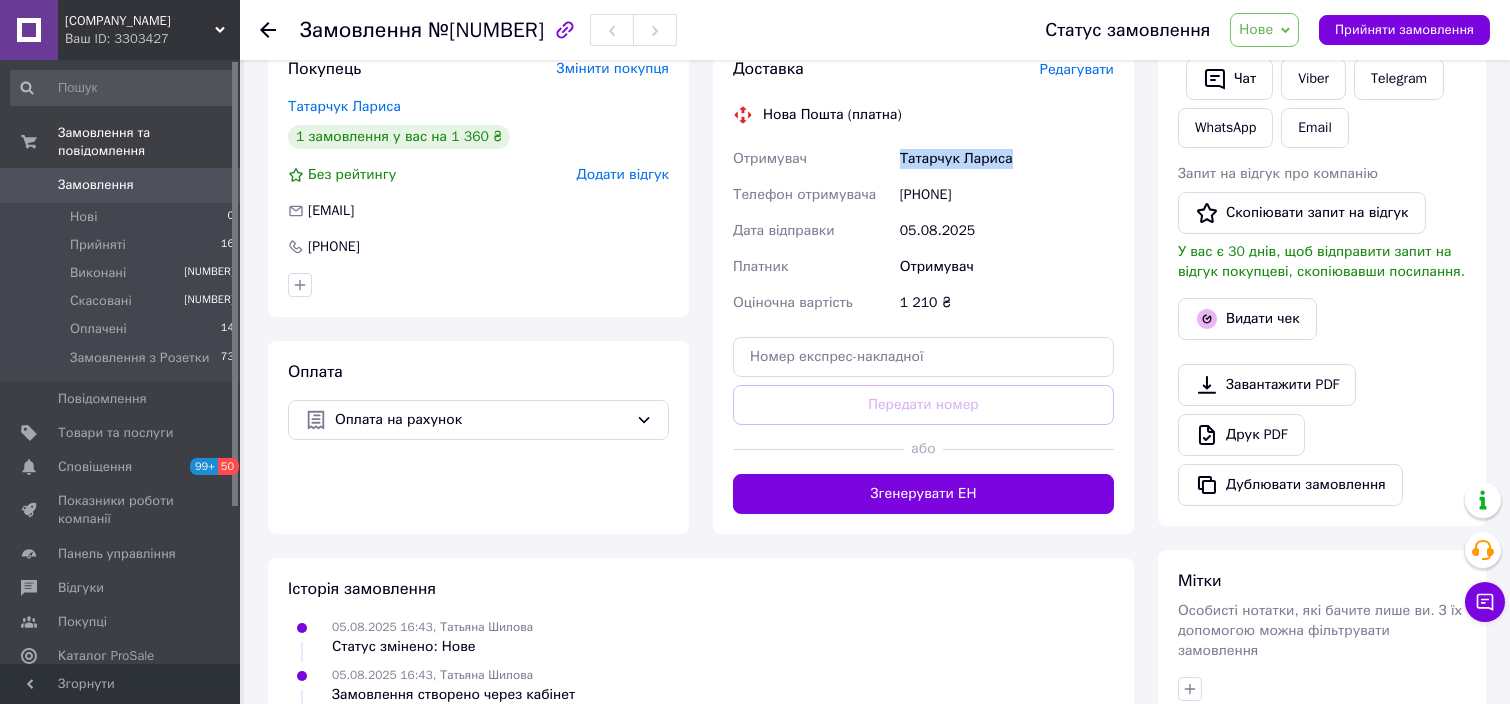 scroll, scrollTop: 400, scrollLeft: 0, axis: vertical 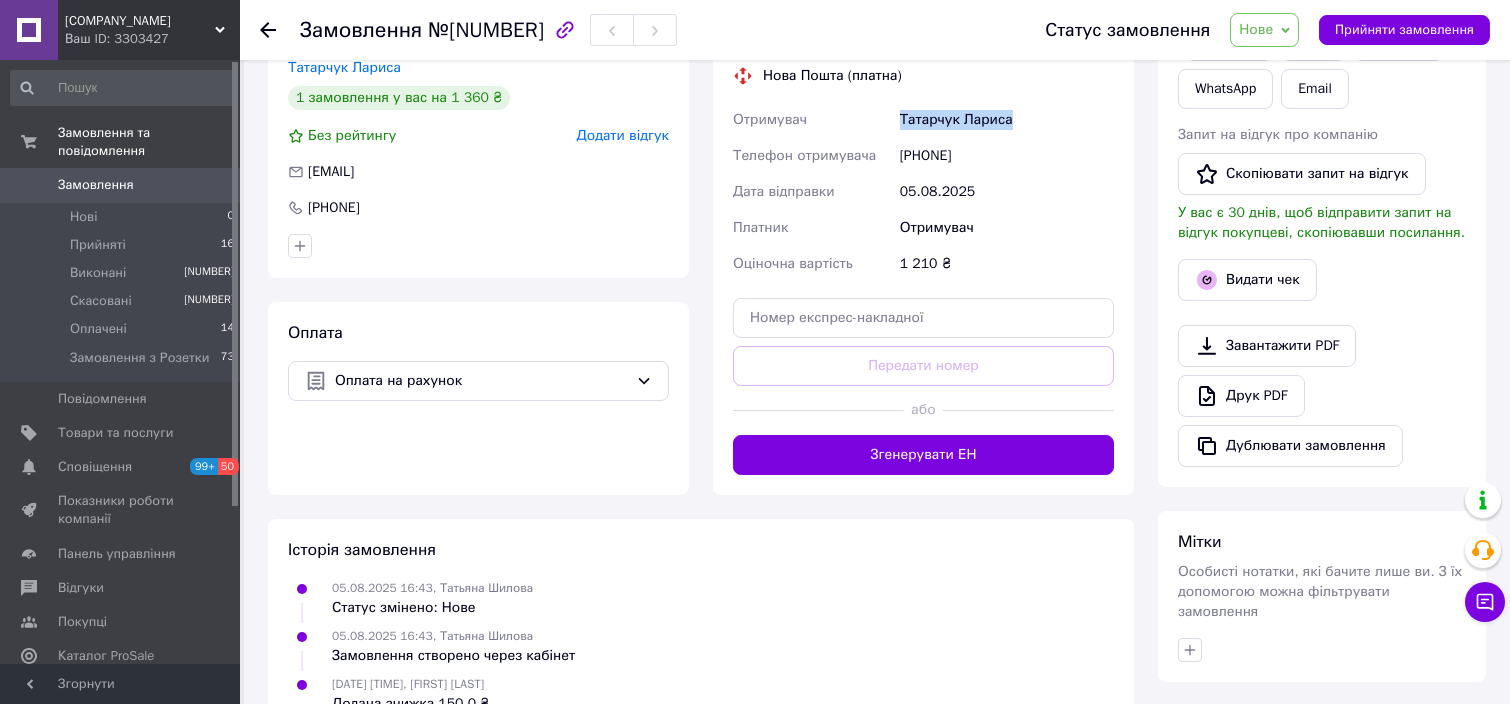 copy on "Татарчук Лариса" 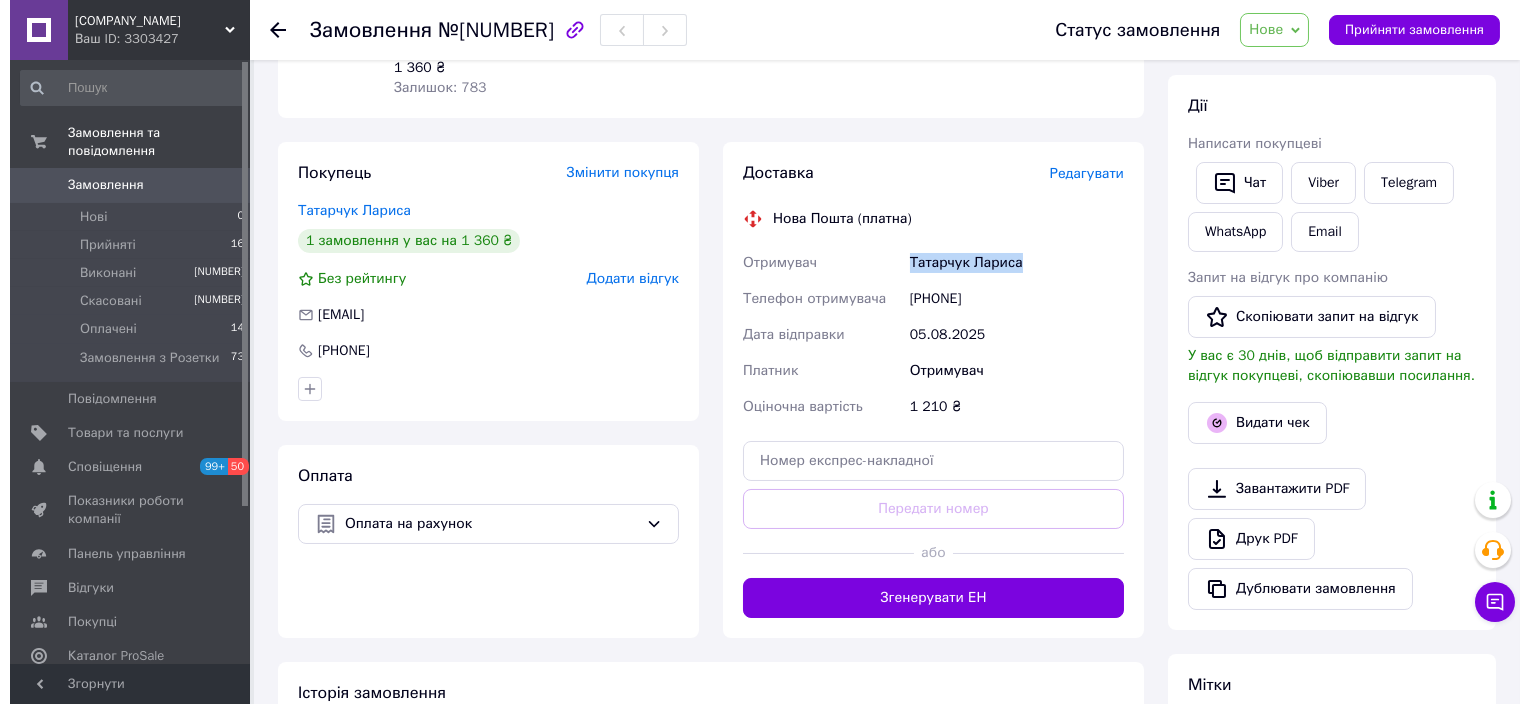 scroll, scrollTop: 133, scrollLeft: 0, axis: vertical 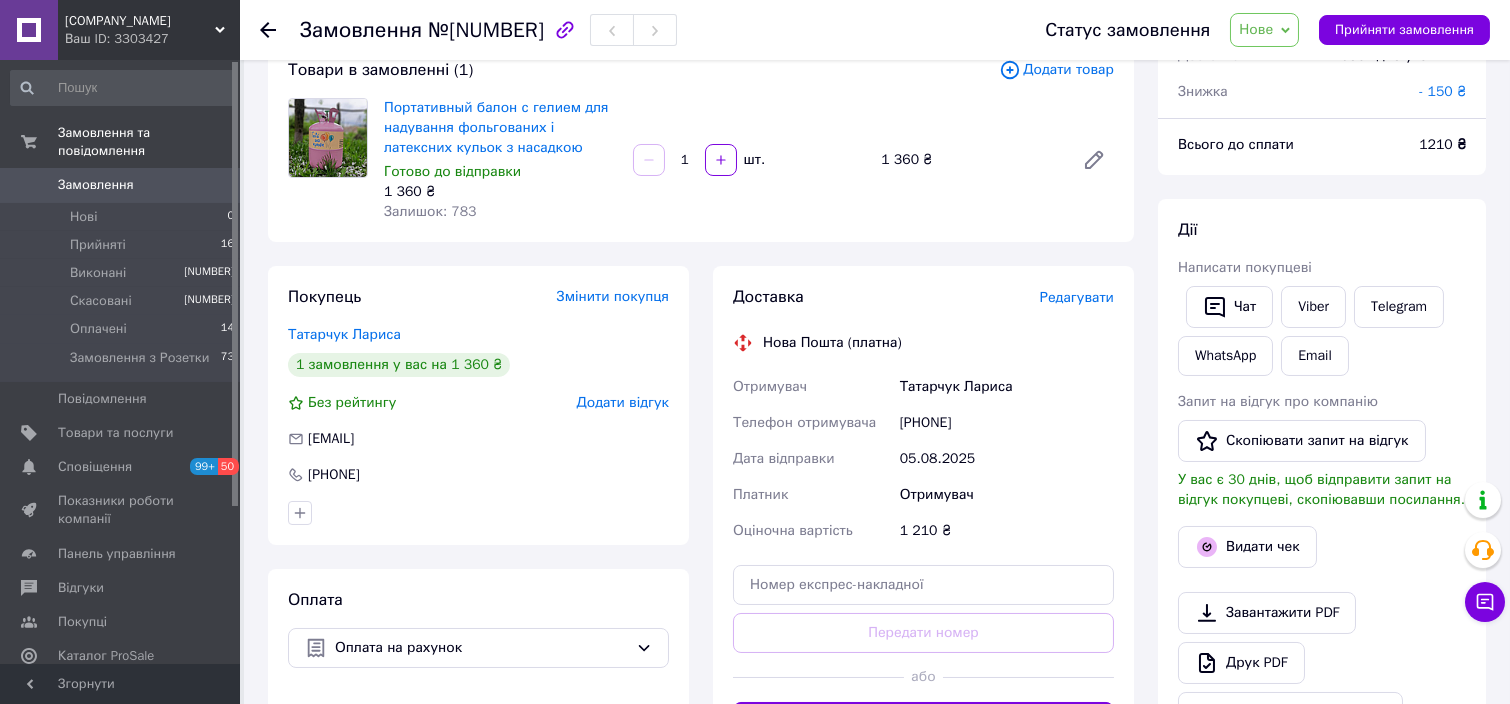 click on "Редагувати" at bounding box center (1077, 297) 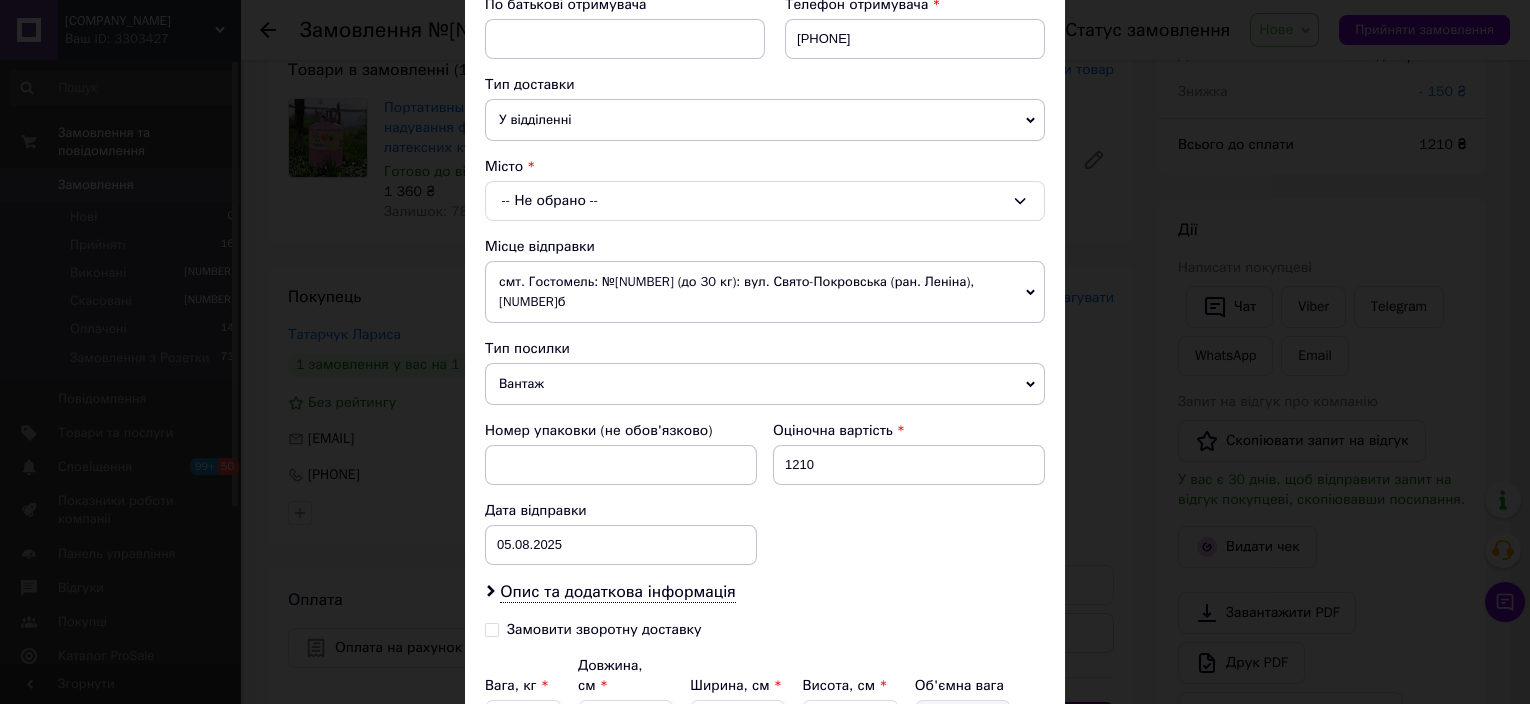 scroll, scrollTop: 400, scrollLeft: 0, axis: vertical 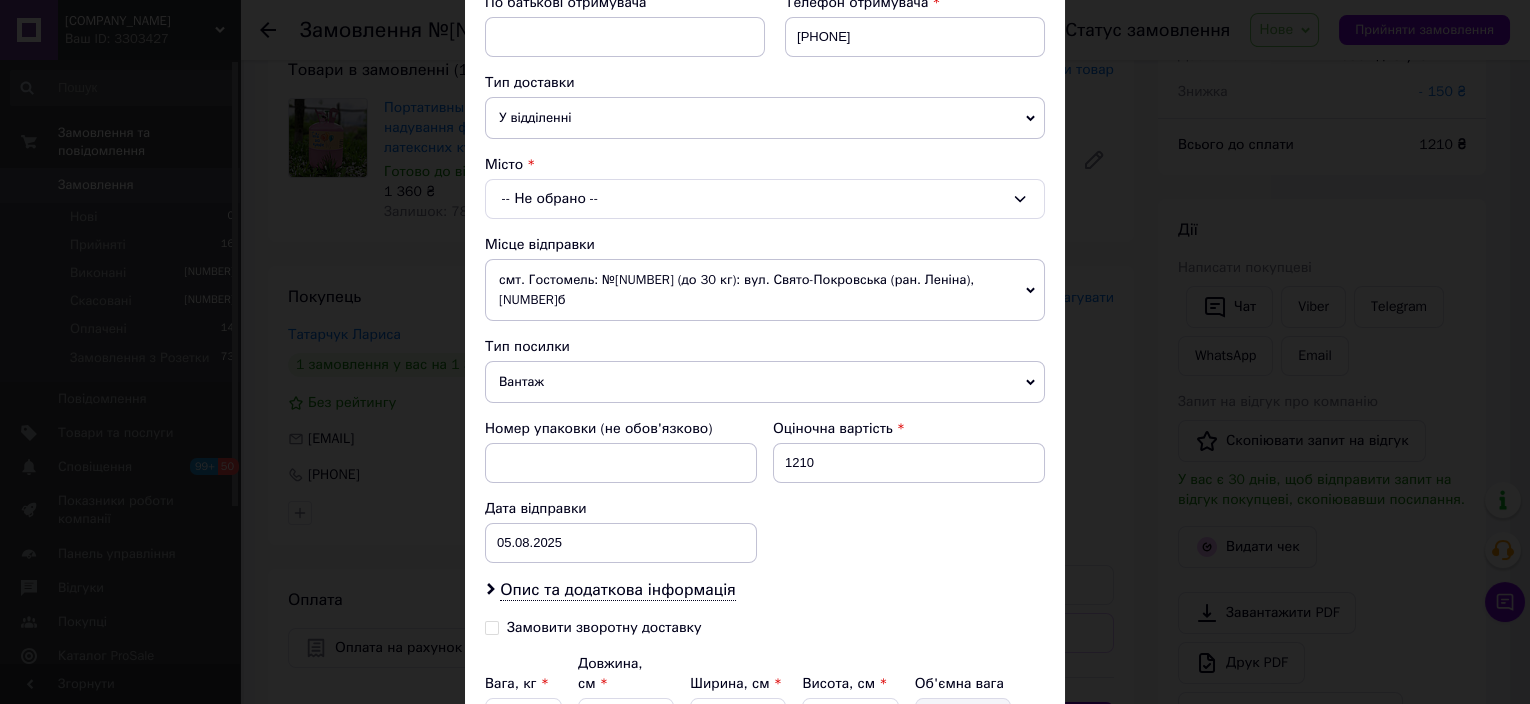 click on "-- Не обрано --" at bounding box center [765, 199] 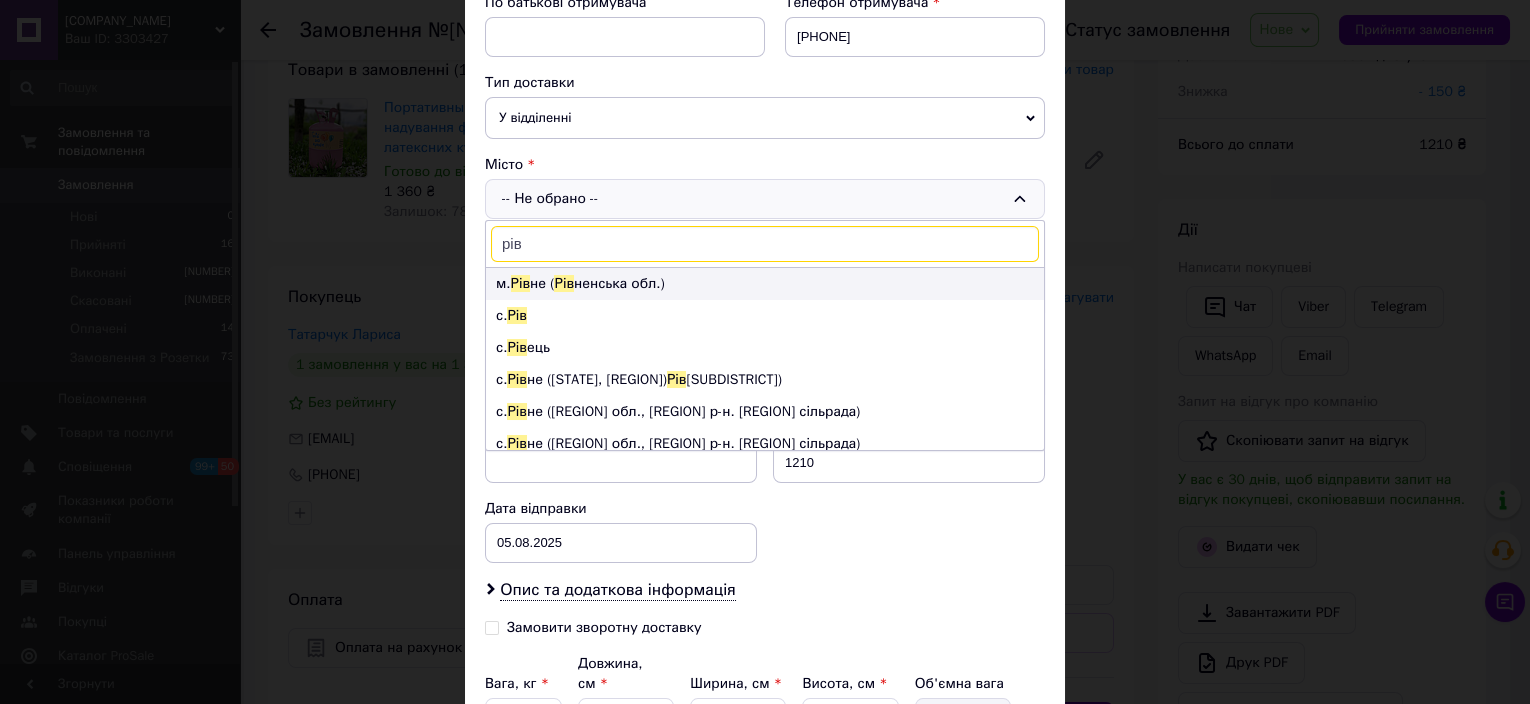 type on "рів" 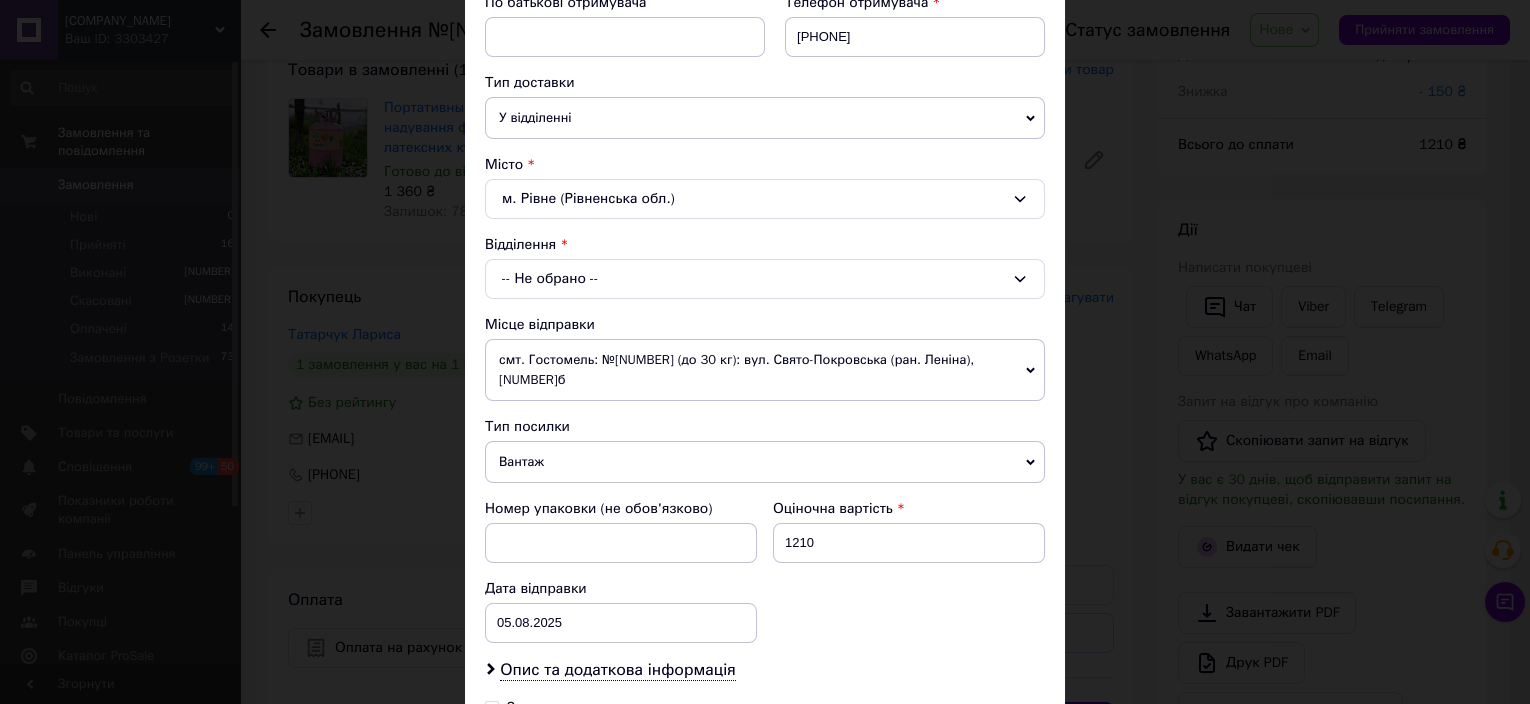 click on "-- Не обрано --" at bounding box center [765, 279] 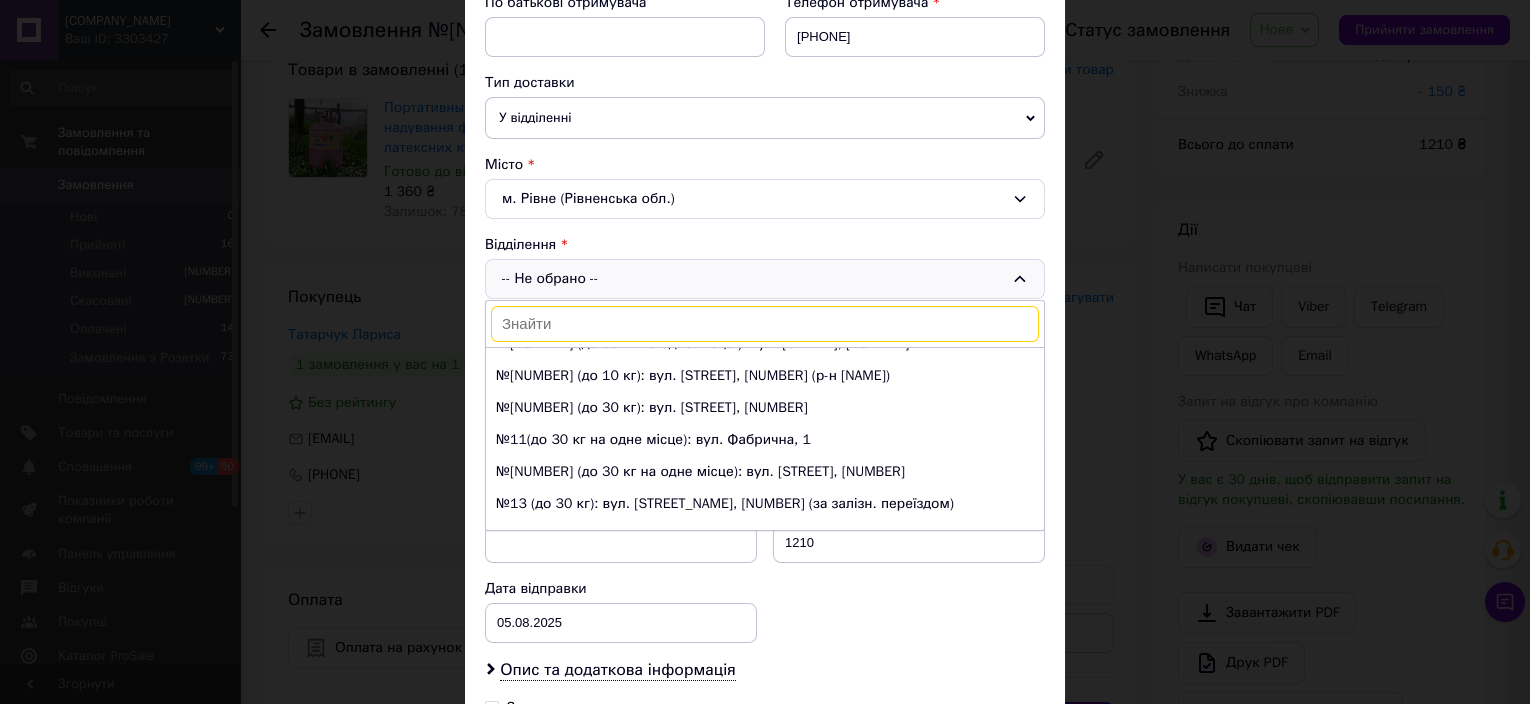 scroll, scrollTop: 400, scrollLeft: 0, axis: vertical 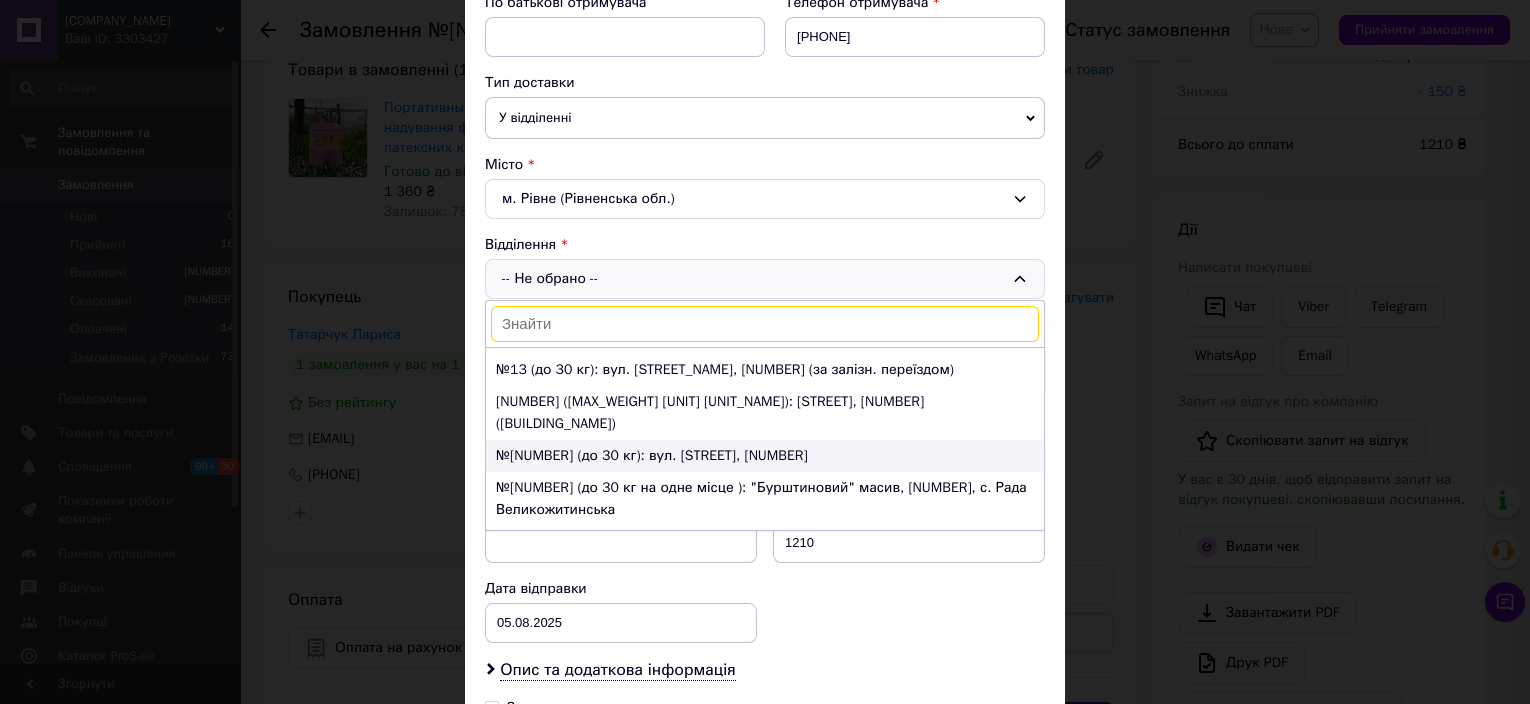 click on "№[NUMBER] (до 30 кг): вул. [STREET], [NUMBER]" at bounding box center (765, 456) 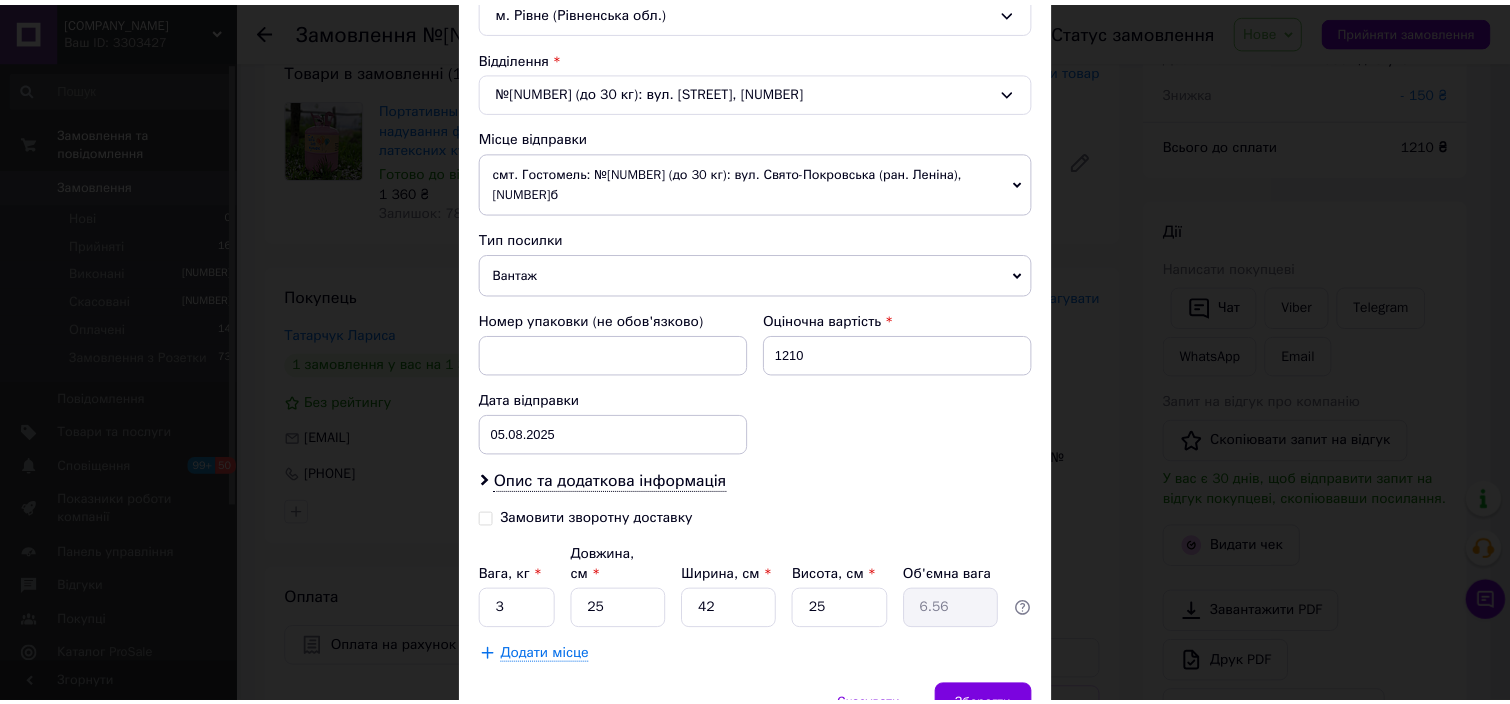 scroll, scrollTop: 653, scrollLeft: 0, axis: vertical 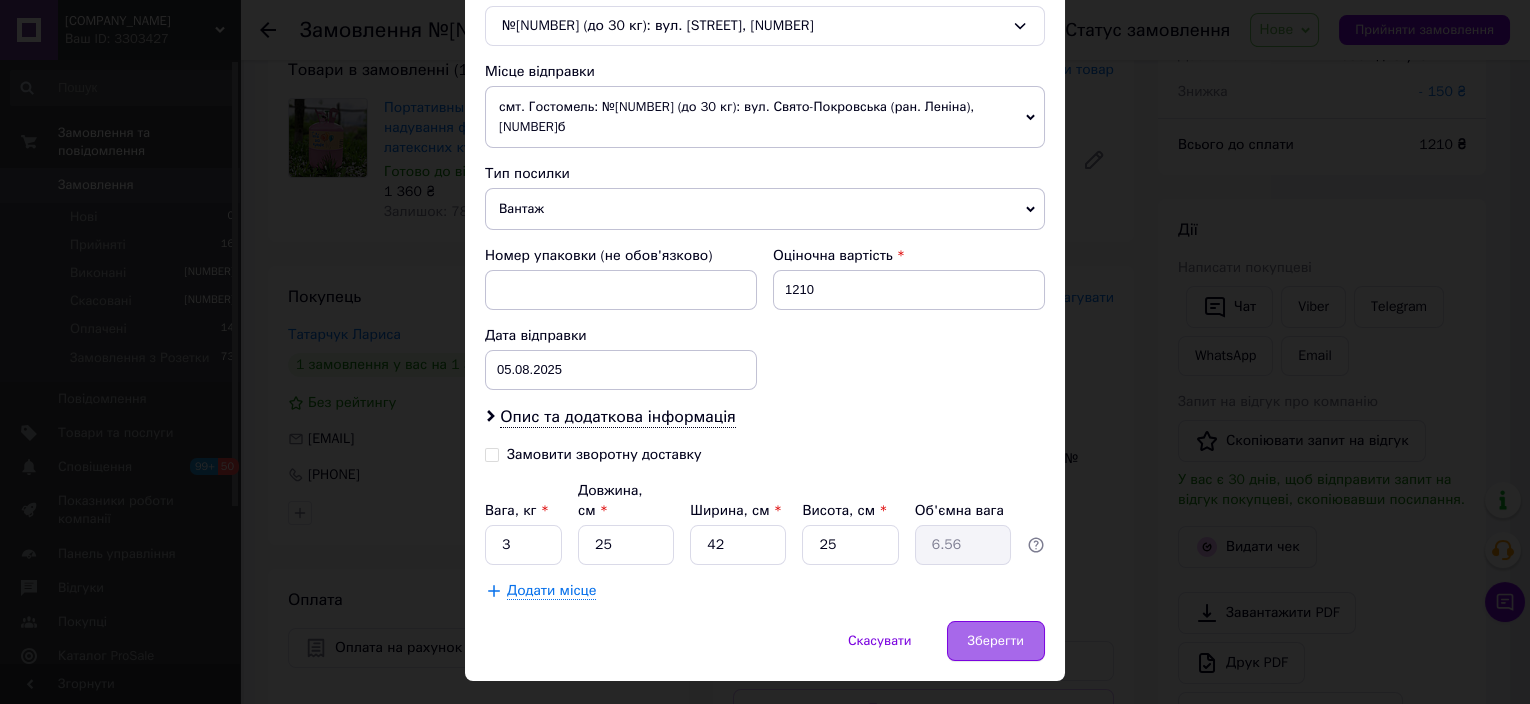 click on "Зберегти" at bounding box center [996, 641] 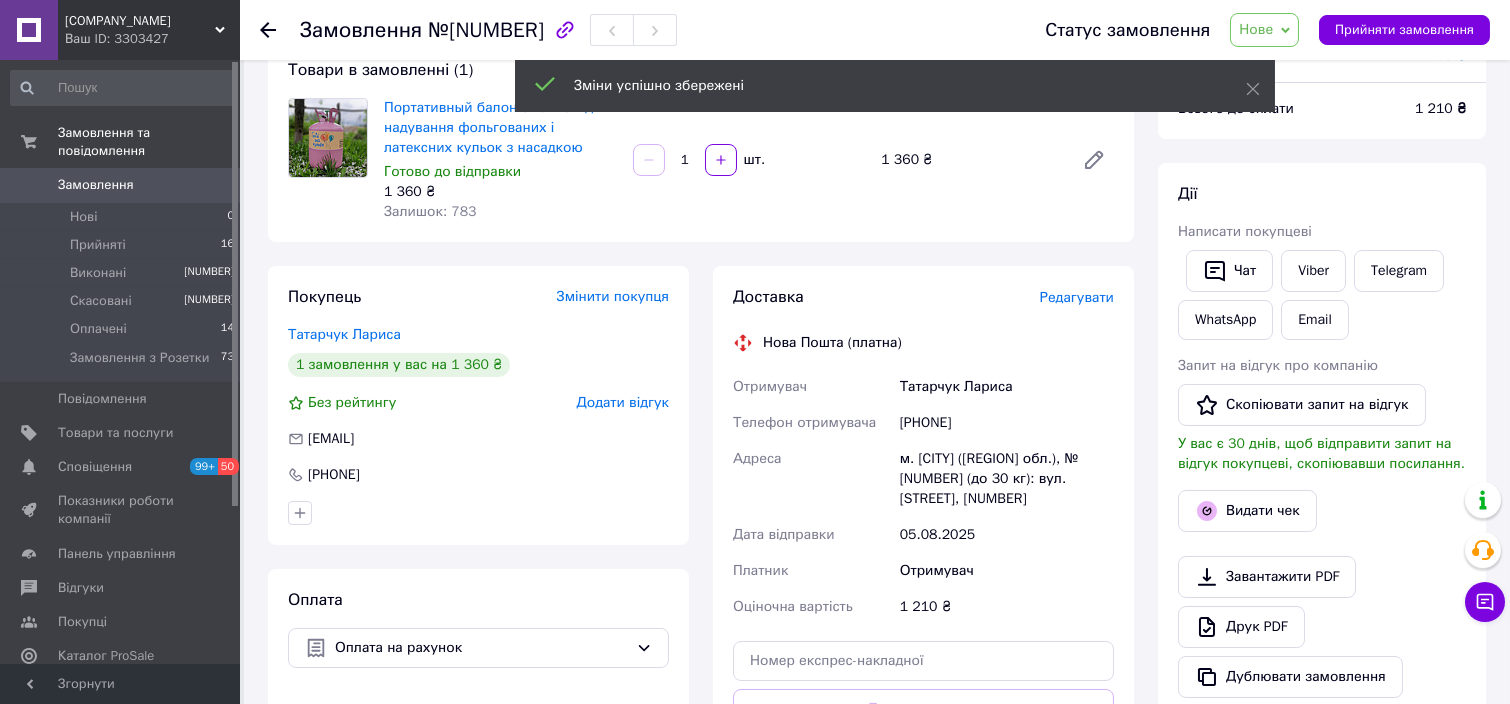 scroll, scrollTop: 266, scrollLeft: 0, axis: vertical 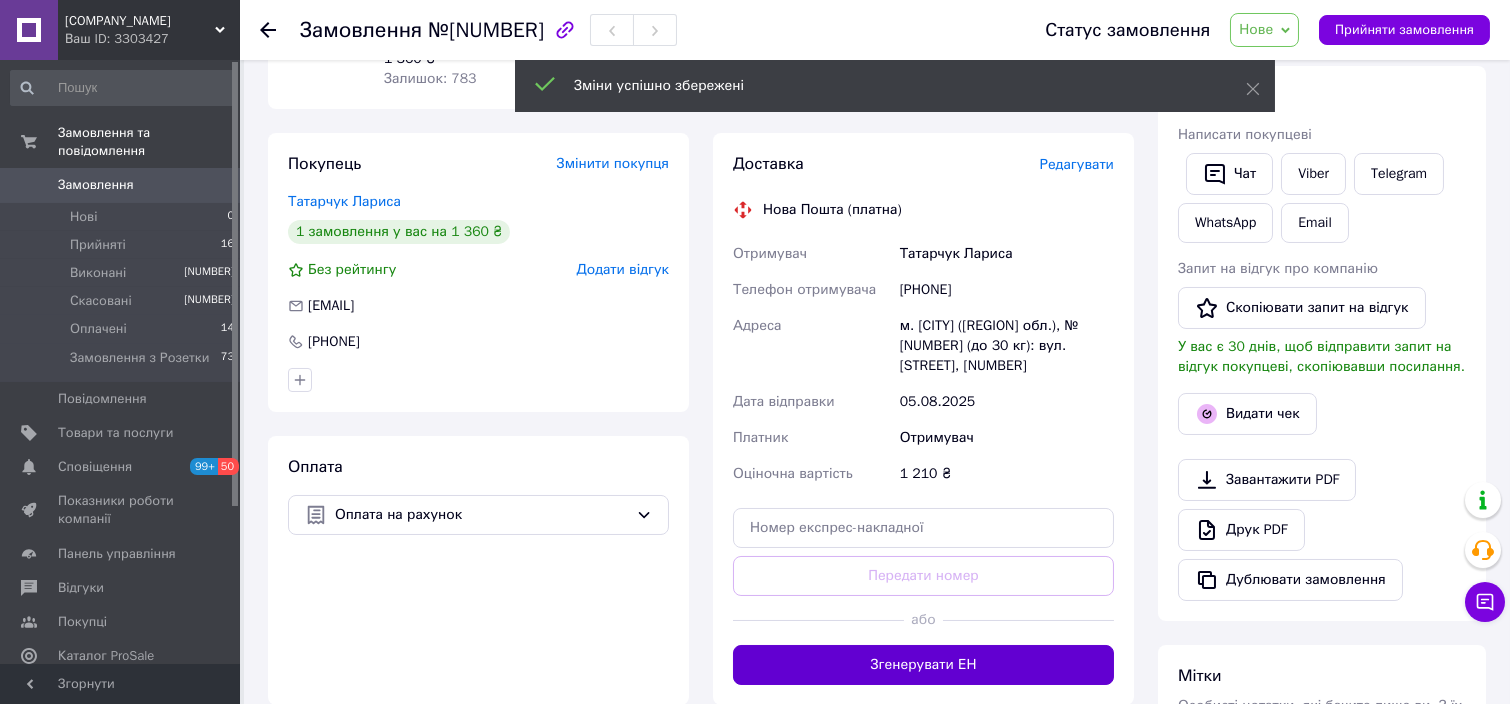 click on "Згенерувати ЕН" at bounding box center [923, 665] 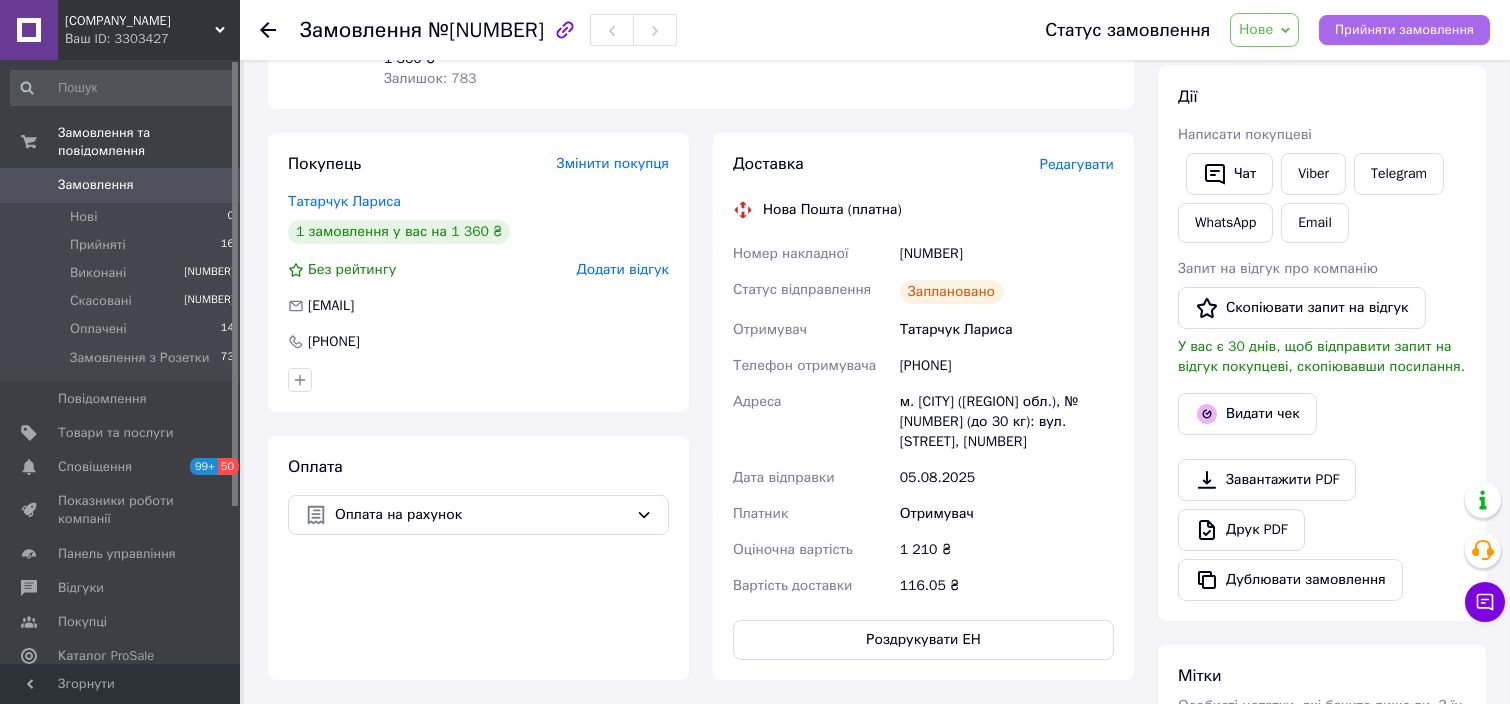 click on "Прийняти замовлення" at bounding box center (1404, 30) 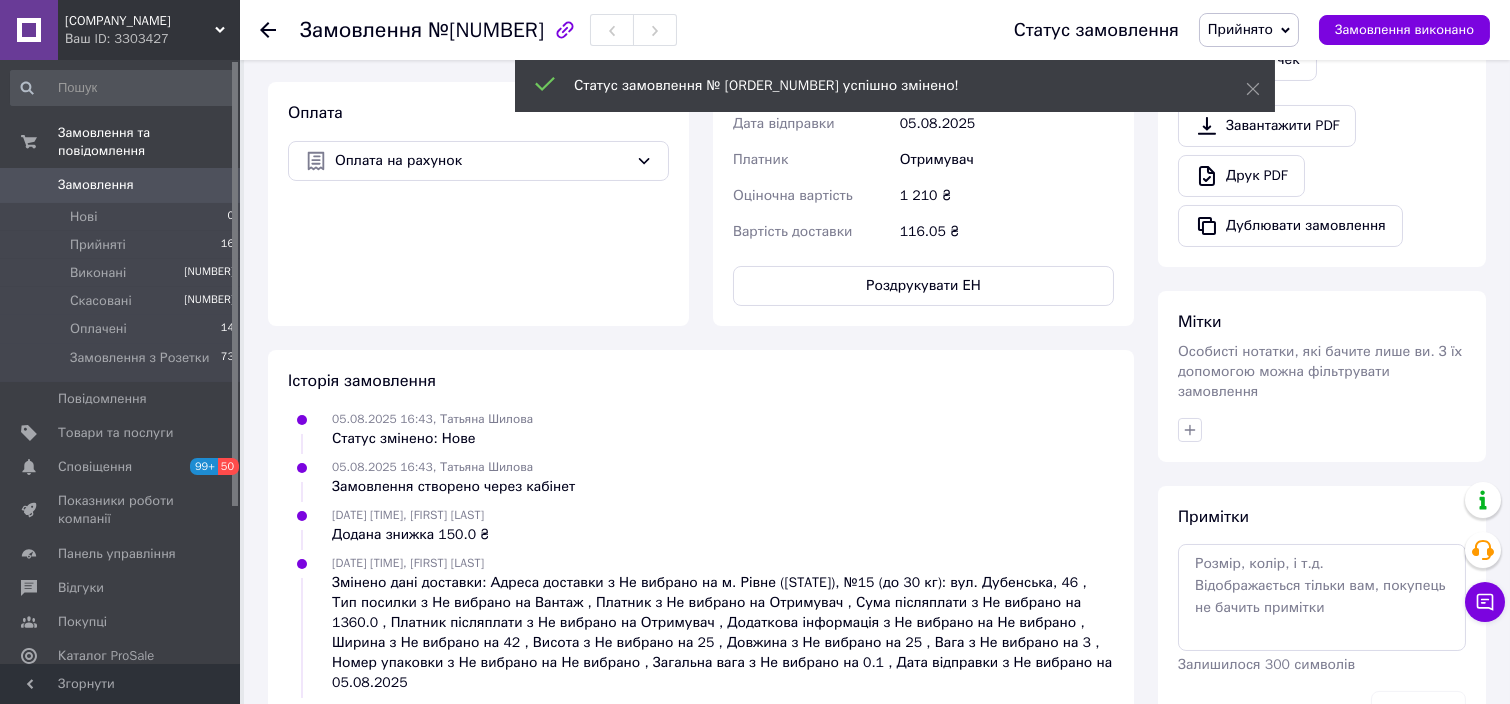 scroll, scrollTop: 667, scrollLeft: 0, axis: vertical 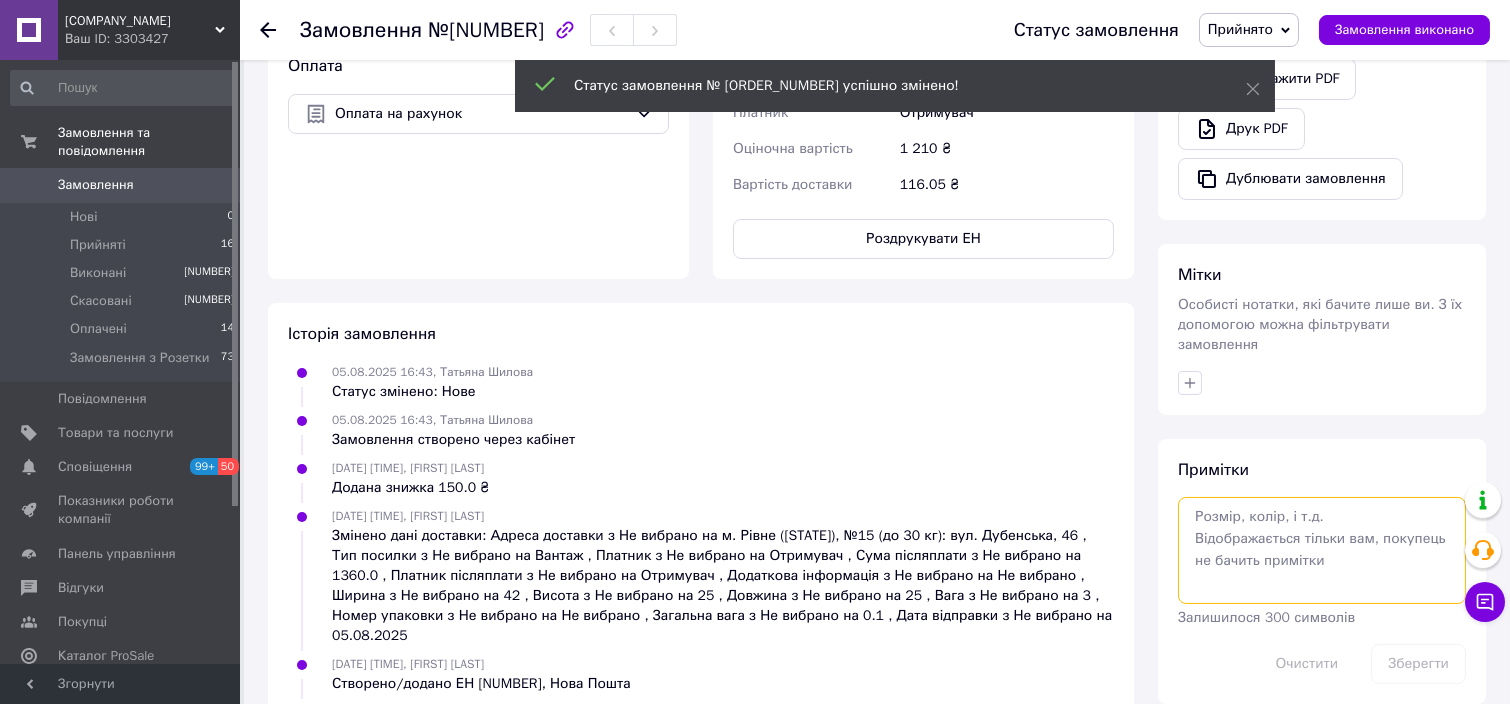 click at bounding box center (1322, 550) 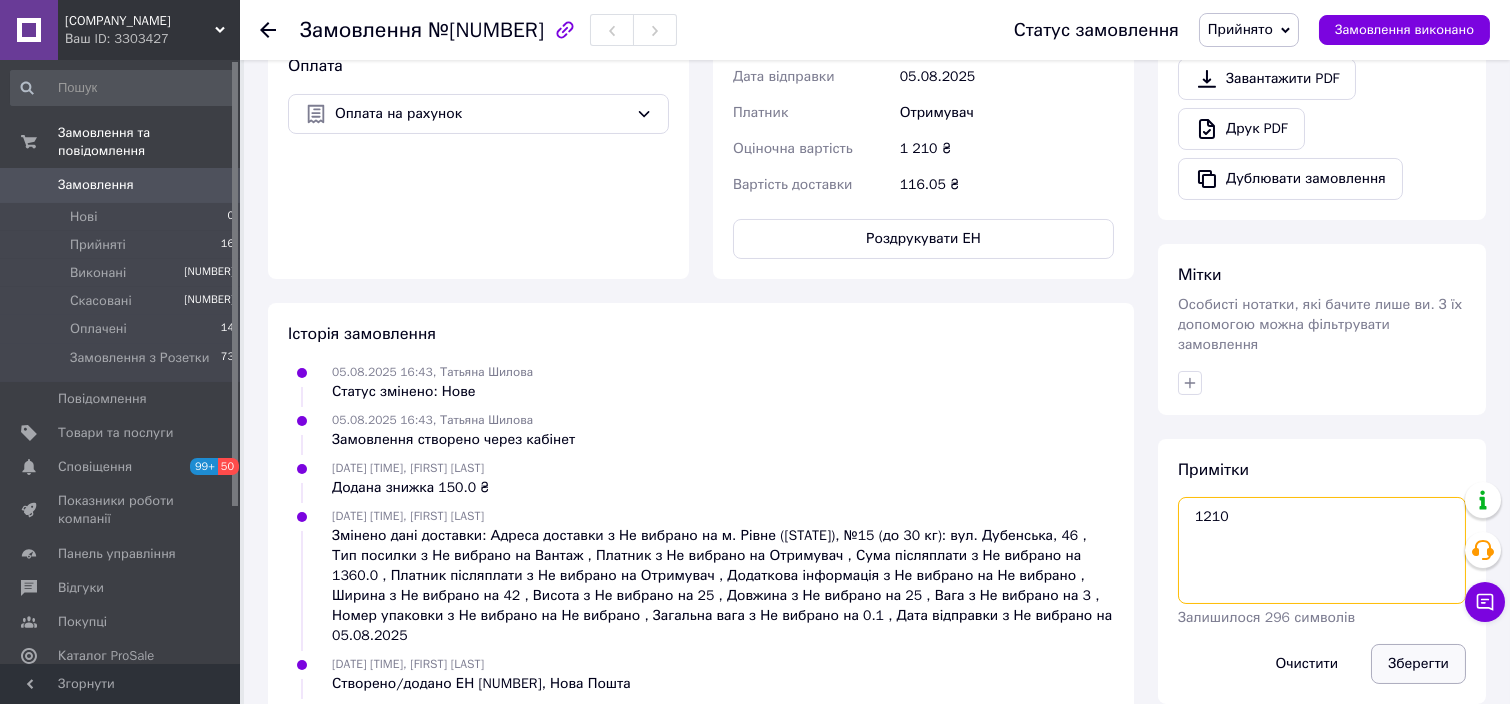type on "1210" 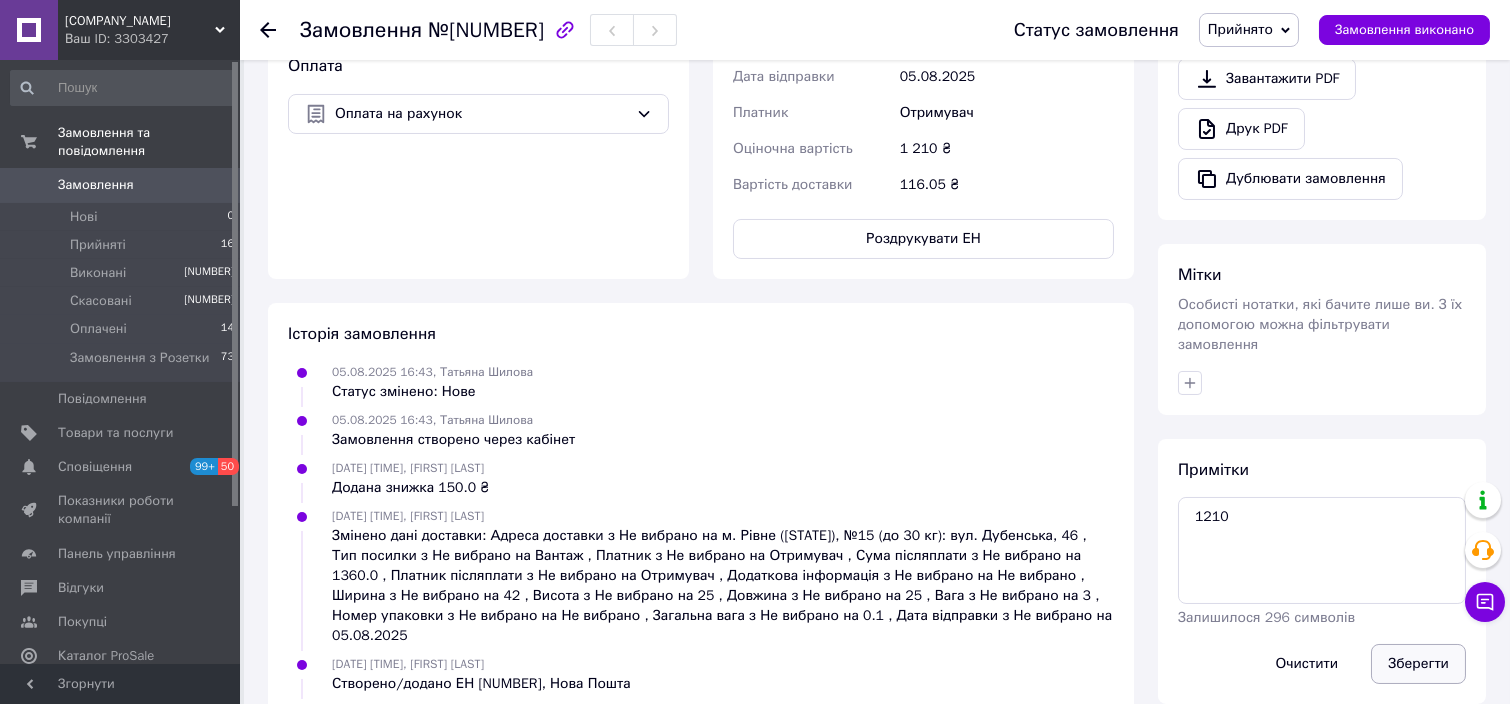 click on "Зберегти" at bounding box center (1418, 664) 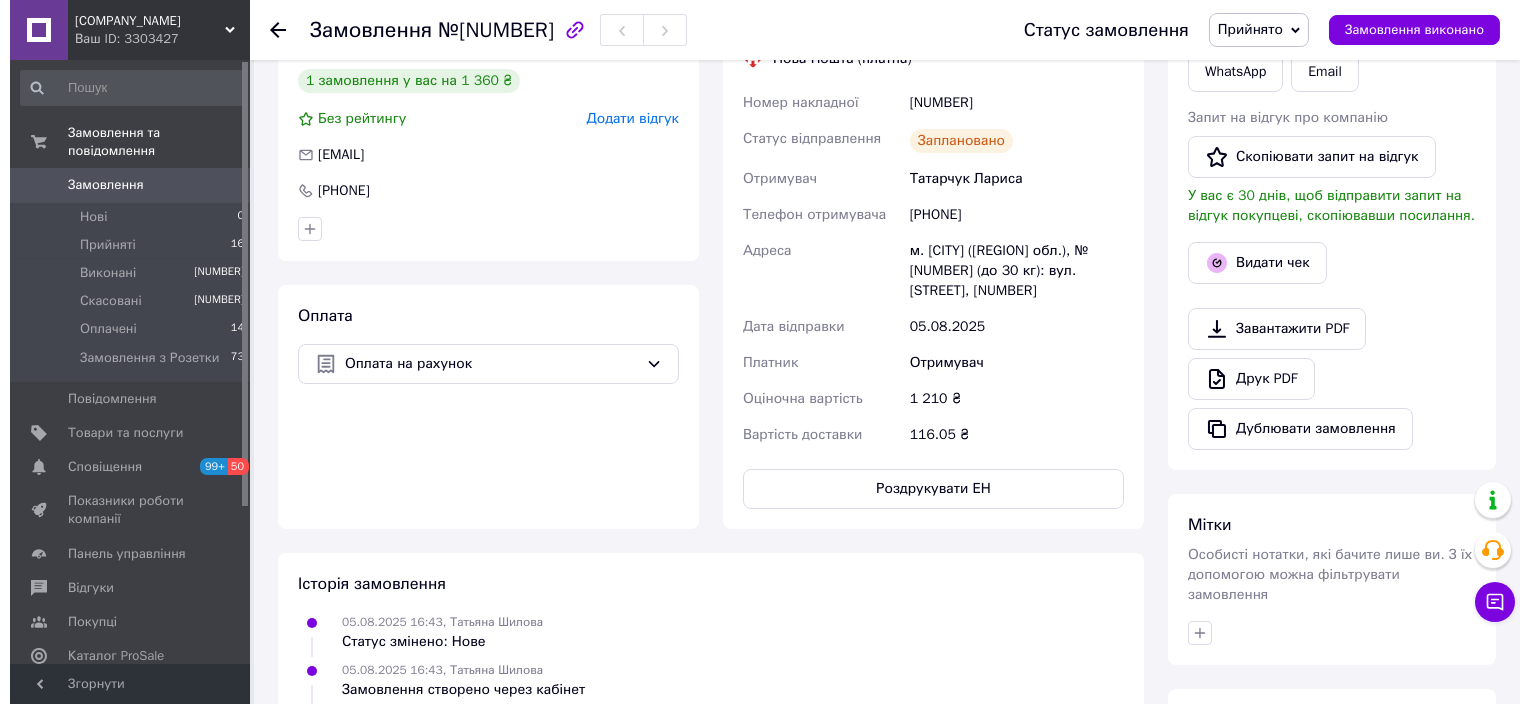 scroll, scrollTop: 400, scrollLeft: 0, axis: vertical 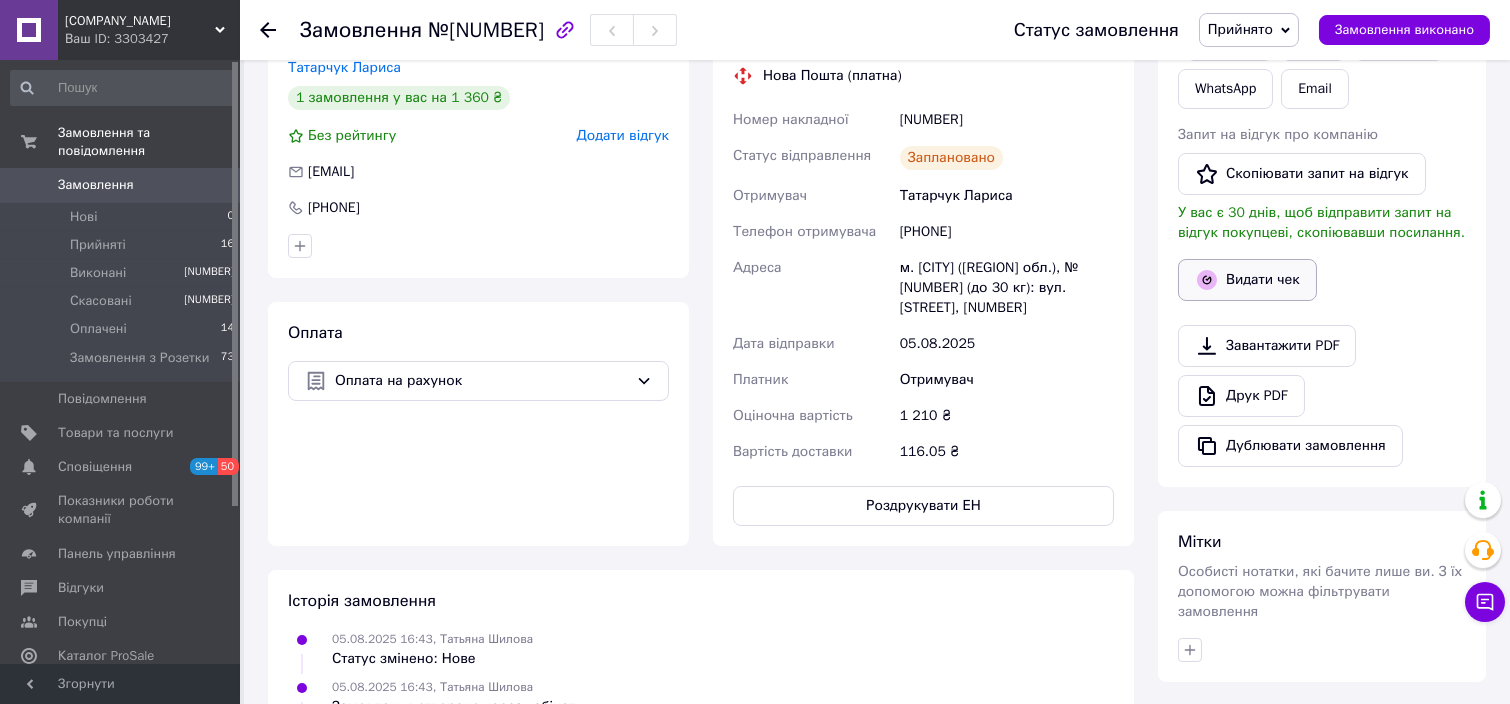 click on "Видати чек" at bounding box center (1247, 280) 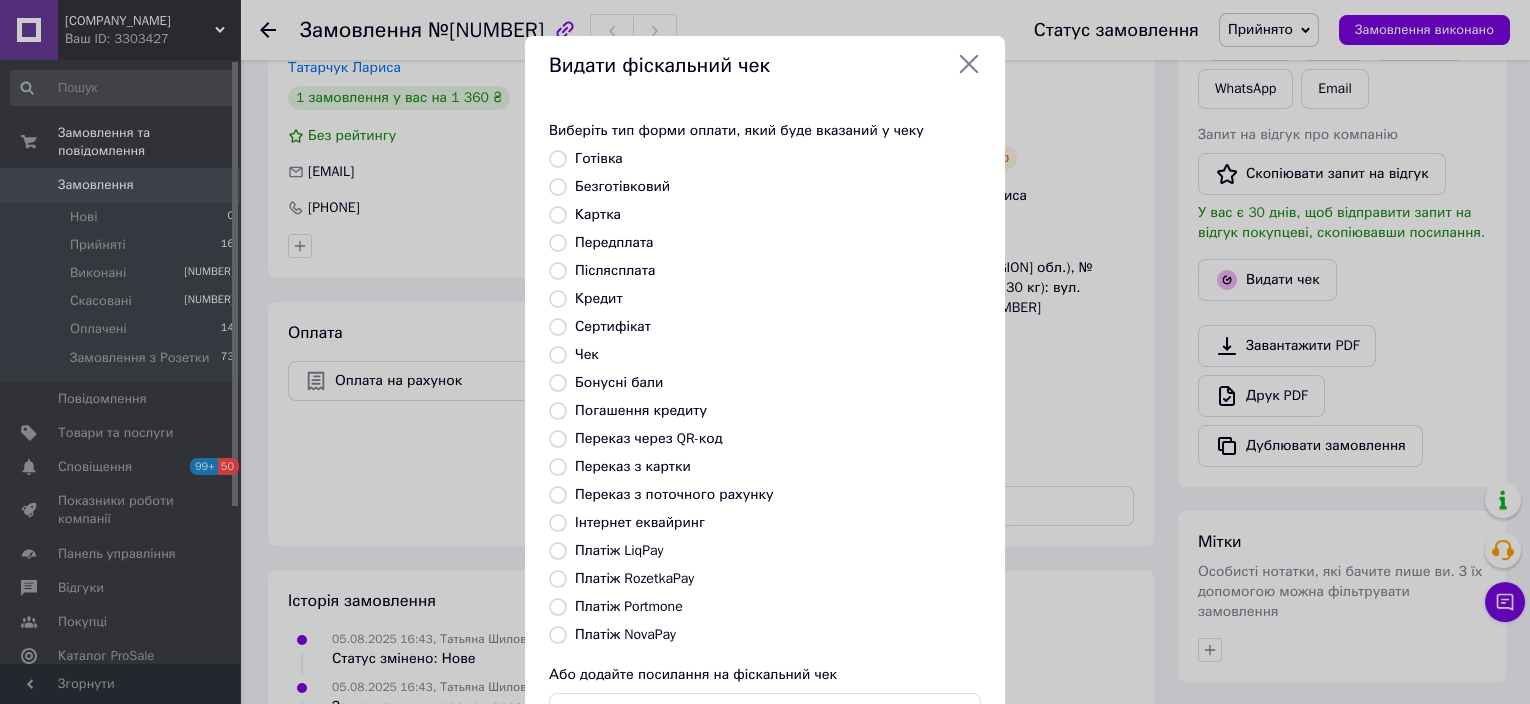 click at bounding box center [558, 467] 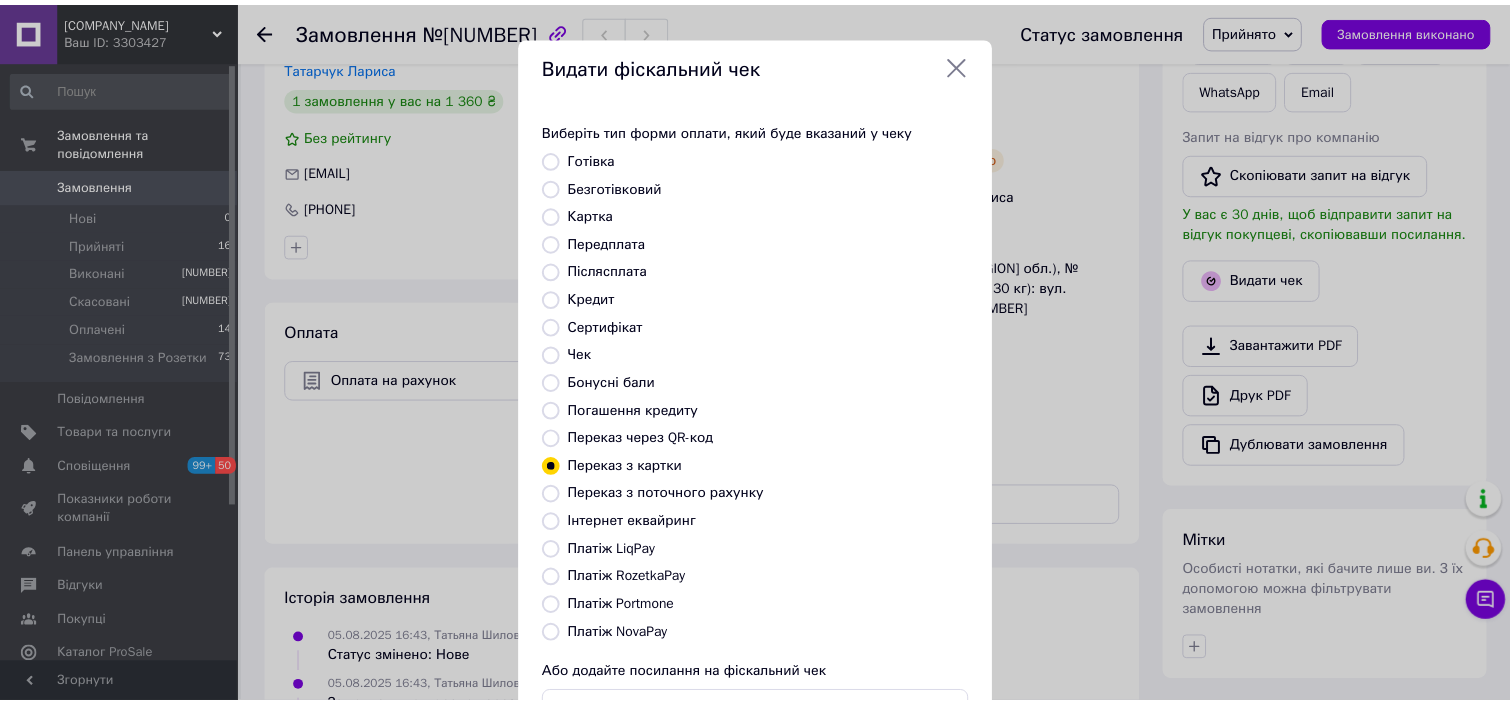 scroll, scrollTop: 154, scrollLeft: 0, axis: vertical 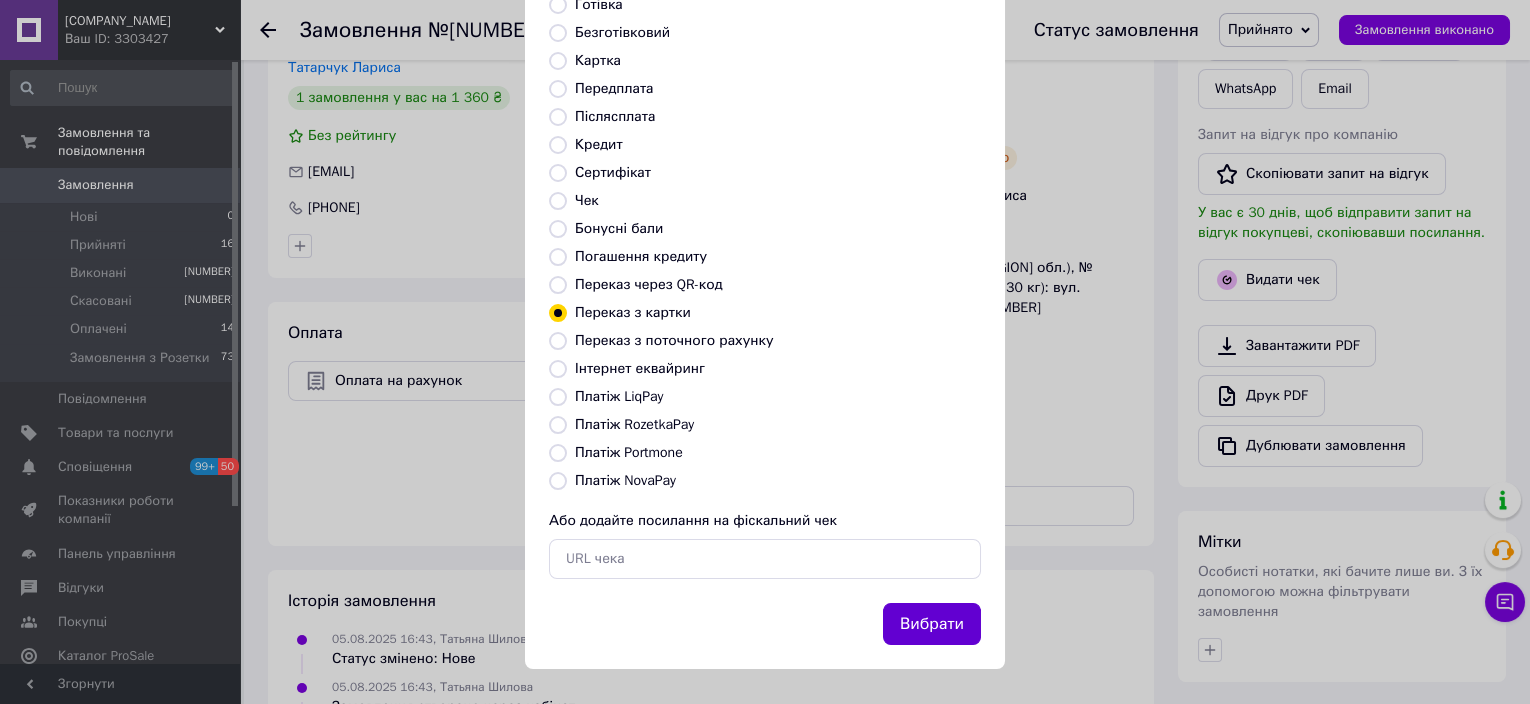click on "Вибрати" at bounding box center [932, 624] 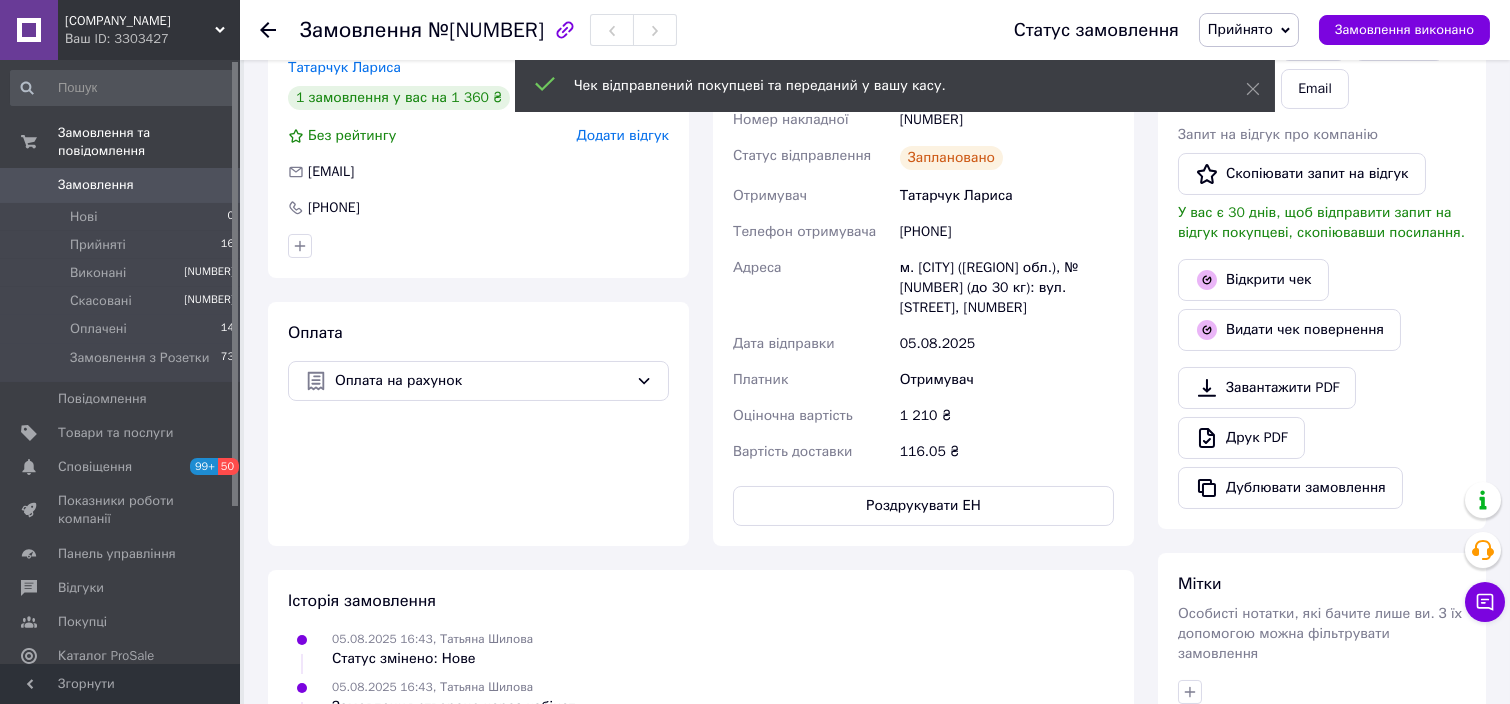 click 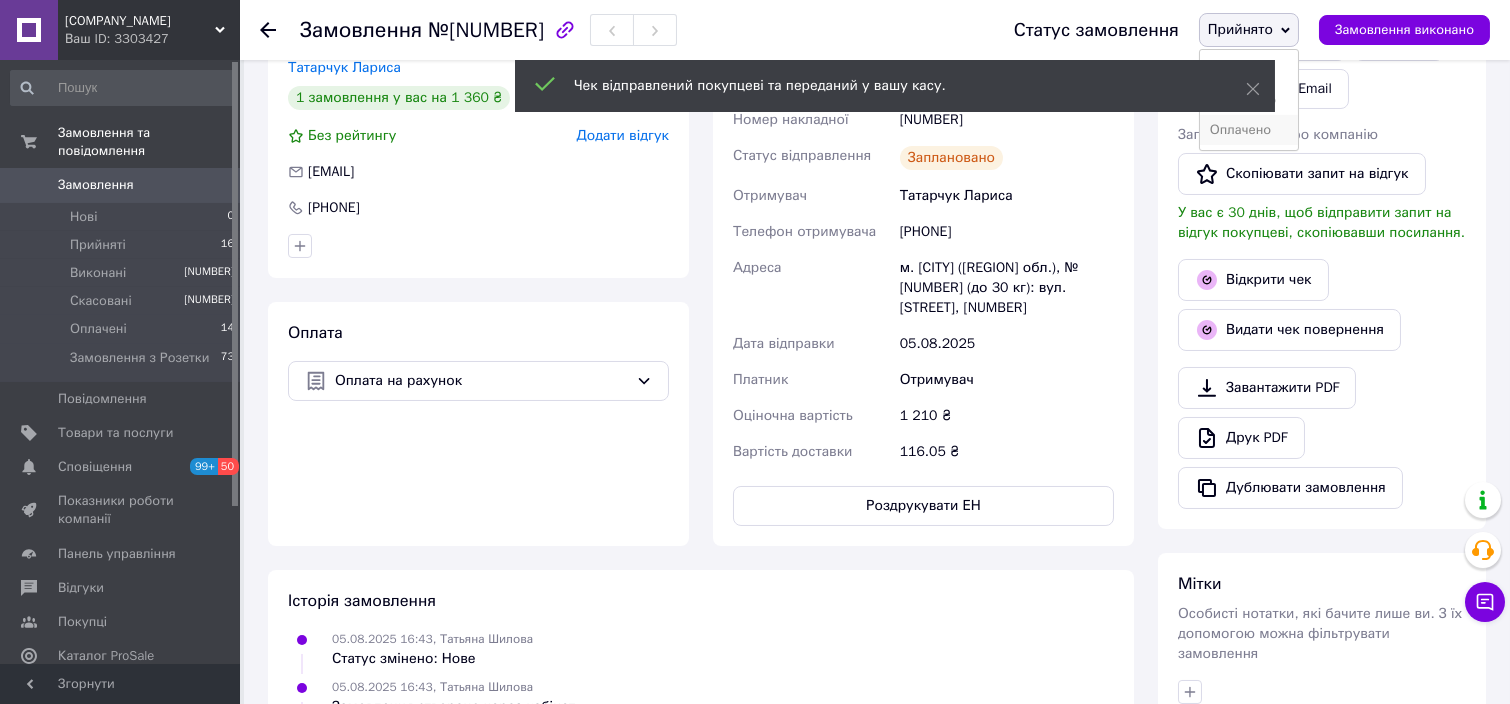 click on "Оплачено" at bounding box center (1249, 130) 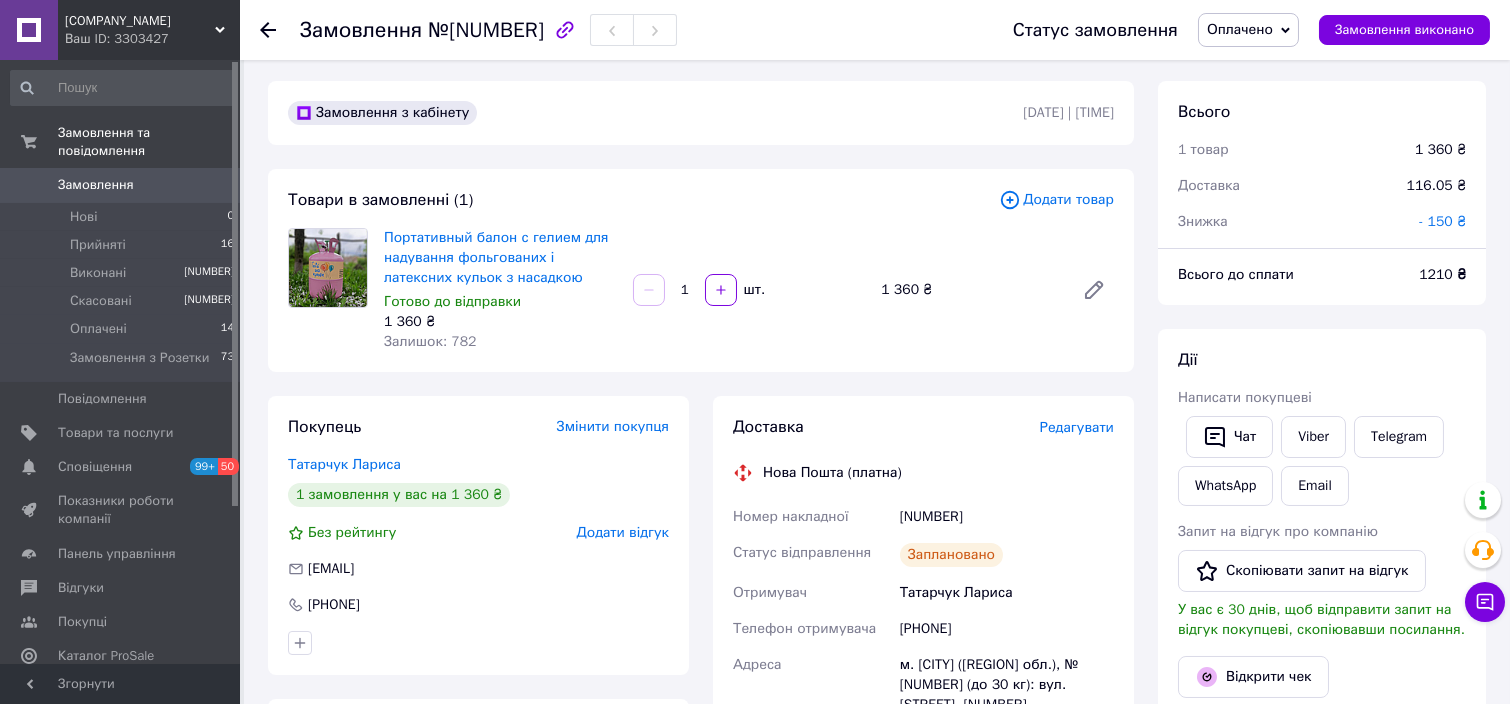 scroll, scrollTop: 0, scrollLeft: 0, axis: both 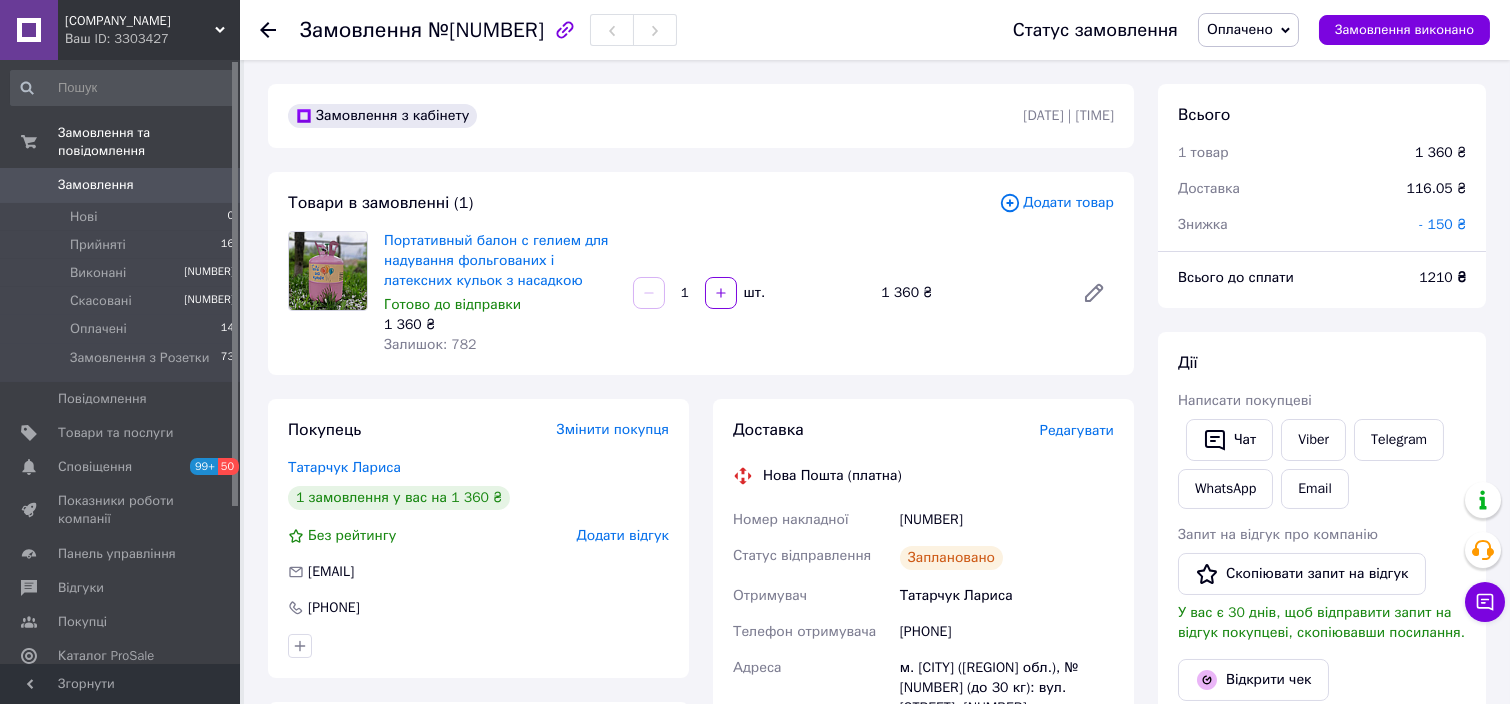 click 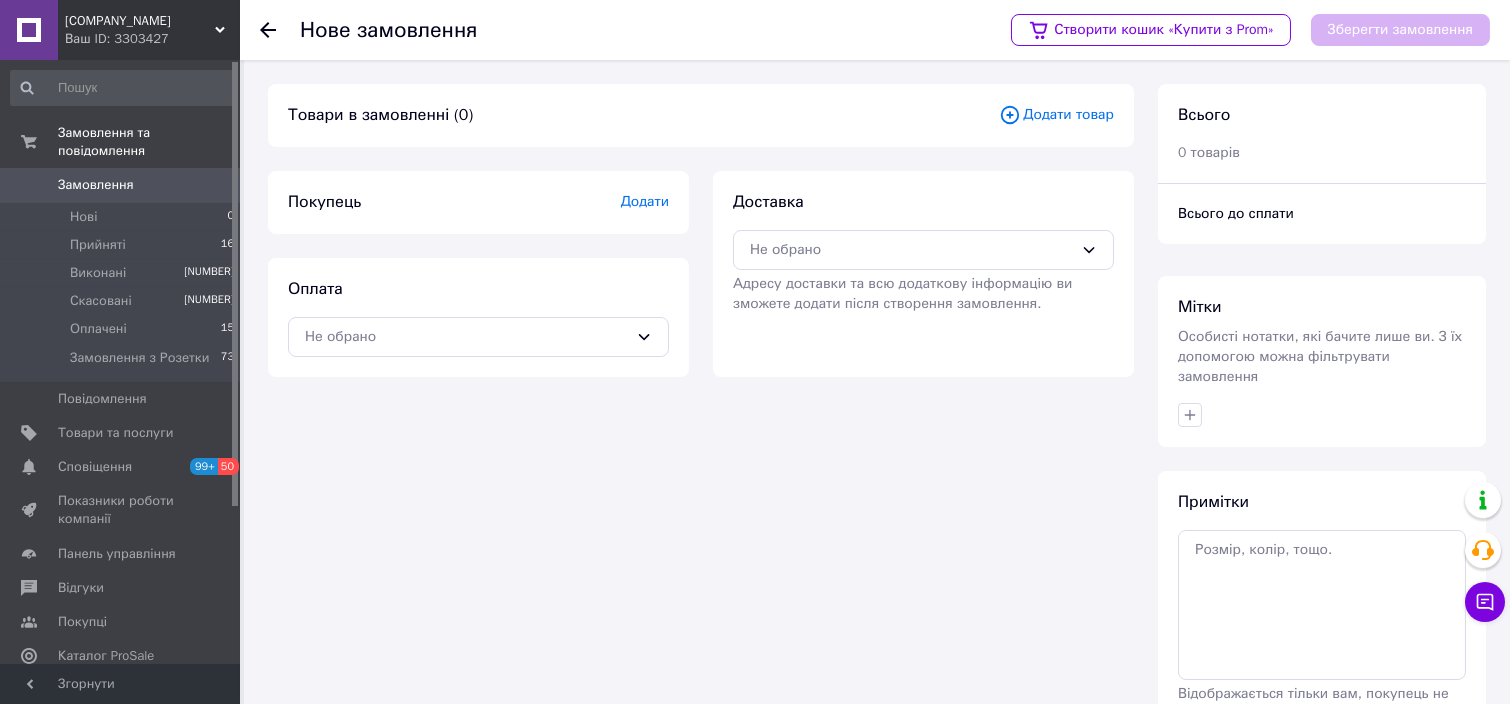 click on "Замовлення 0" at bounding box center (123, 185) 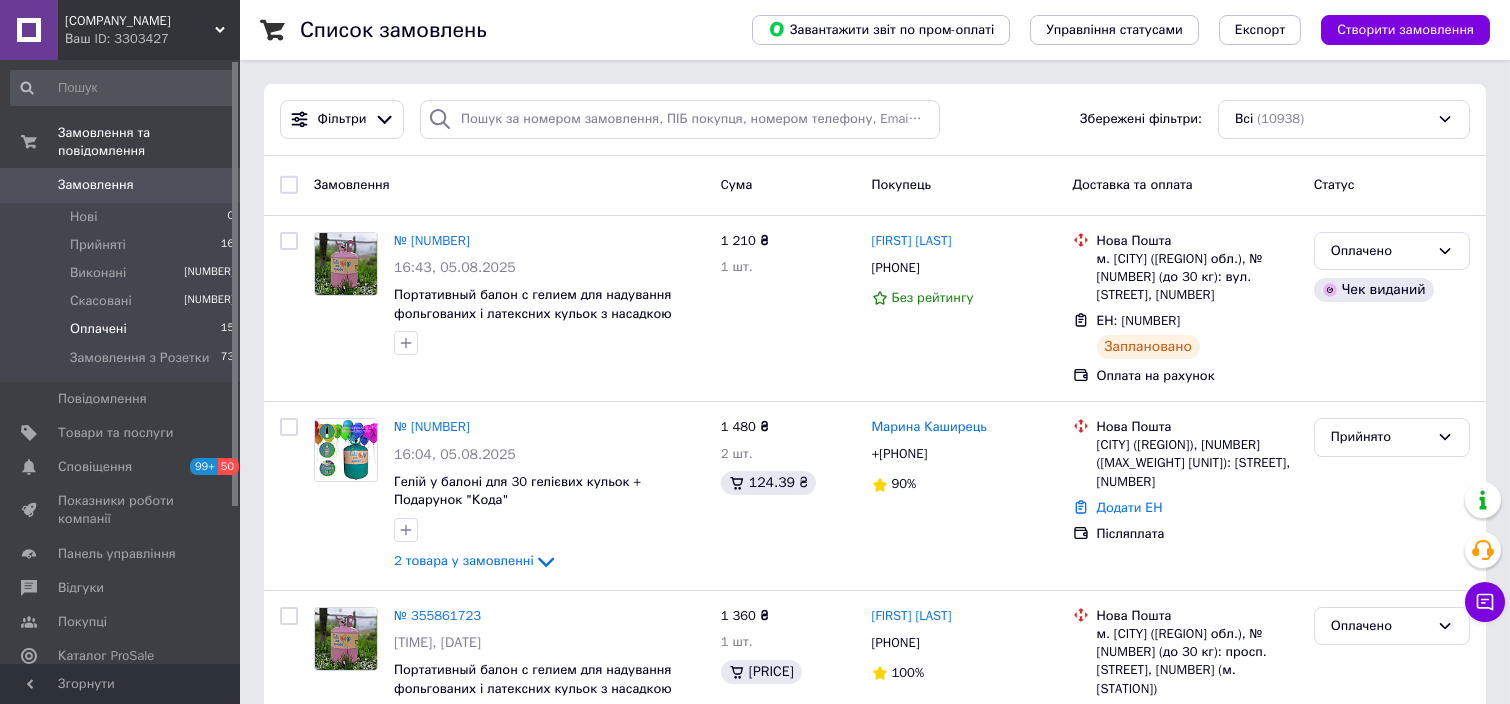 click on "Оплачені" at bounding box center (98, 329) 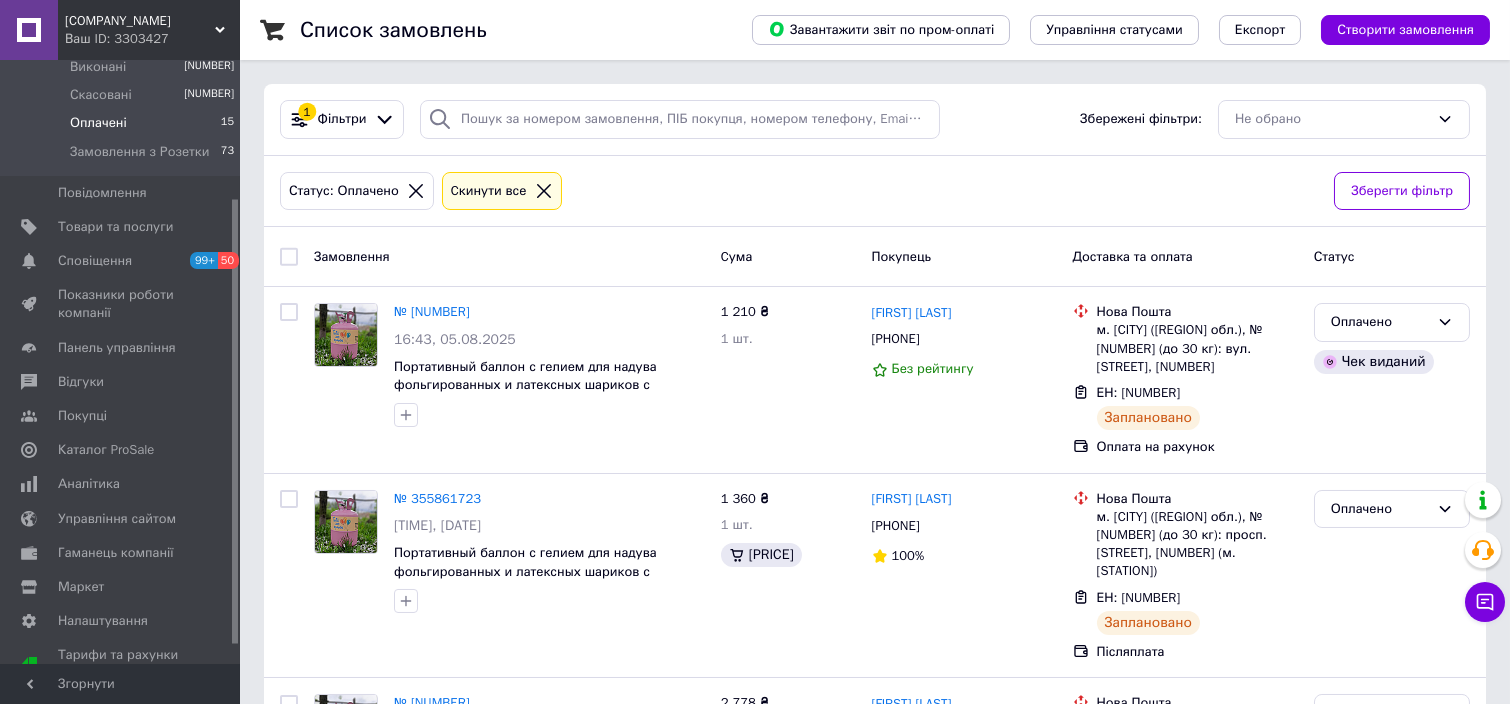 scroll, scrollTop: 213, scrollLeft: 0, axis: vertical 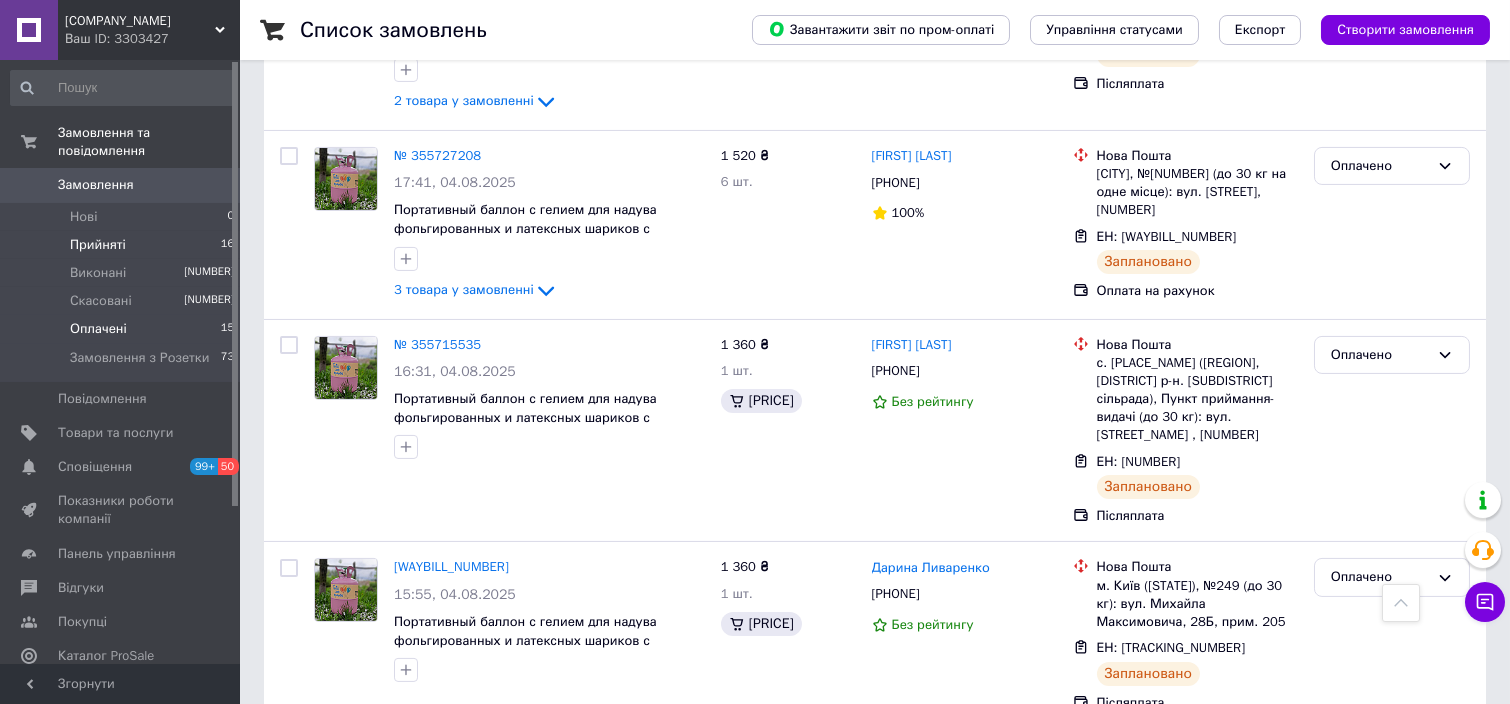 click on "Прийняті" at bounding box center [98, 245] 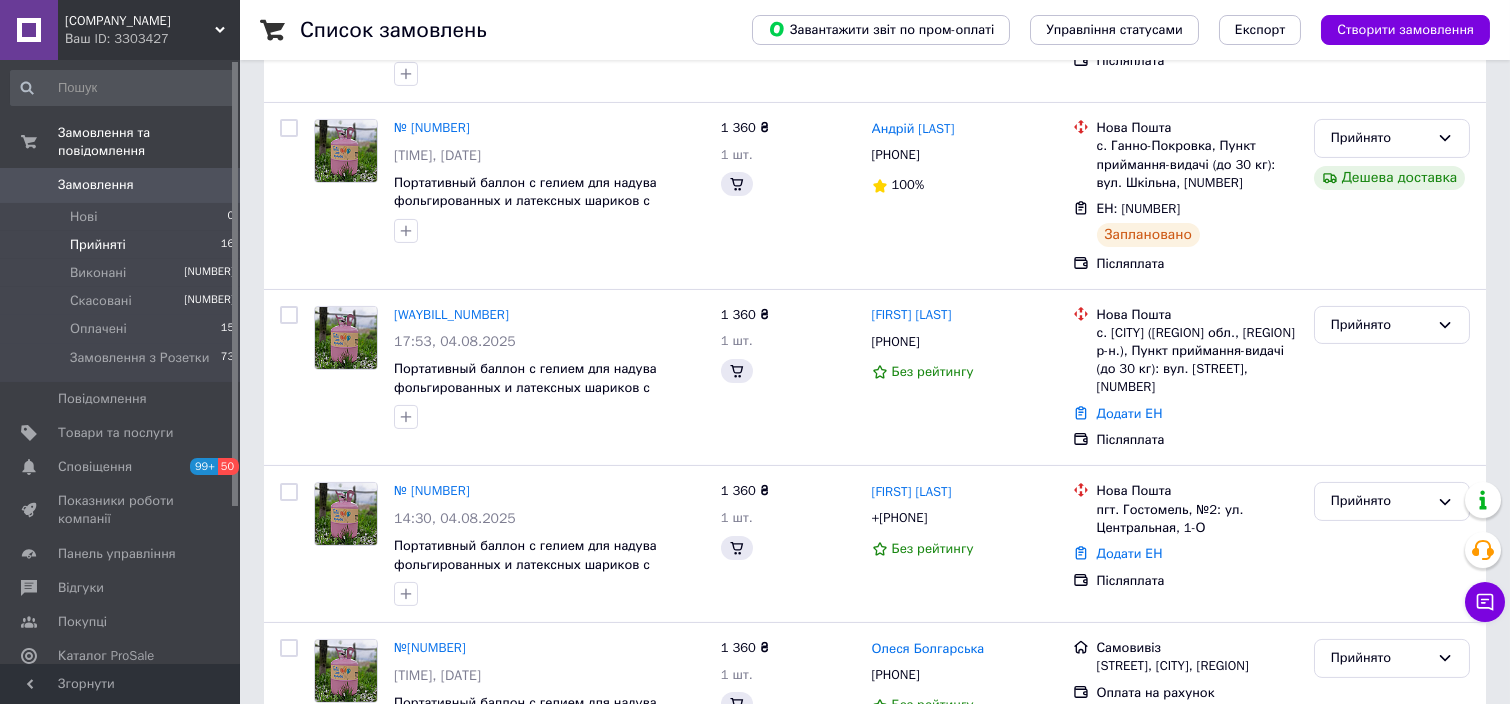 scroll, scrollTop: 0, scrollLeft: 0, axis: both 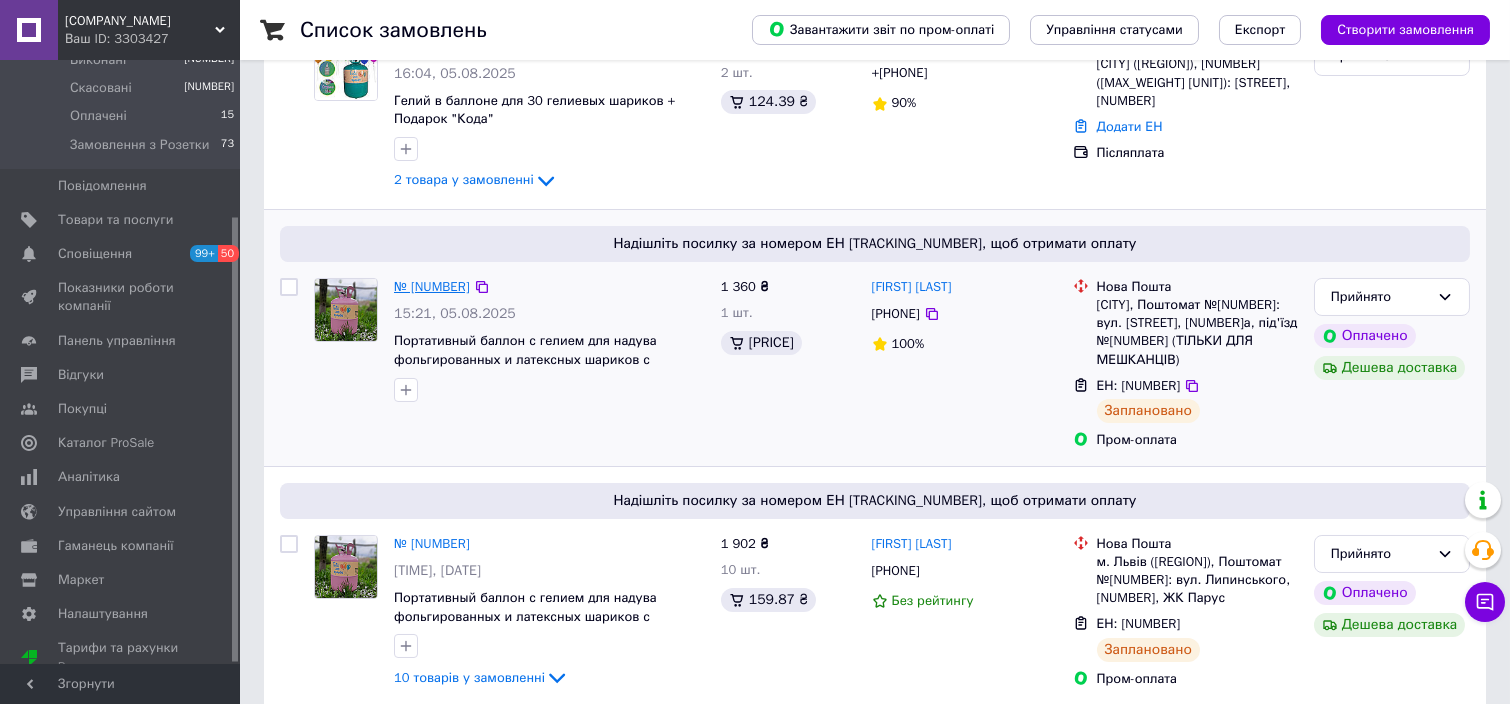 click on "№ [NUMBER]" at bounding box center (432, 286) 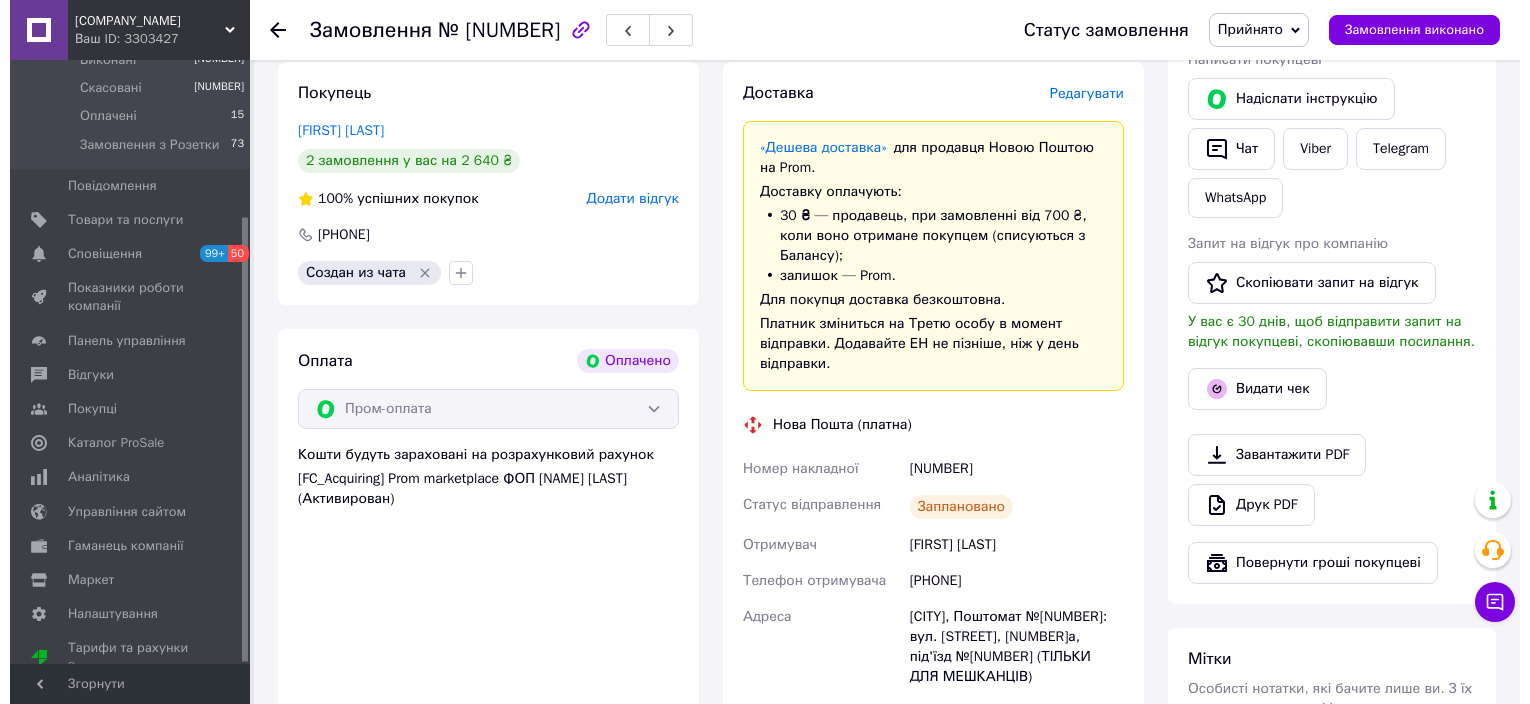scroll, scrollTop: 400, scrollLeft: 0, axis: vertical 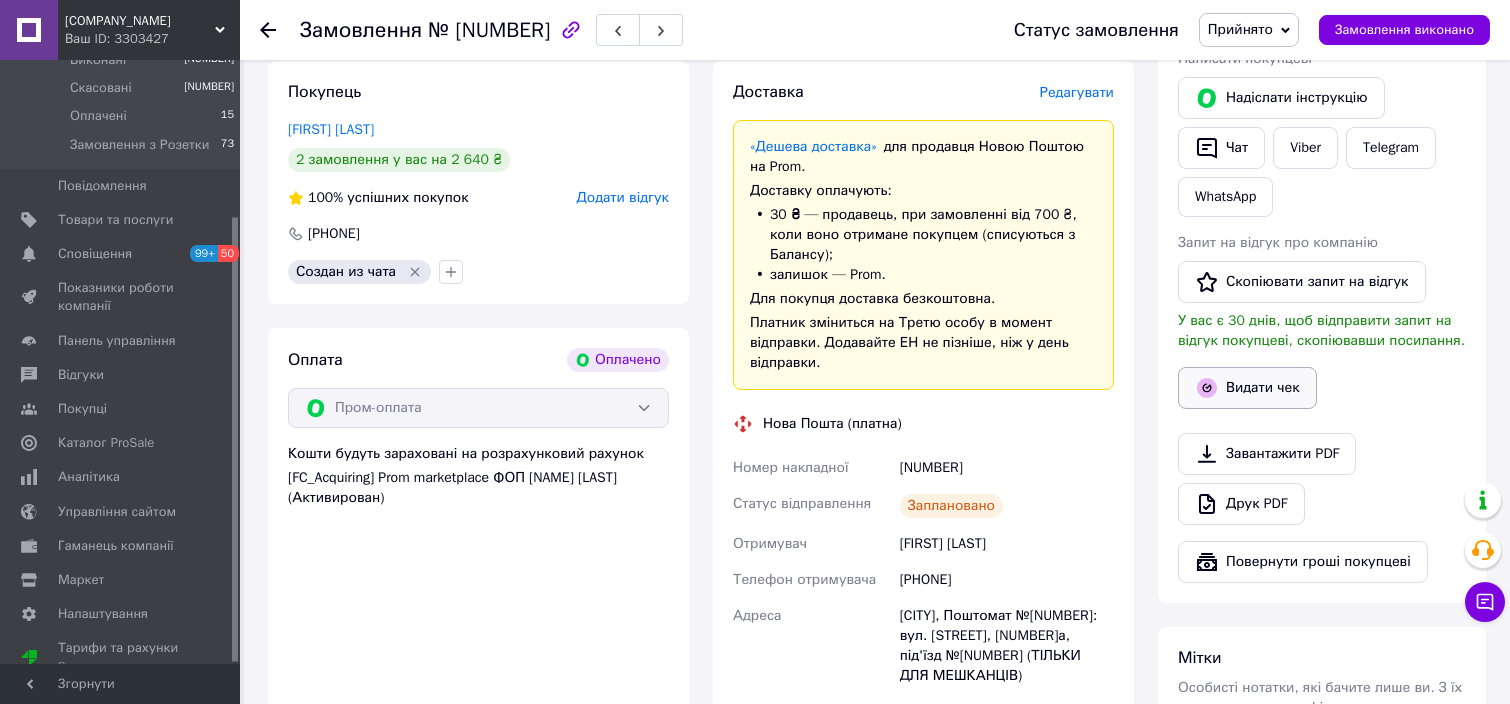 click on "Видати чек" at bounding box center [1247, 388] 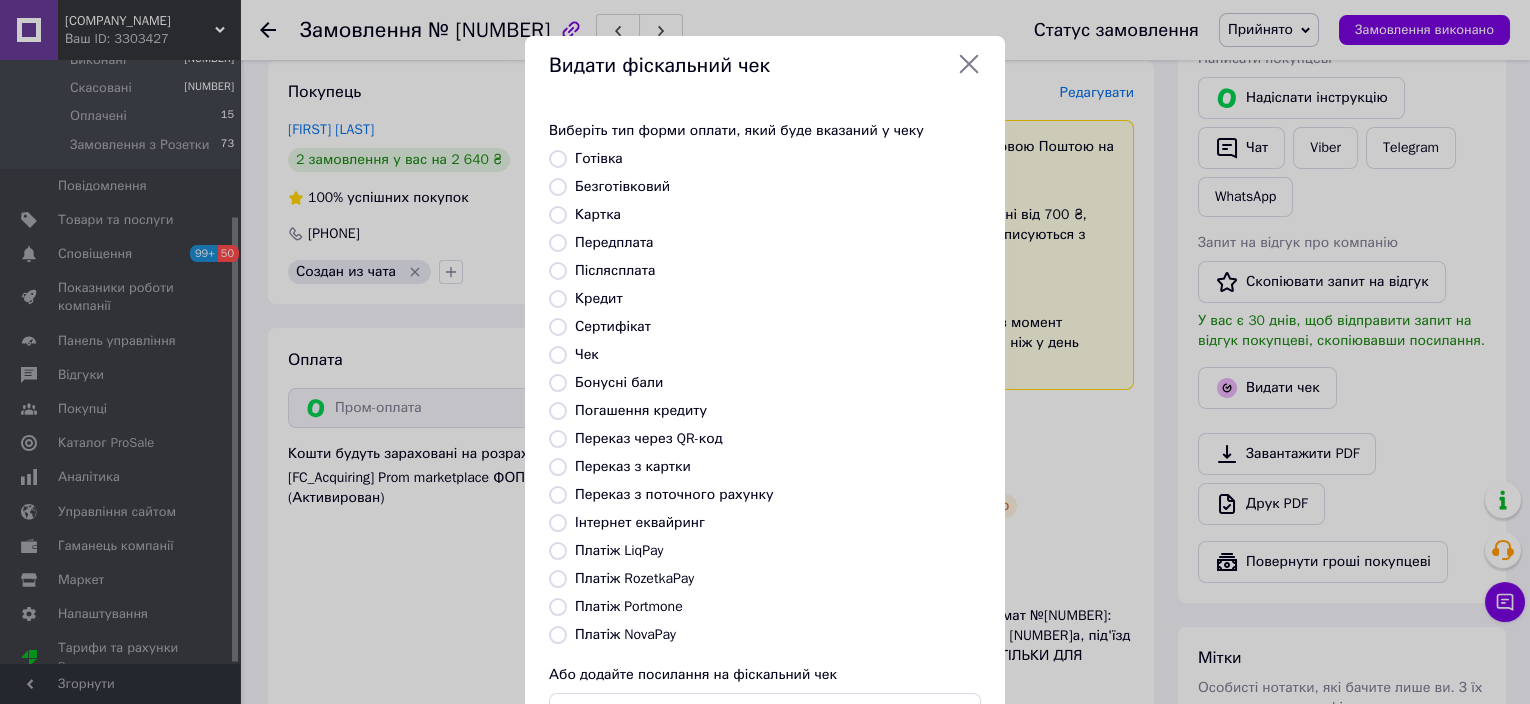 click on "Платіж RozetkaPay" at bounding box center [558, 579] 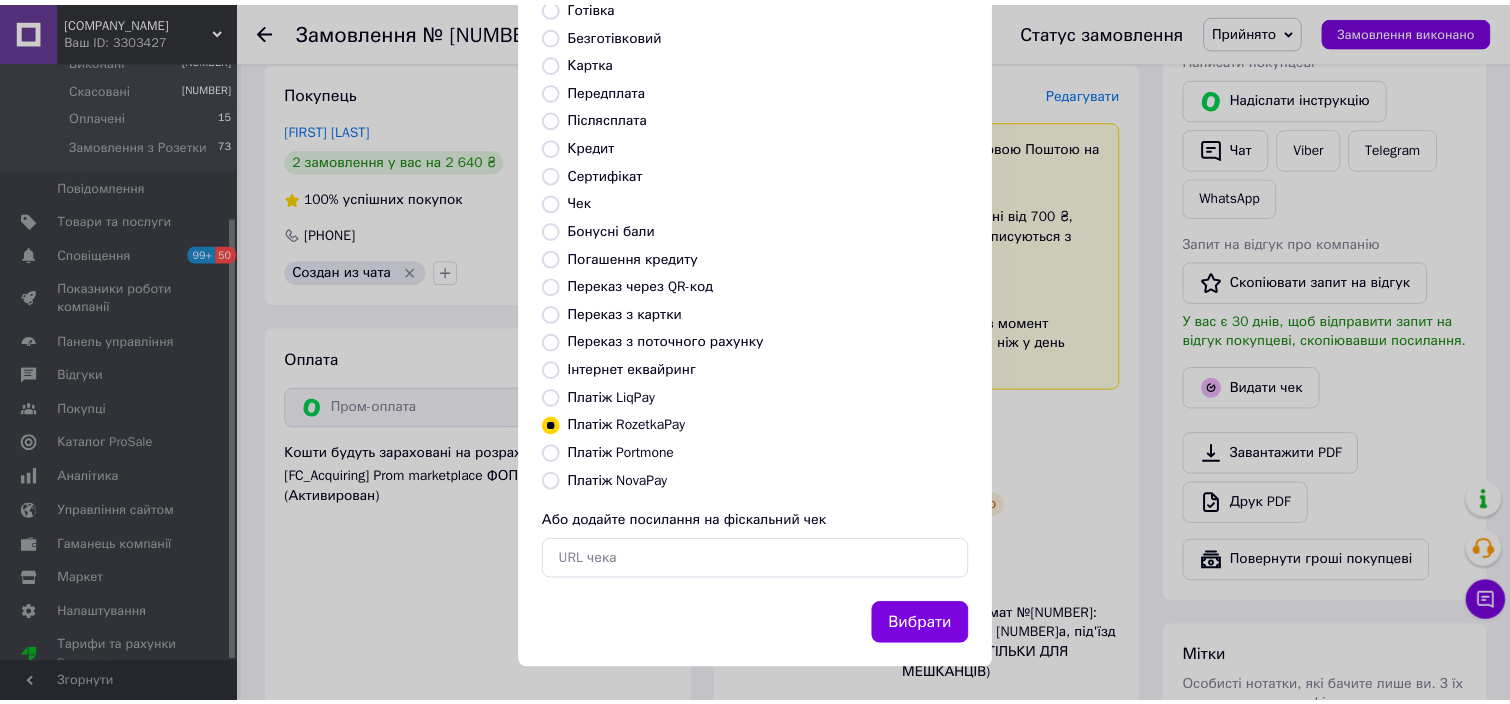 scroll, scrollTop: 154, scrollLeft: 0, axis: vertical 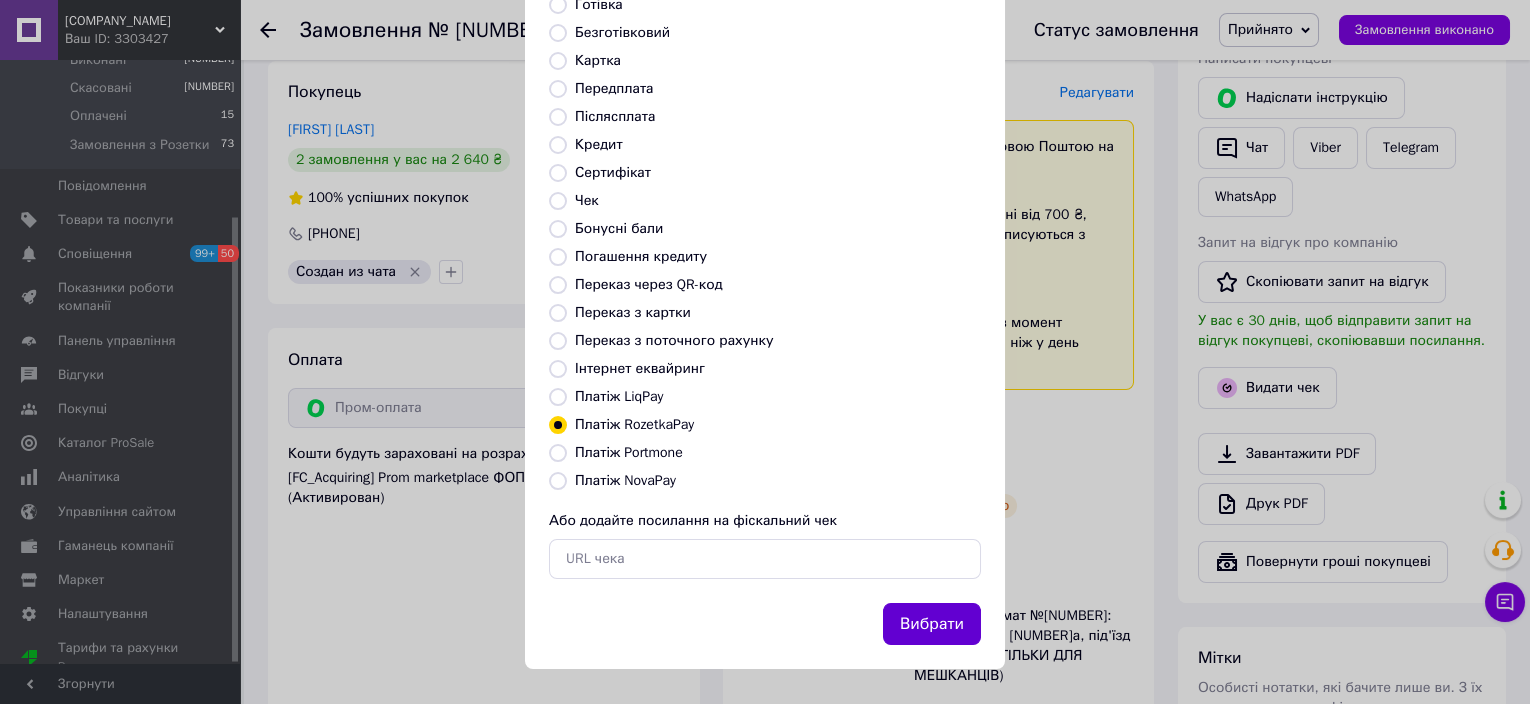click on "Вибрати" at bounding box center (932, 624) 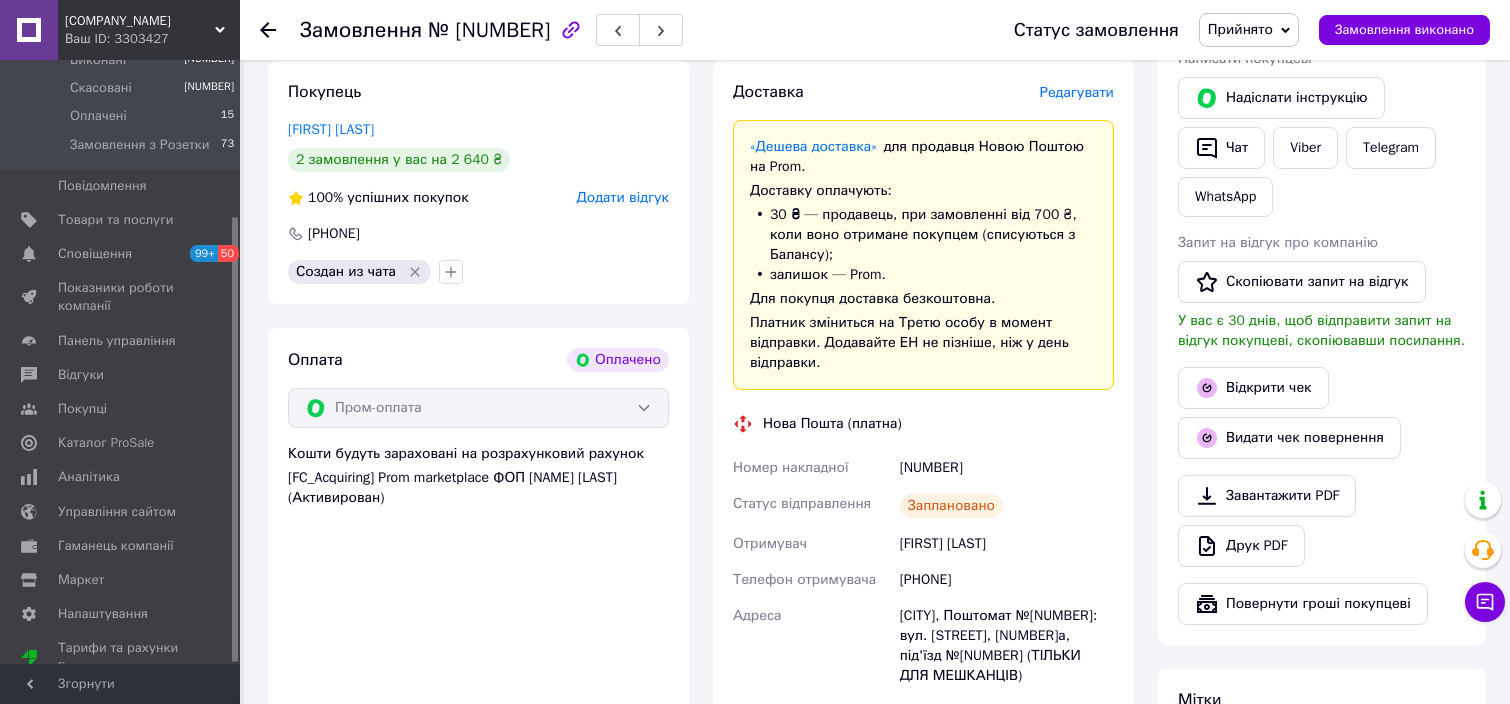 click 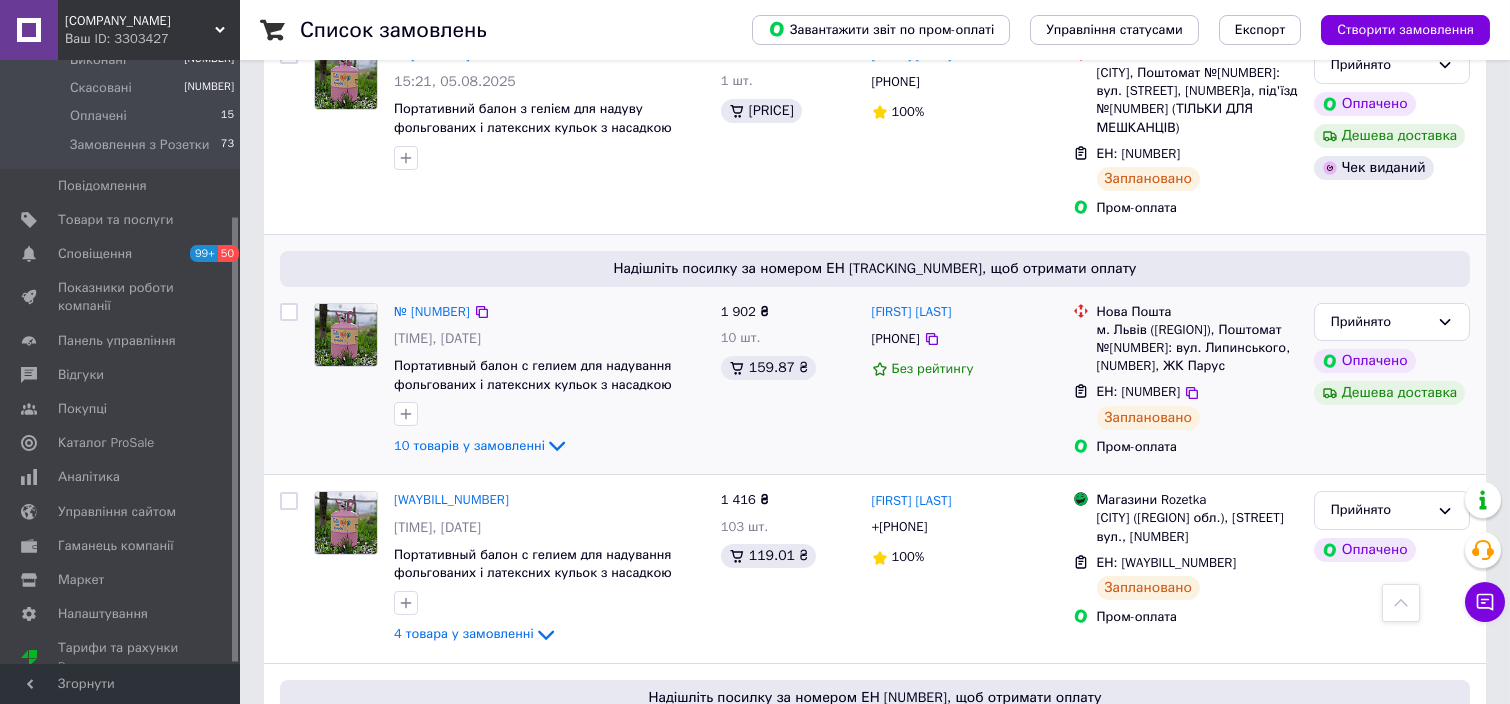 scroll, scrollTop: 533, scrollLeft: 0, axis: vertical 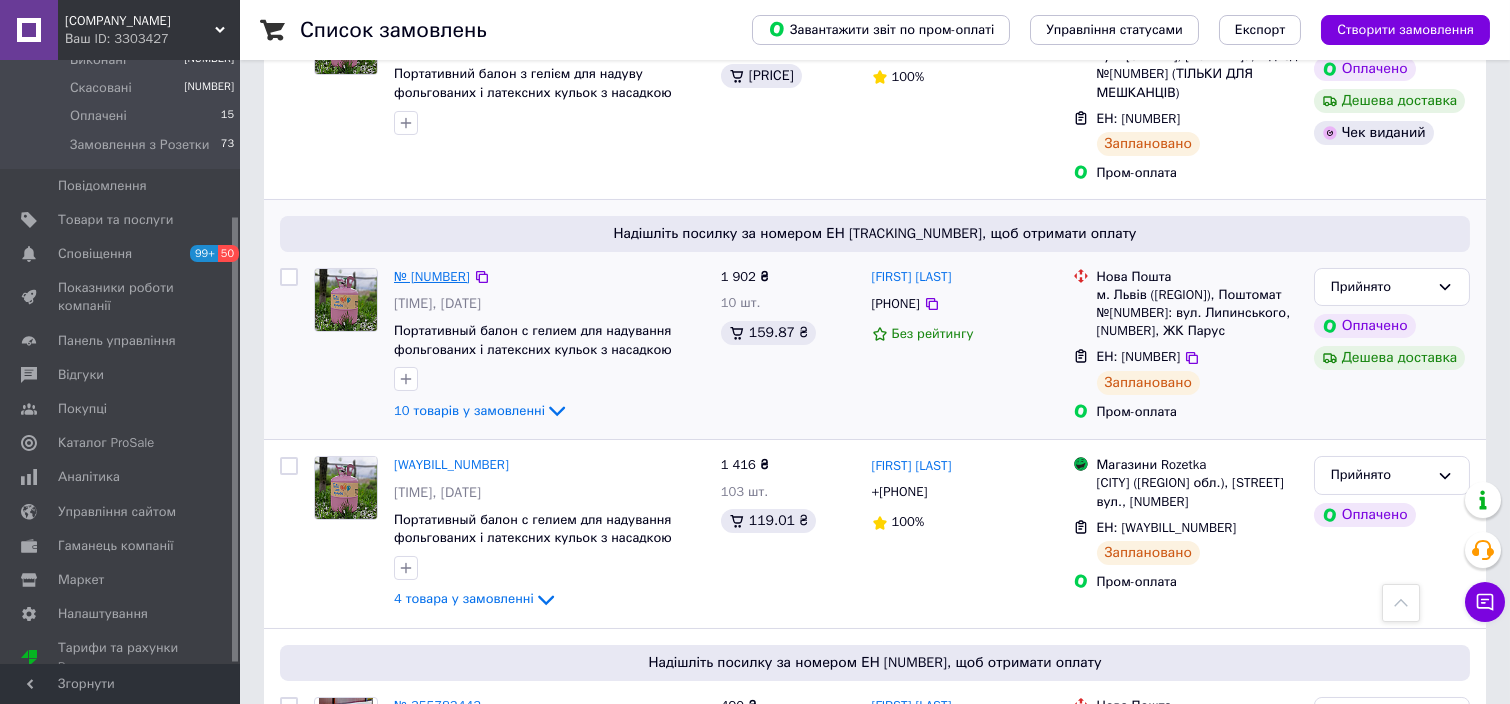 click on "№ [NUMBER]" at bounding box center [432, 276] 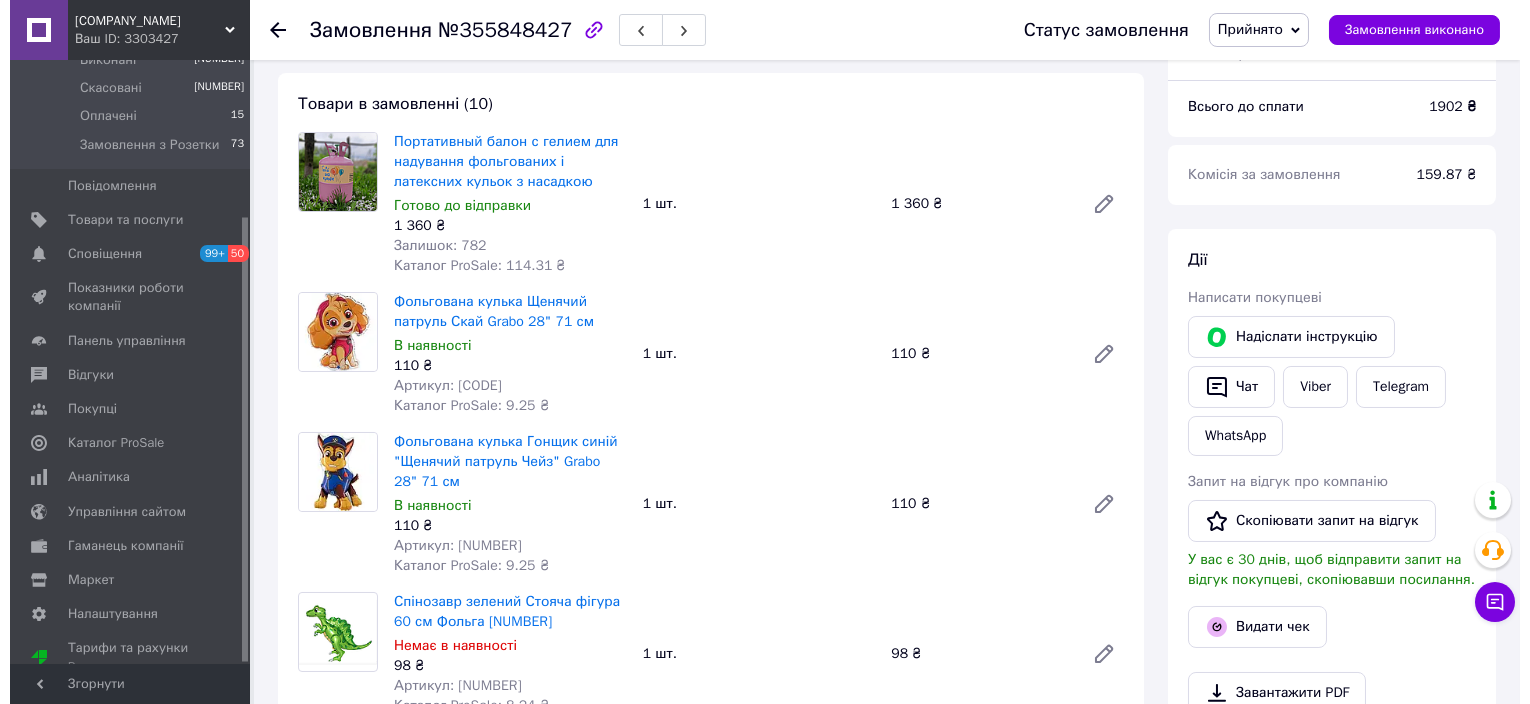 scroll, scrollTop: 400, scrollLeft: 0, axis: vertical 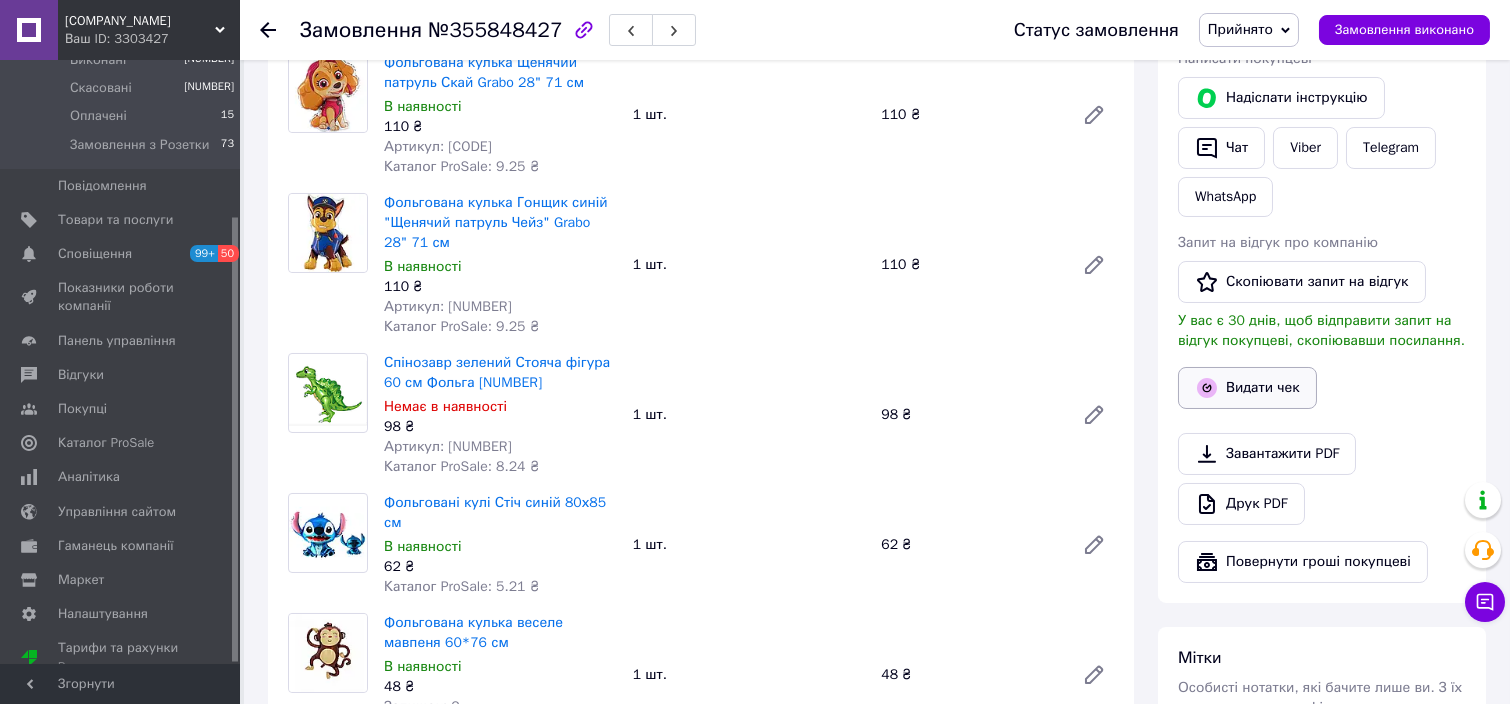 click on "Видати чек" at bounding box center (1247, 388) 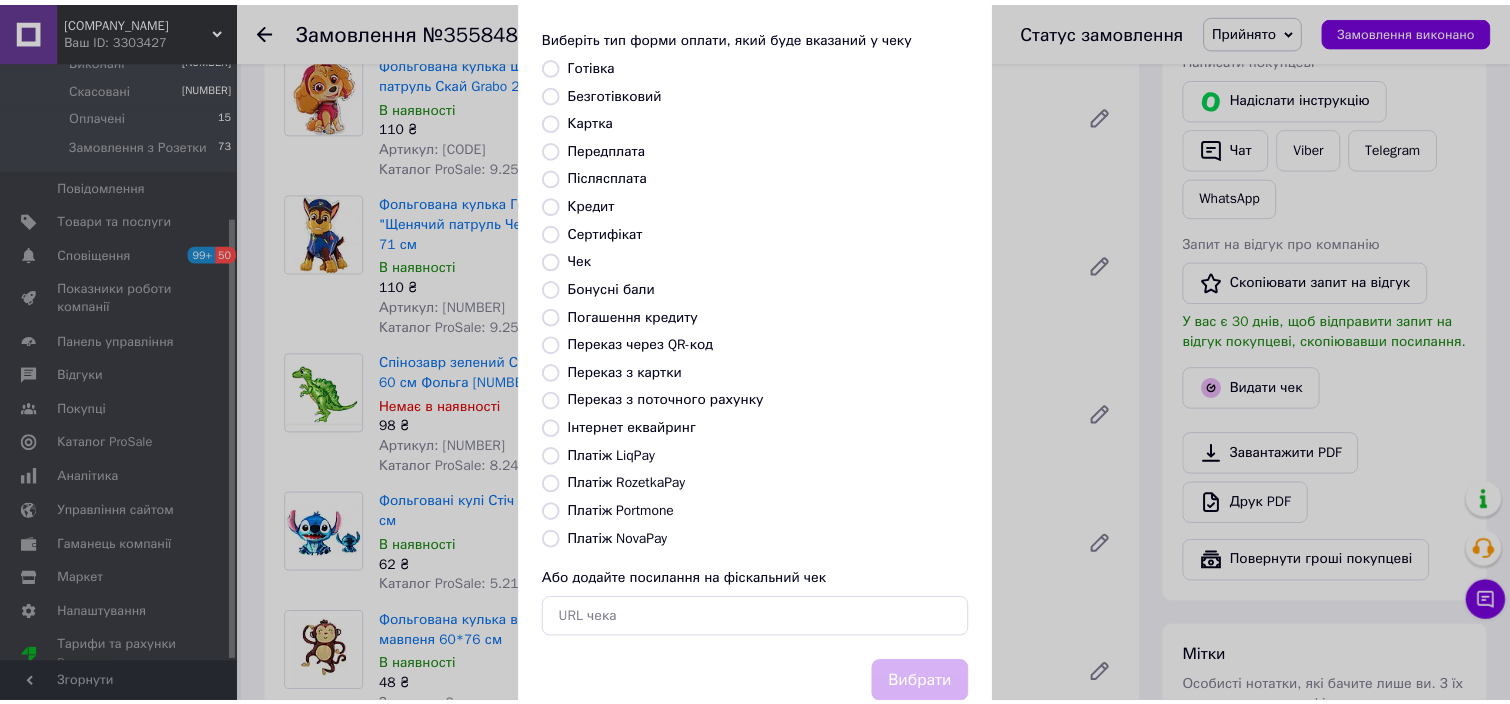 scroll, scrollTop: 154, scrollLeft: 0, axis: vertical 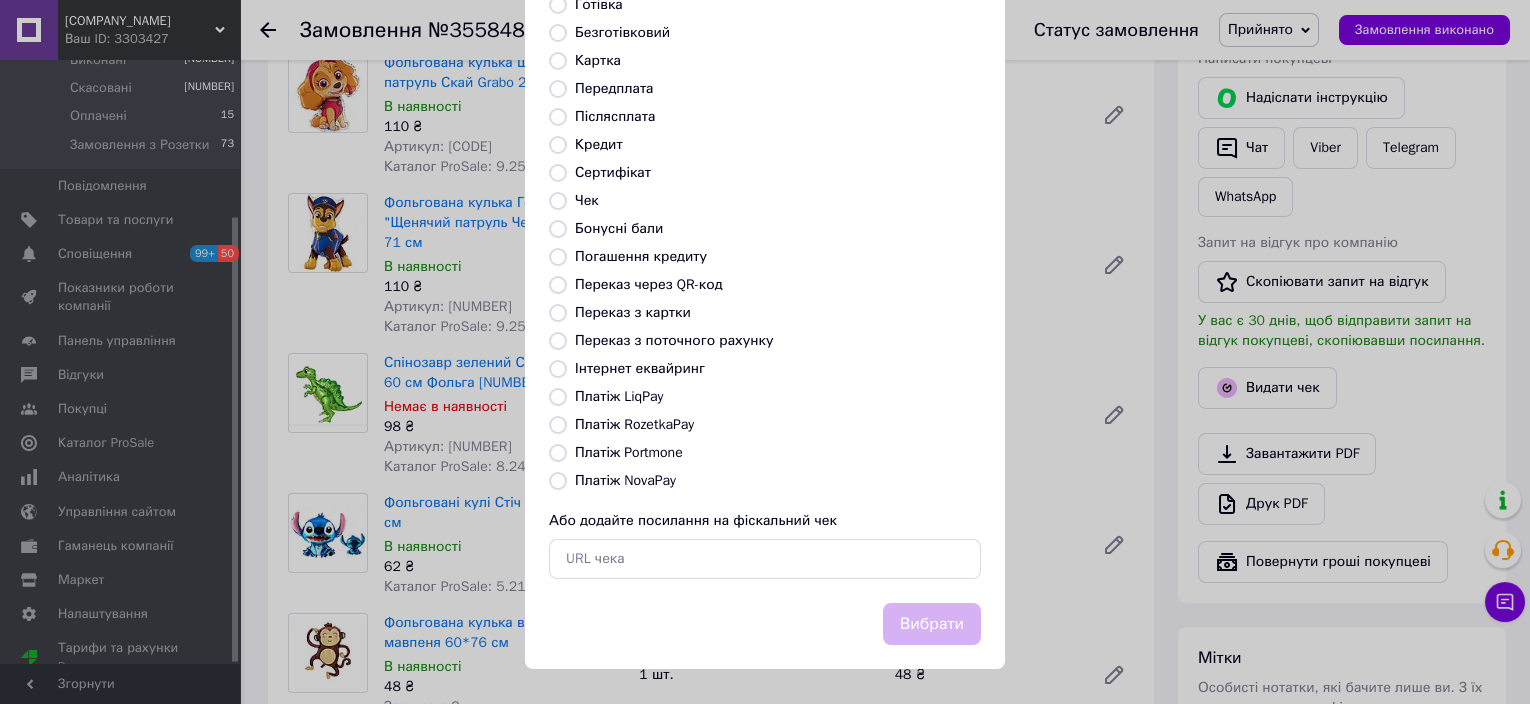click on "Платіж RozetkaPay" at bounding box center [558, 425] 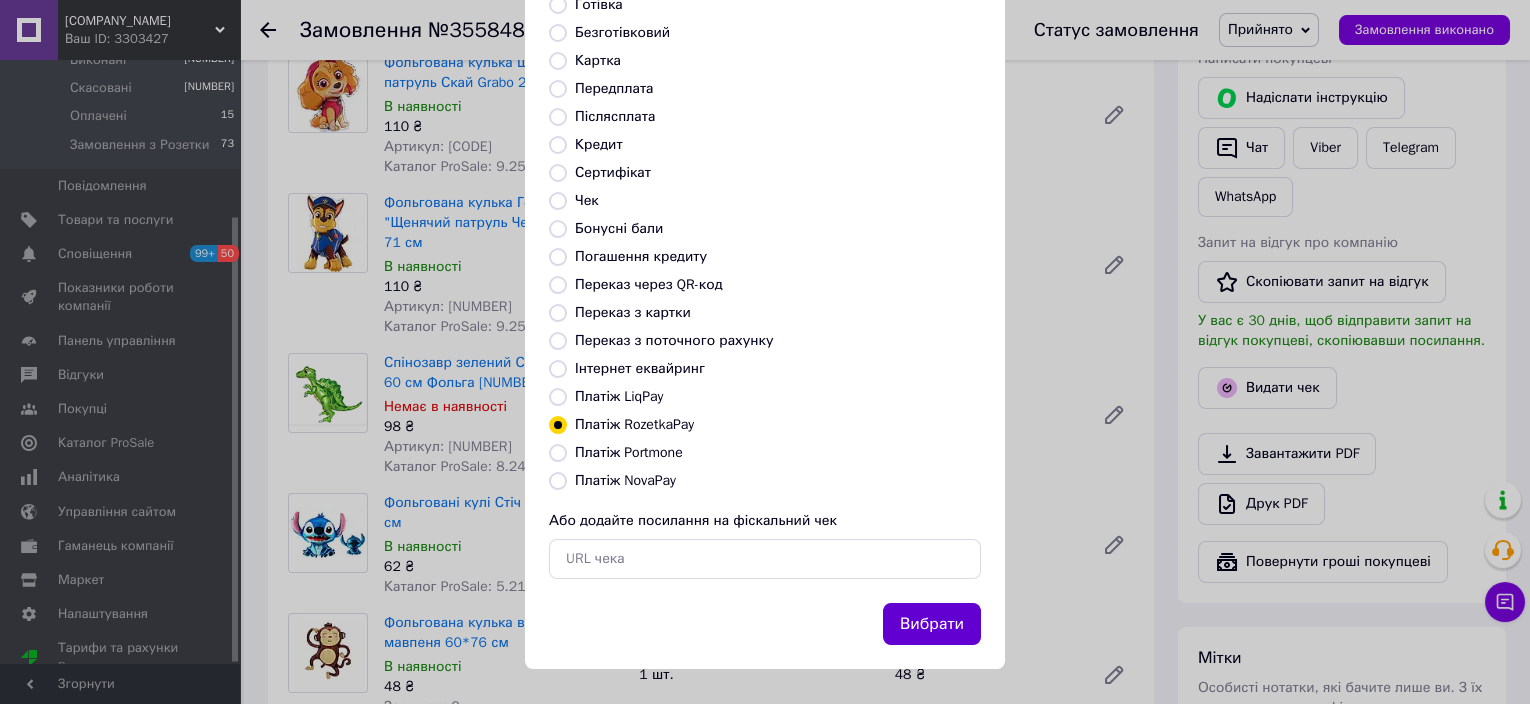 click on "Вибрати" at bounding box center (932, 624) 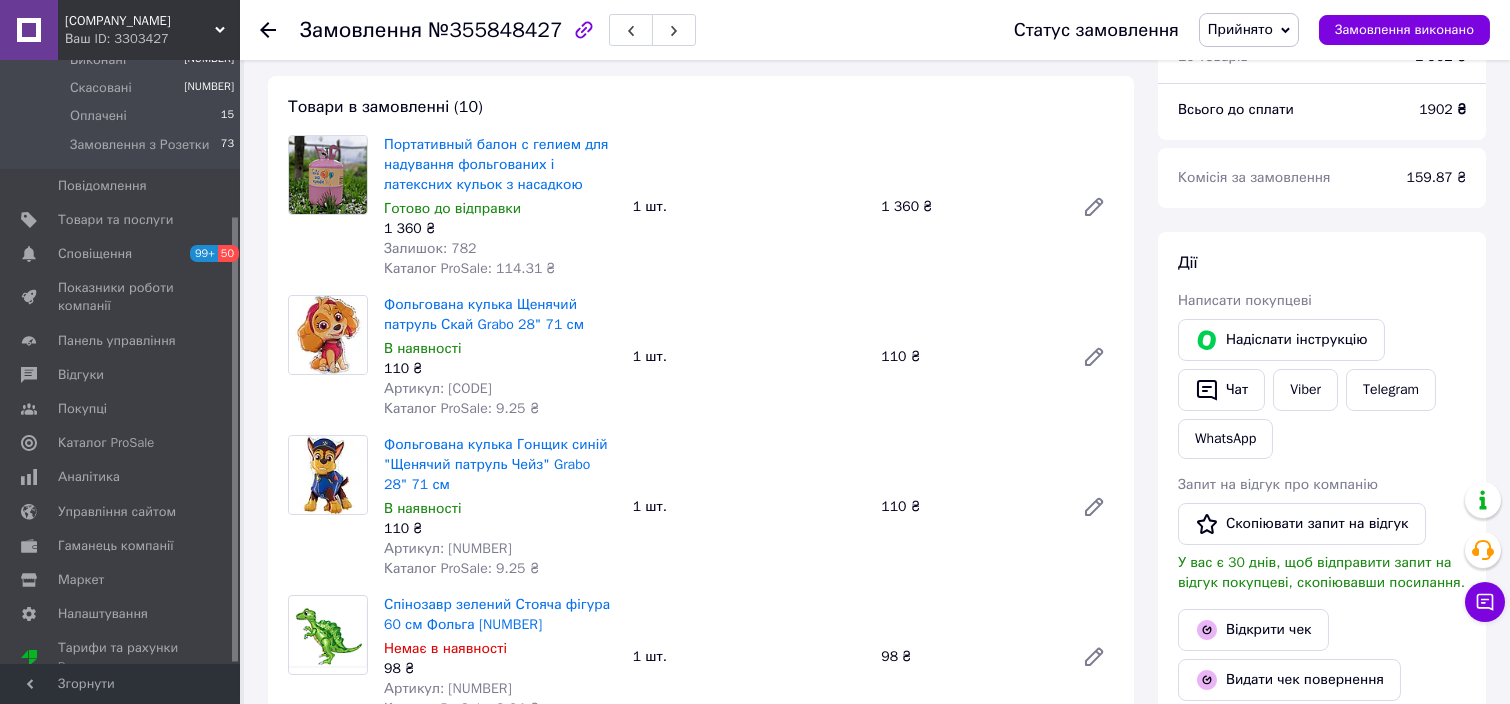 scroll, scrollTop: 0, scrollLeft: 0, axis: both 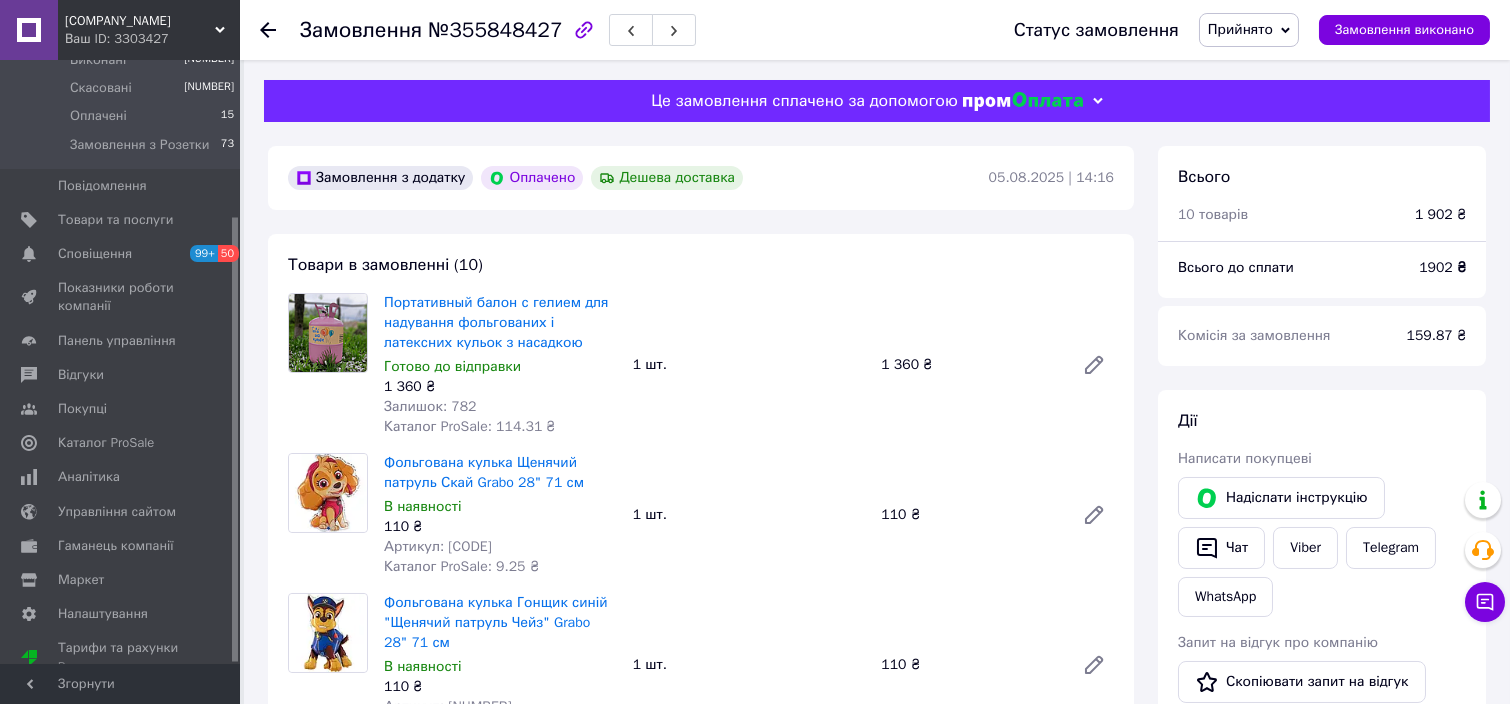 click 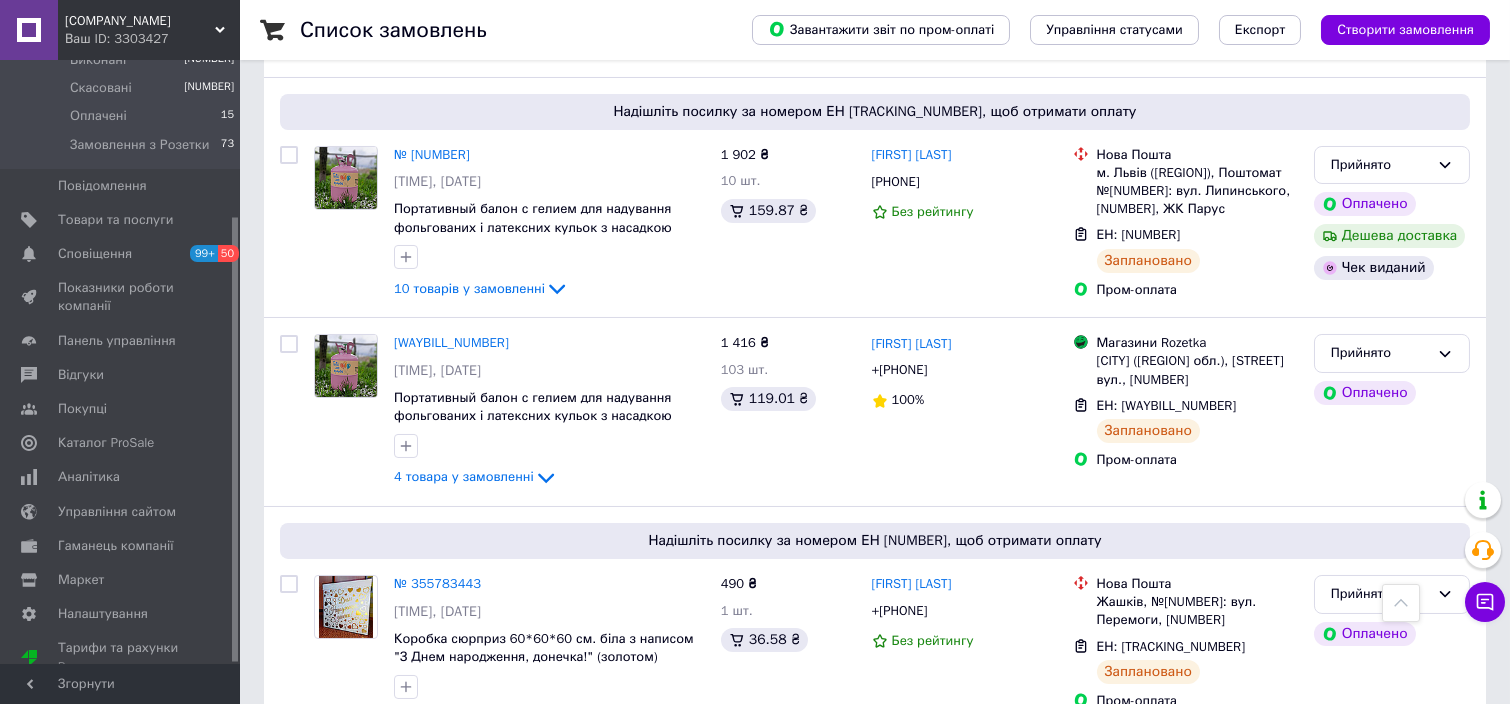 scroll, scrollTop: 667, scrollLeft: 0, axis: vertical 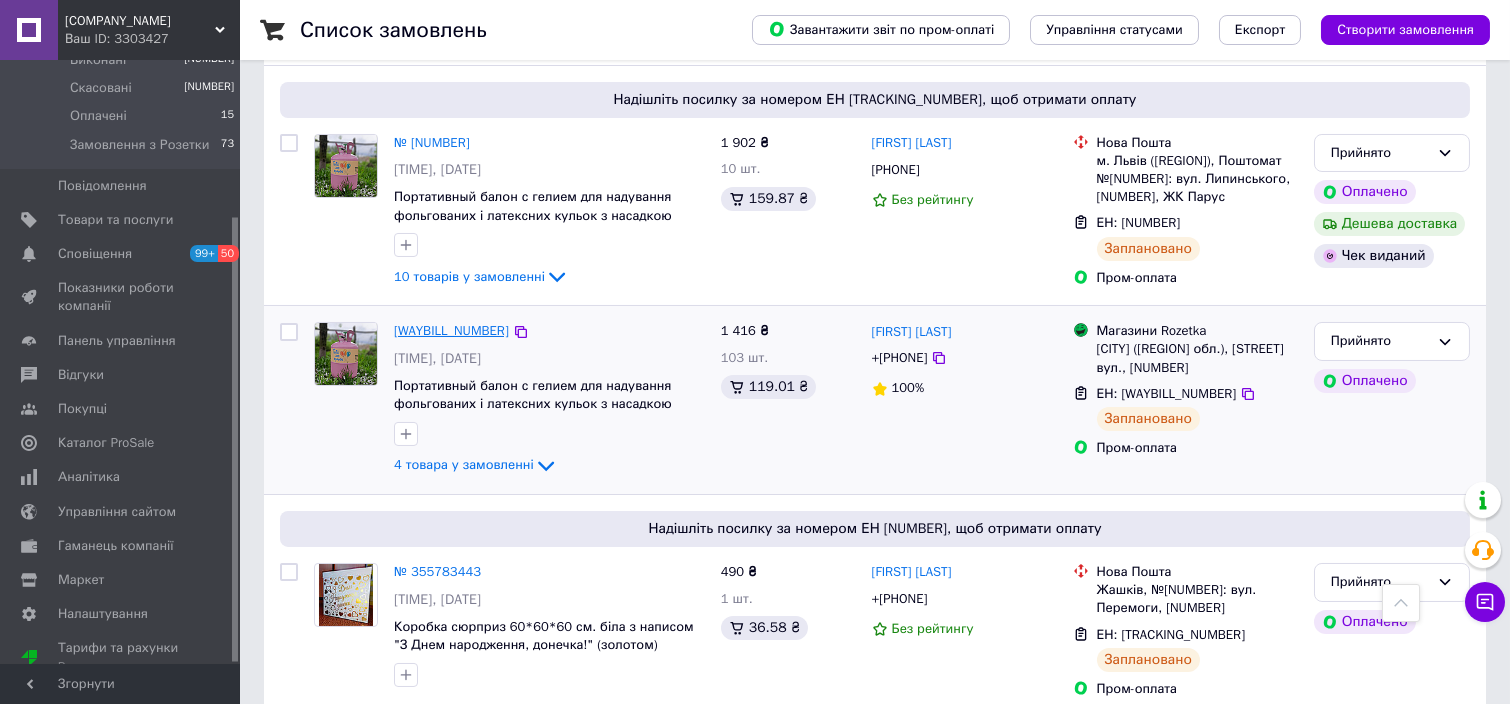click on "[WAYBILL_NUMBER]" at bounding box center [451, 330] 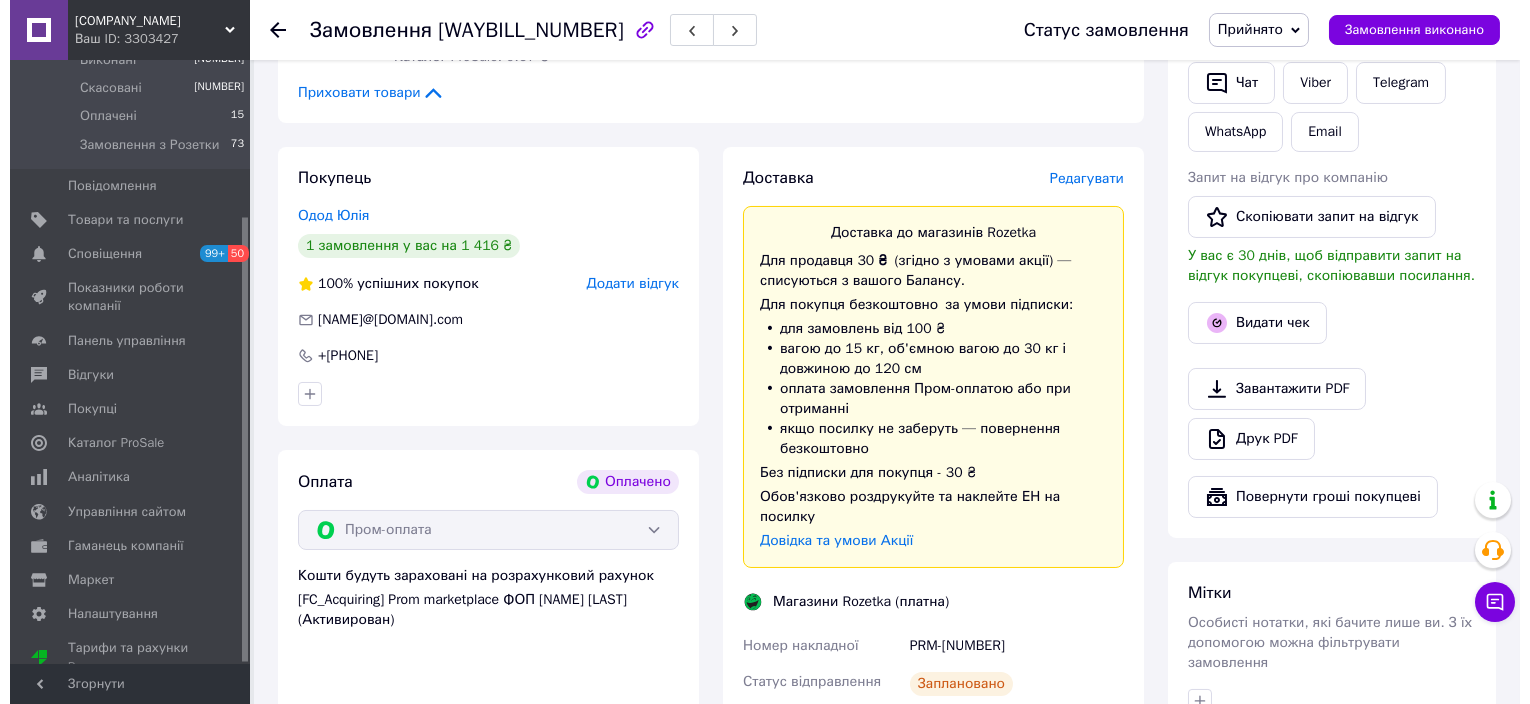 scroll, scrollTop: 800, scrollLeft: 0, axis: vertical 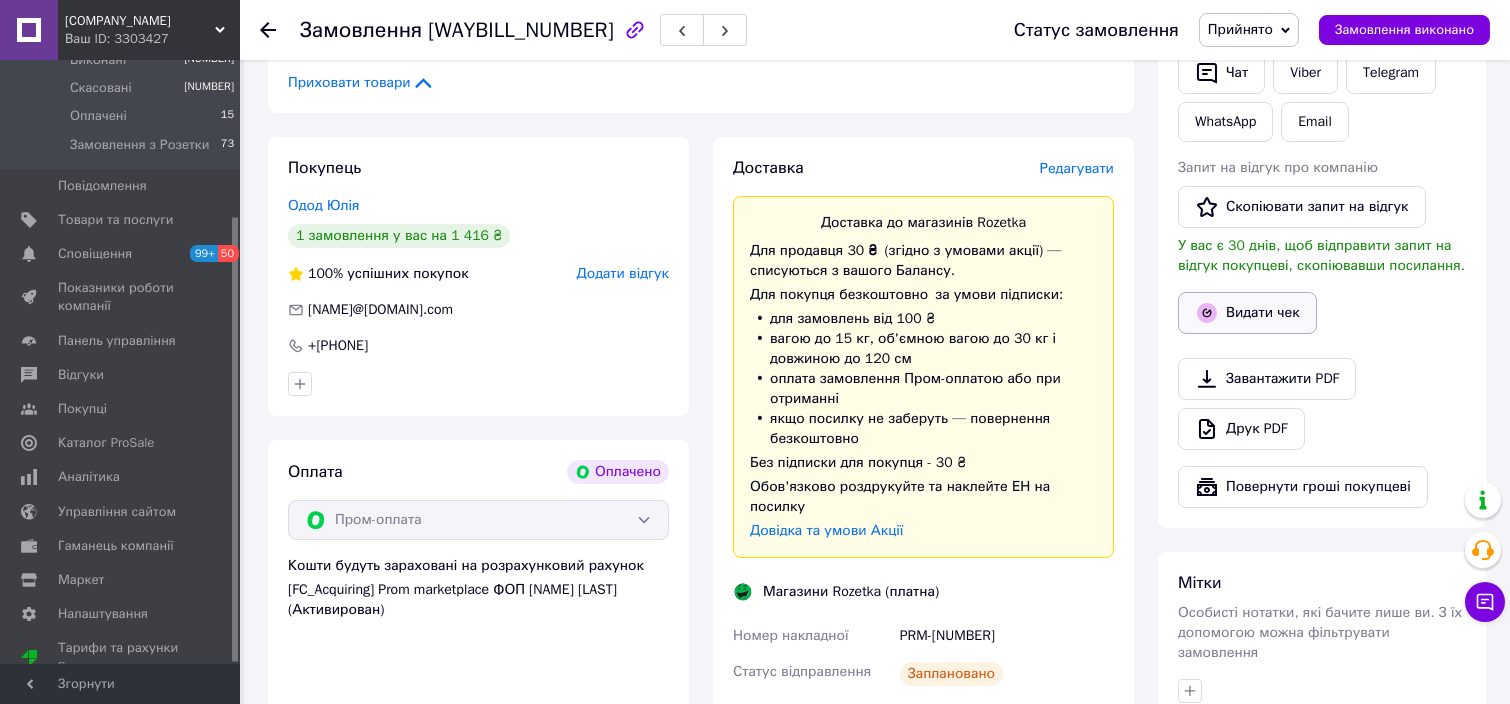 click on "Видати чек" at bounding box center [1247, 313] 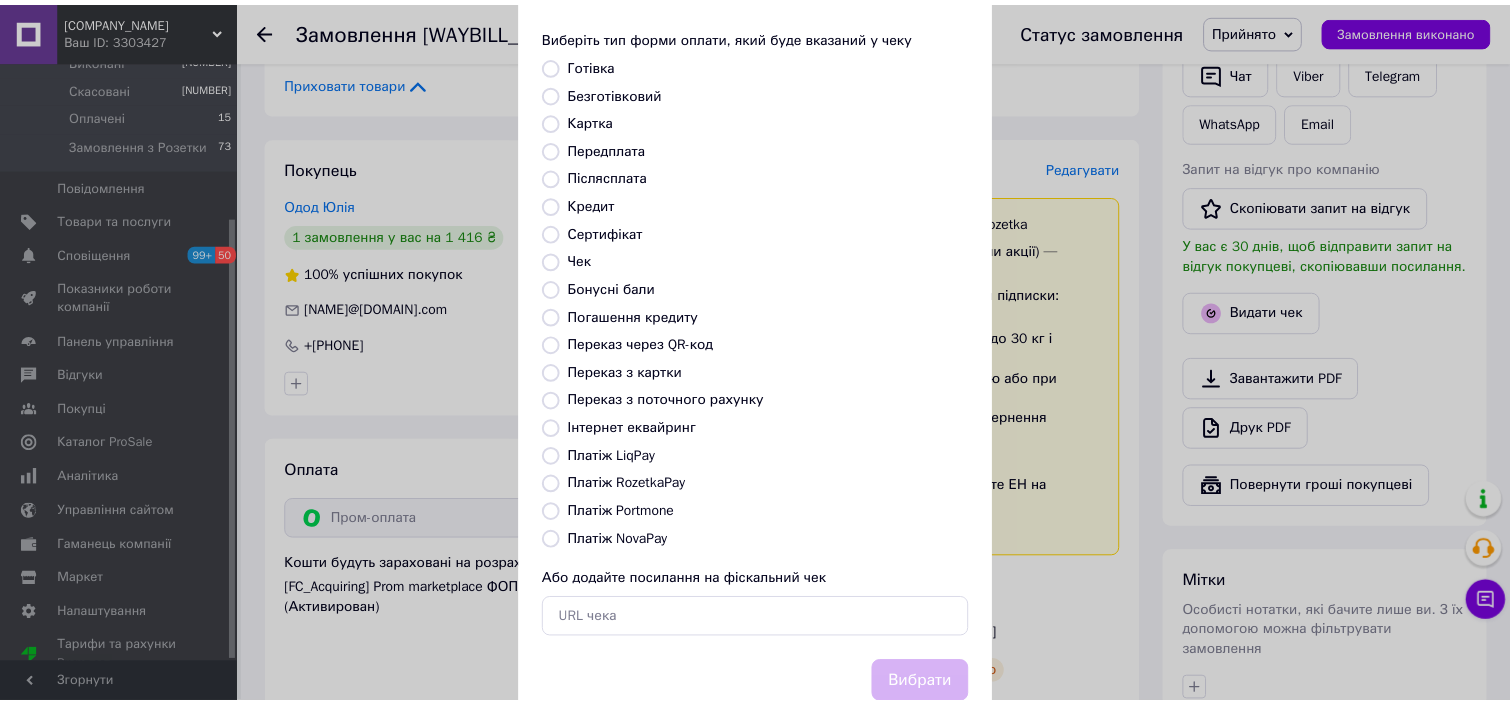 scroll, scrollTop: 133, scrollLeft: 0, axis: vertical 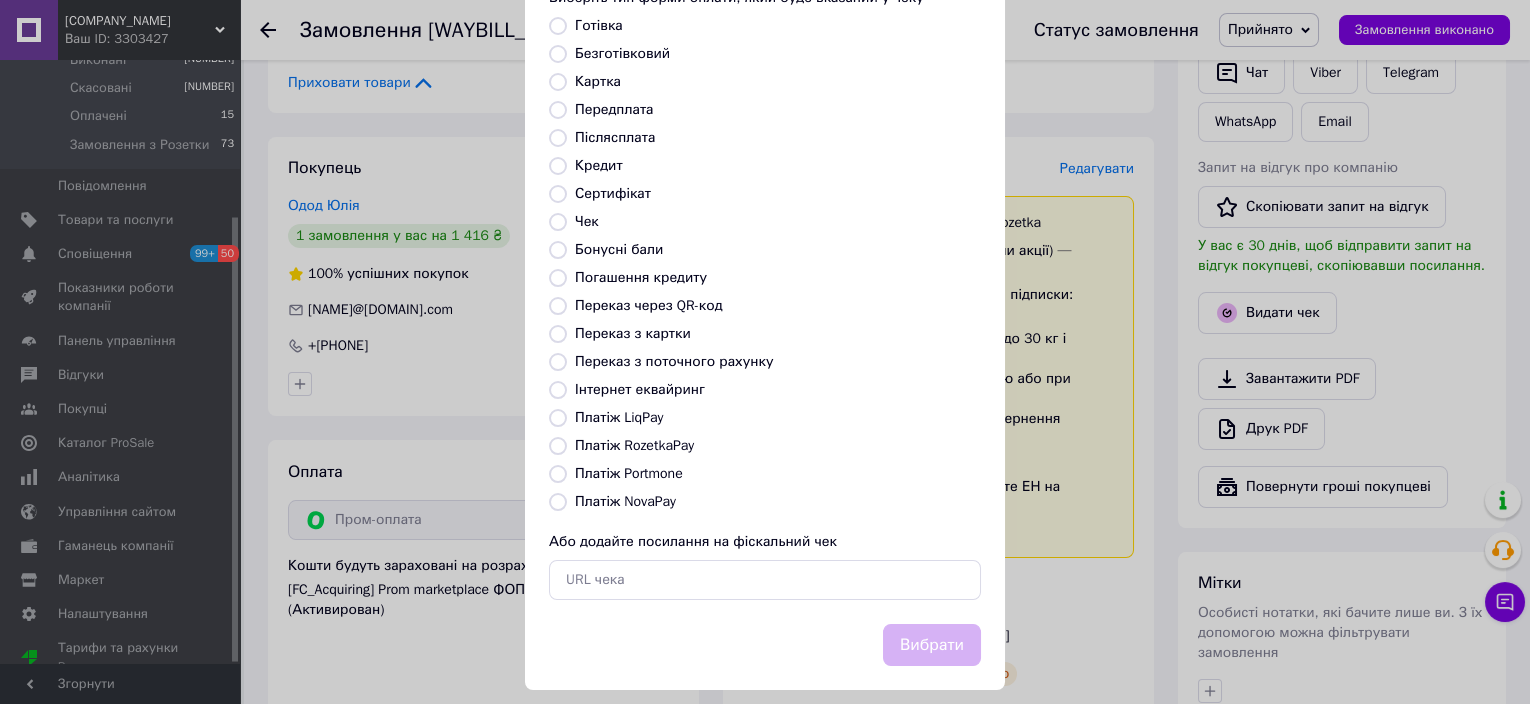 click on "Платіж RozetkaPay" at bounding box center [558, 446] 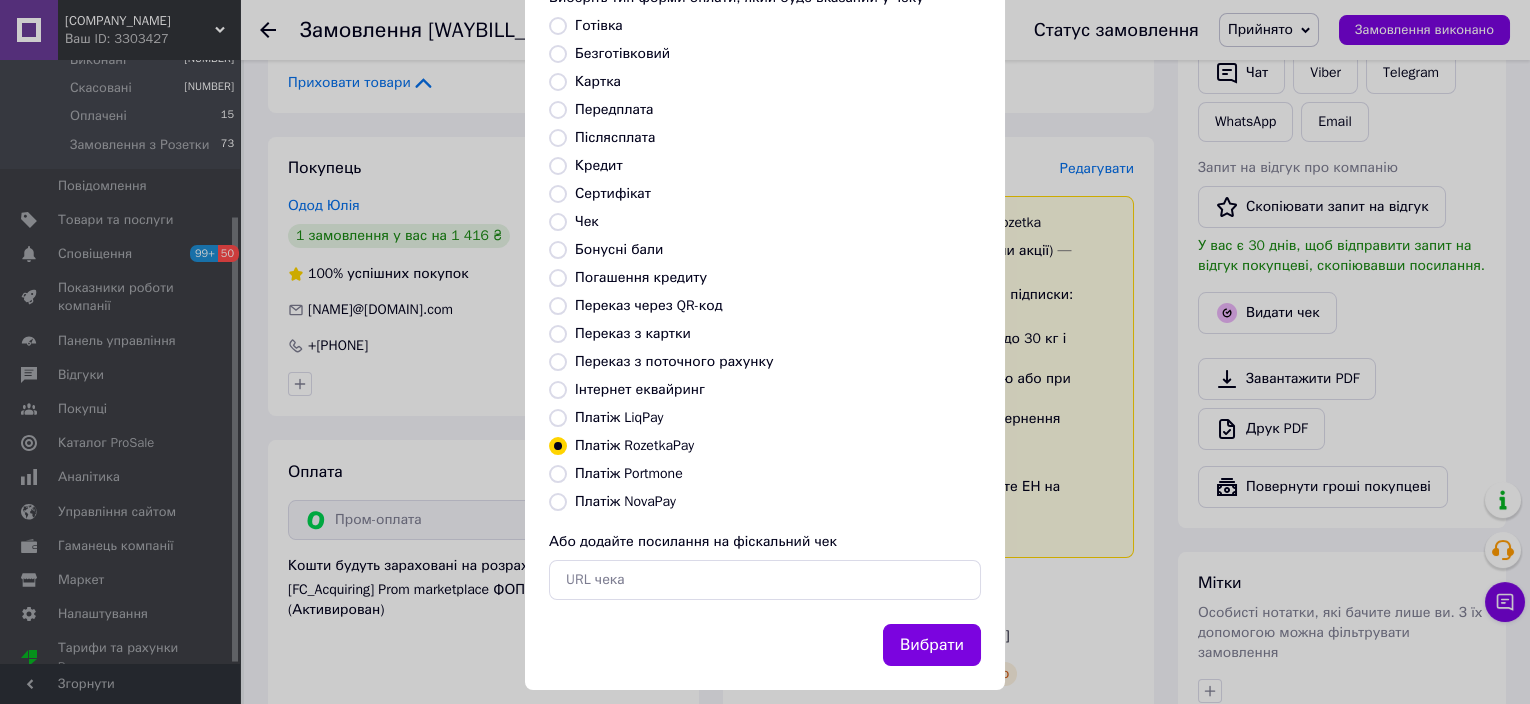 click on "Вибрати" at bounding box center (932, 645) 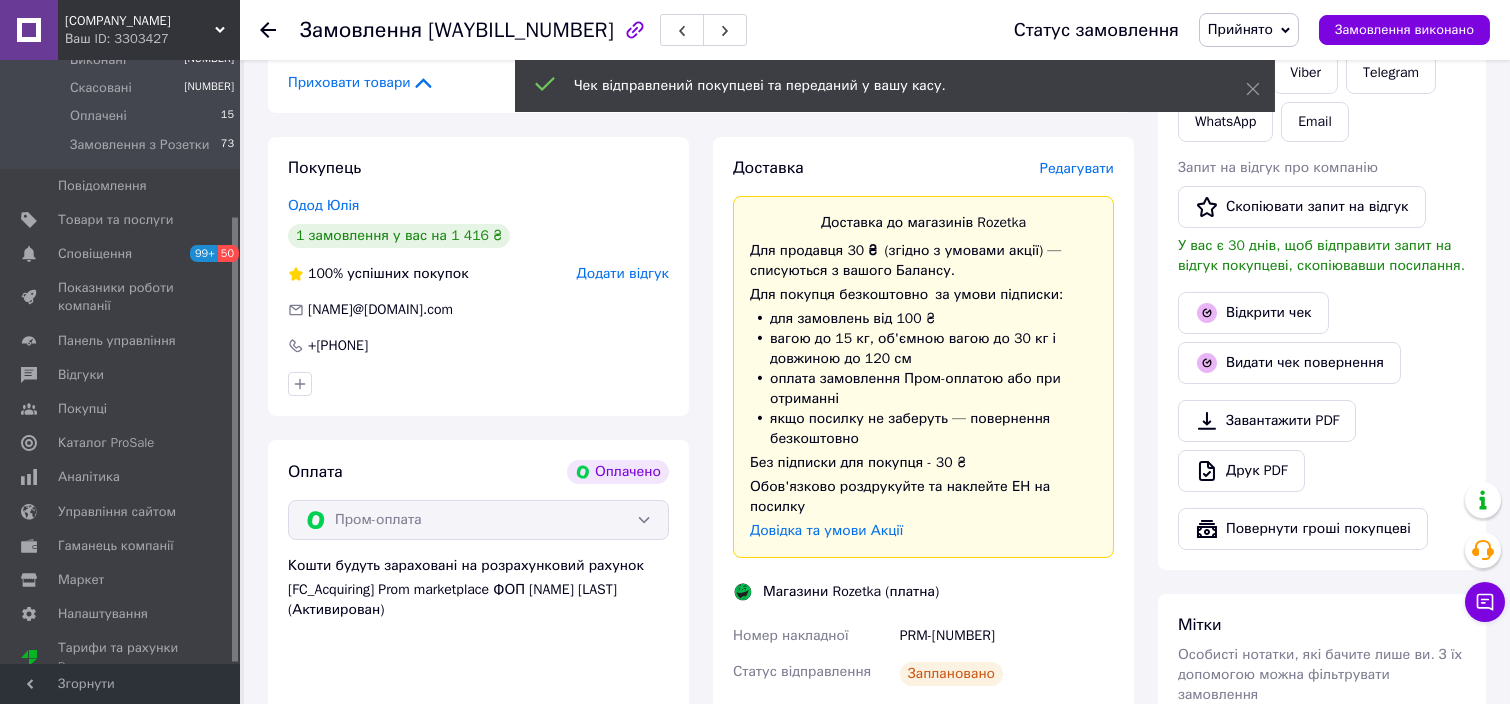 click 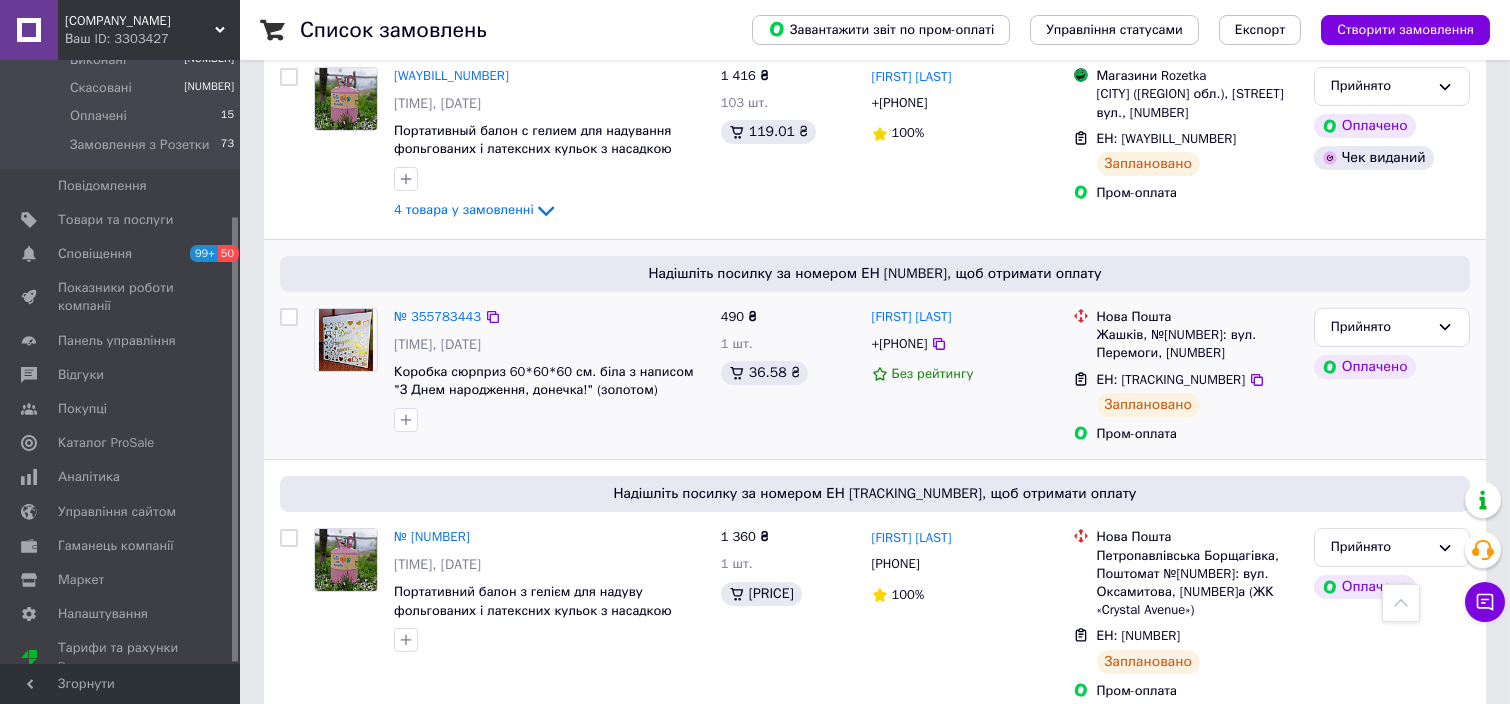 scroll, scrollTop: 933, scrollLeft: 0, axis: vertical 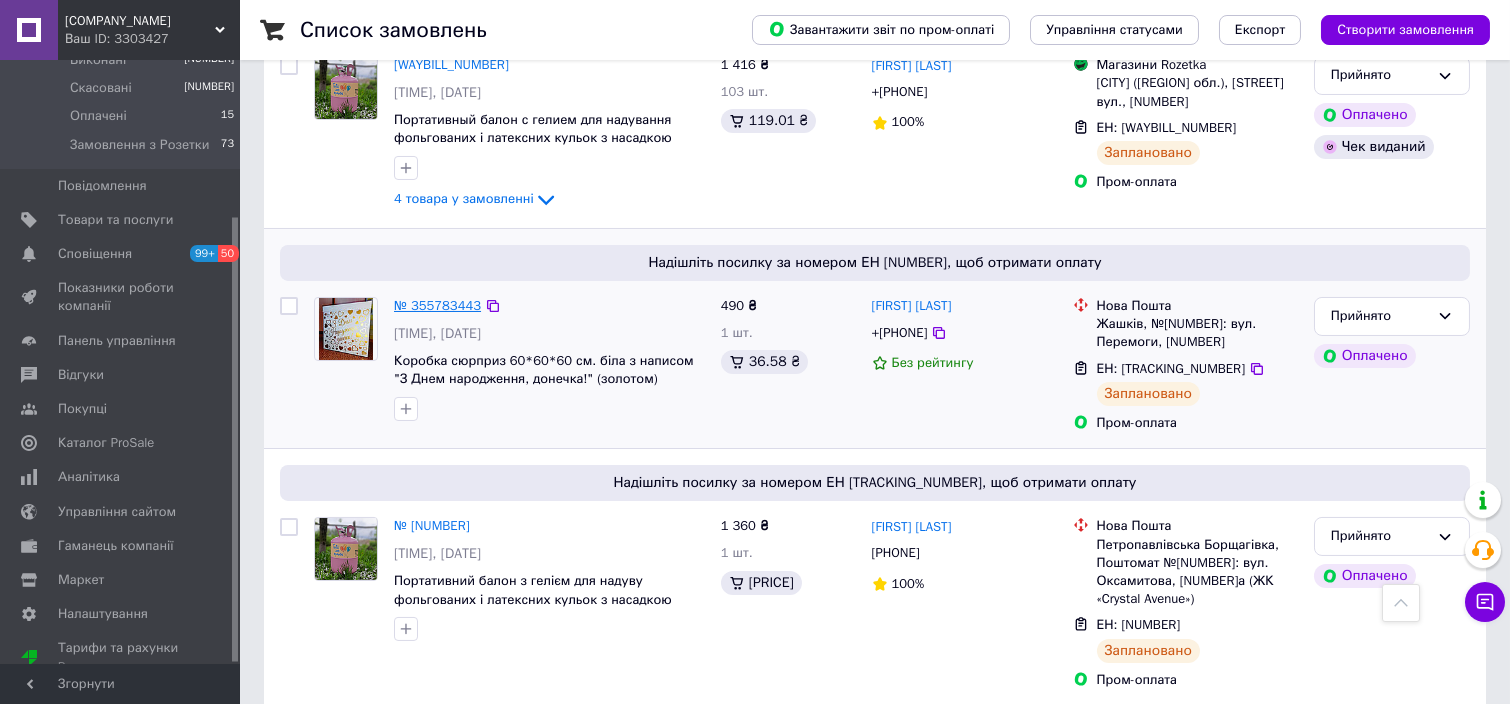click on "№ 355783443" at bounding box center (437, 305) 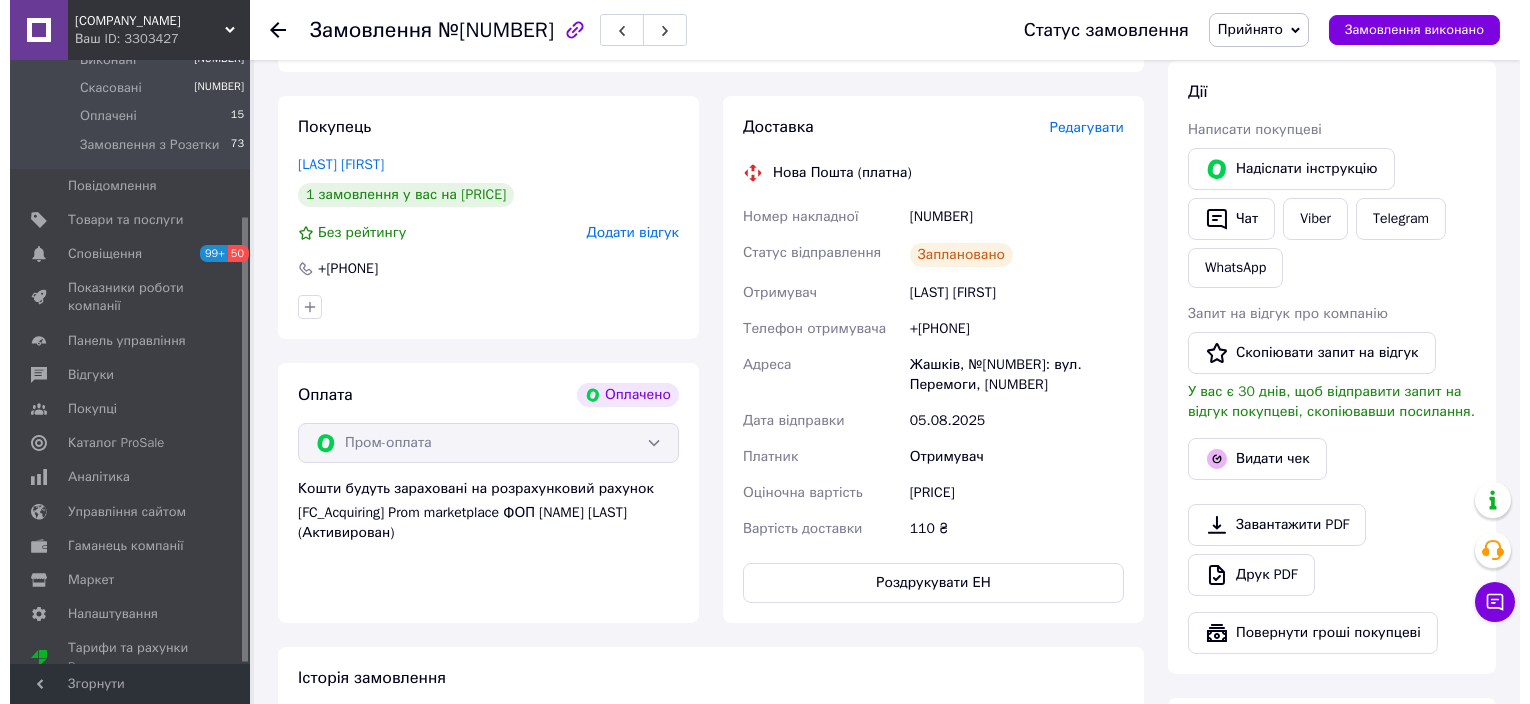 scroll, scrollTop: 317, scrollLeft: 0, axis: vertical 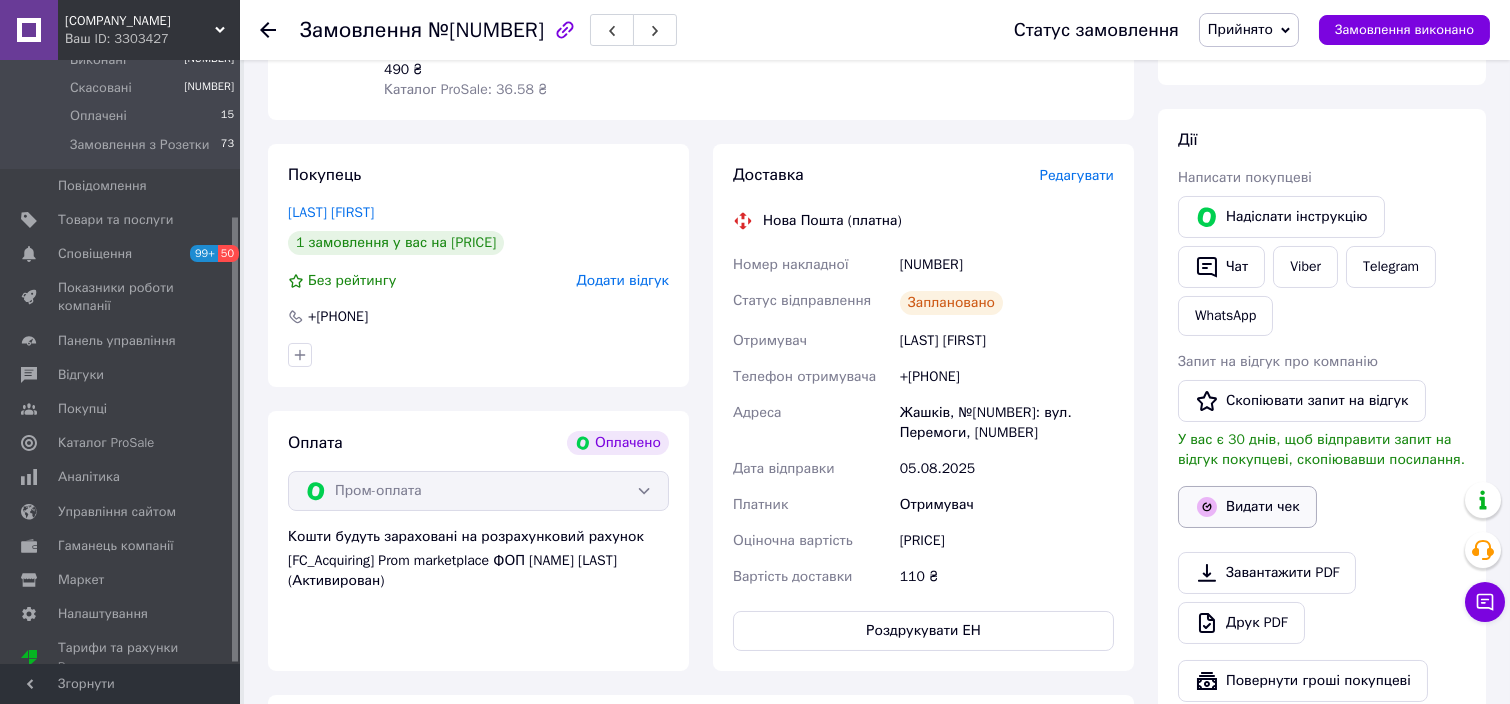 click on "Видати чек" at bounding box center (1247, 507) 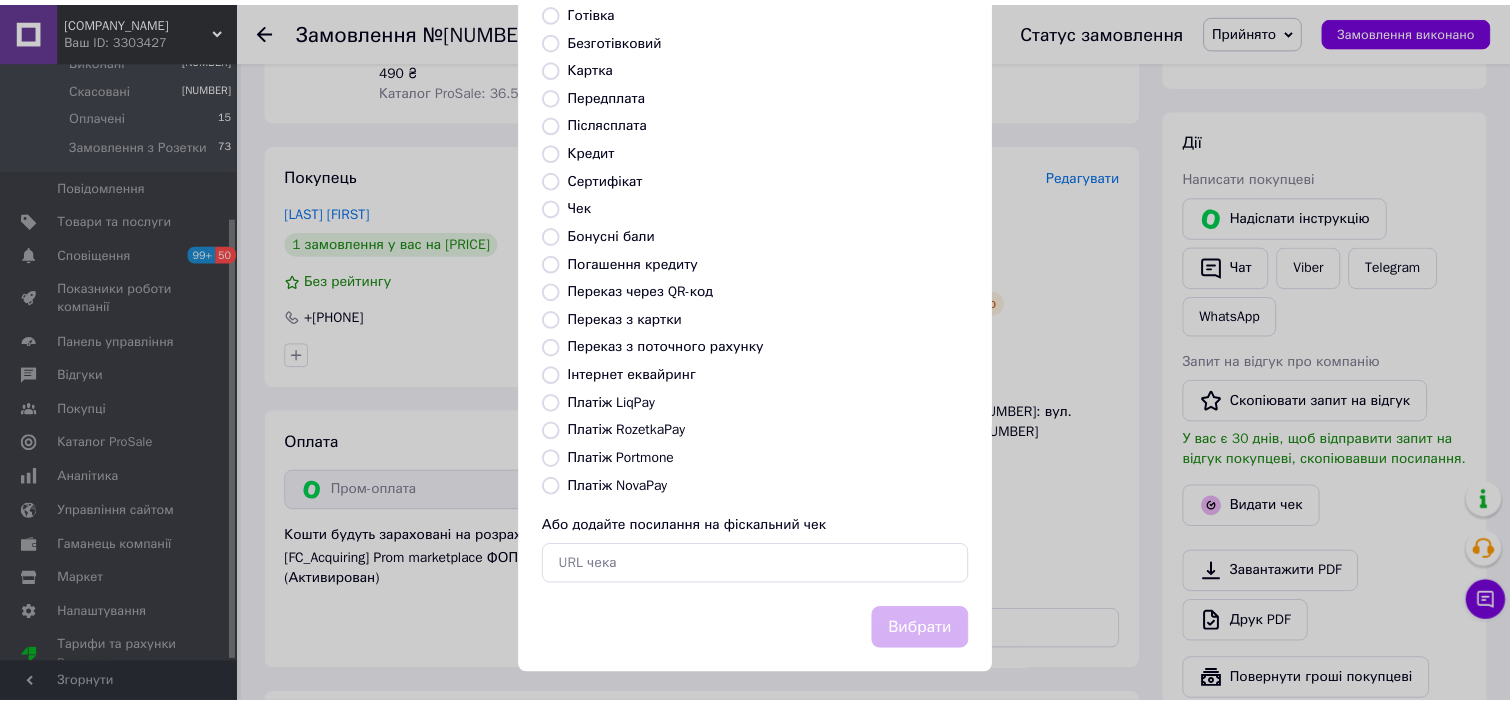 scroll, scrollTop: 154, scrollLeft: 0, axis: vertical 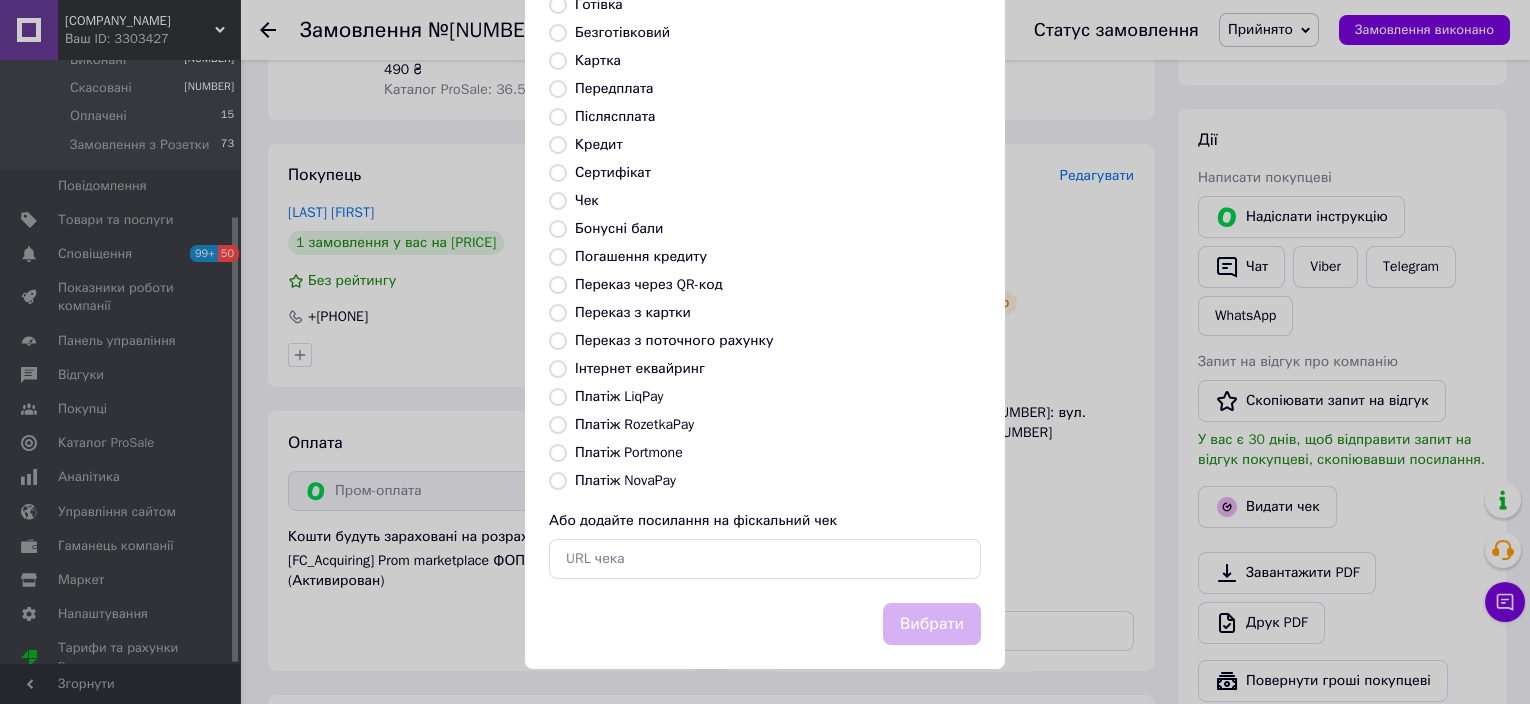 click on "Платіж RozetkaPay" at bounding box center [558, 425] 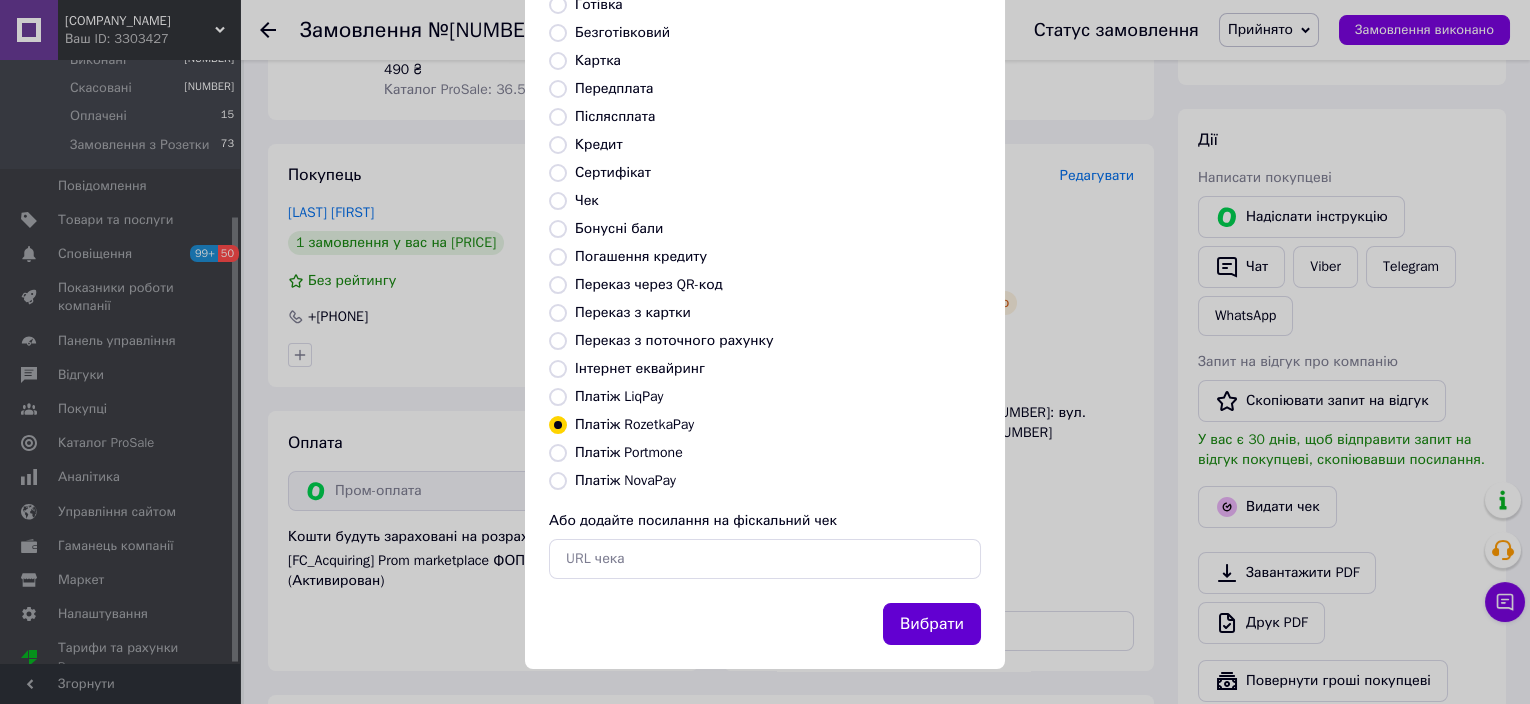 click on "Вибрати" at bounding box center [932, 624] 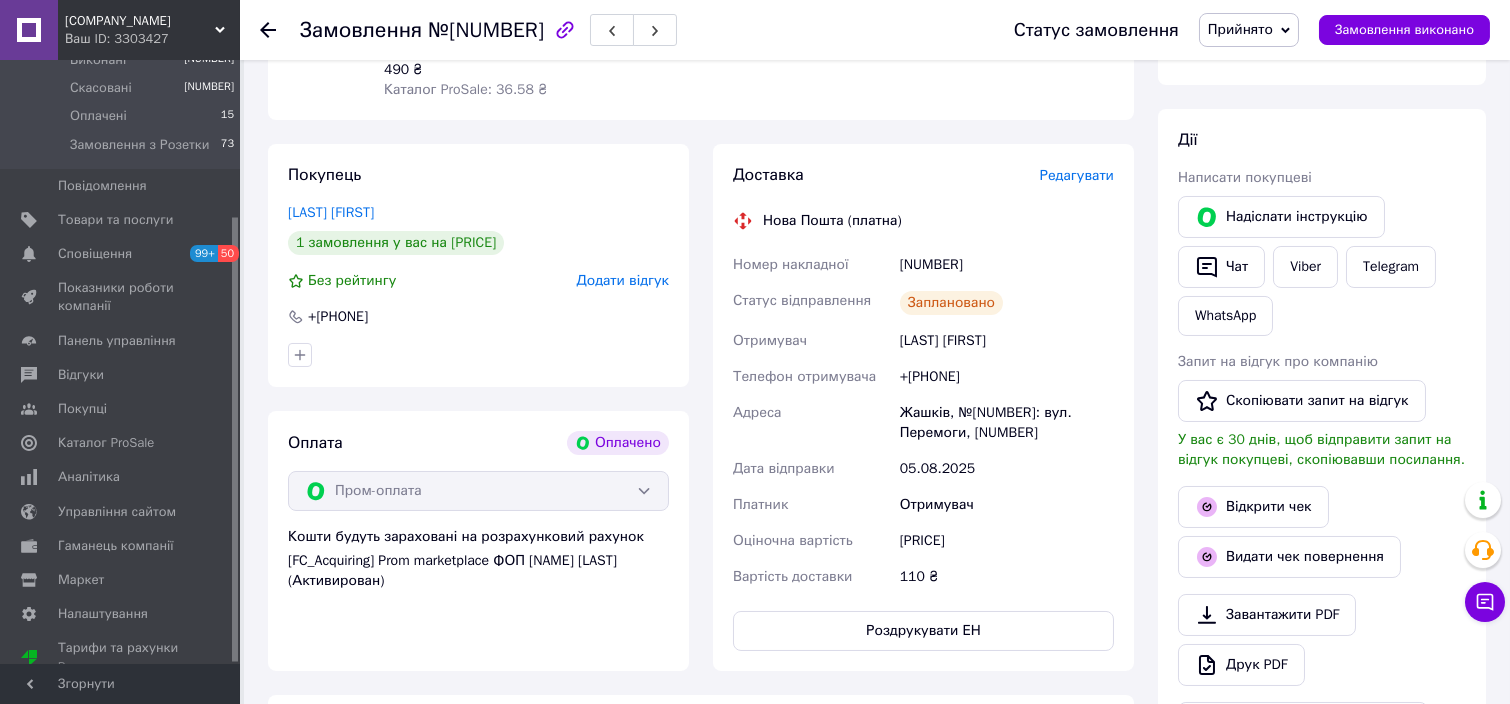 scroll, scrollTop: 50, scrollLeft: 0, axis: vertical 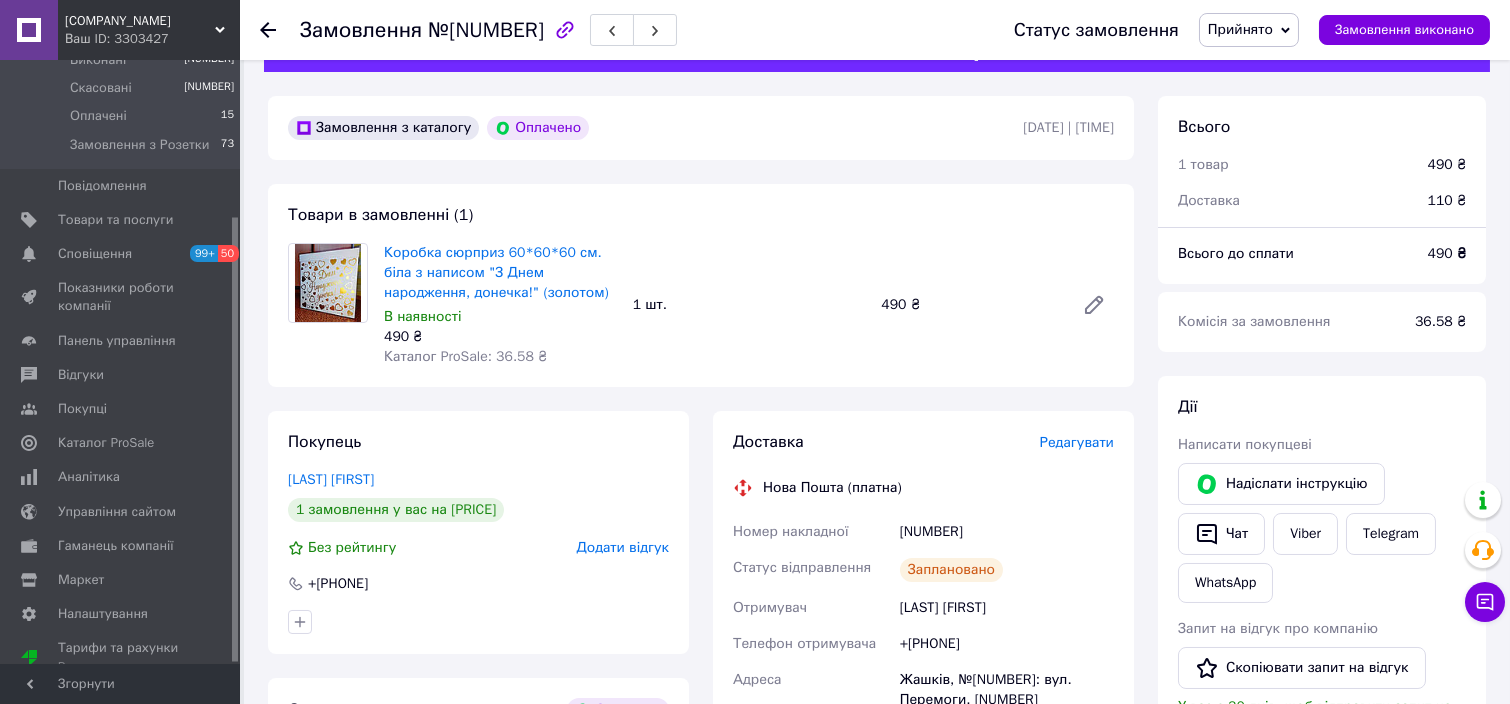 click 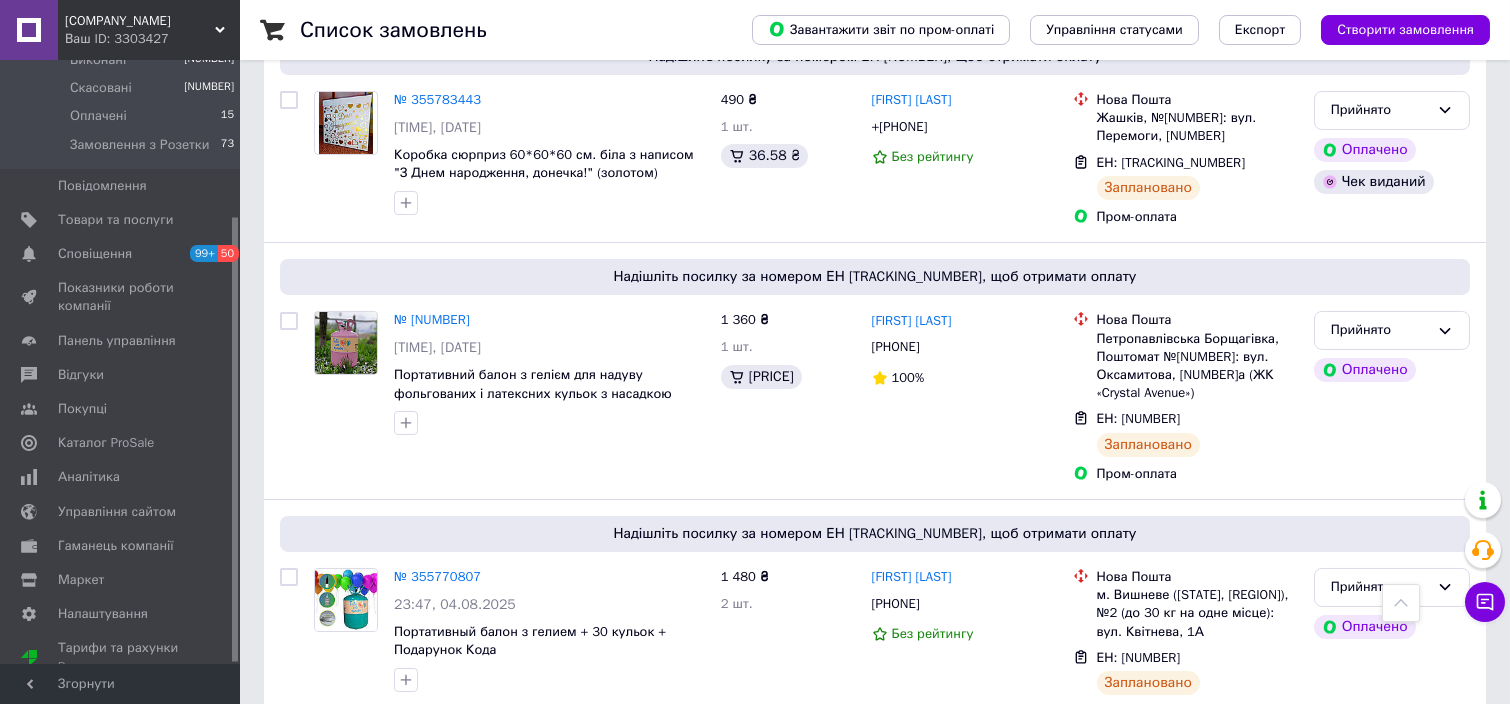 scroll, scrollTop: 1200, scrollLeft: 0, axis: vertical 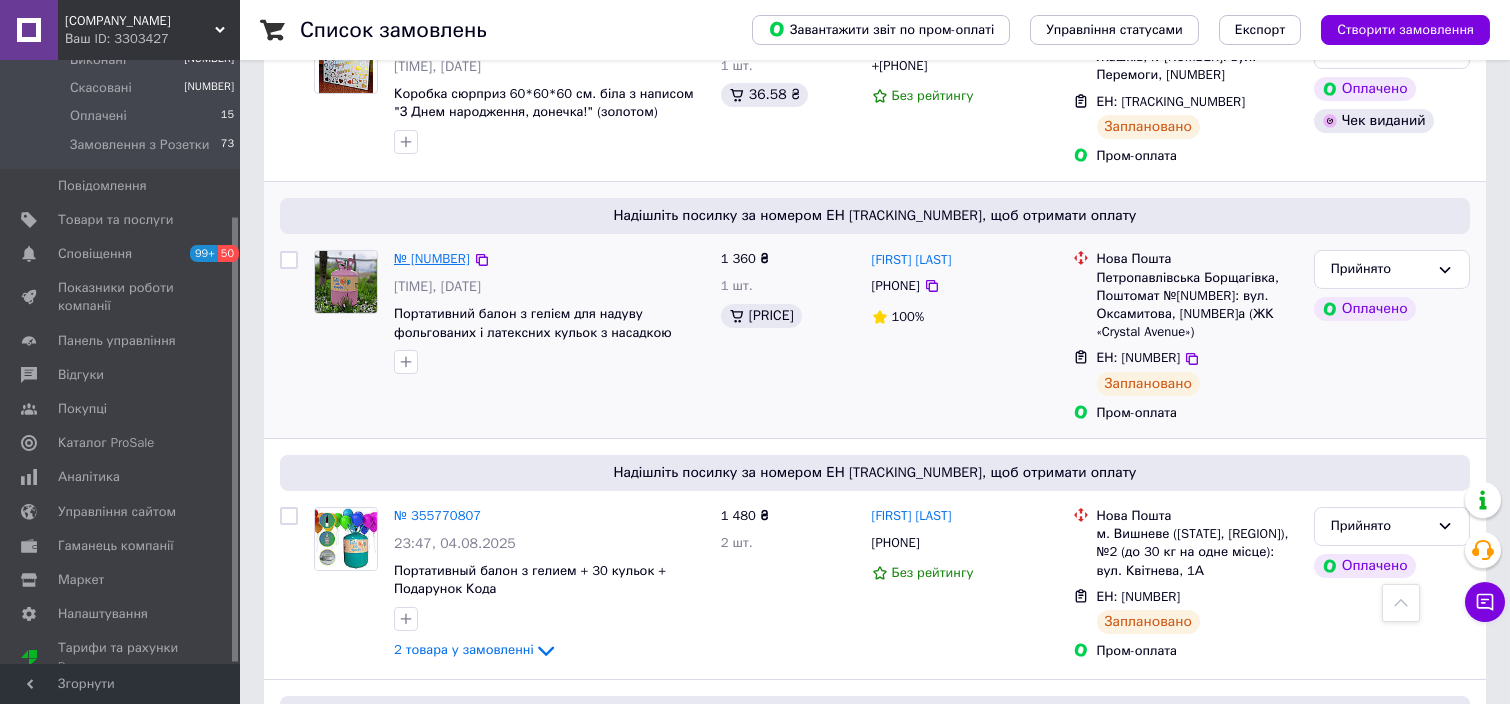 click on "№ [NUMBER]" at bounding box center [432, 258] 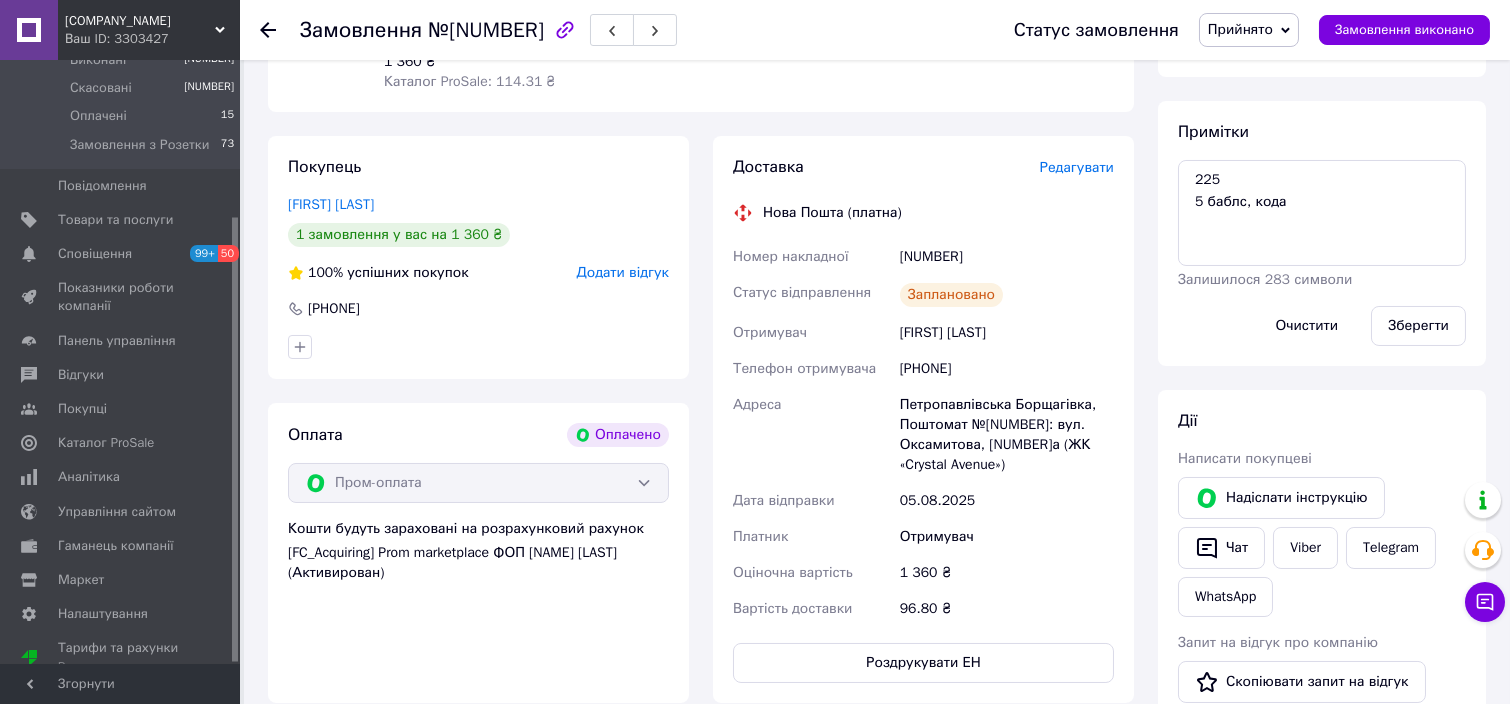 scroll, scrollTop: 287, scrollLeft: 0, axis: vertical 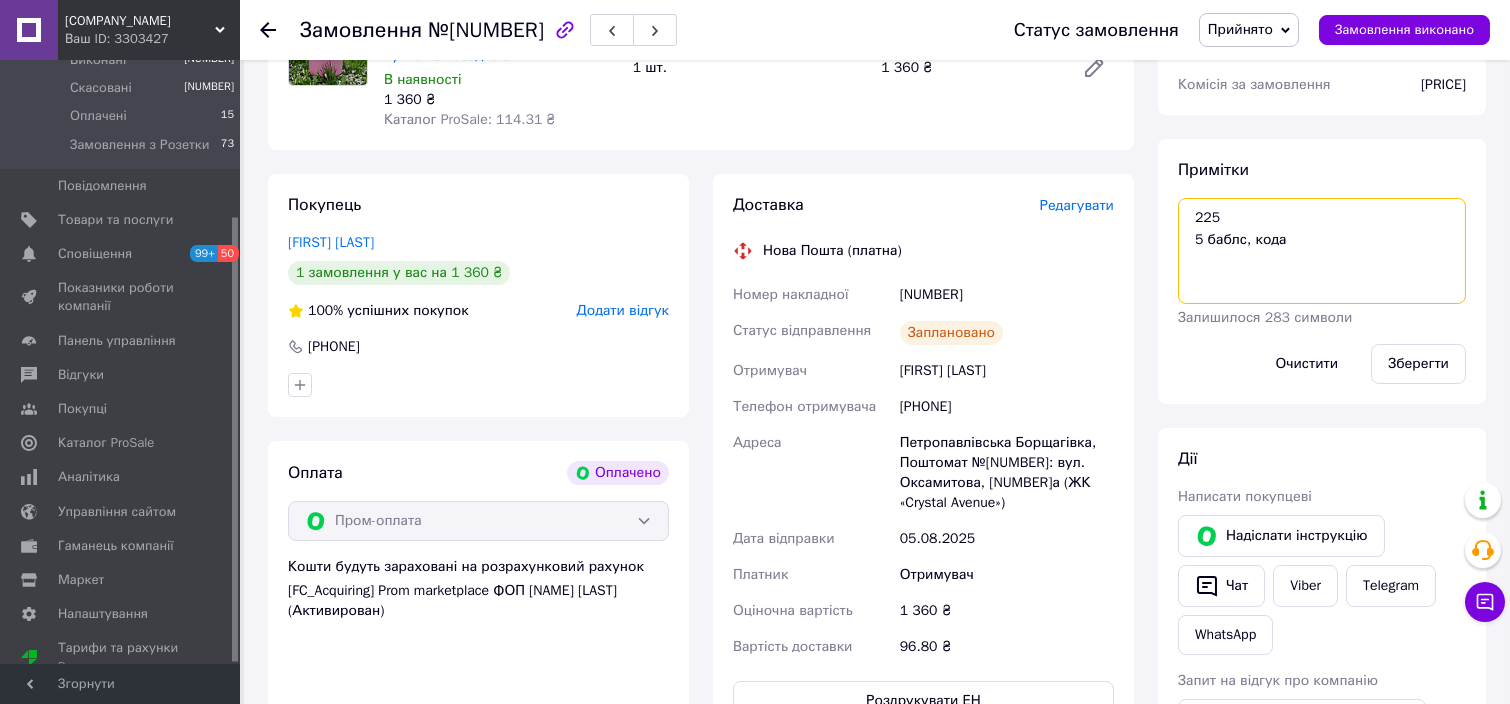 click on "225
5 баблс, кода" at bounding box center [1322, 251] 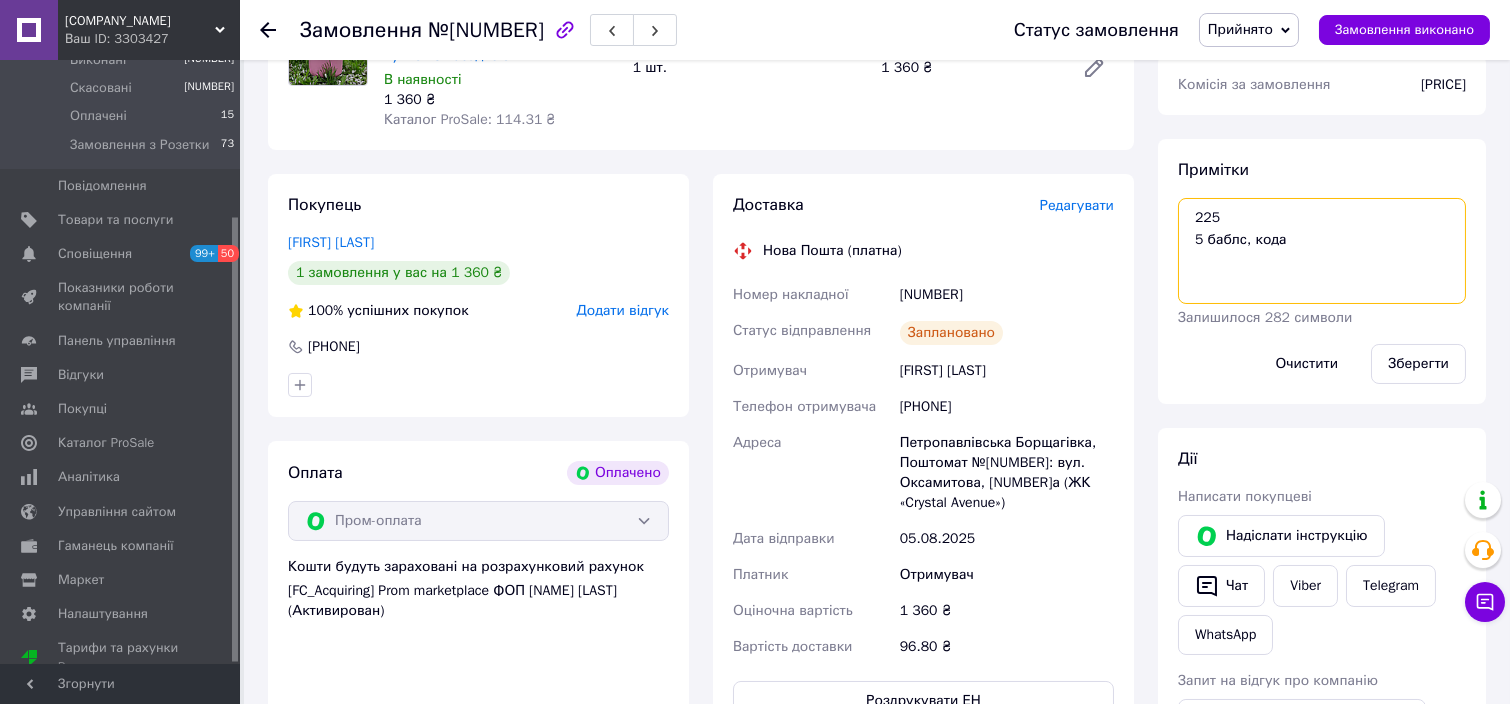 paste on "https://kasa.vchasno.ua/check-viewer/ZRLUZjhazfY" 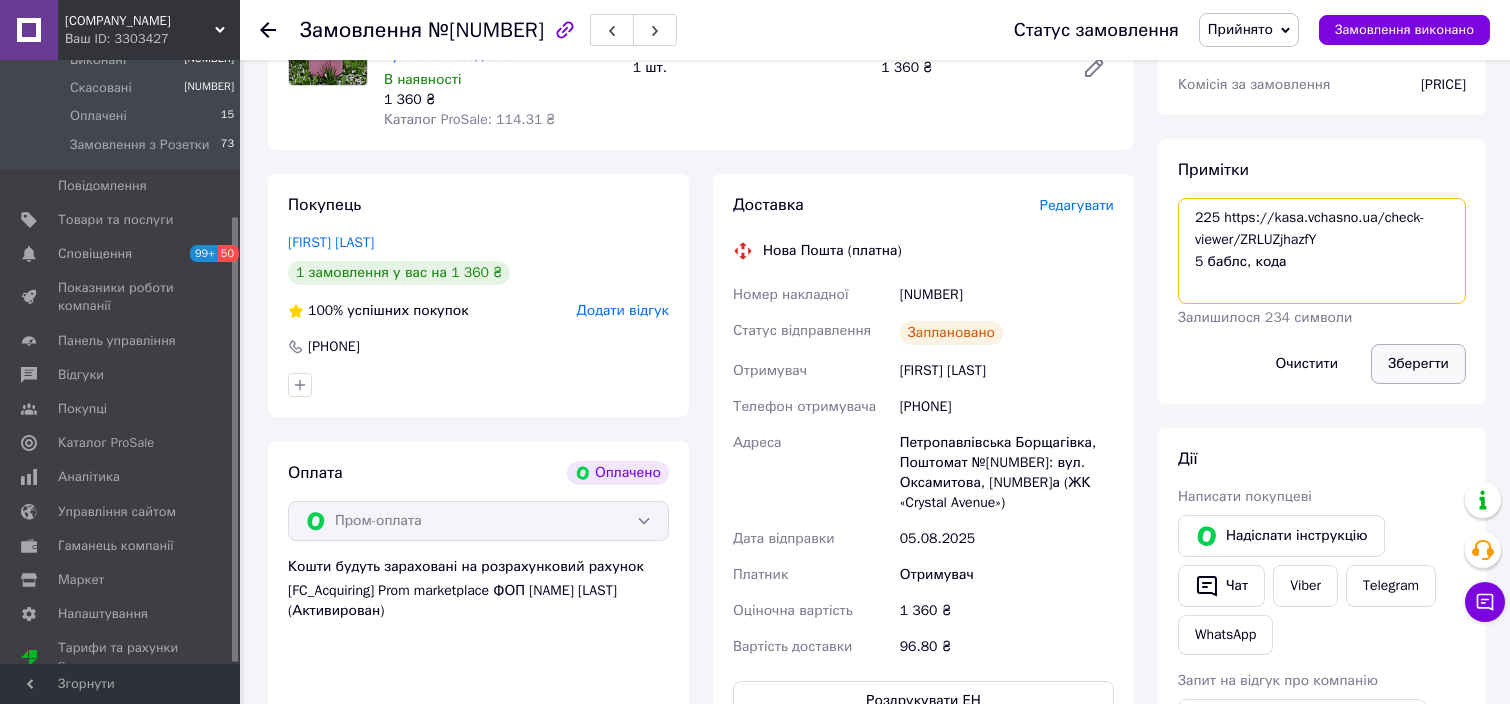 type on "225 https://kasa.vchasno.ua/check-viewer/ZRLUZjhazfY
5 баблс, кода" 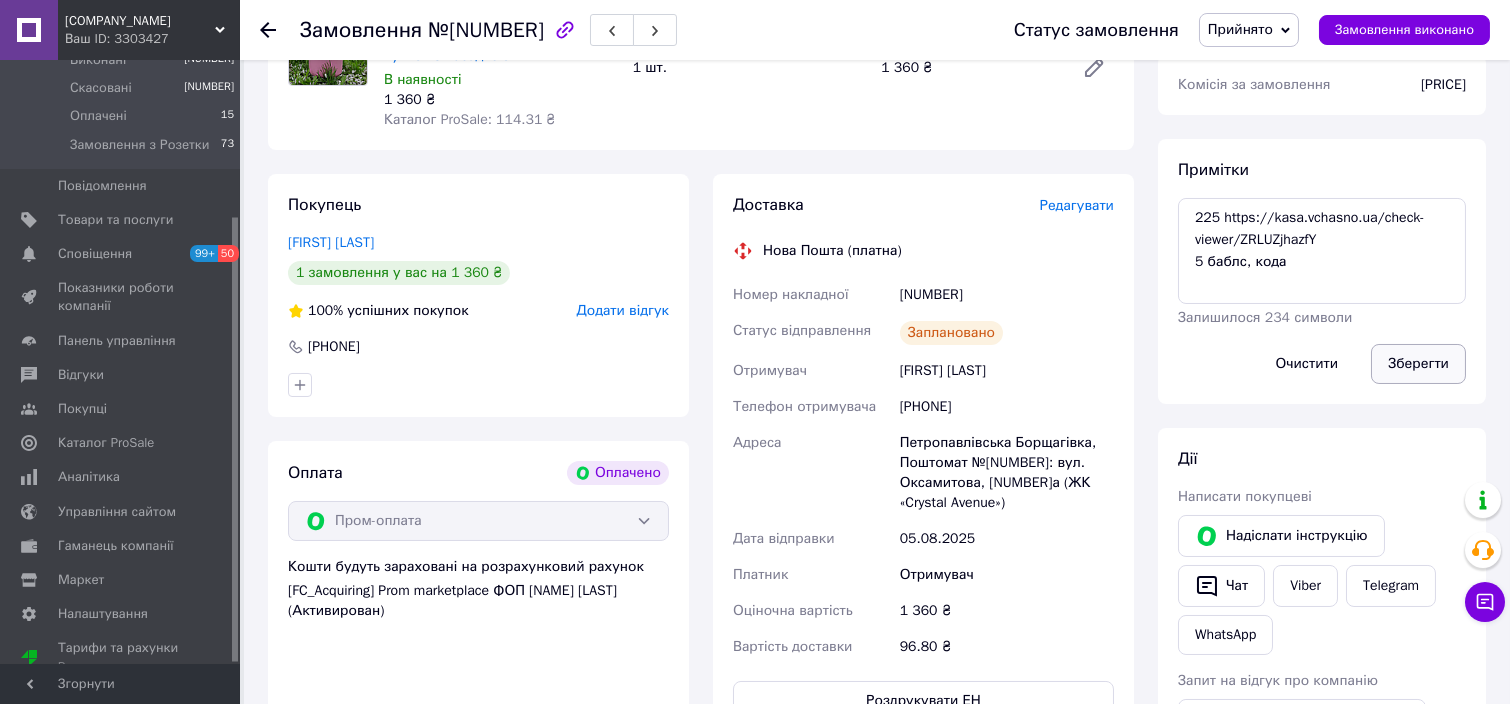 click on "Зберегти" at bounding box center (1418, 364) 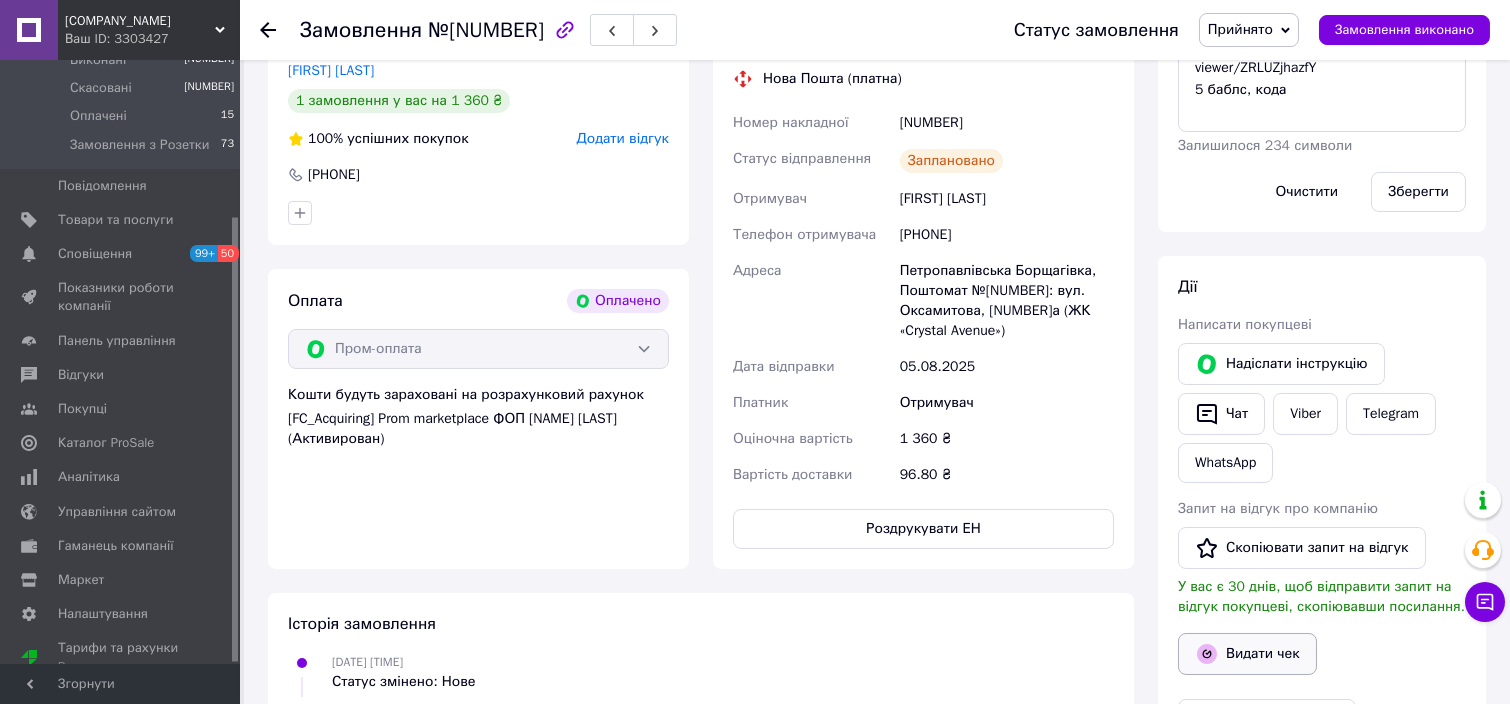 scroll, scrollTop: 420, scrollLeft: 0, axis: vertical 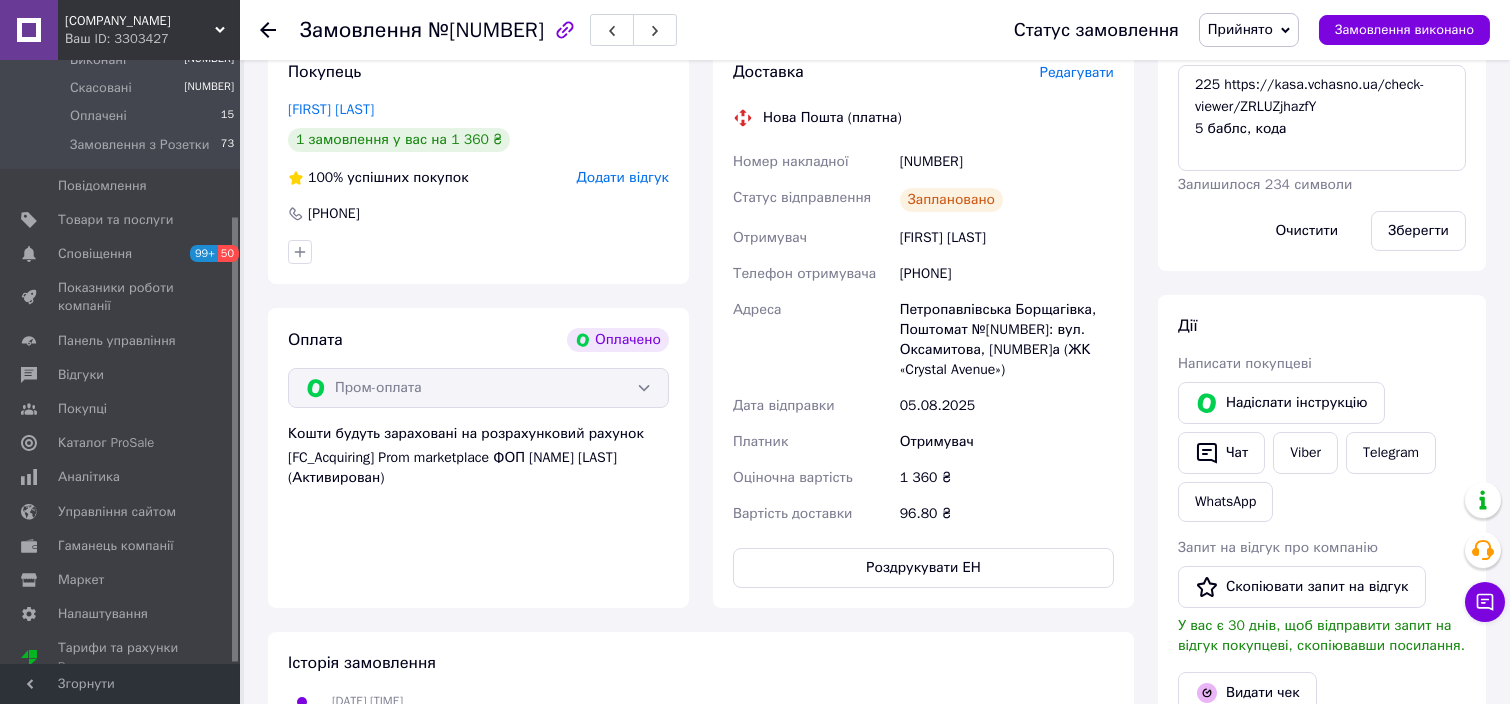 drag, startPoint x: 934, startPoint y: 278, endPoint x: 999, endPoint y: 267, distance: 65.9242 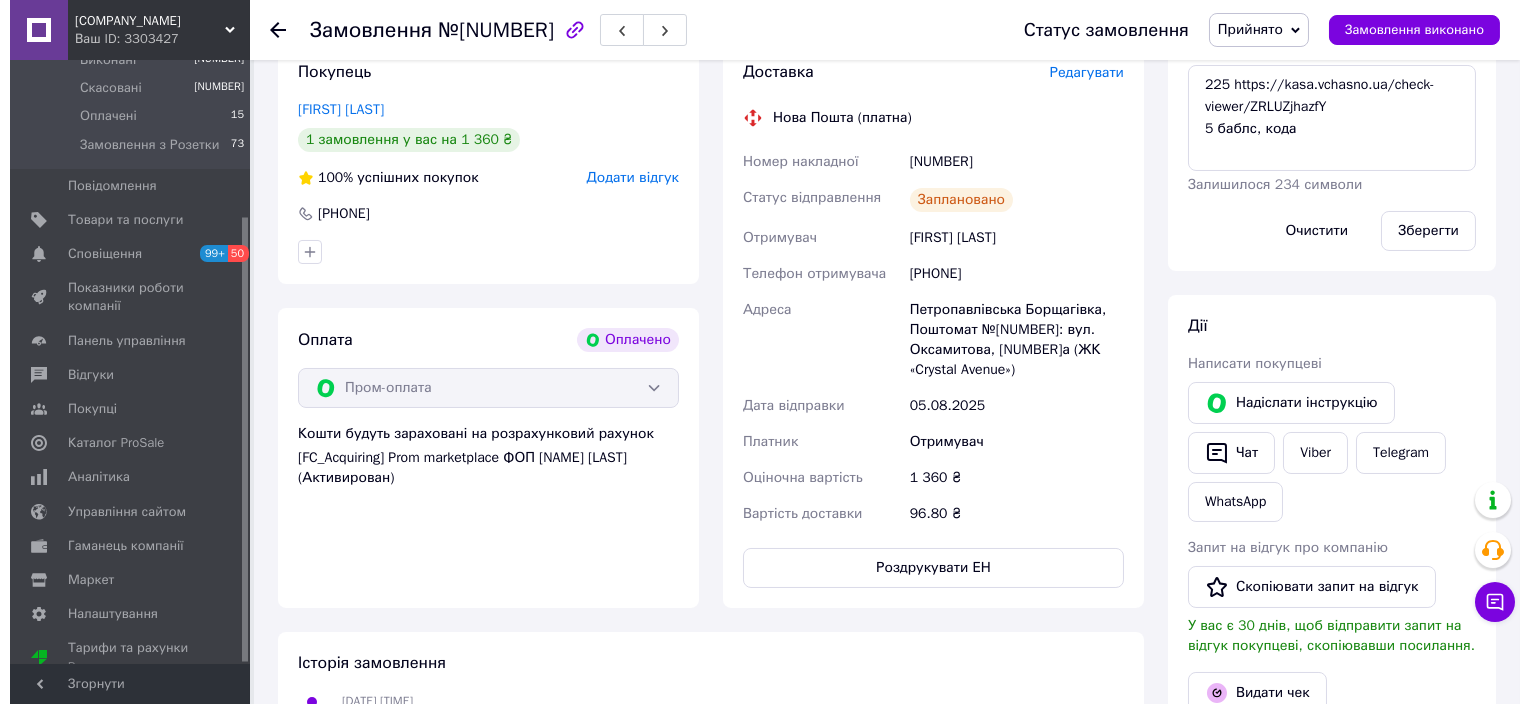 scroll, scrollTop: 554, scrollLeft: 0, axis: vertical 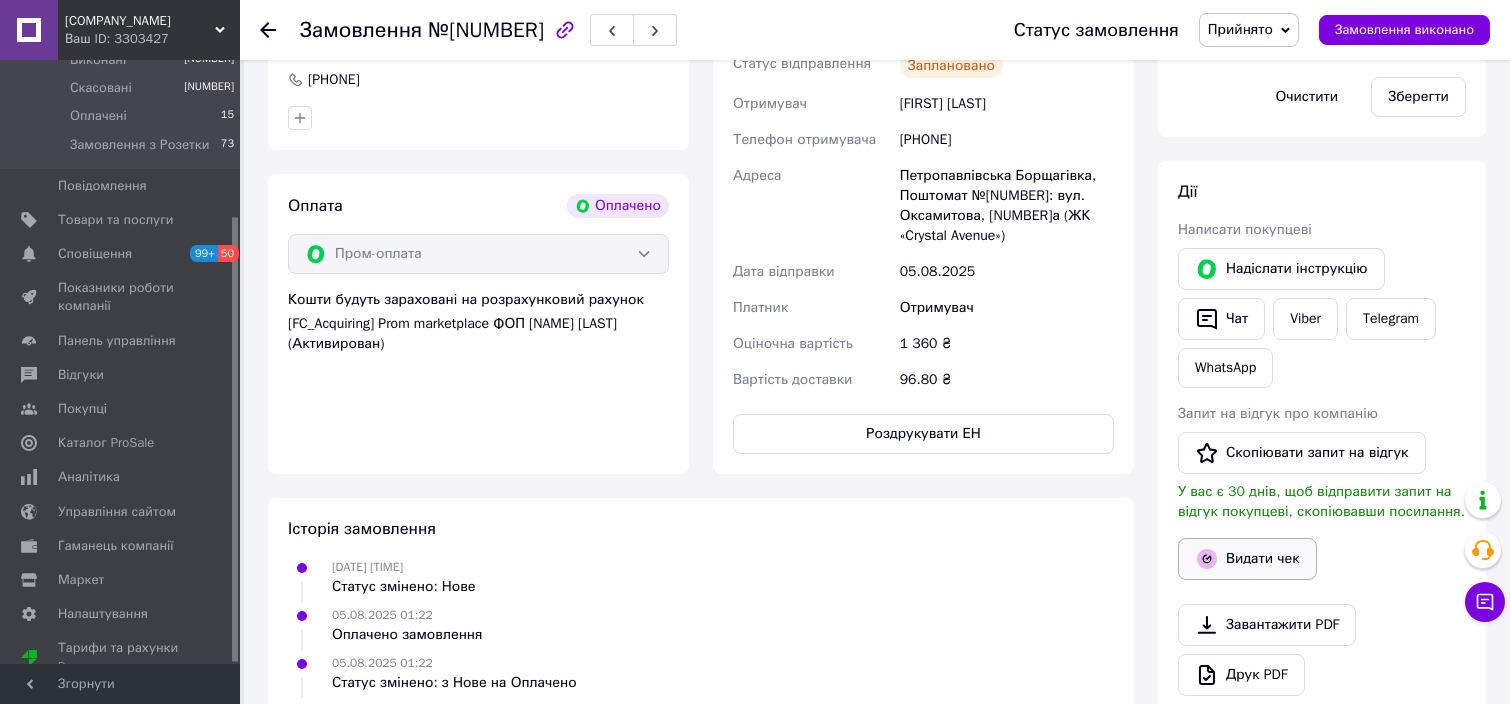 click on "Видати чек" at bounding box center [1247, 559] 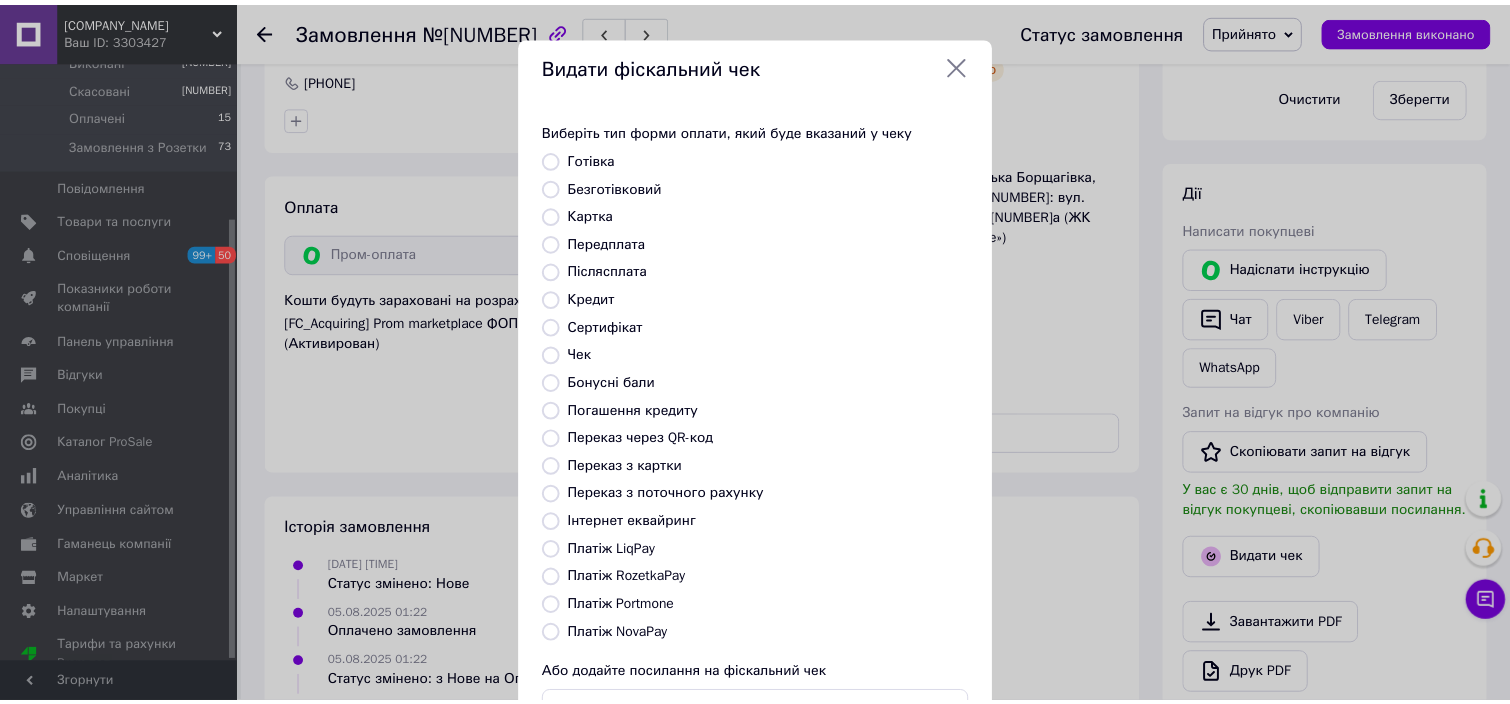 scroll, scrollTop: 133, scrollLeft: 0, axis: vertical 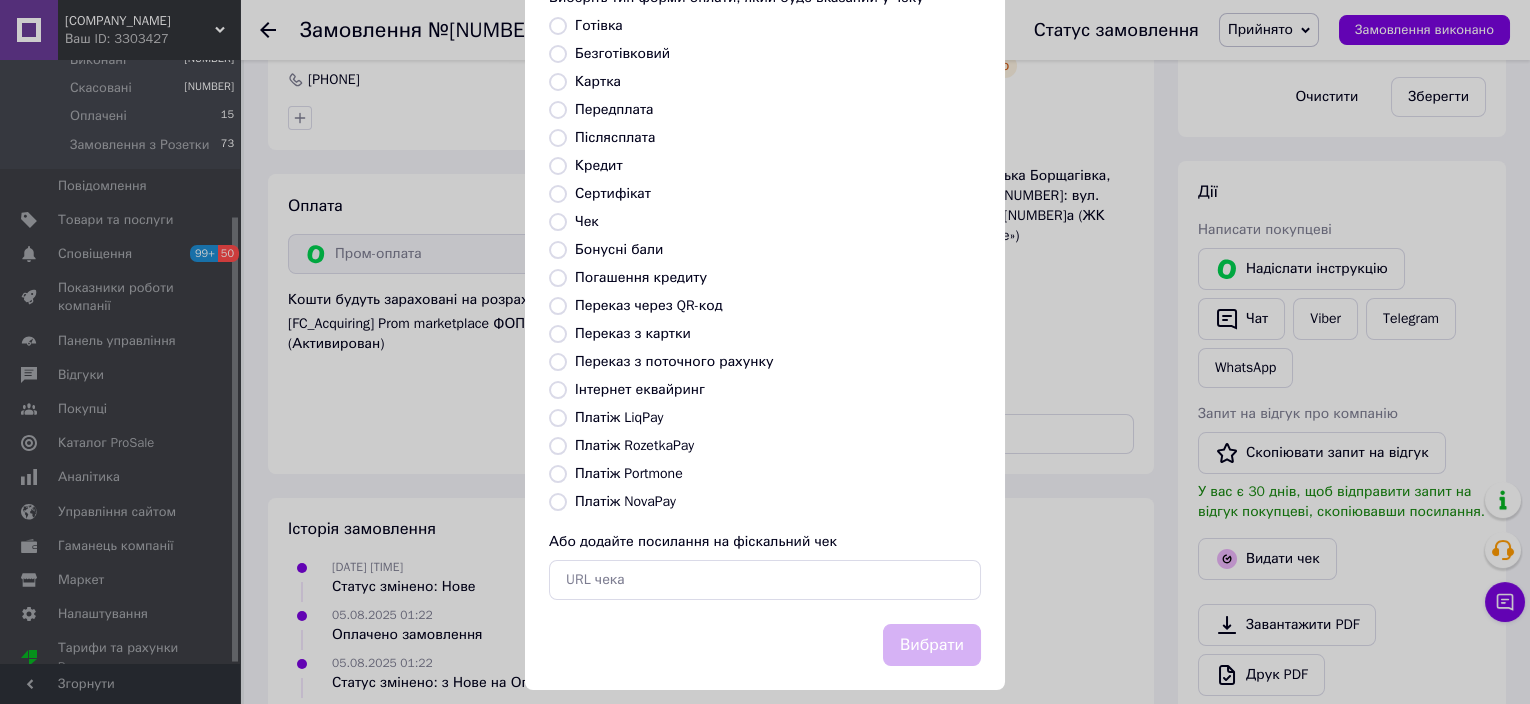 click on "Платіж RozetkaPay" at bounding box center (558, 446) 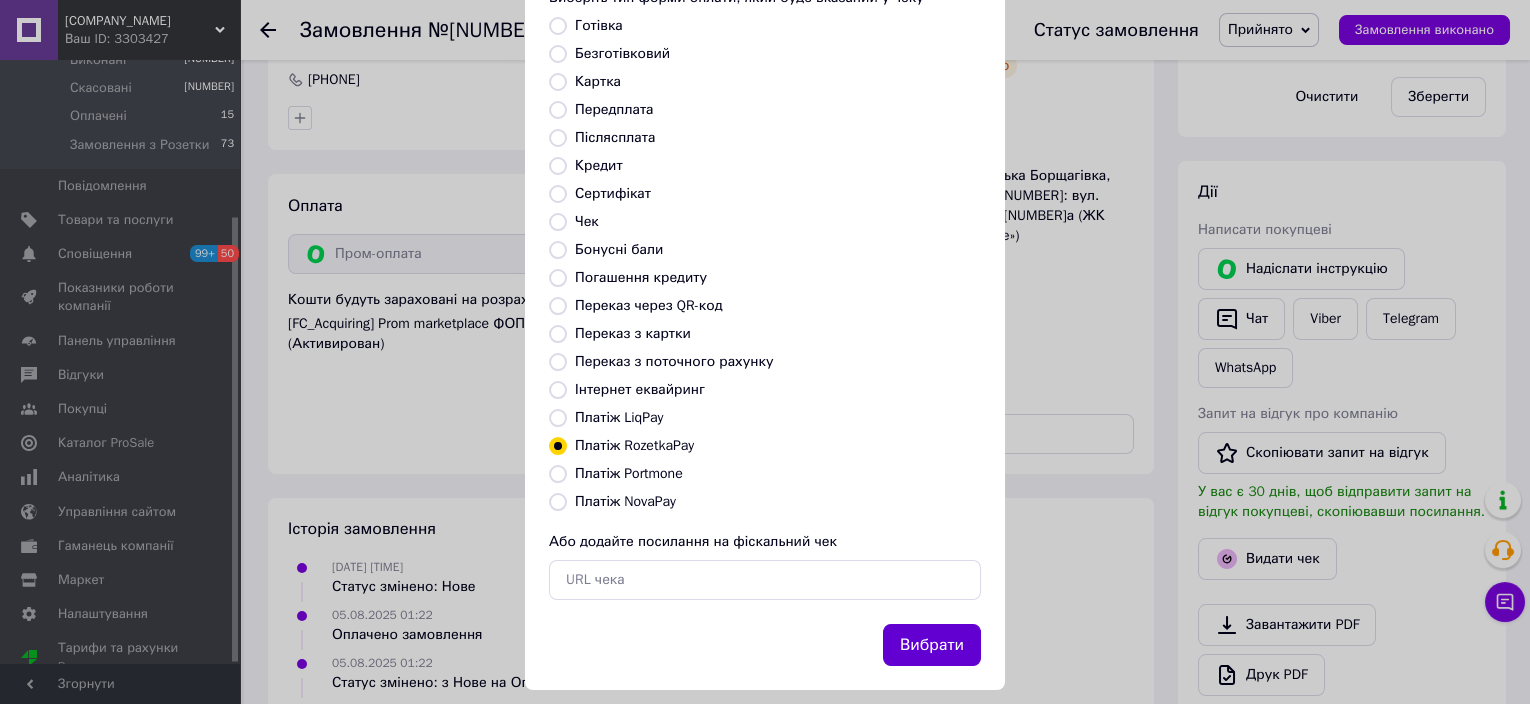 click on "Вибрати" at bounding box center (932, 645) 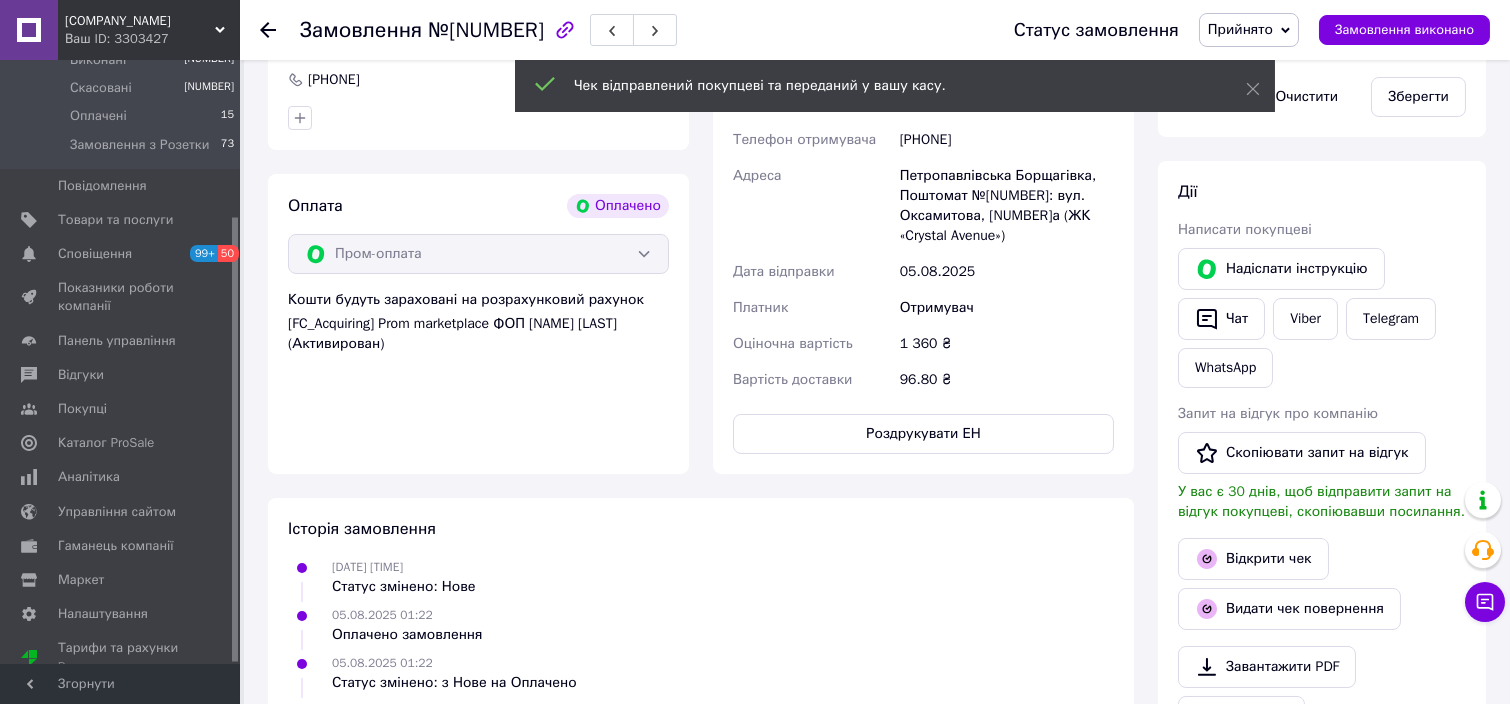 click 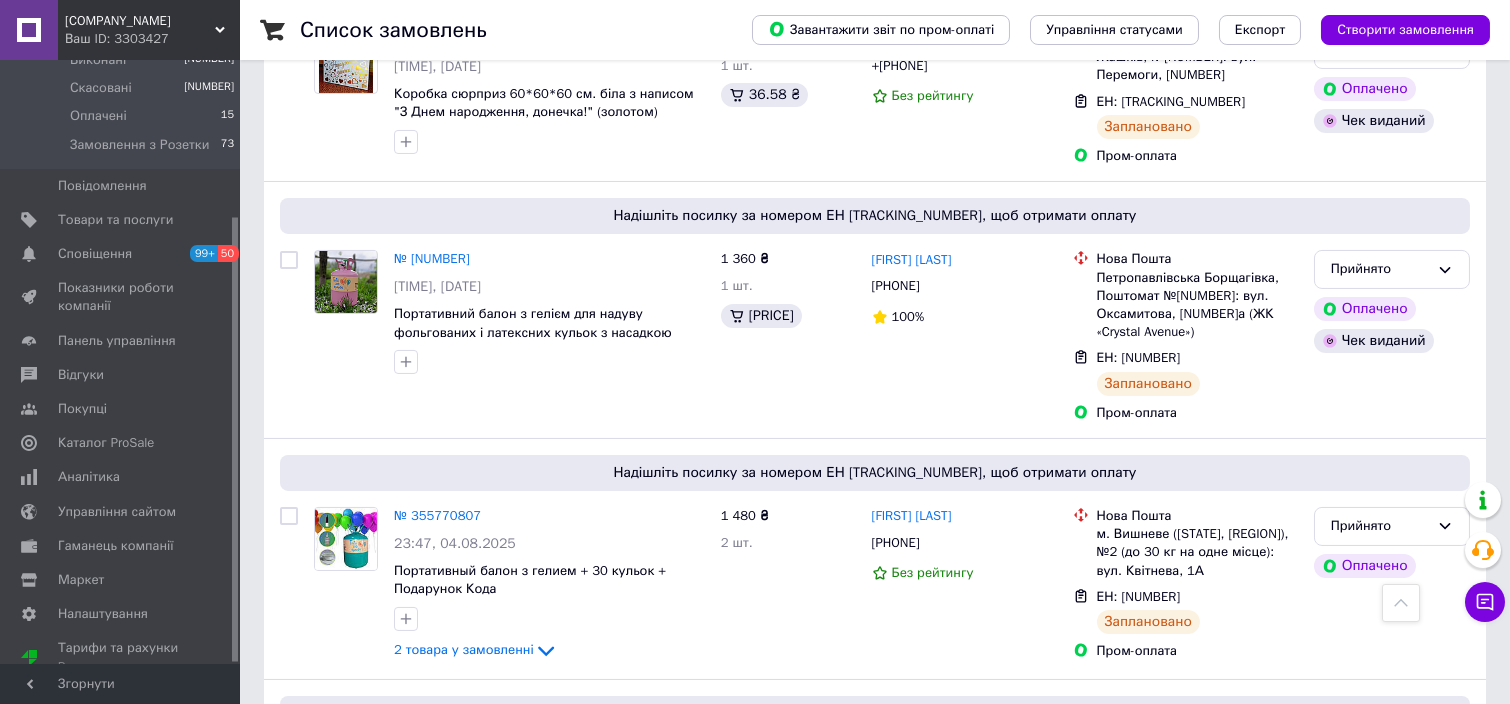 scroll, scrollTop: 1467, scrollLeft: 0, axis: vertical 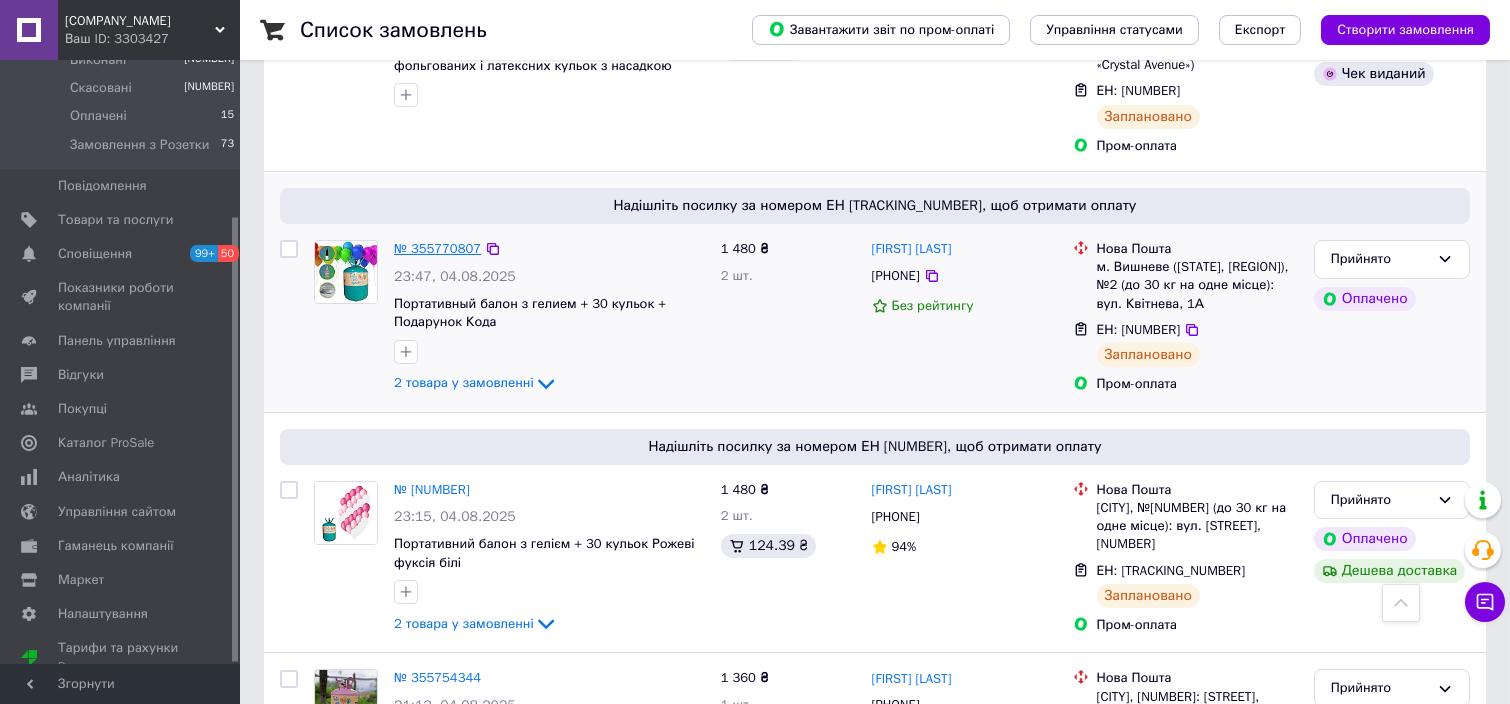 click on "№ 355770807" at bounding box center [437, 248] 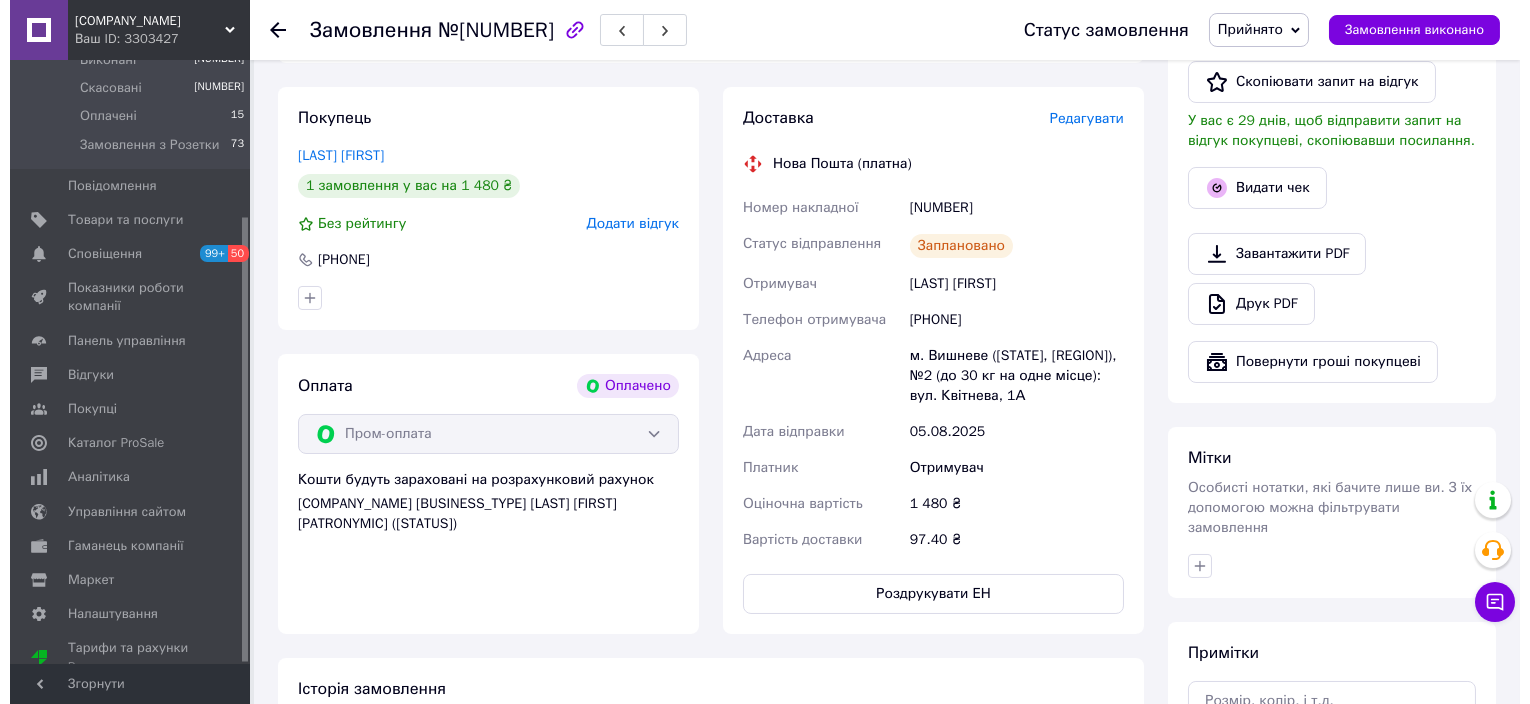 scroll, scrollTop: 390, scrollLeft: 0, axis: vertical 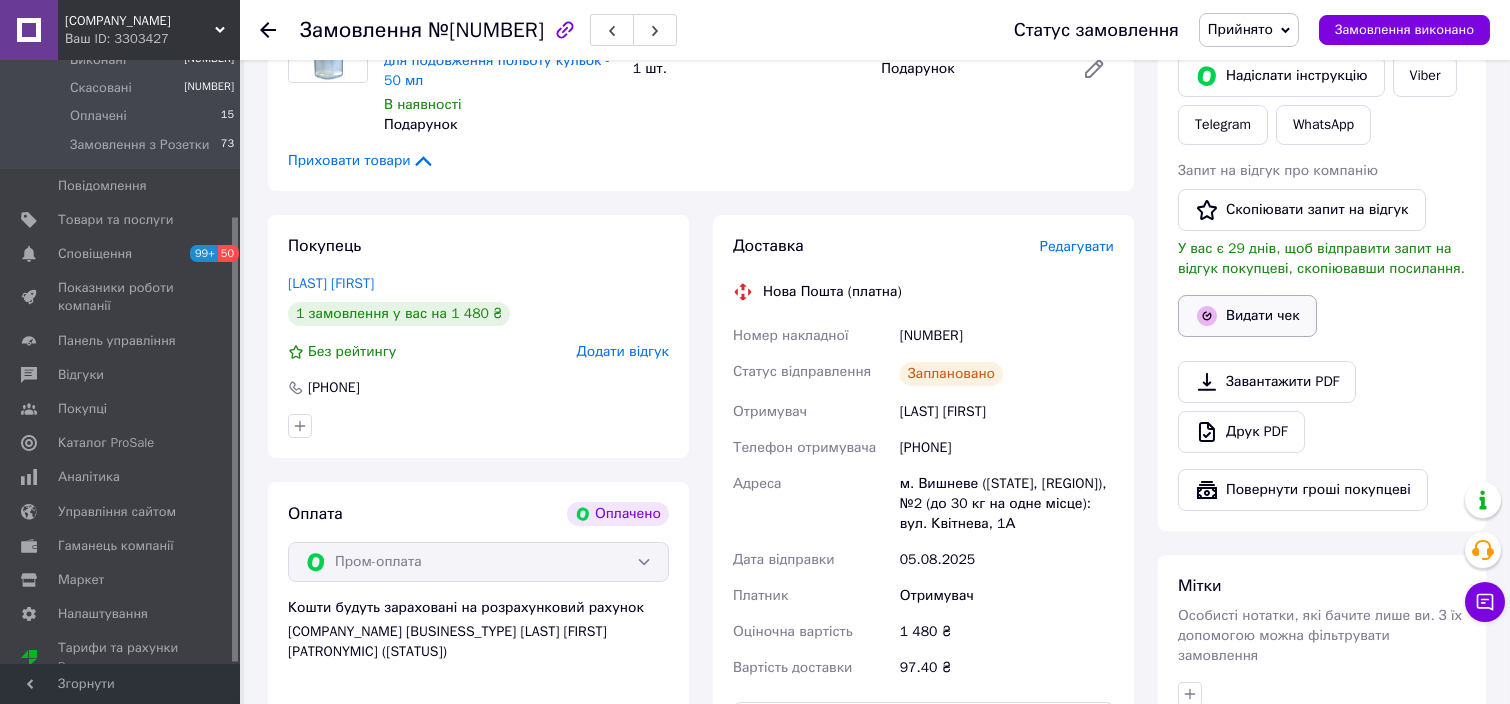 click on "Видати чек" at bounding box center (1247, 316) 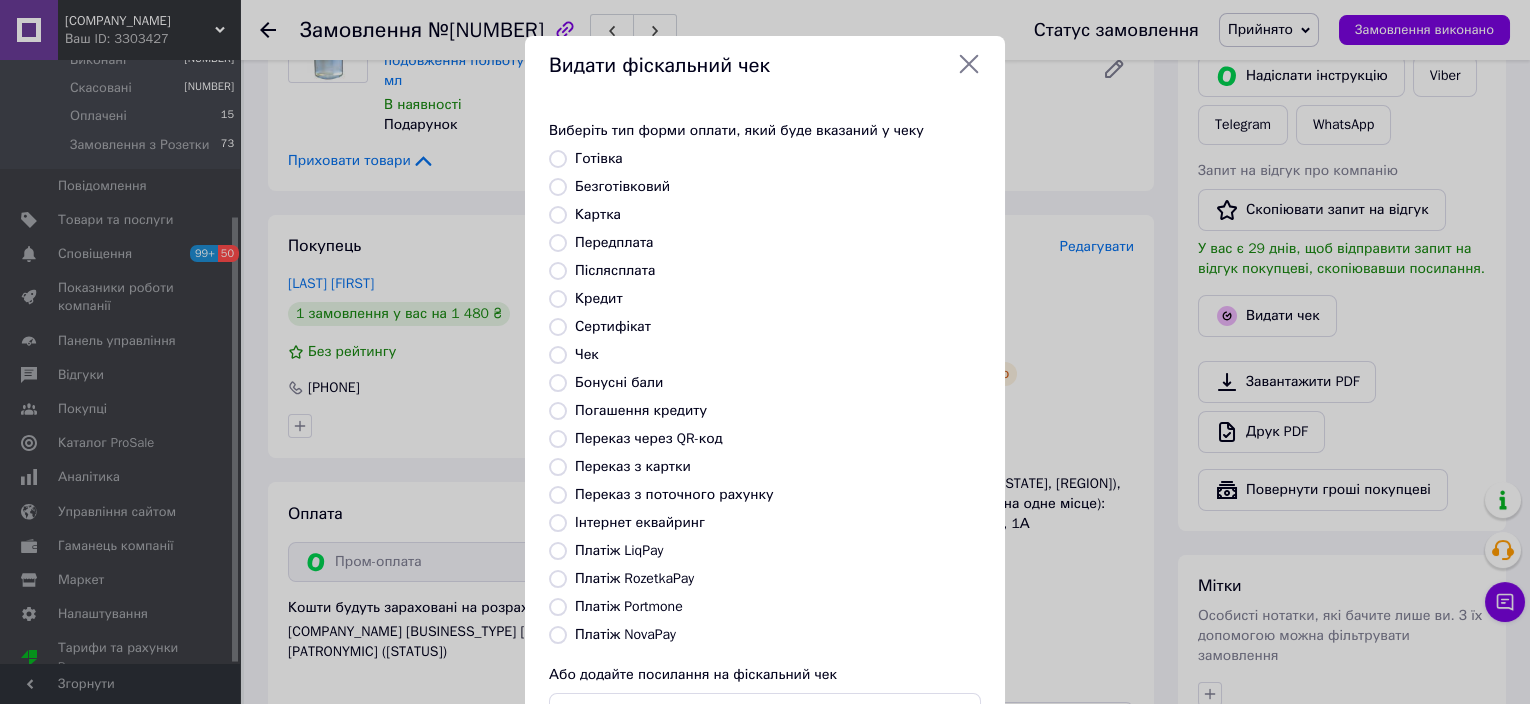 click on "Платіж RozetkaPay" at bounding box center (558, 579) 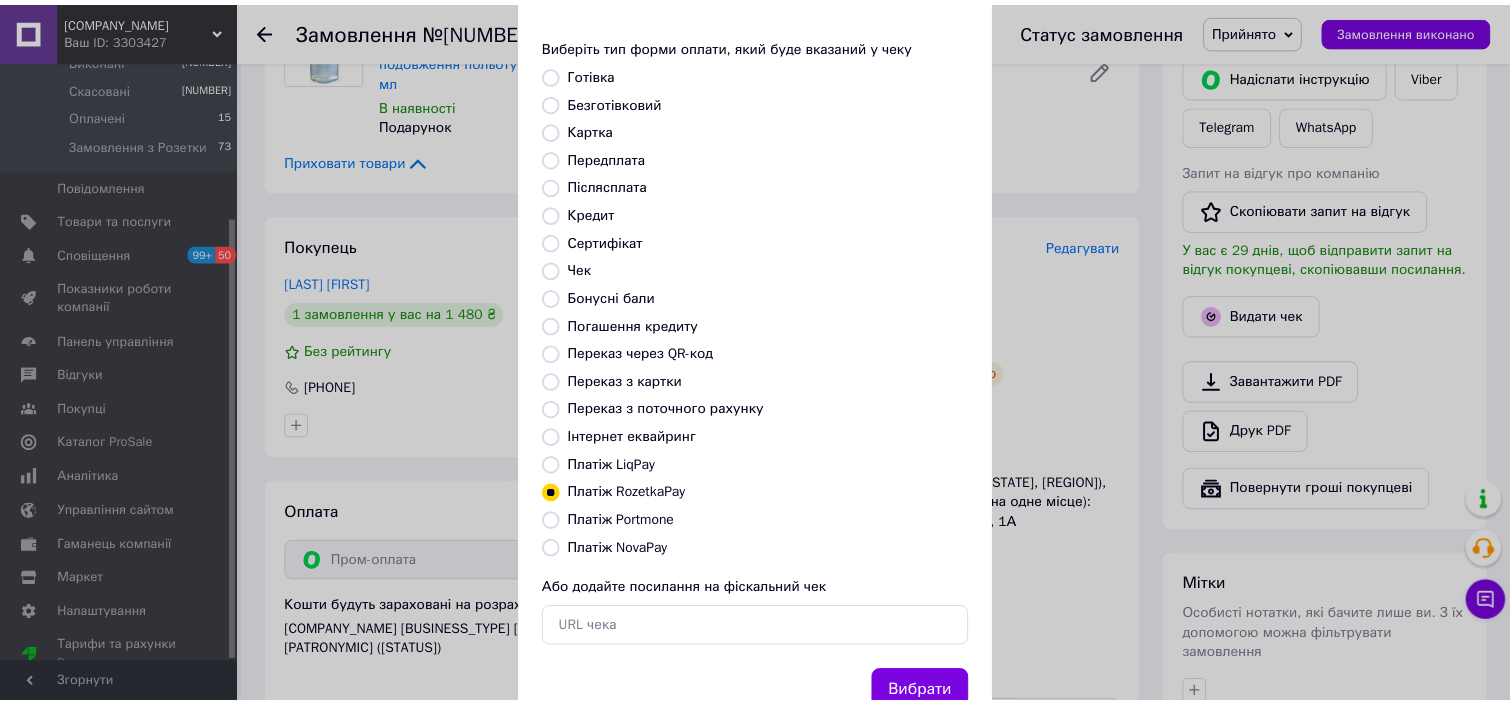 scroll, scrollTop: 154, scrollLeft: 0, axis: vertical 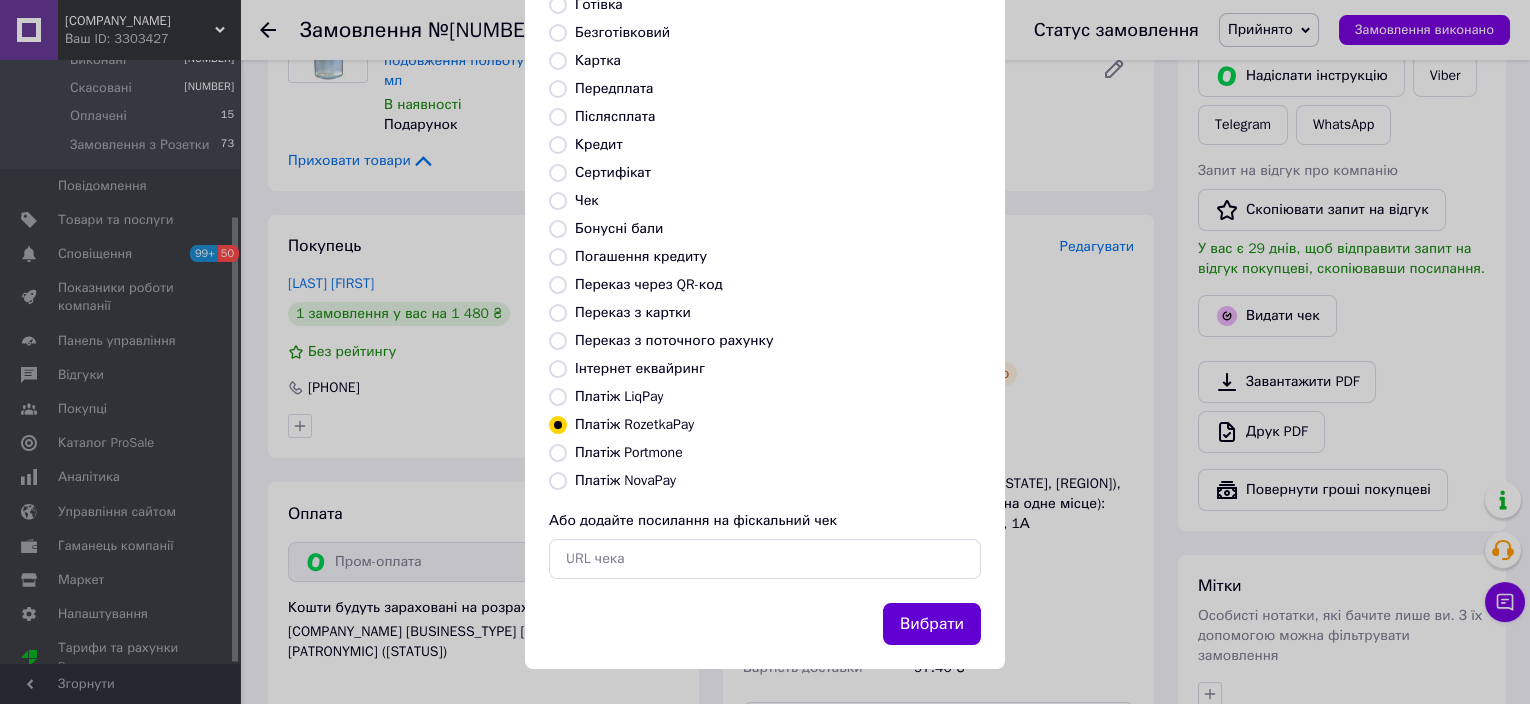 click on "Вибрати" at bounding box center [932, 624] 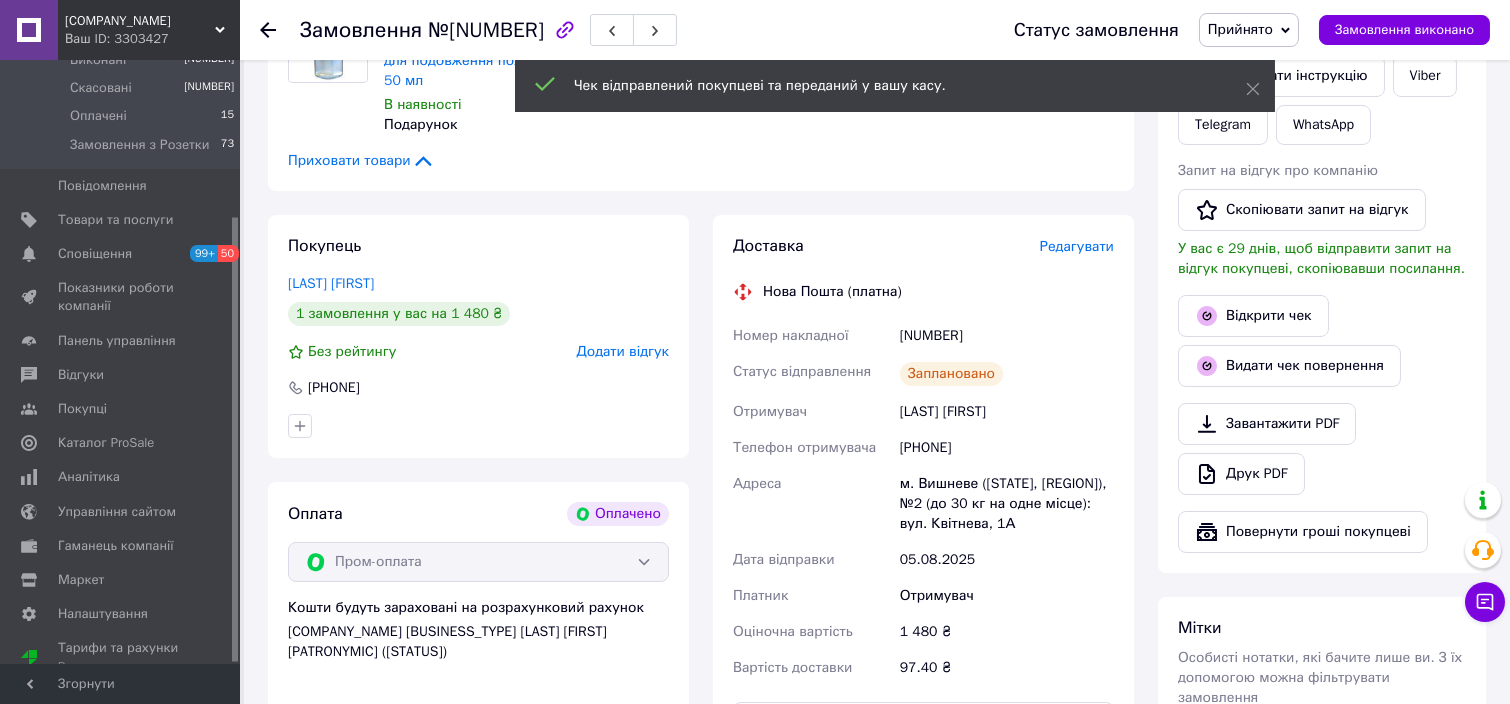 click 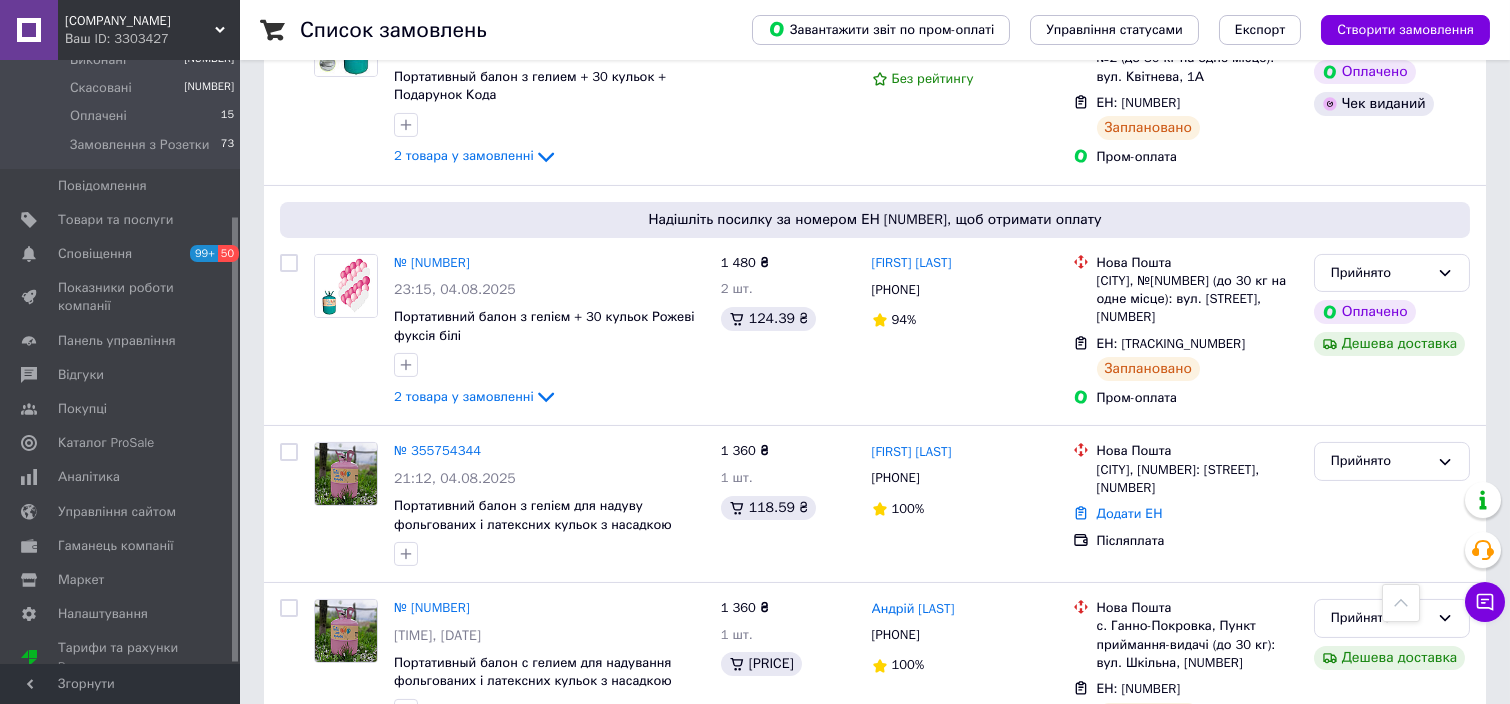 scroll, scrollTop: 1733, scrollLeft: 0, axis: vertical 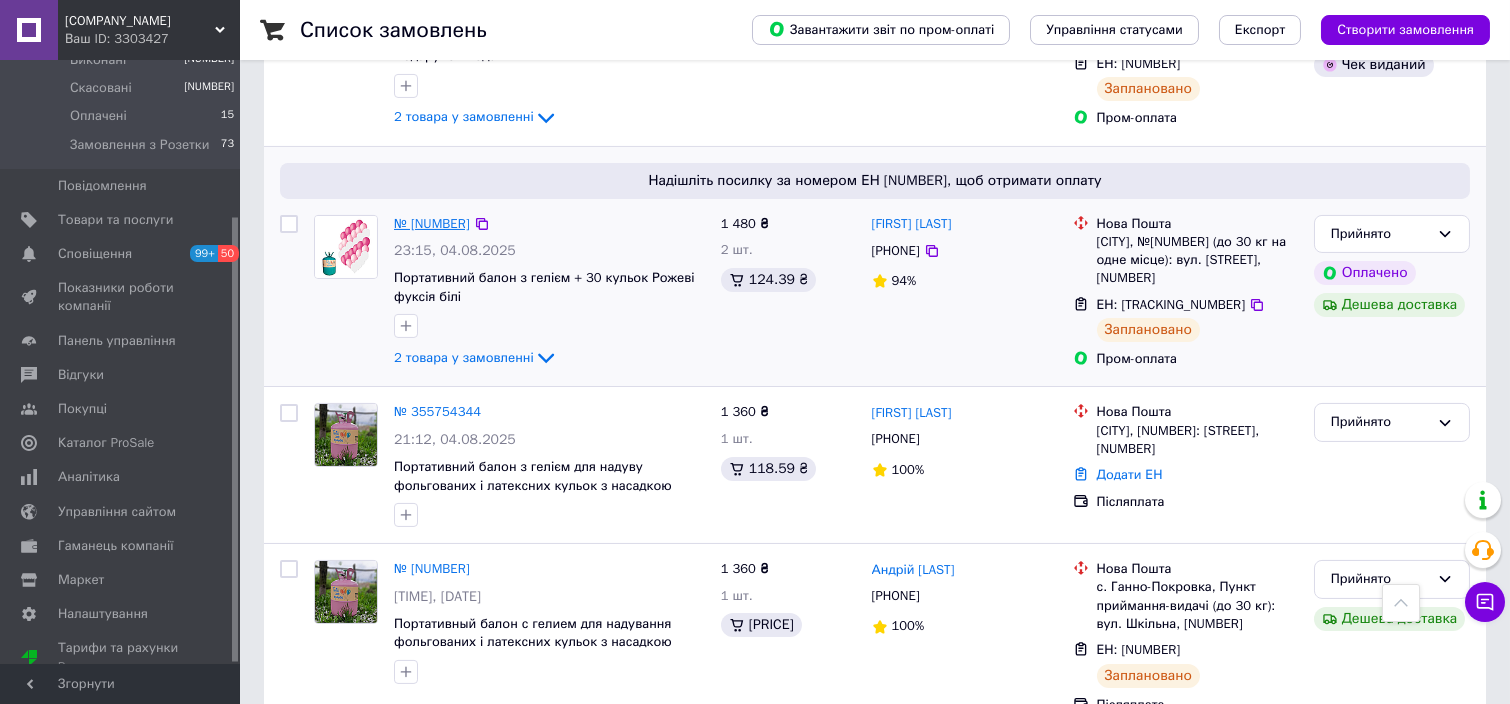 click on "№ [NUMBER]" at bounding box center (432, 223) 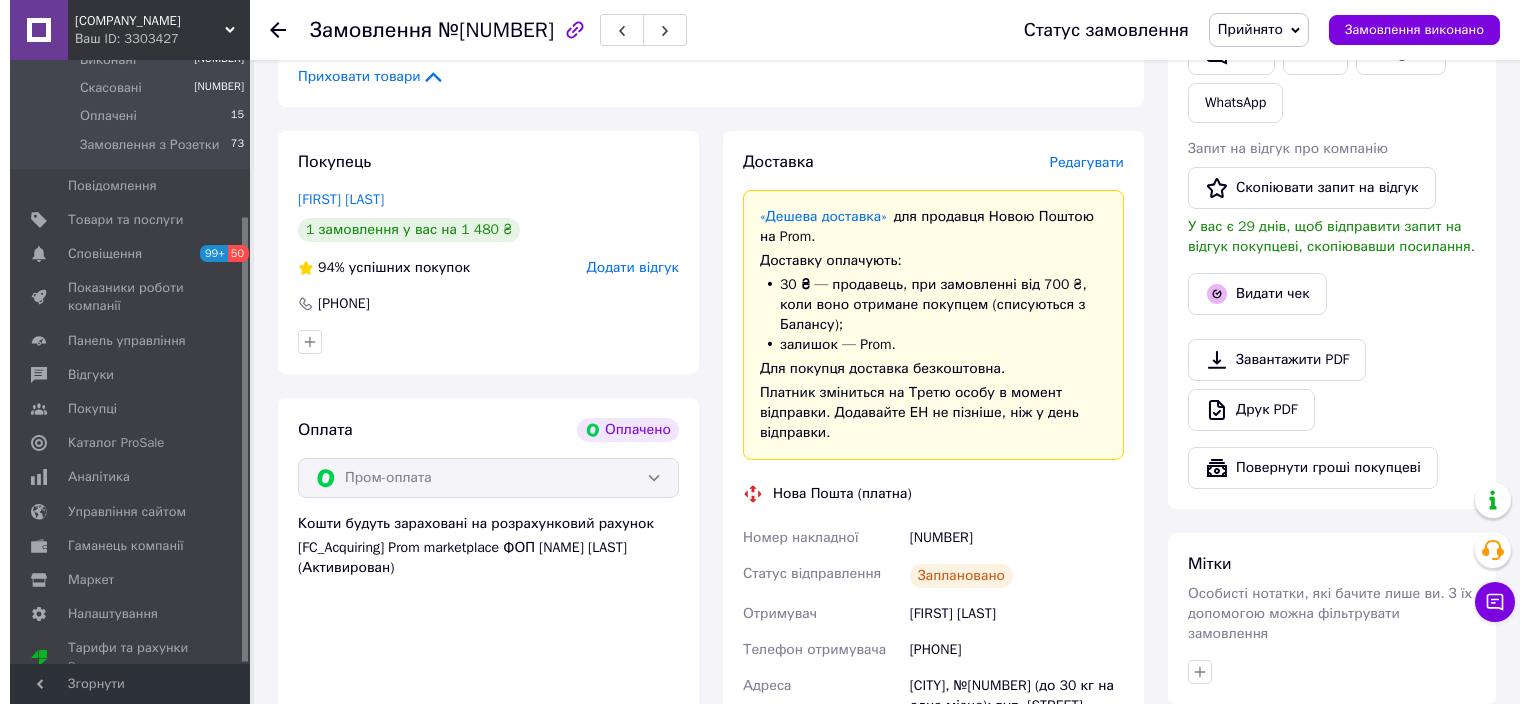 scroll, scrollTop: 533, scrollLeft: 0, axis: vertical 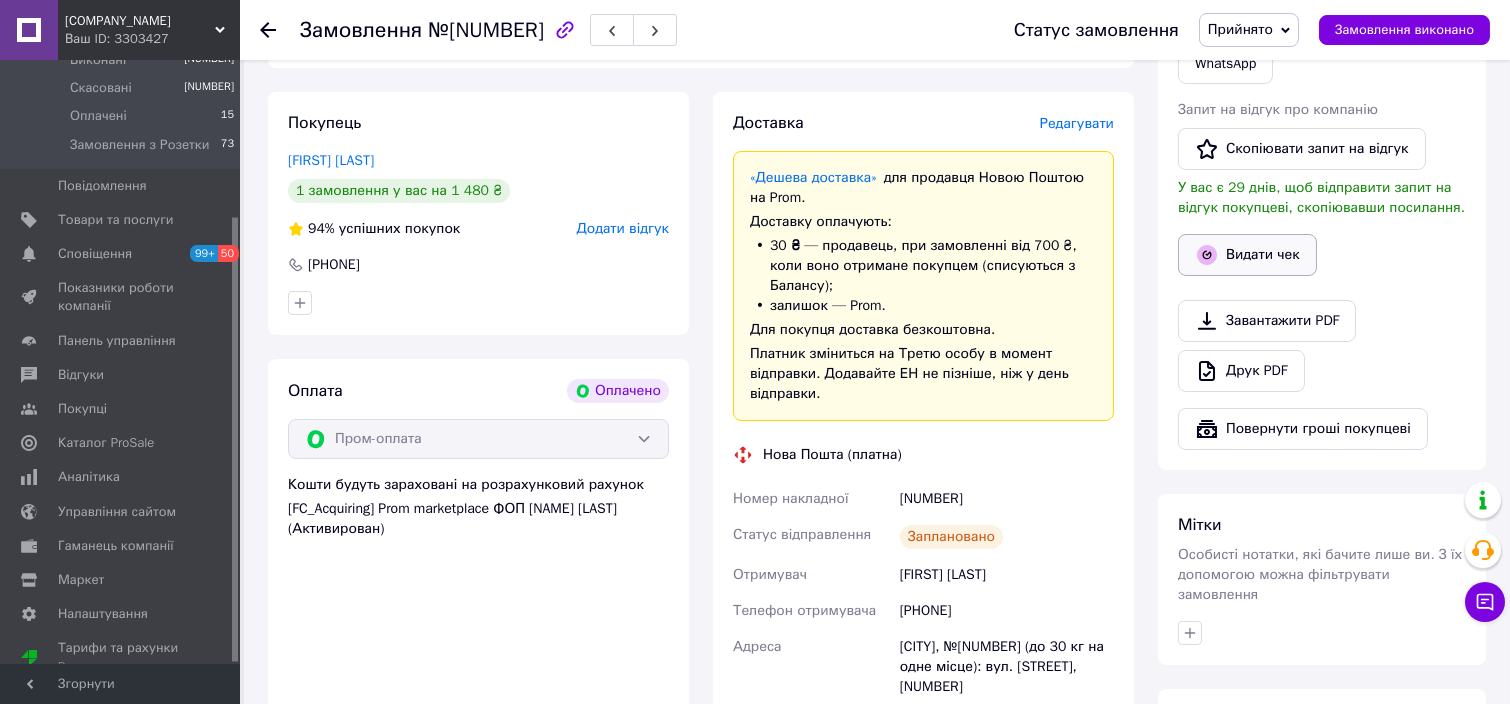 click on "Видати чек" at bounding box center (1247, 255) 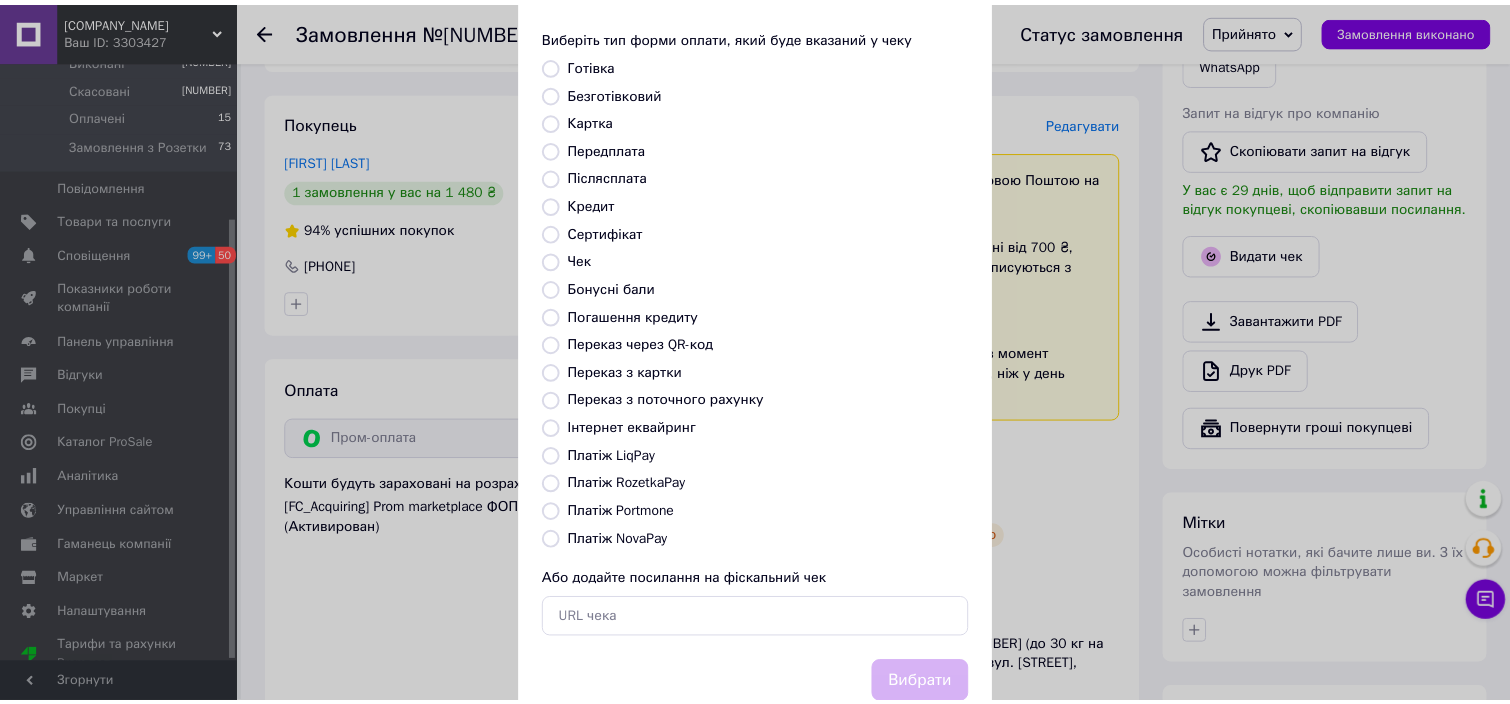 scroll, scrollTop: 133, scrollLeft: 0, axis: vertical 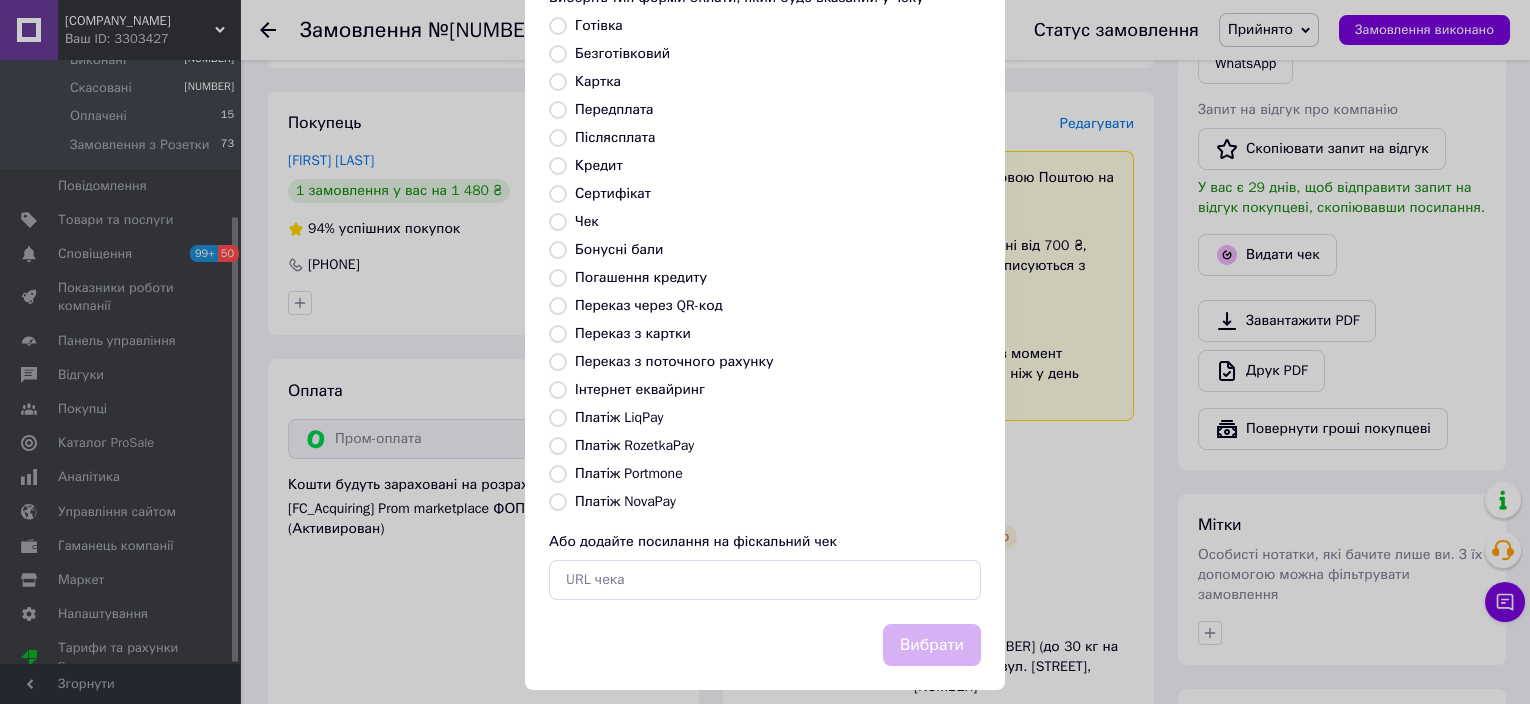 click on "Платіж RozetkaPay" at bounding box center (558, 446) 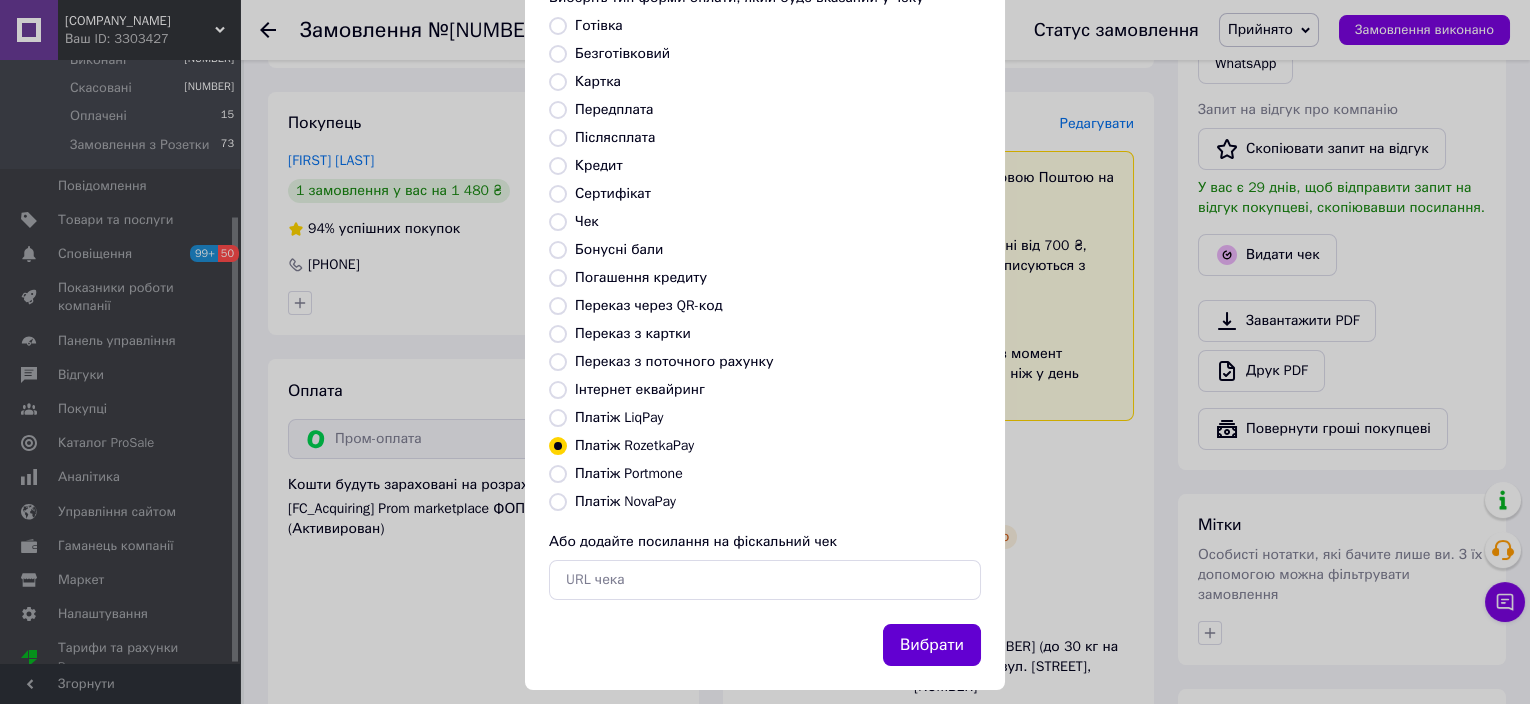 click on "Вибрати" at bounding box center [932, 645] 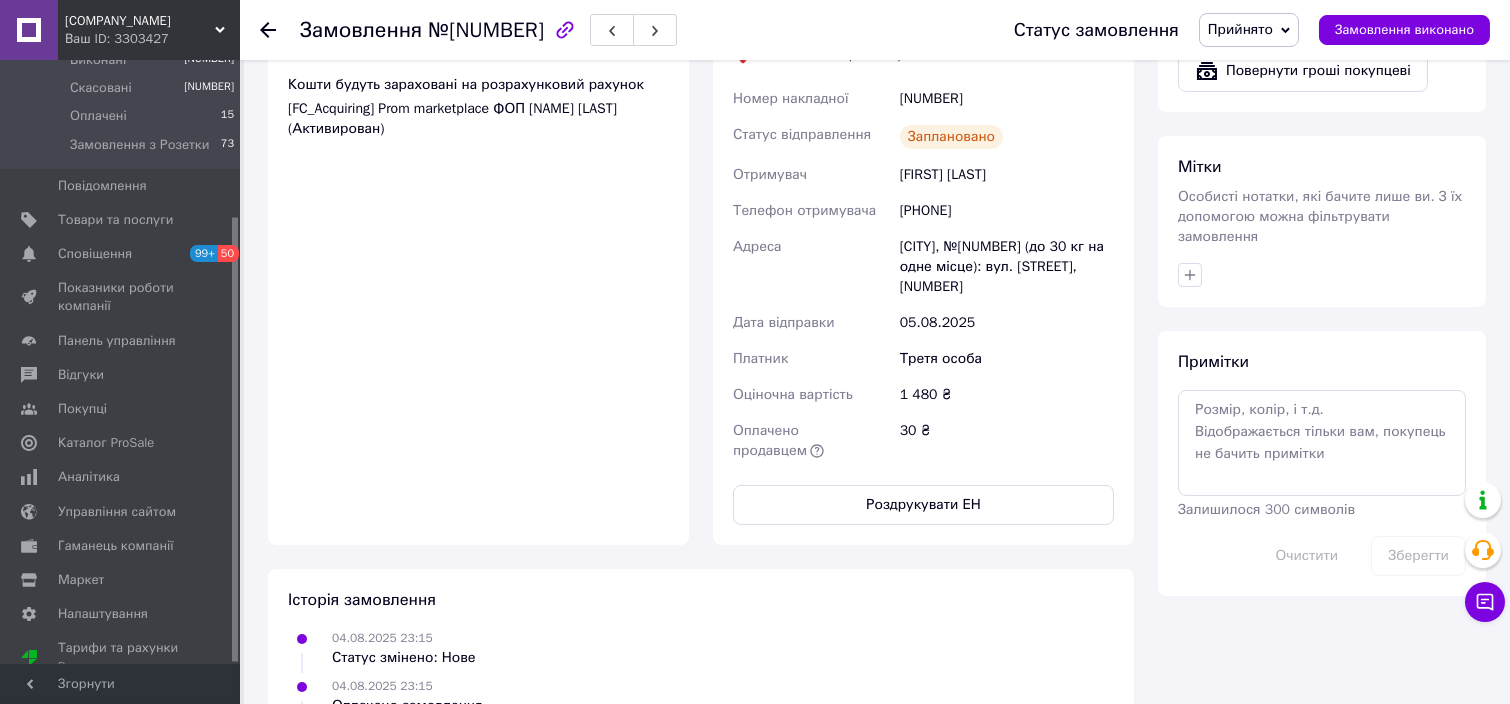 scroll, scrollTop: 667, scrollLeft: 0, axis: vertical 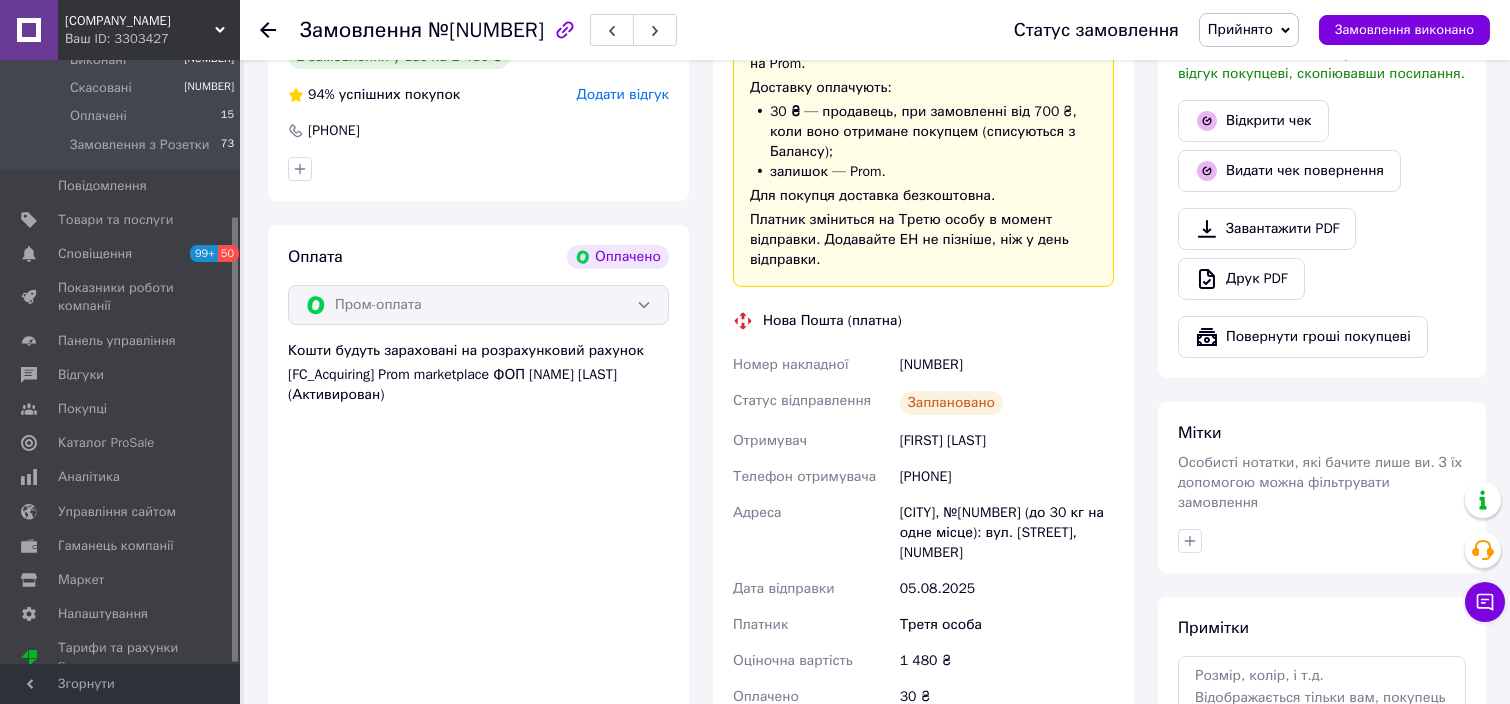 click at bounding box center [280, 30] 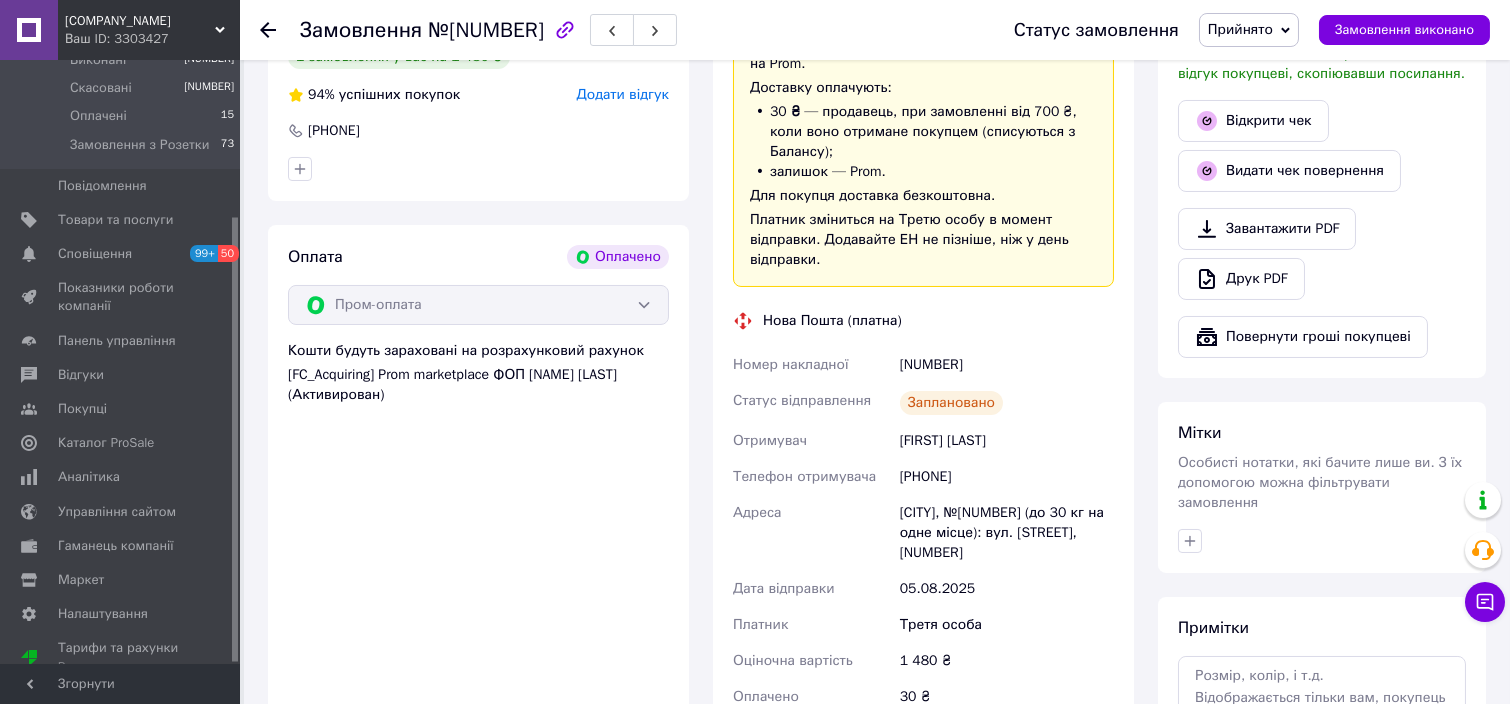 click 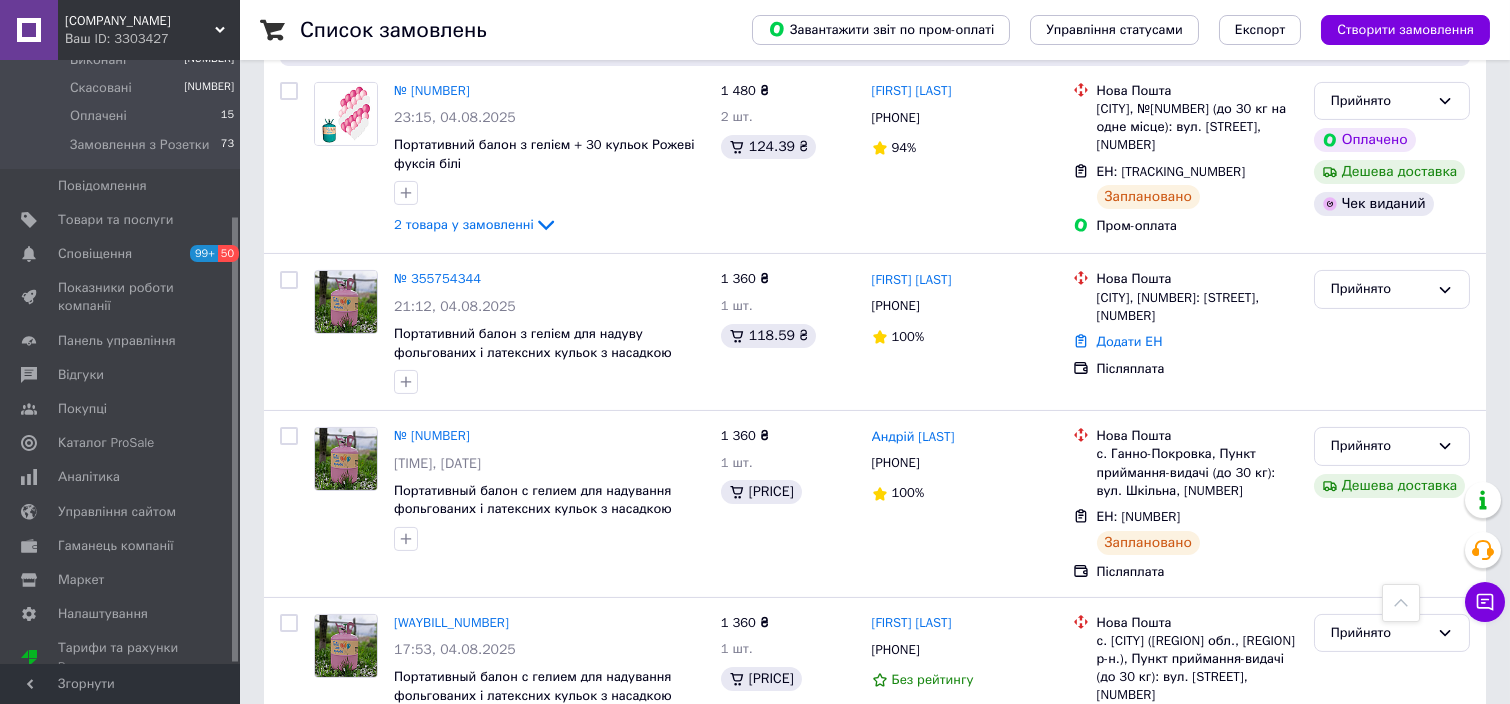 scroll, scrollTop: 2000, scrollLeft: 0, axis: vertical 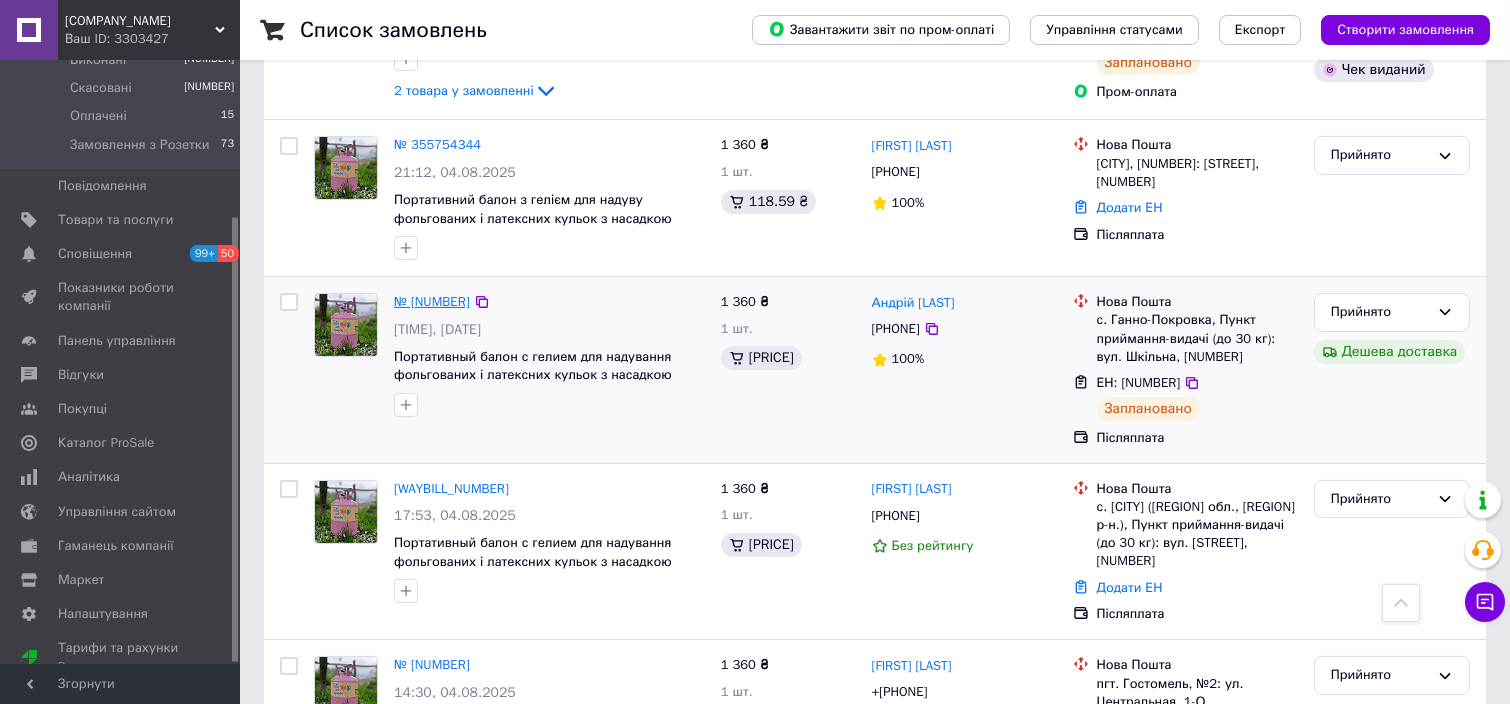 click on "№ [NUMBER]" at bounding box center [432, 301] 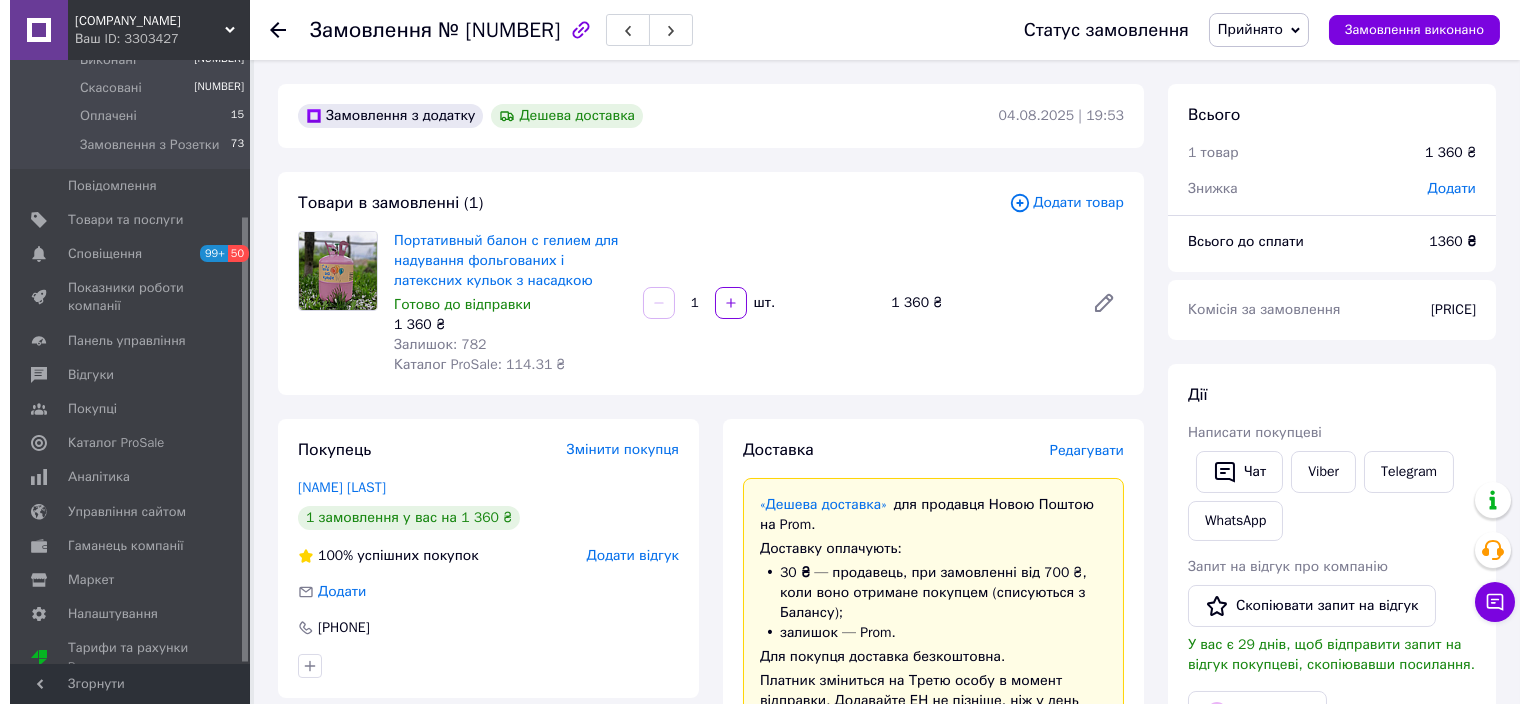scroll, scrollTop: 400, scrollLeft: 0, axis: vertical 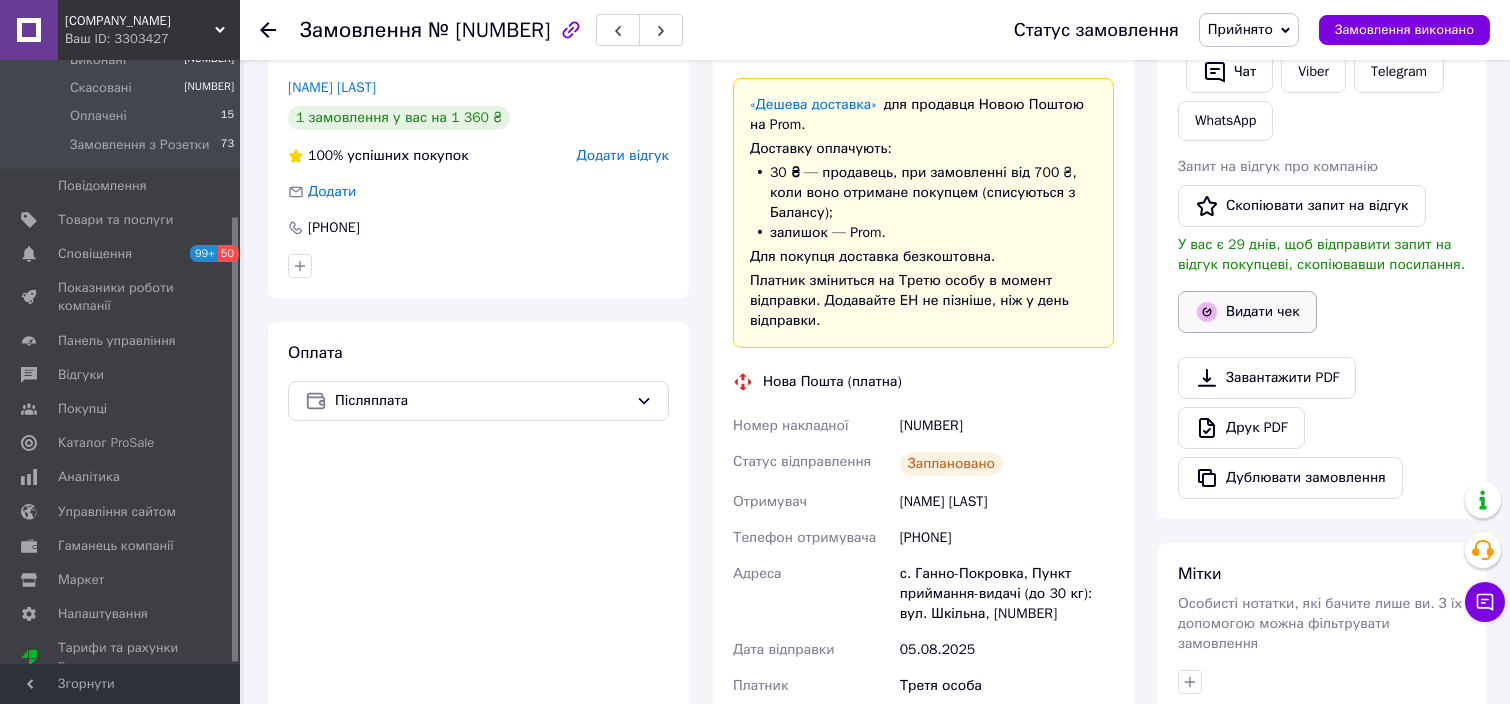 click on "Видати чек" at bounding box center (1247, 312) 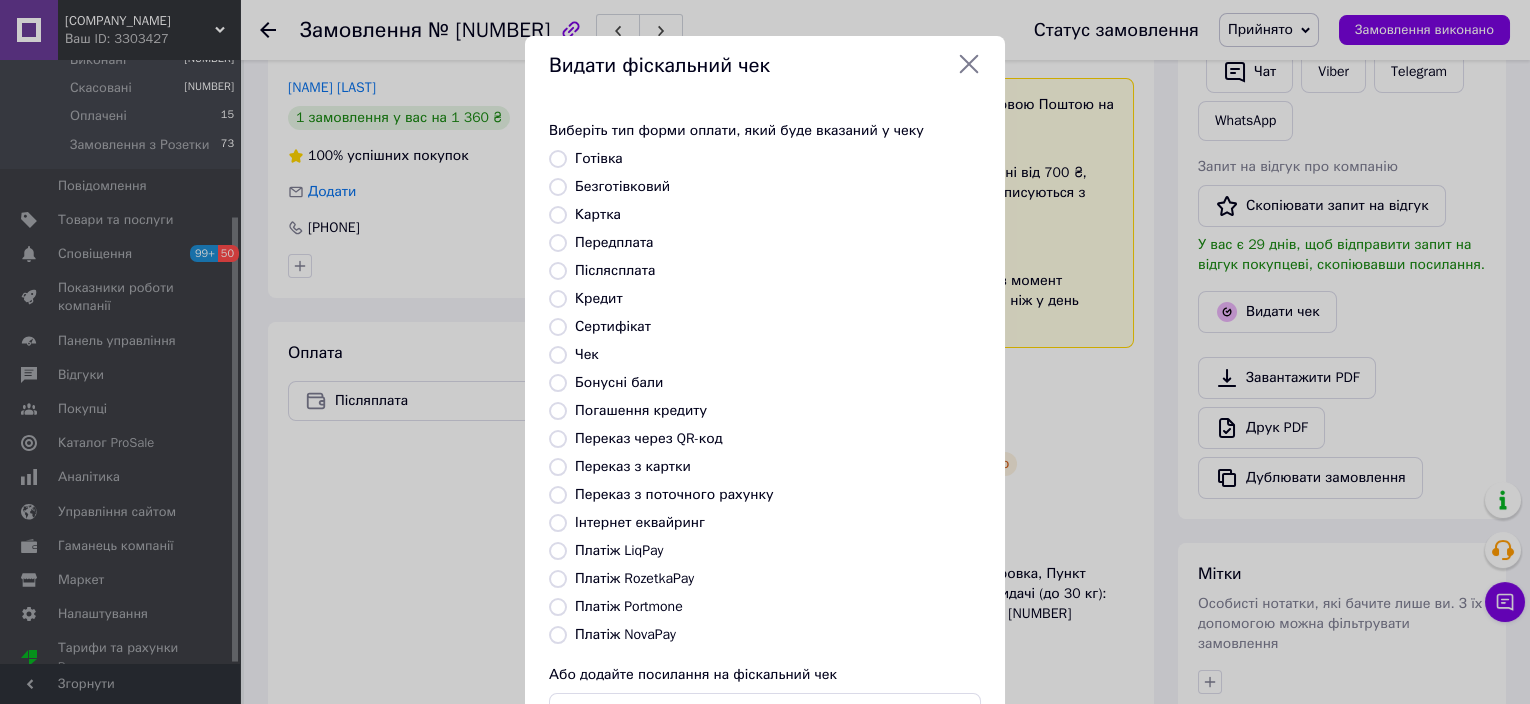 click on "Платіж RozetkaPay" at bounding box center [558, 579] 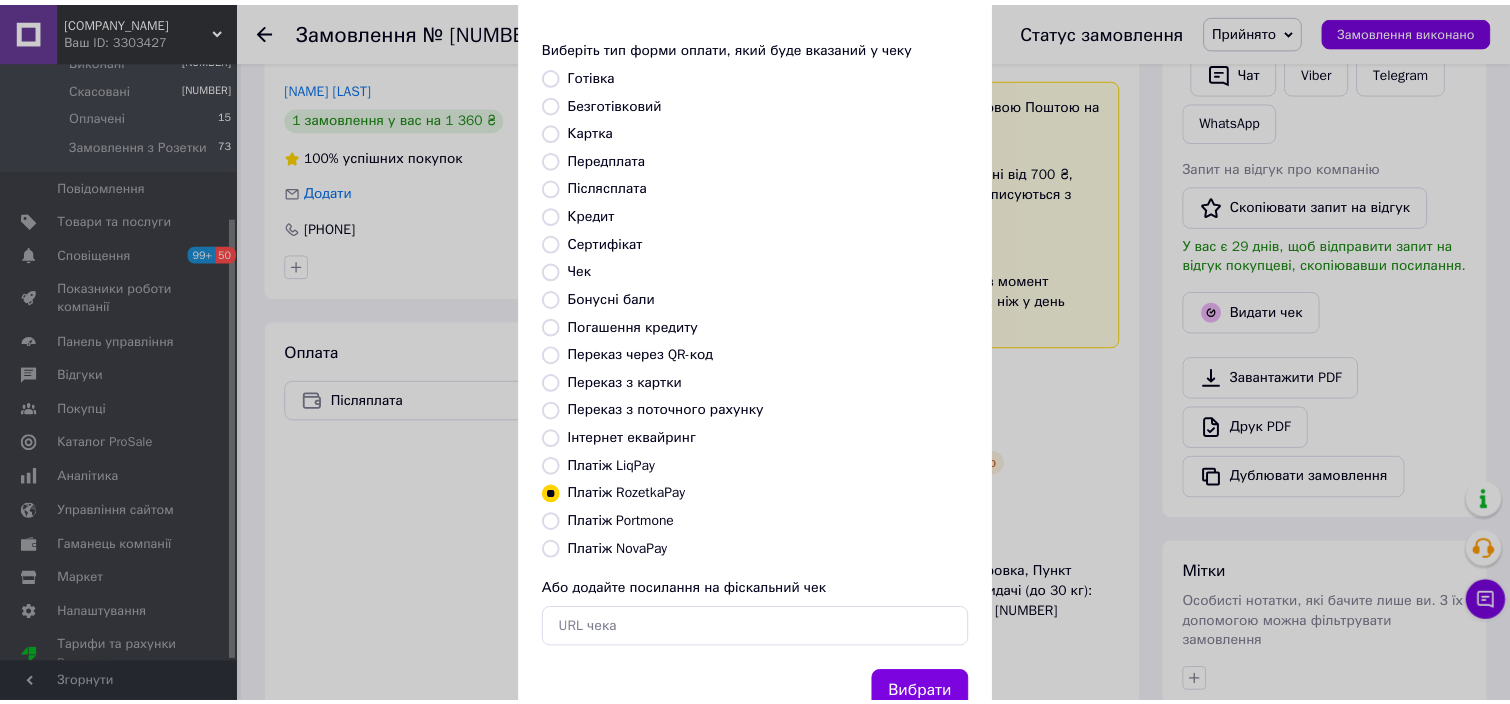 scroll, scrollTop: 154, scrollLeft: 0, axis: vertical 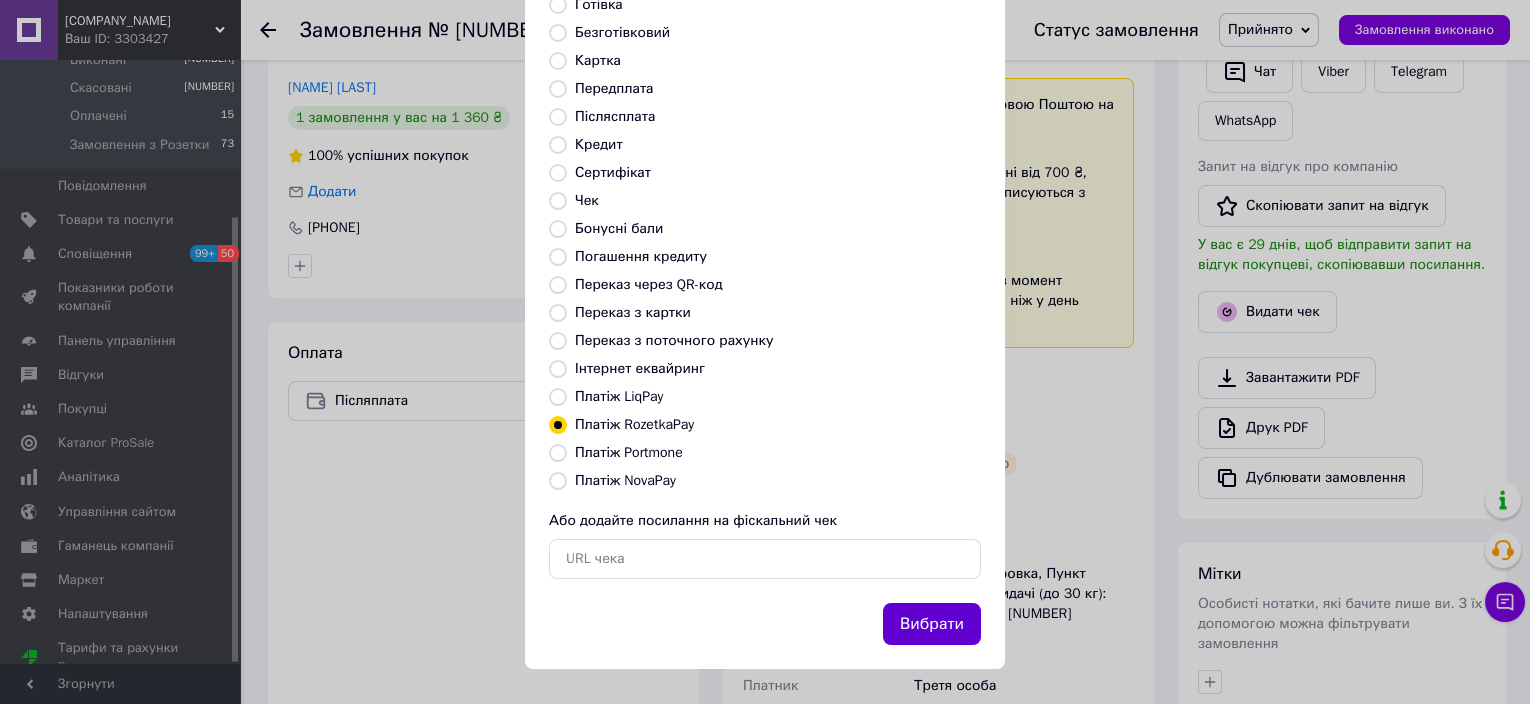 click on "Вибрати" at bounding box center [932, 624] 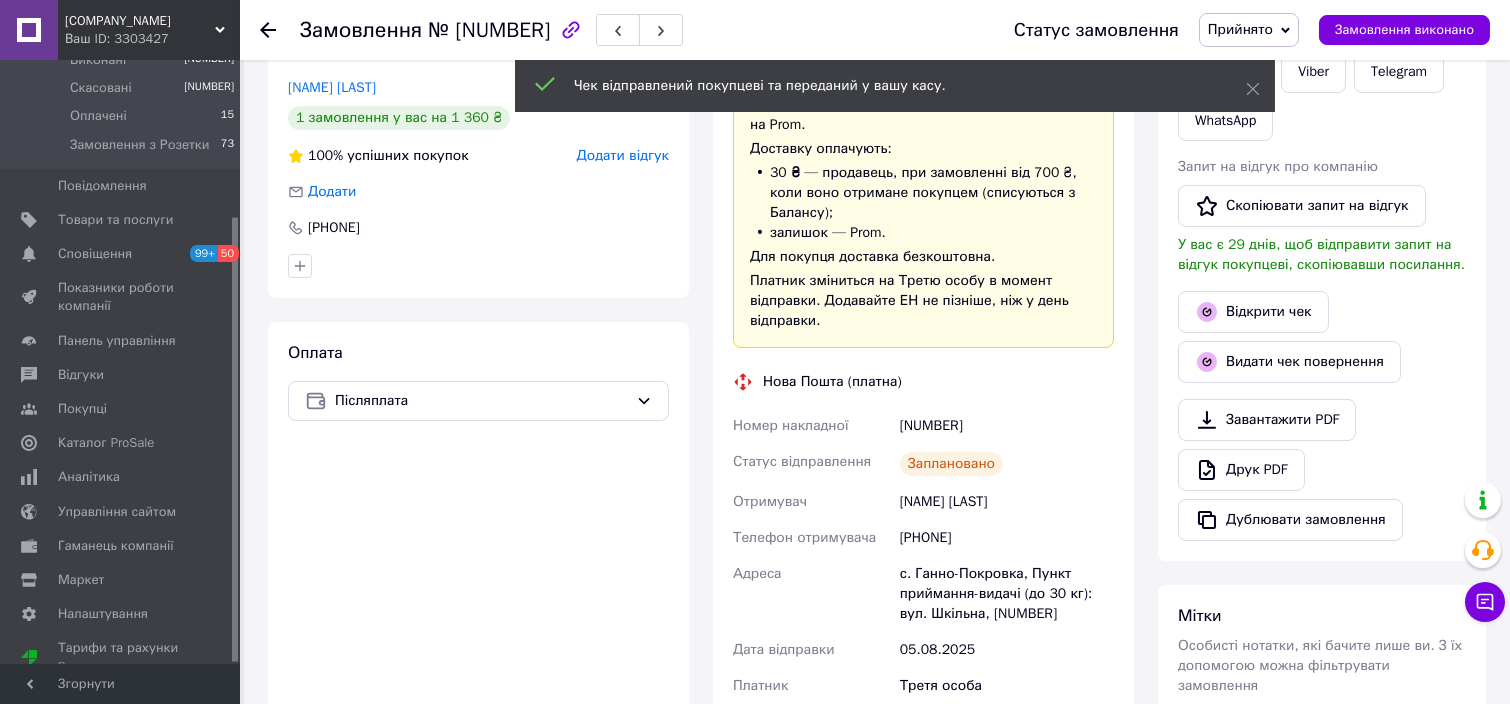 click 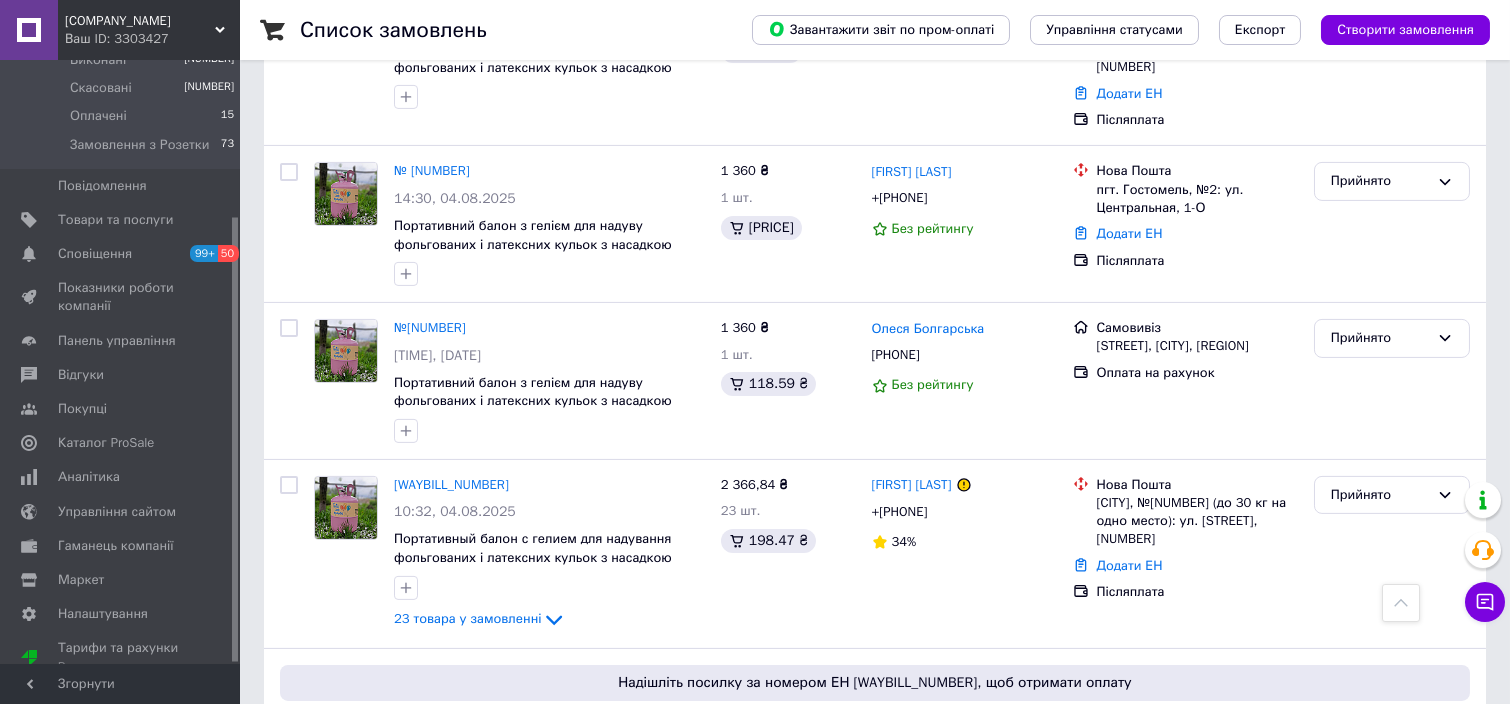 scroll, scrollTop: 2533, scrollLeft: 0, axis: vertical 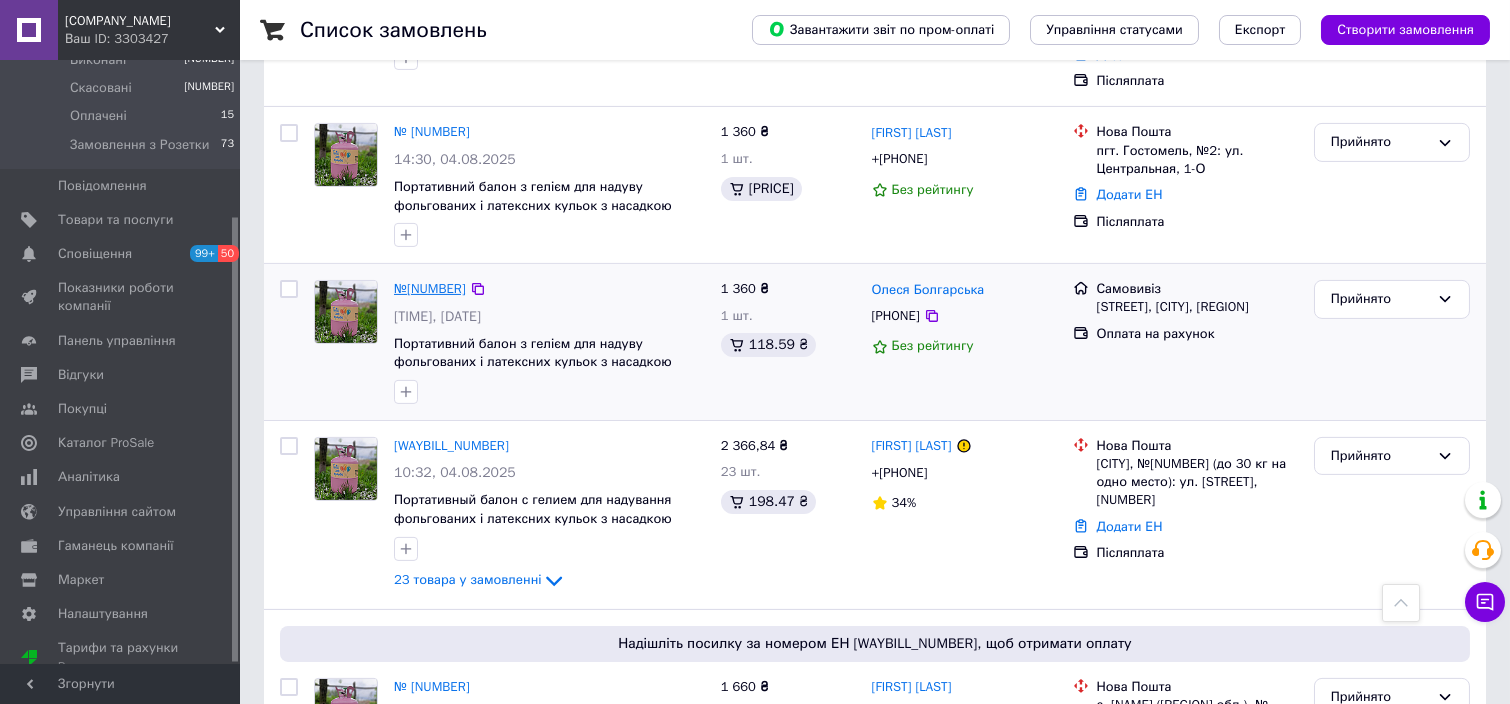 click on "№[NUMBER]" at bounding box center [430, 288] 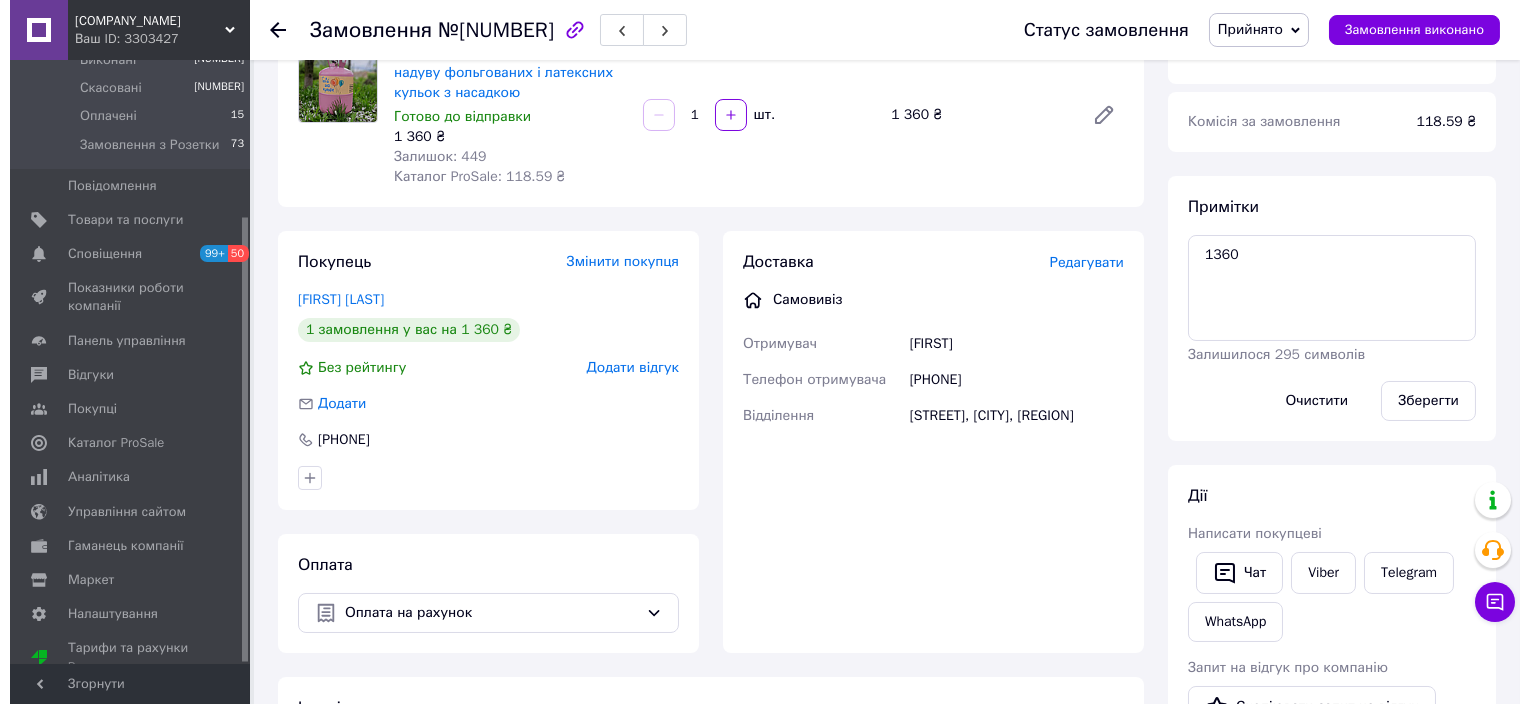 scroll, scrollTop: 698, scrollLeft: 0, axis: vertical 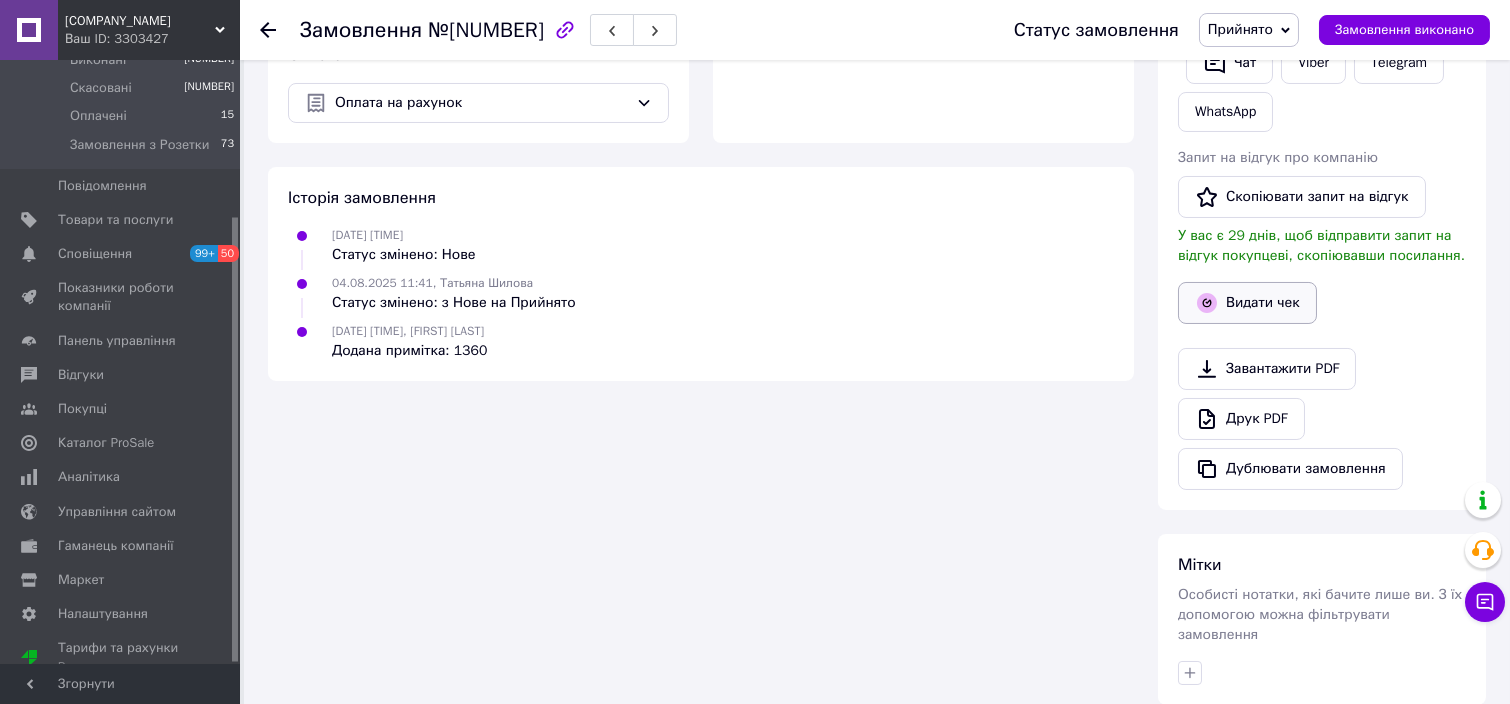 click on "Видати чек" at bounding box center [1247, 303] 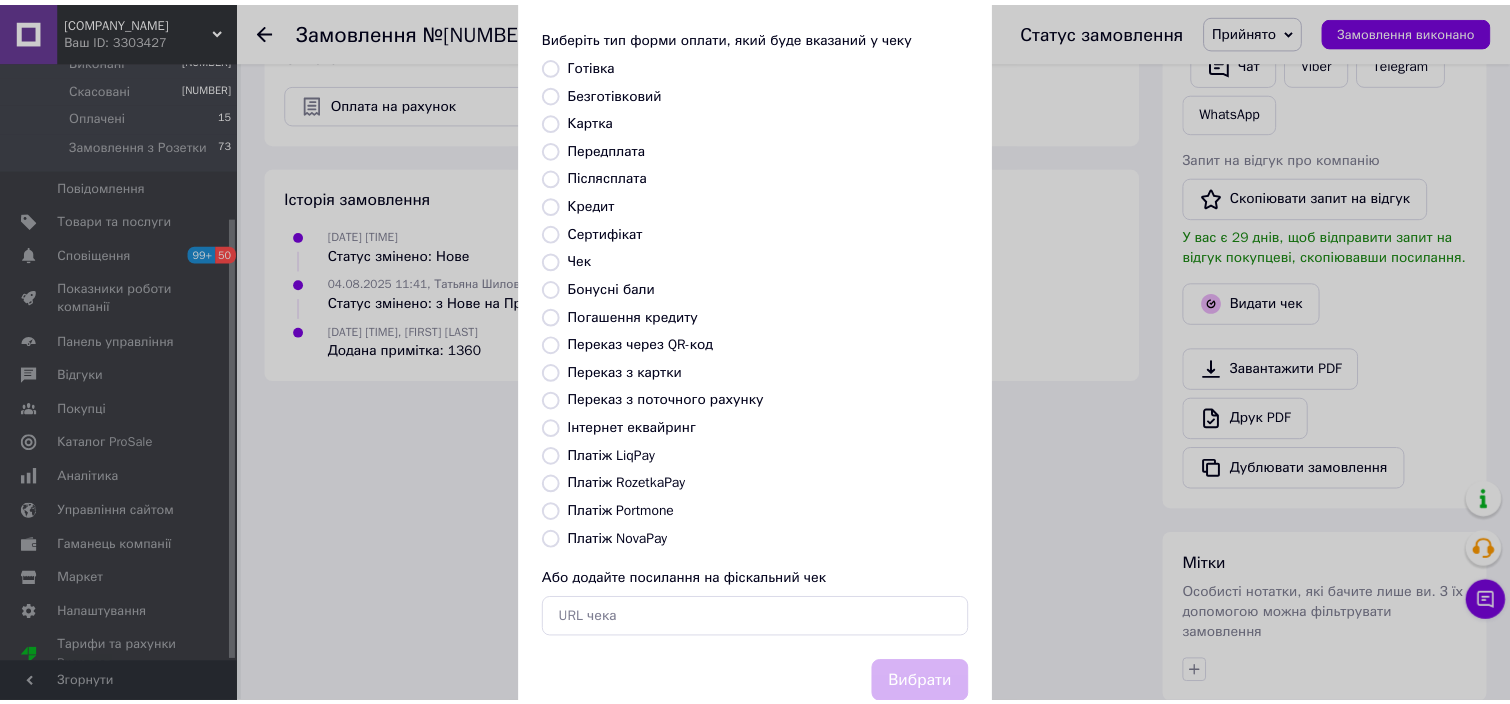 scroll, scrollTop: 133, scrollLeft: 0, axis: vertical 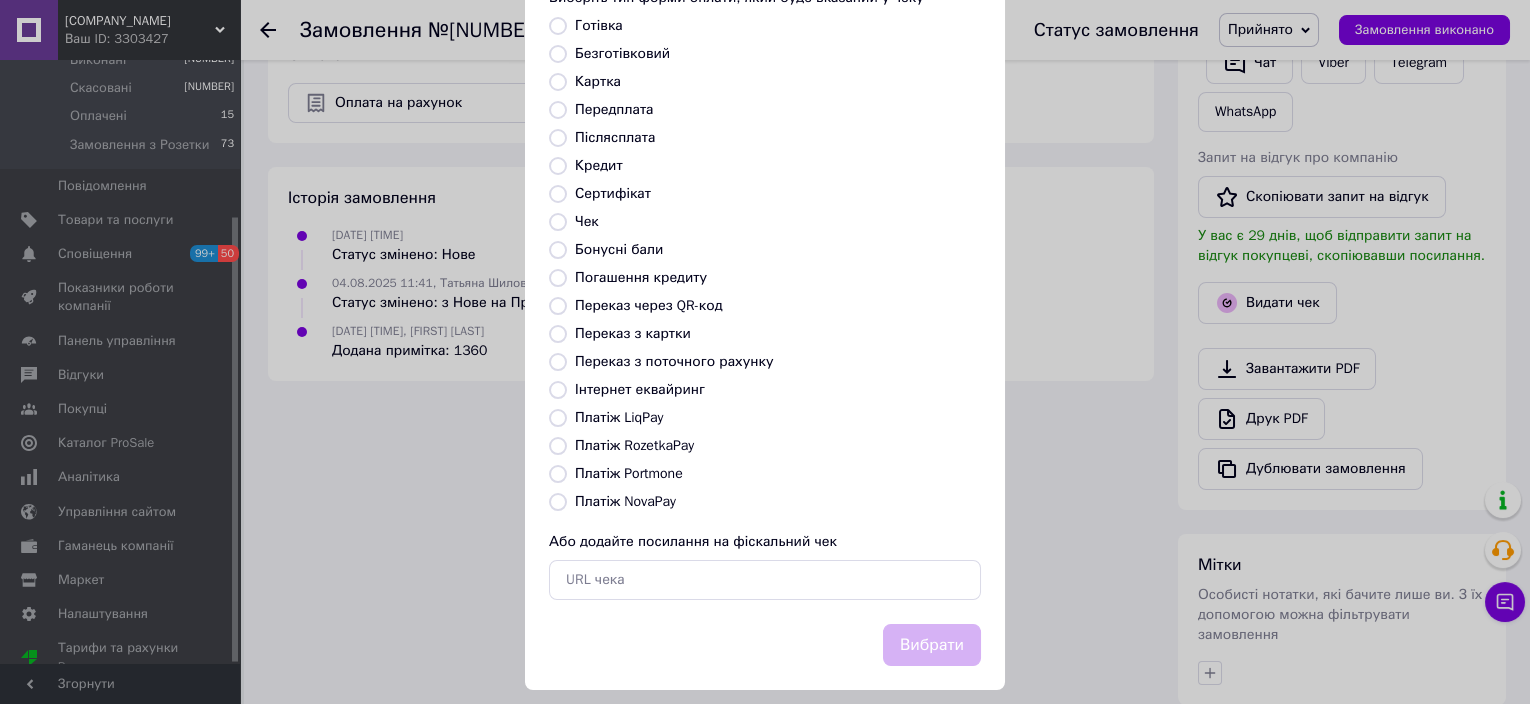 click on "Переказ з картки" at bounding box center [558, 334] 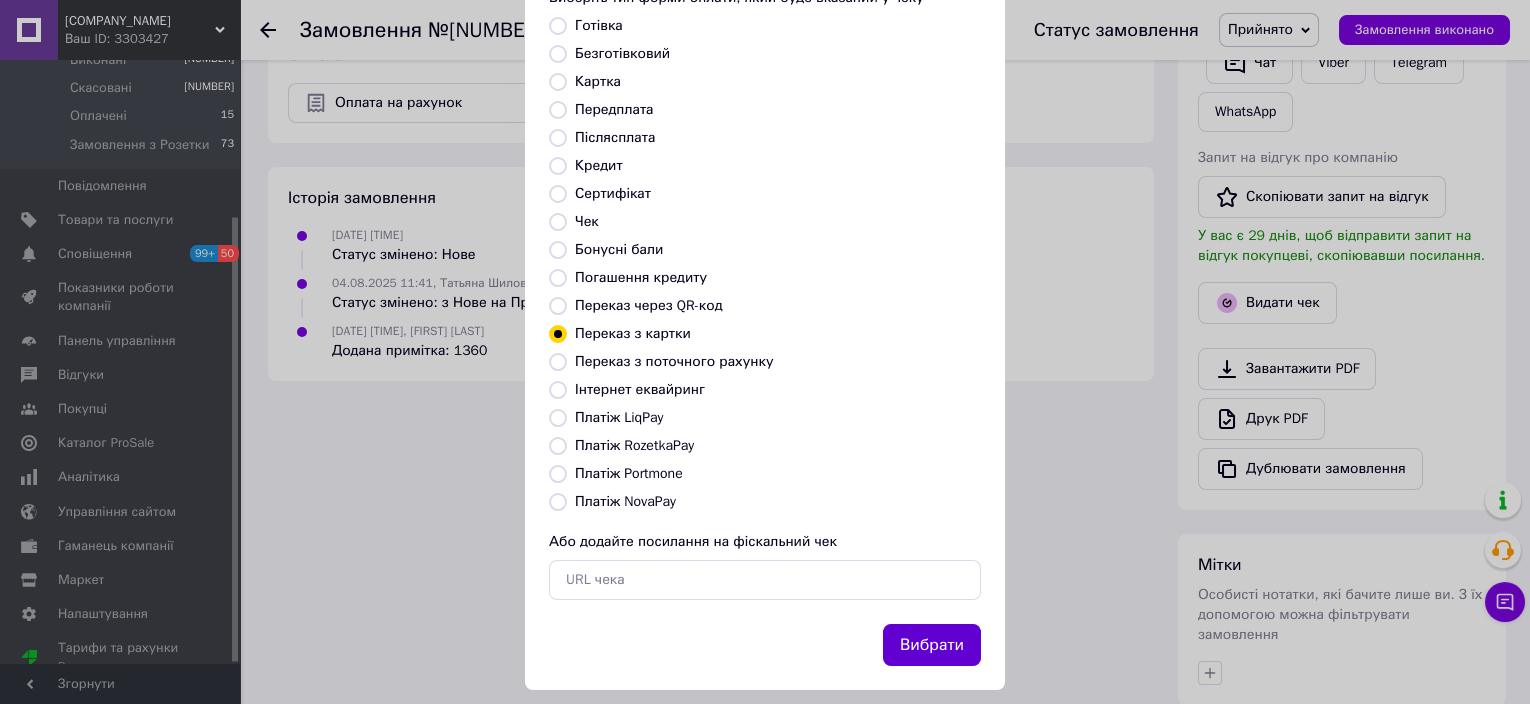 click on "Вибрати" at bounding box center [932, 645] 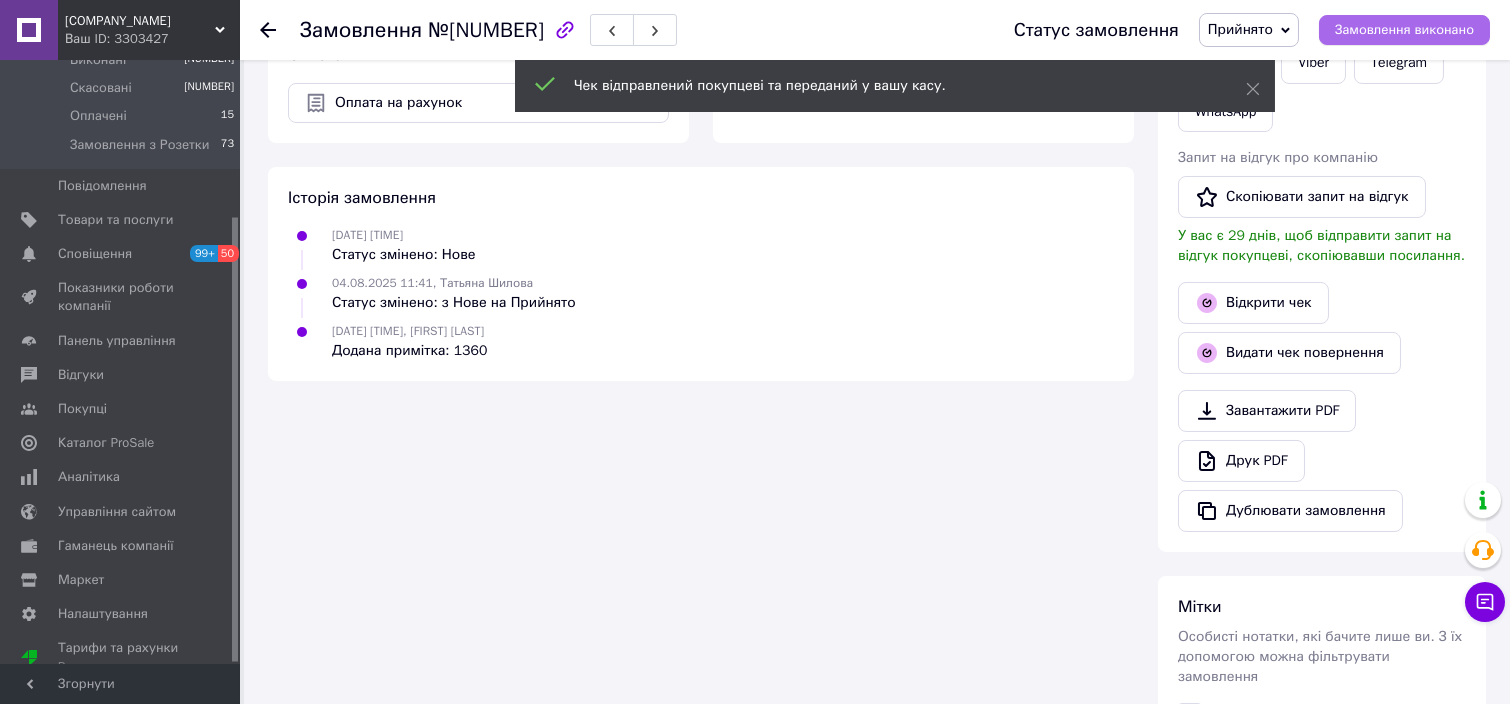 click on "Замовлення виконано" at bounding box center [1404, 30] 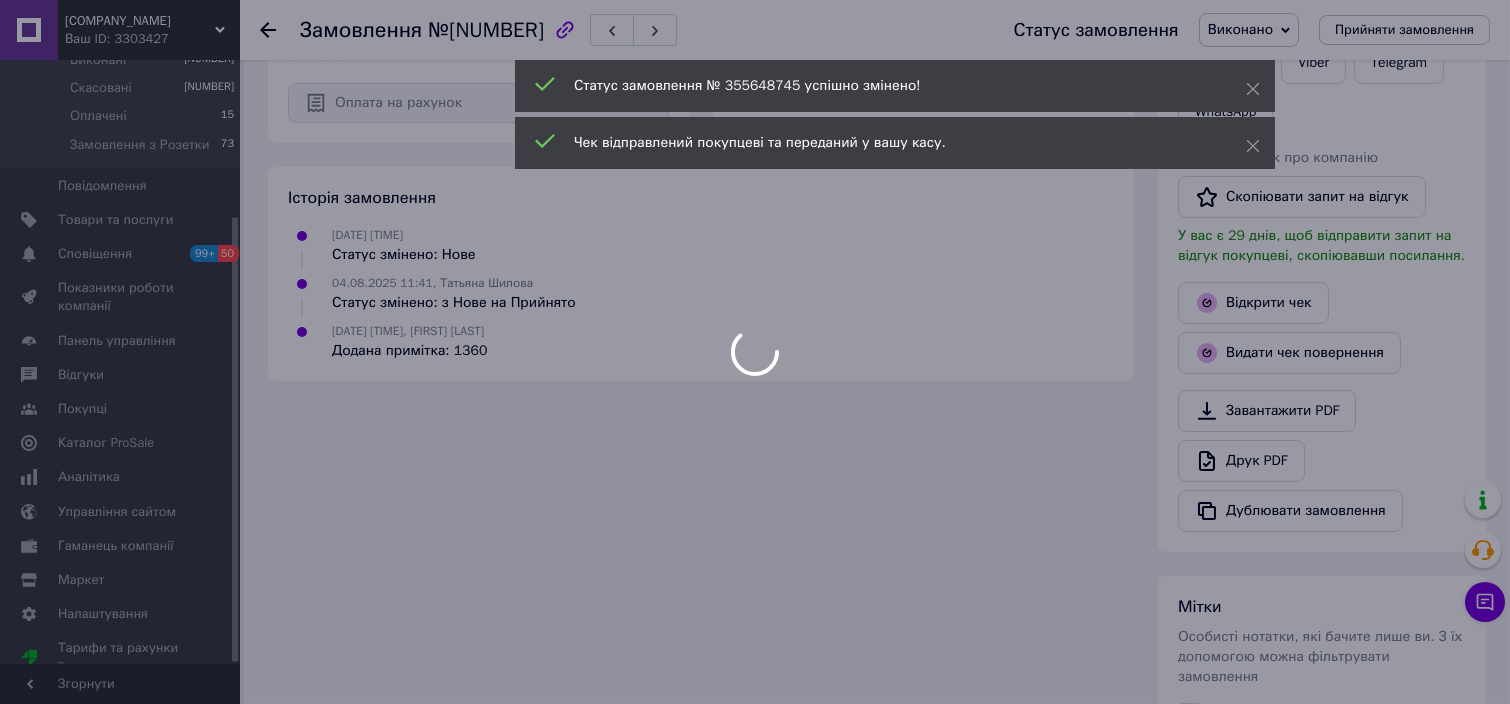 scroll, scrollTop: 663, scrollLeft: 0, axis: vertical 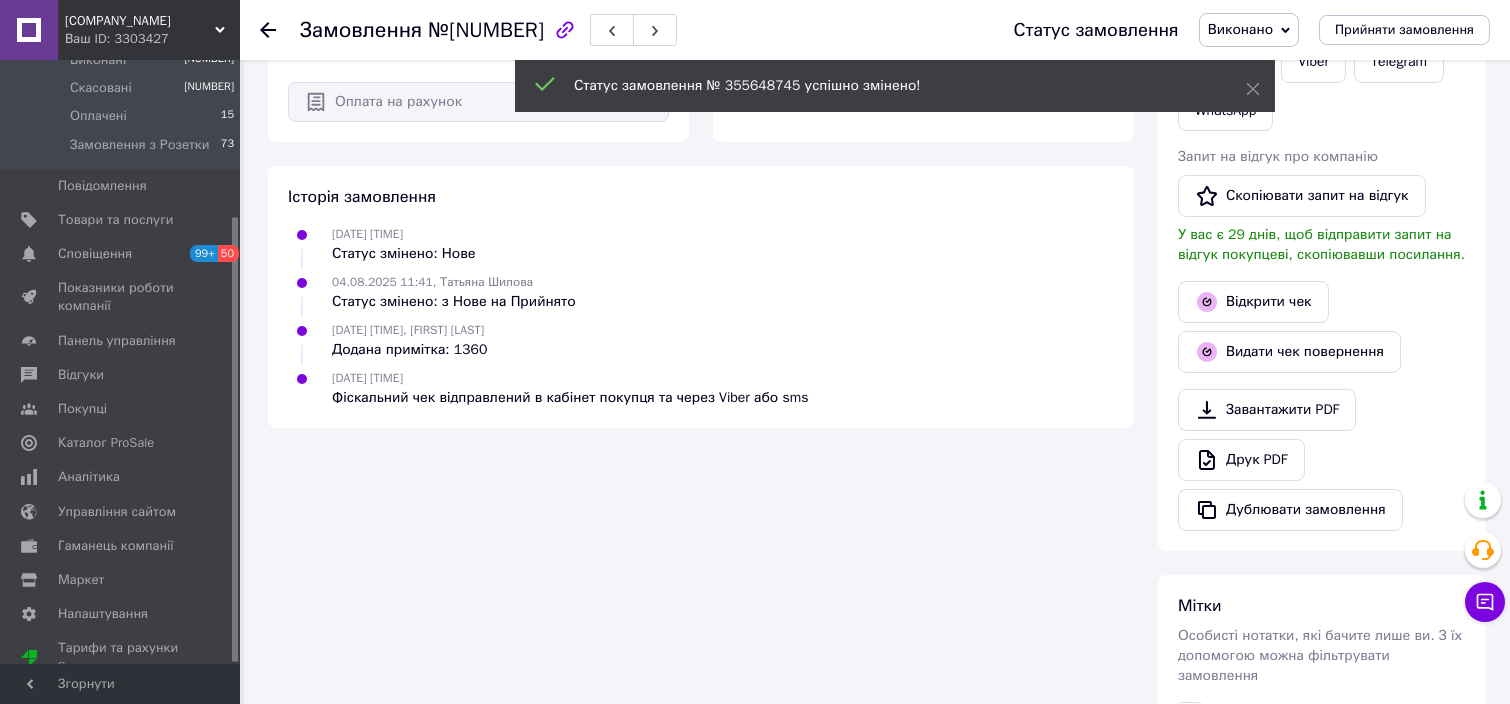 click 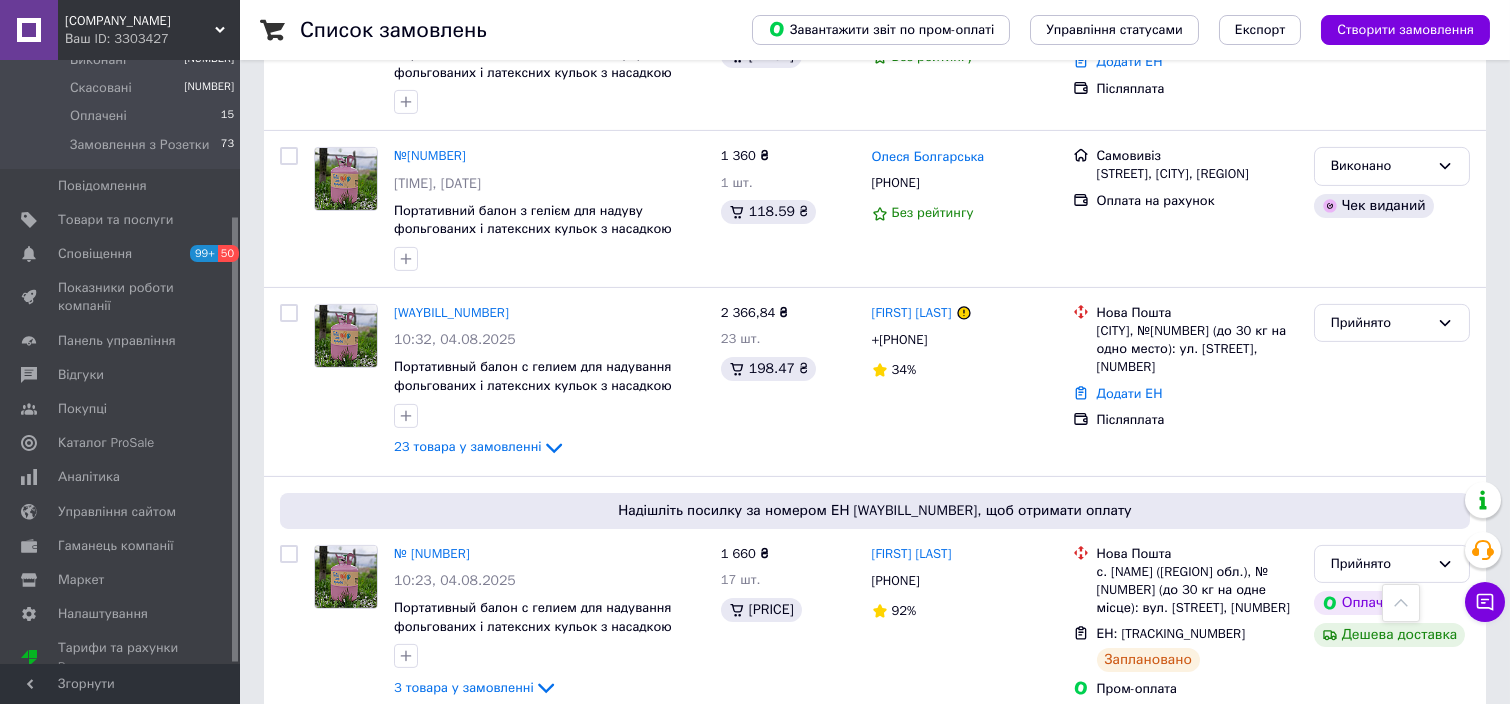 scroll, scrollTop: 2800, scrollLeft: 0, axis: vertical 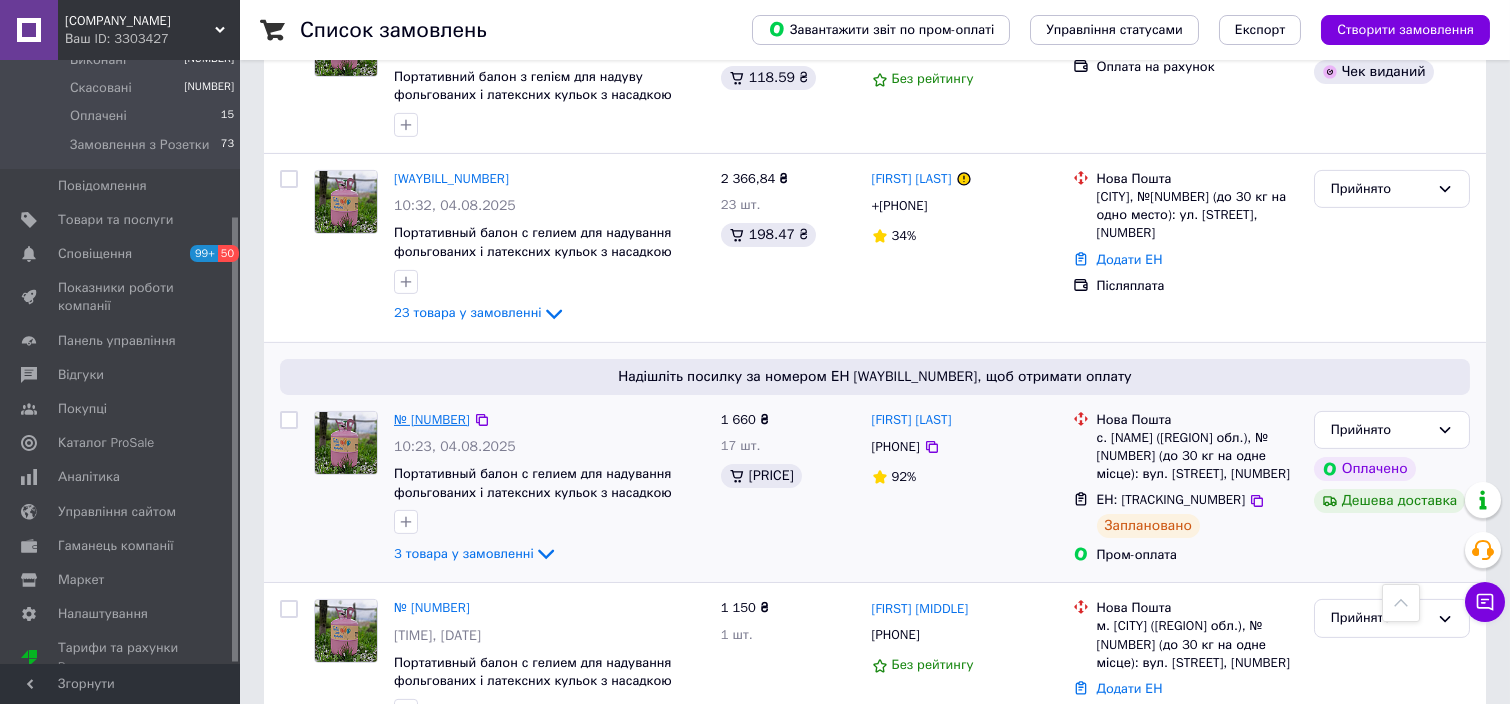 click on "№ [NUMBER]" at bounding box center [432, 419] 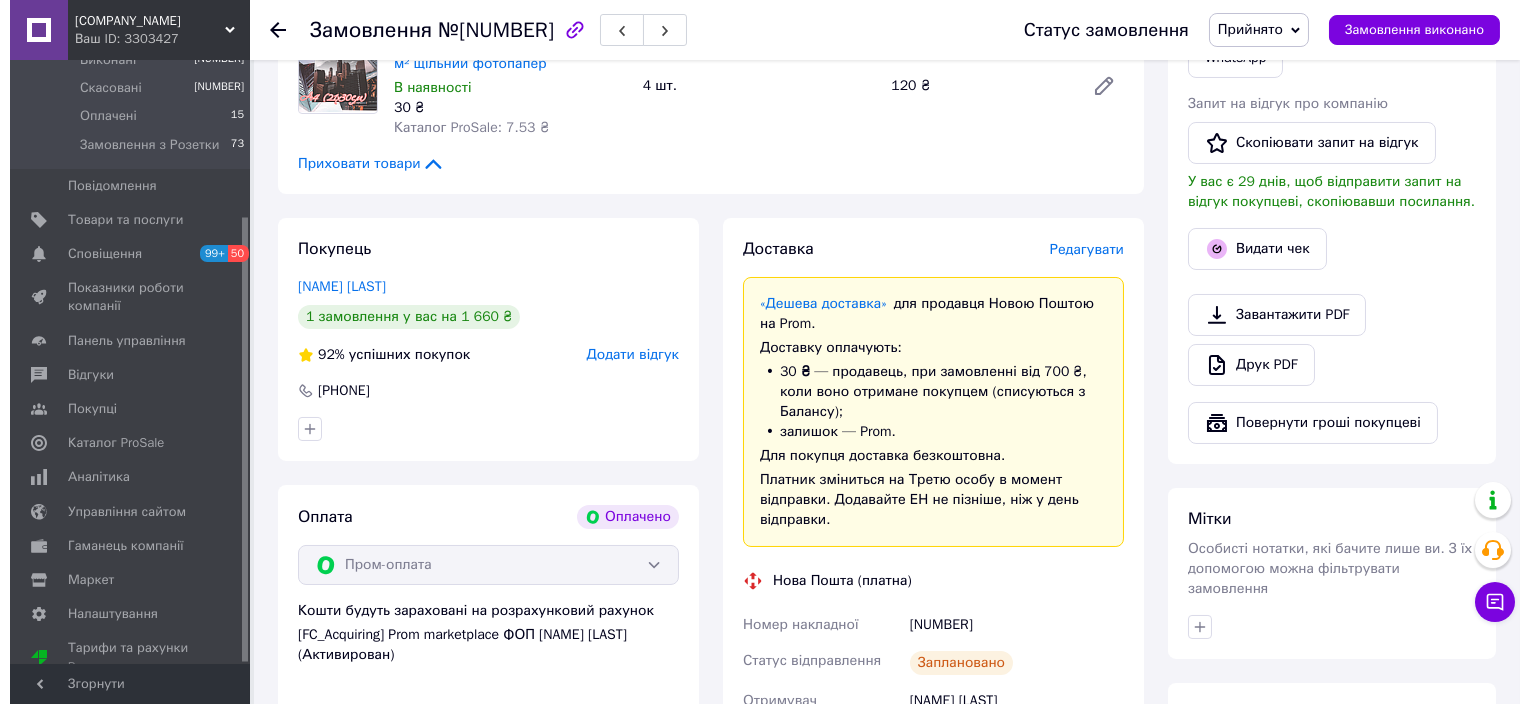 scroll, scrollTop: 533, scrollLeft: 0, axis: vertical 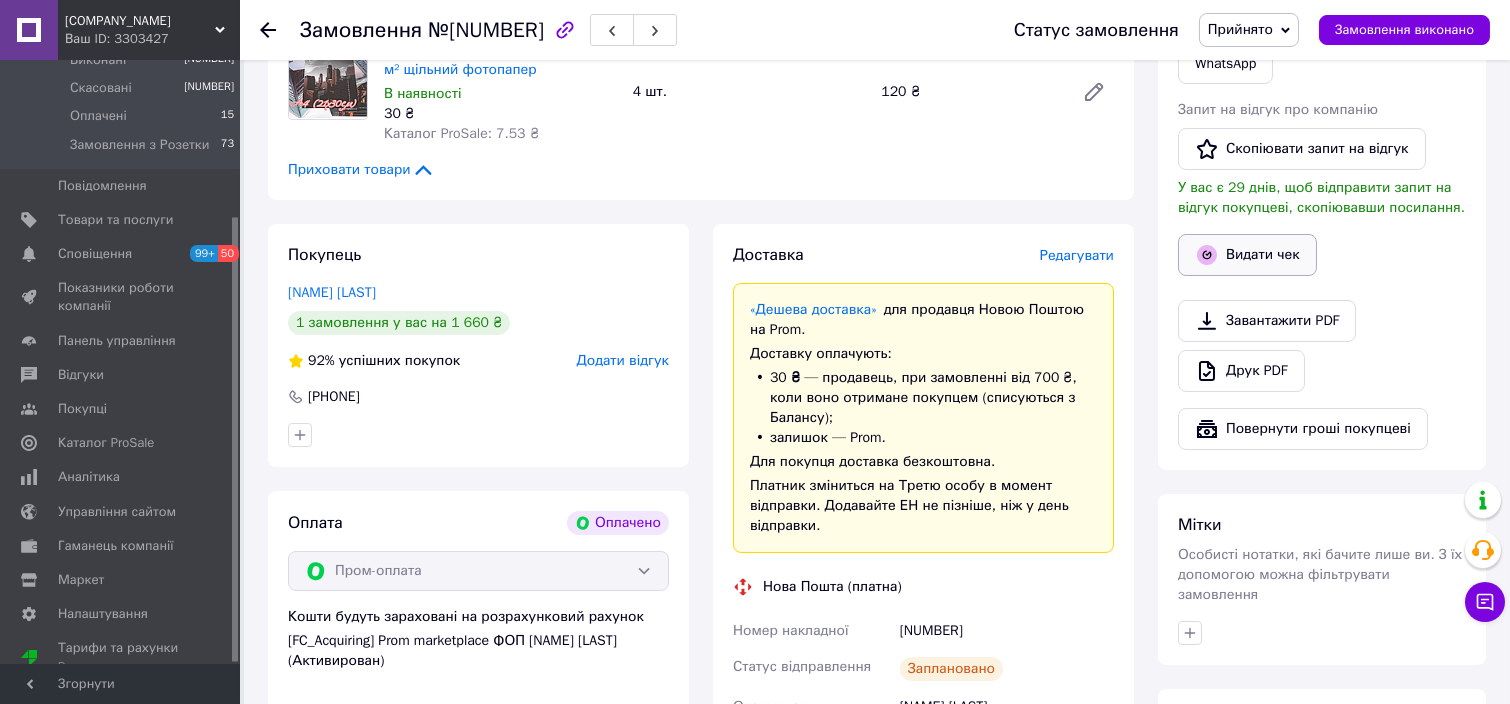 click on "Видати чек" at bounding box center (1247, 255) 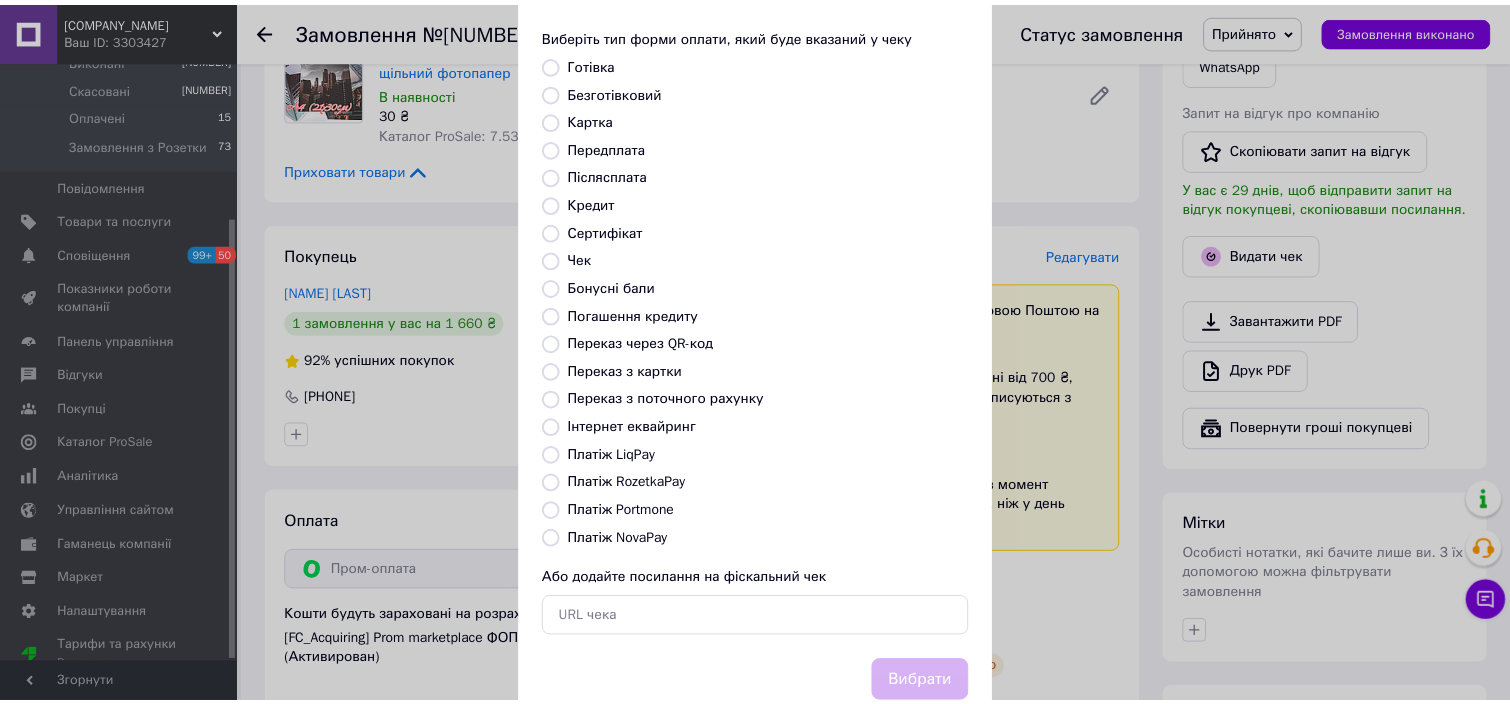 scroll, scrollTop: 133, scrollLeft: 0, axis: vertical 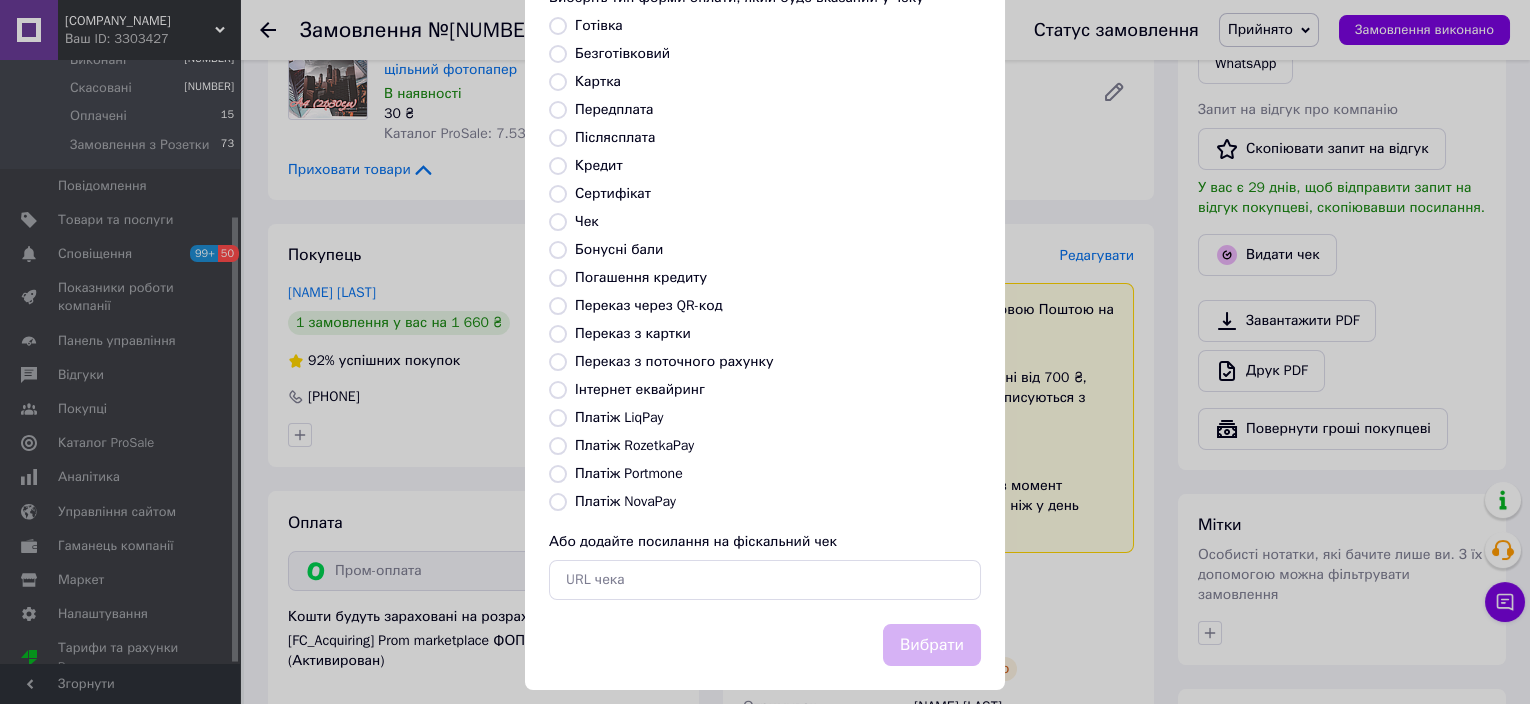 click on "Платіж RozetkaPay" at bounding box center (558, 446) 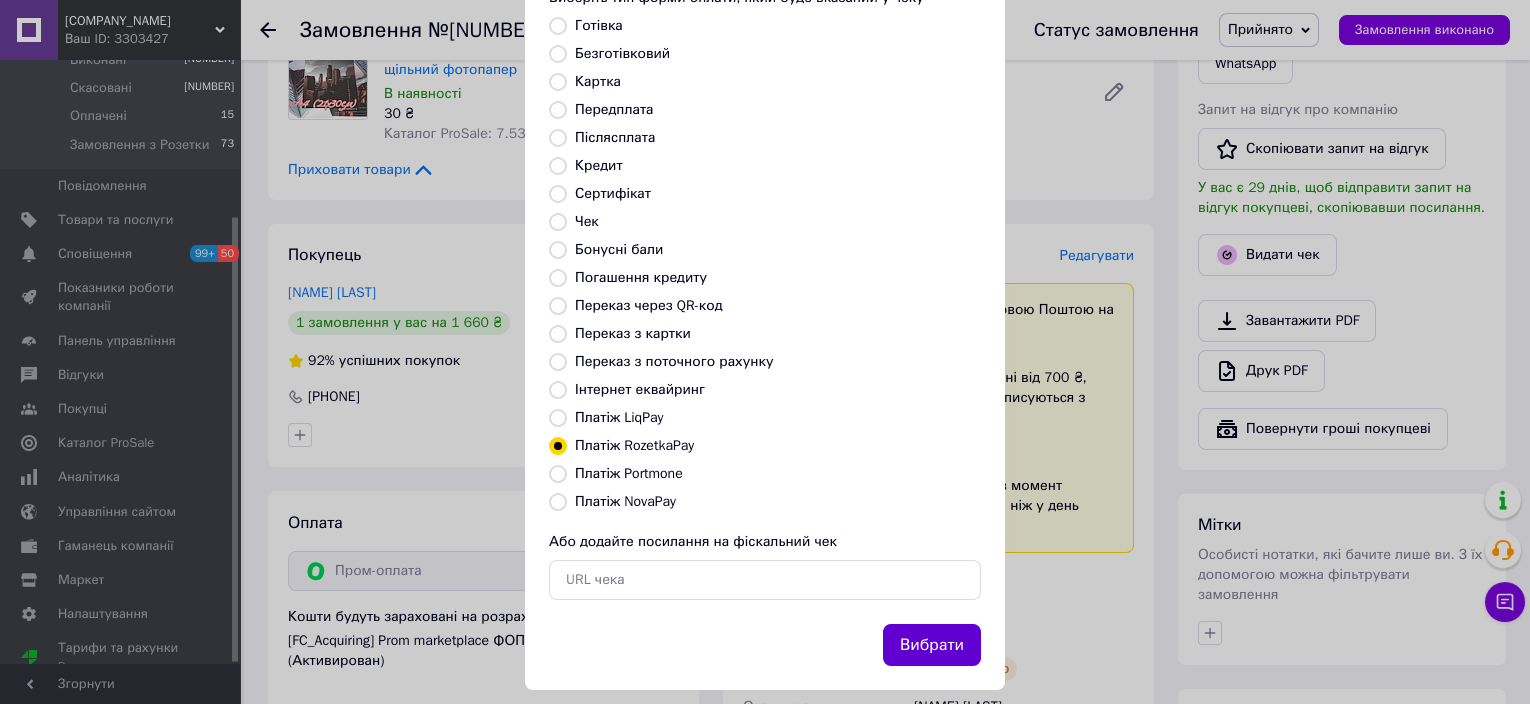 click on "Вибрати" at bounding box center (932, 645) 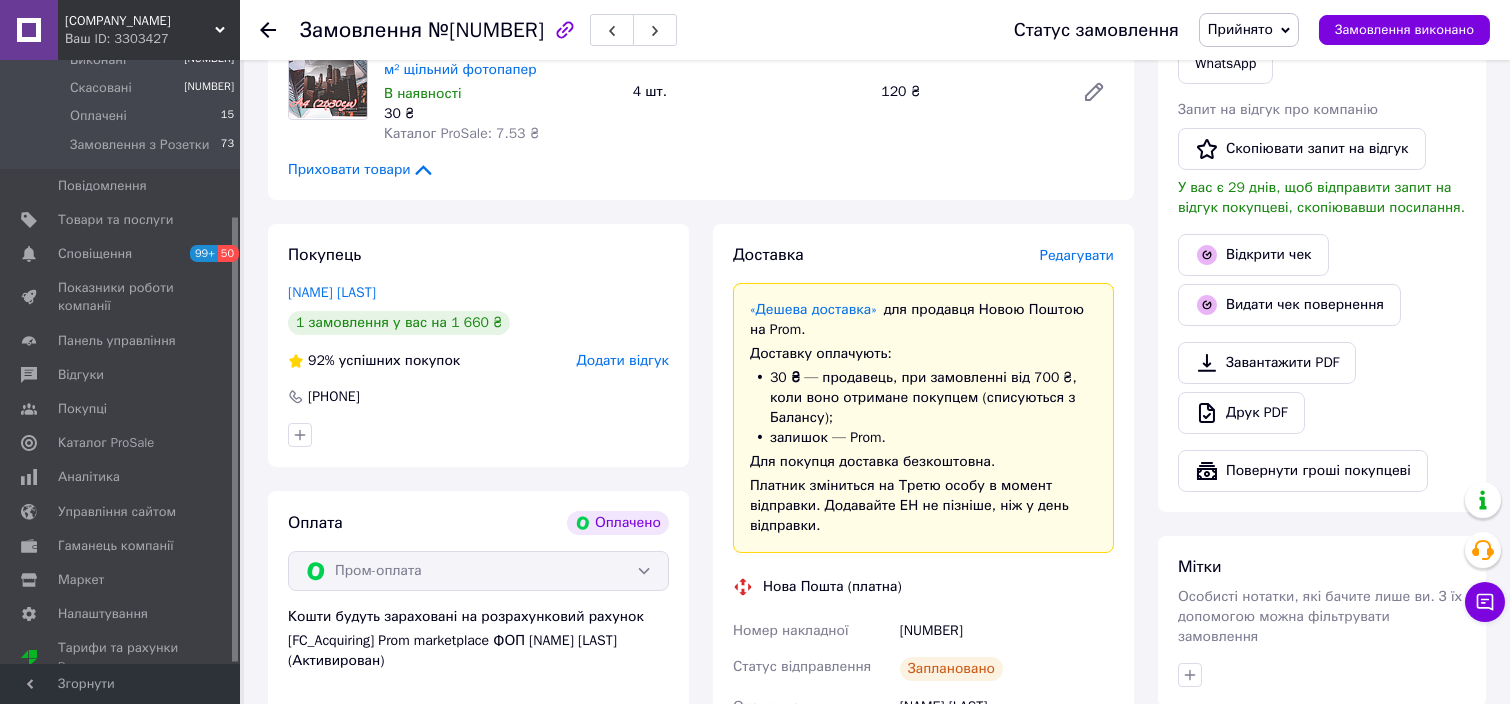 click 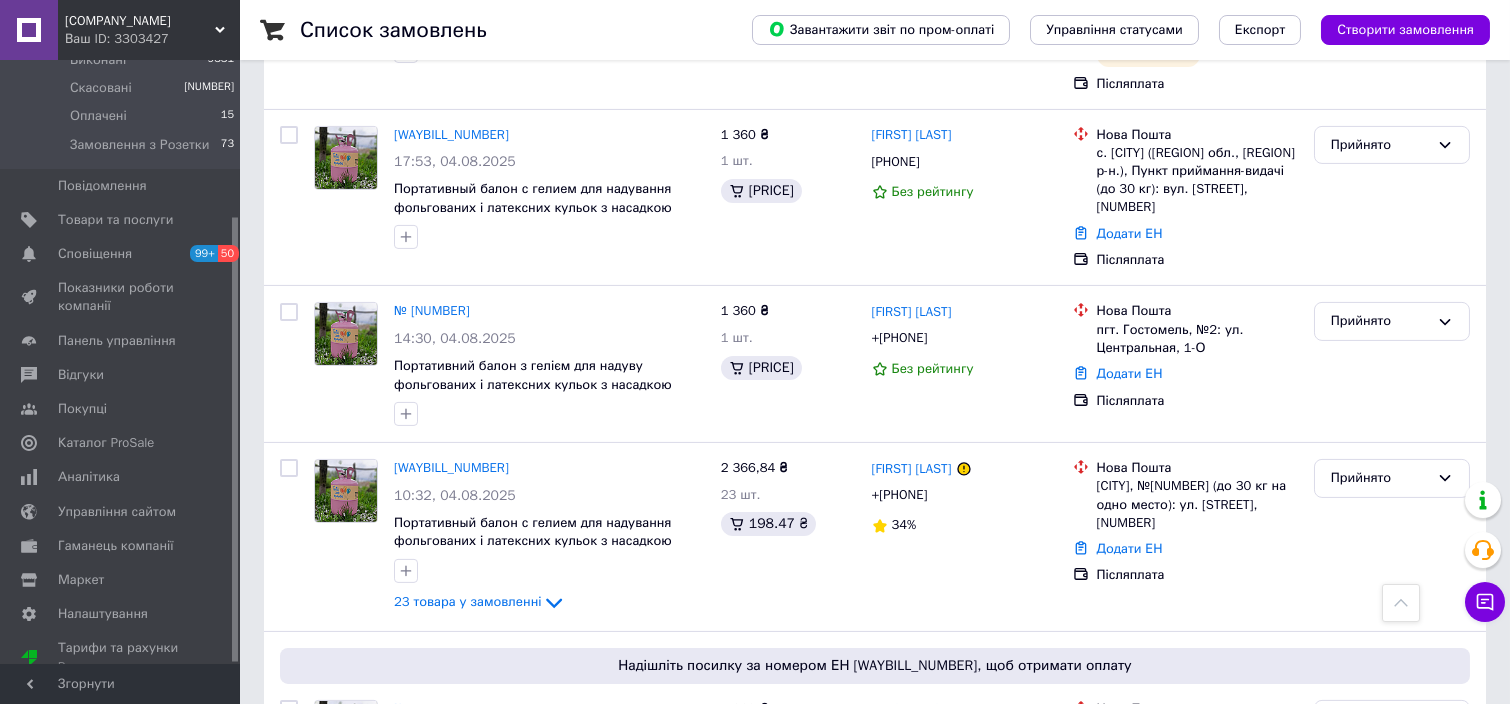 scroll, scrollTop: 2400, scrollLeft: 0, axis: vertical 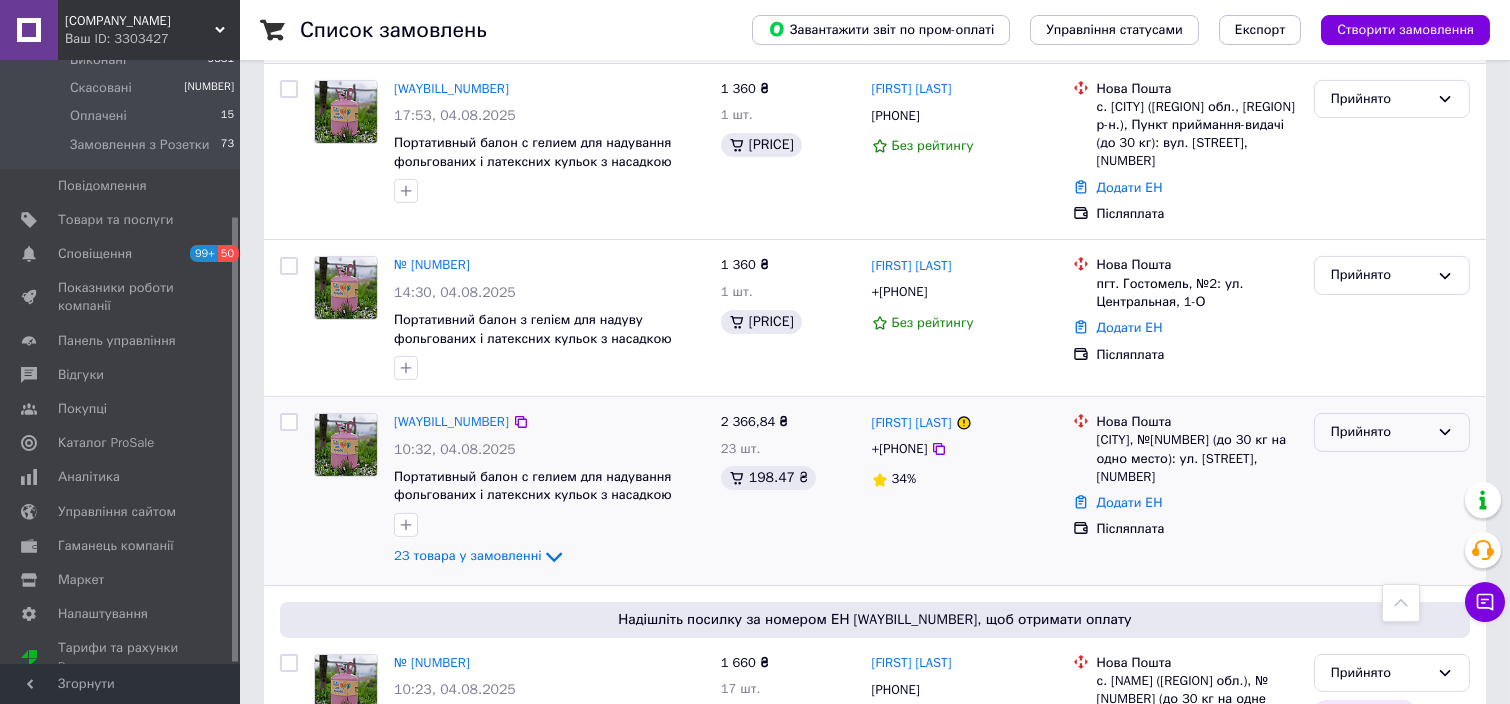 click 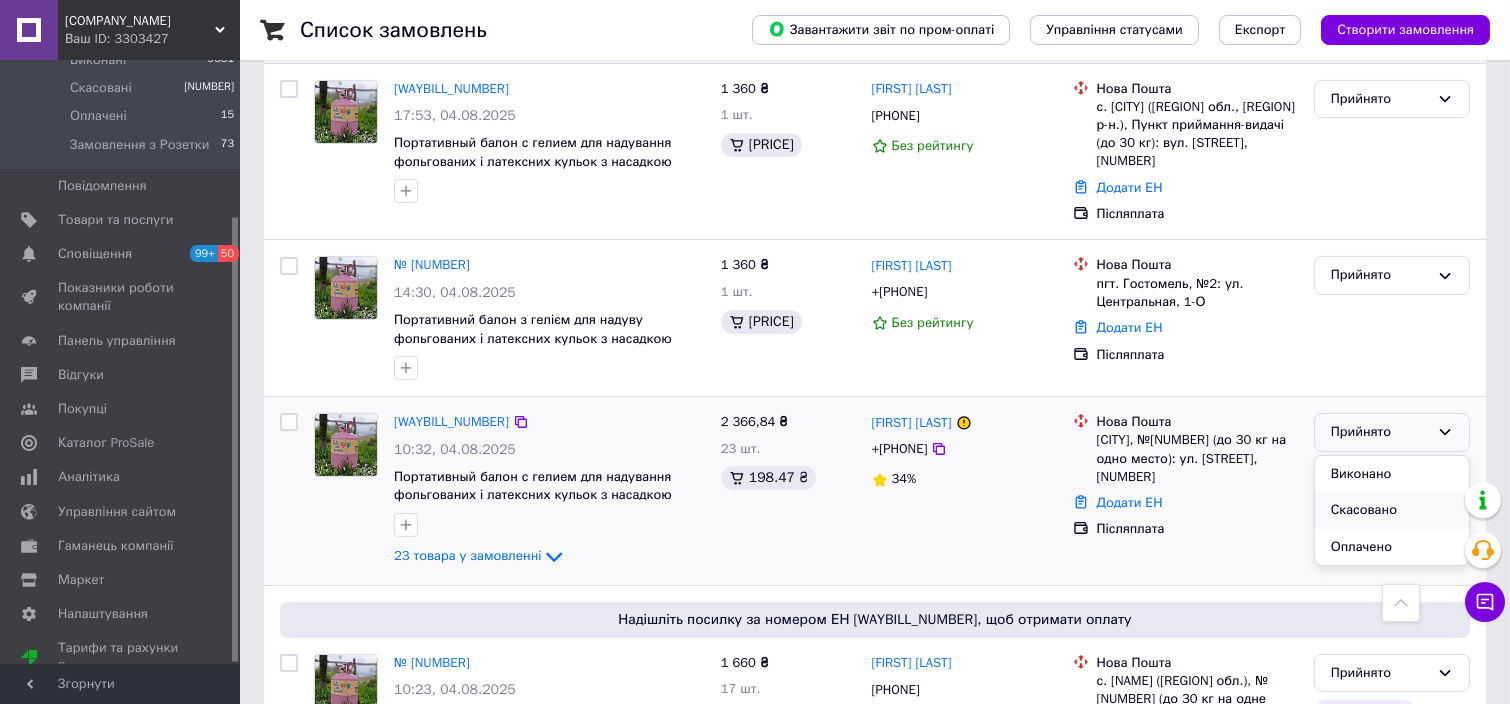 click on "Скасовано" at bounding box center (1392, 510) 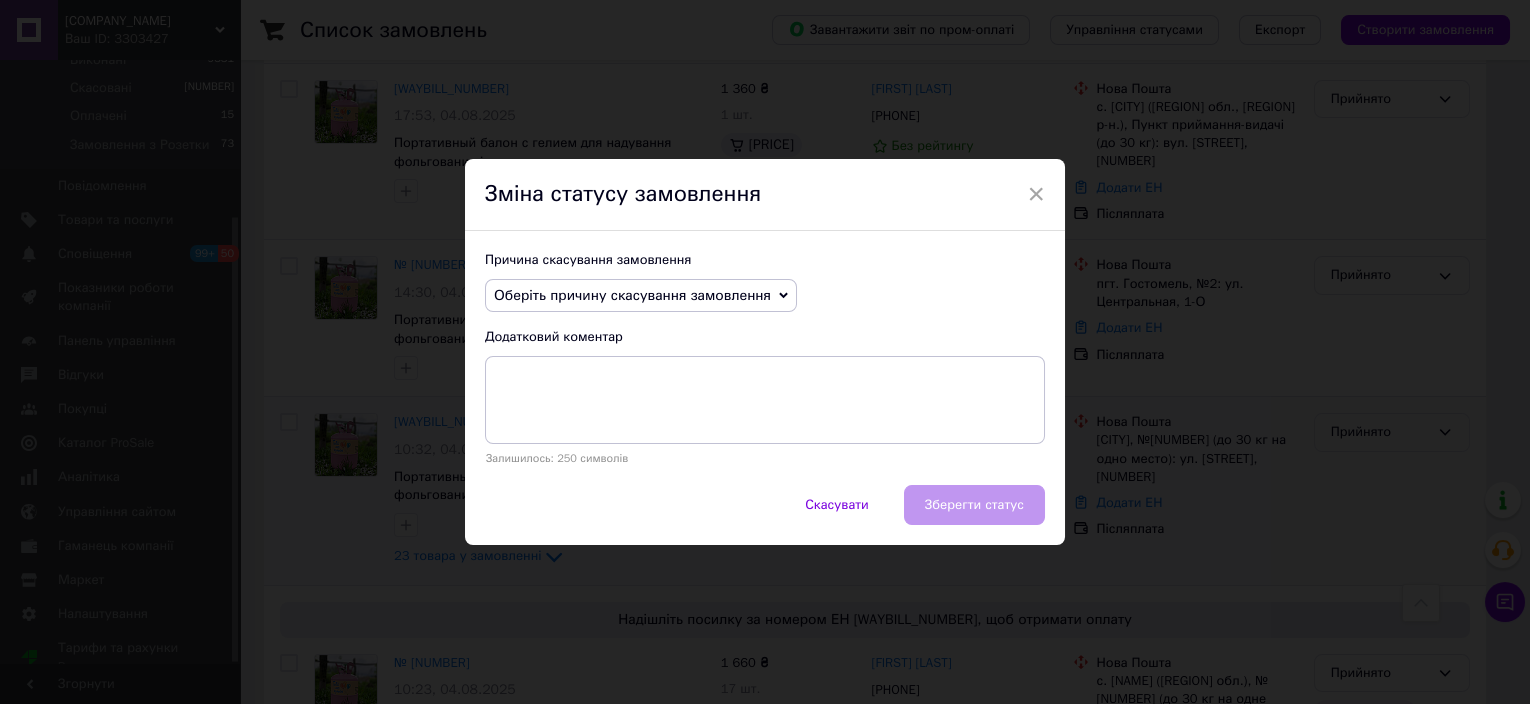 click on "Оберіть причину скасування замовлення" at bounding box center (632, 295) 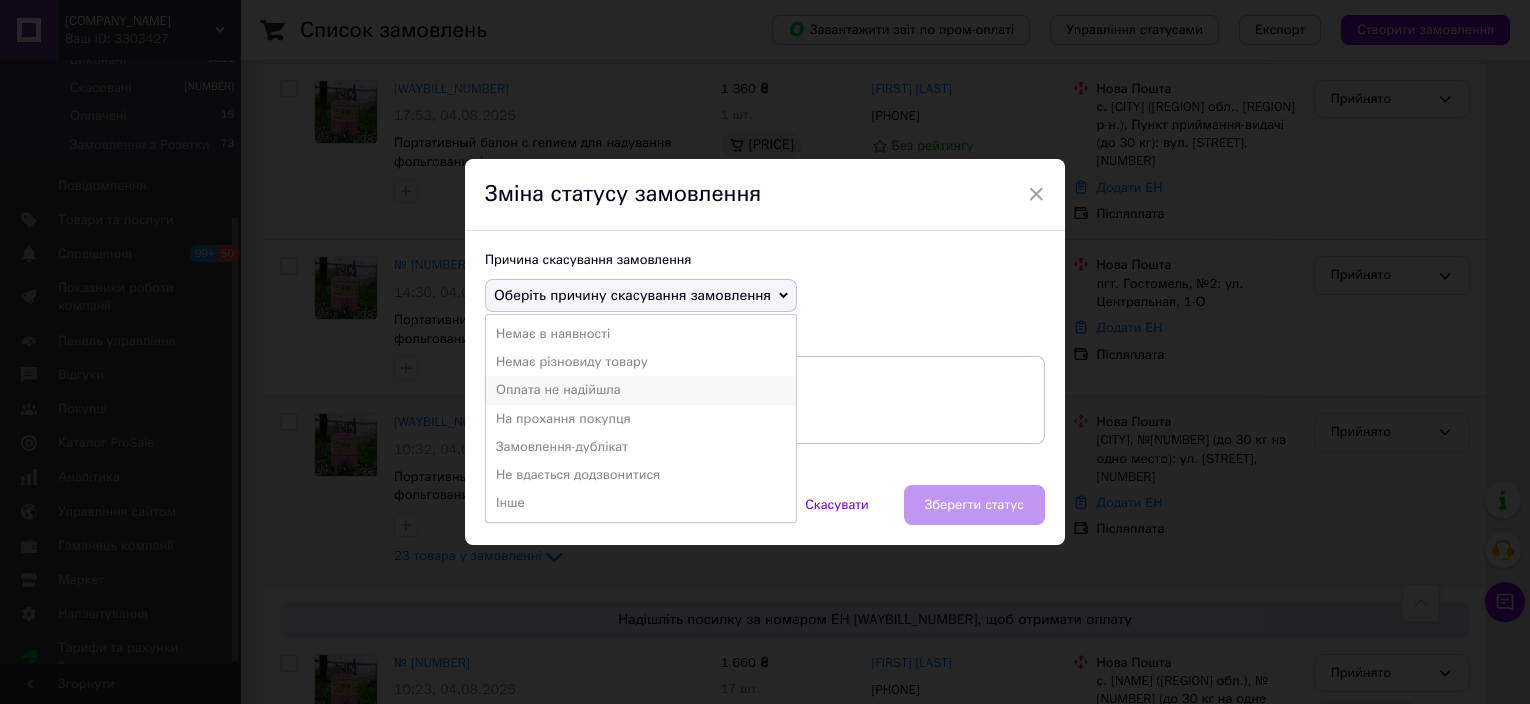 click on "Оплата не надійшла" at bounding box center (641, 390) 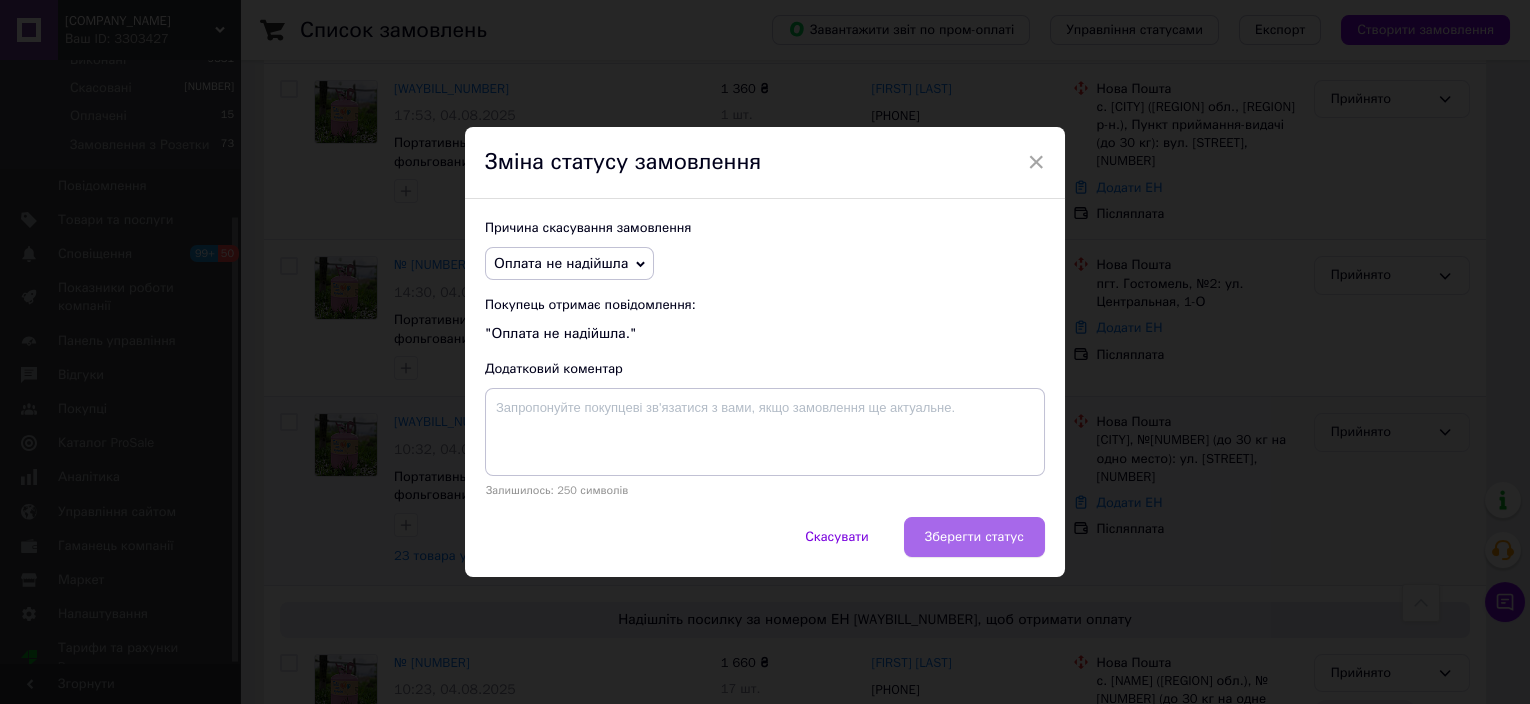 click on "Зберегти статус" at bounding box center [974, 537] 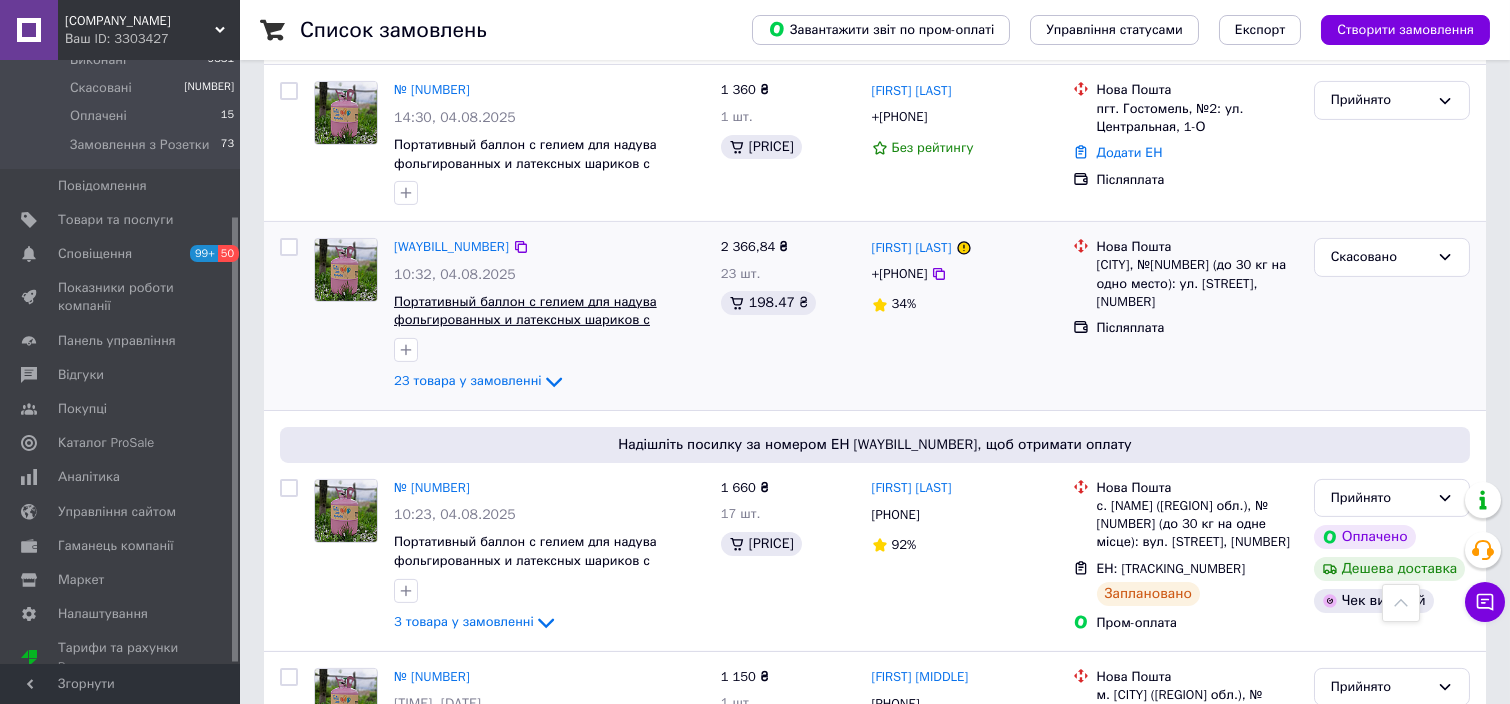 scroll, scrollTop: 2536, scrollLeft: 0, axis: vertical 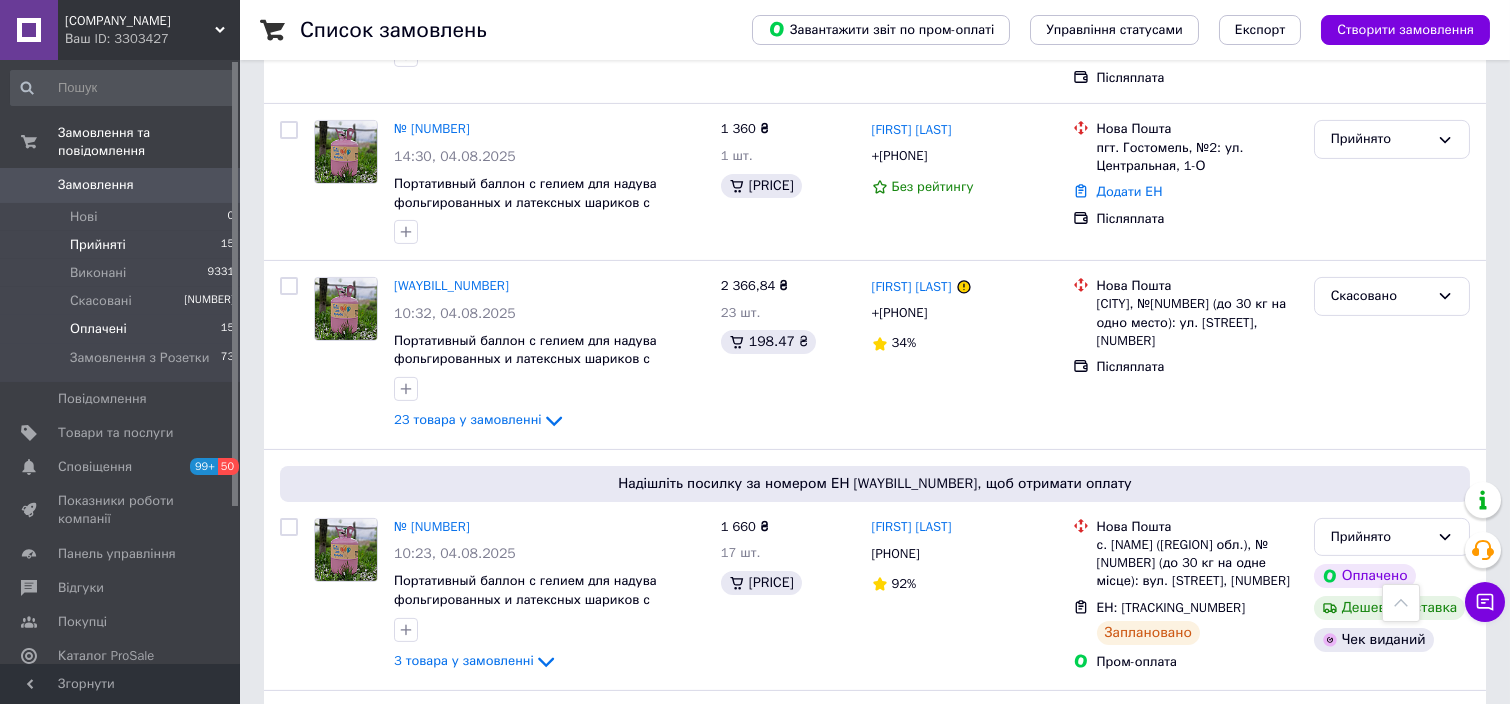click on "Оплачені 15" at bounding box center (123, 329) 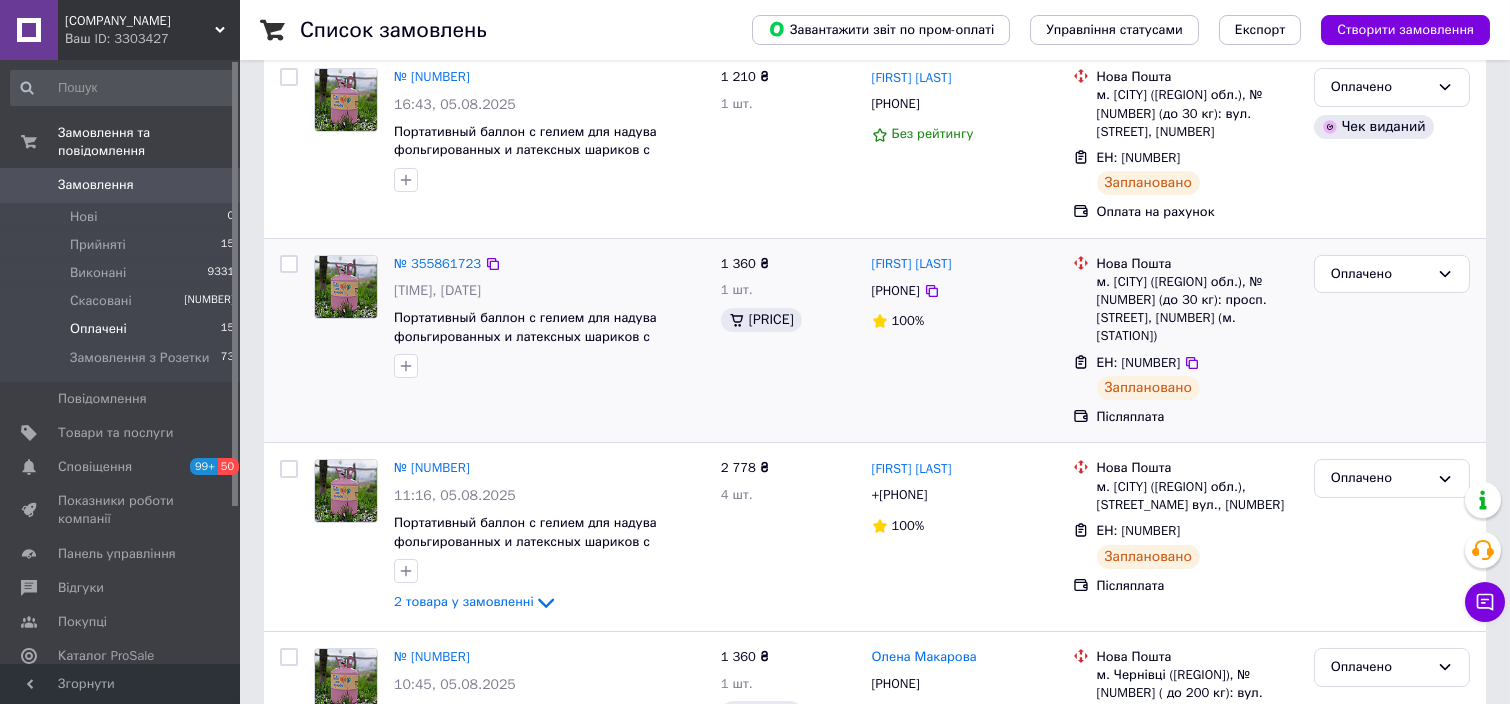 scroll, scrollTop: 266, scrollLeft: 0, axis: vertical 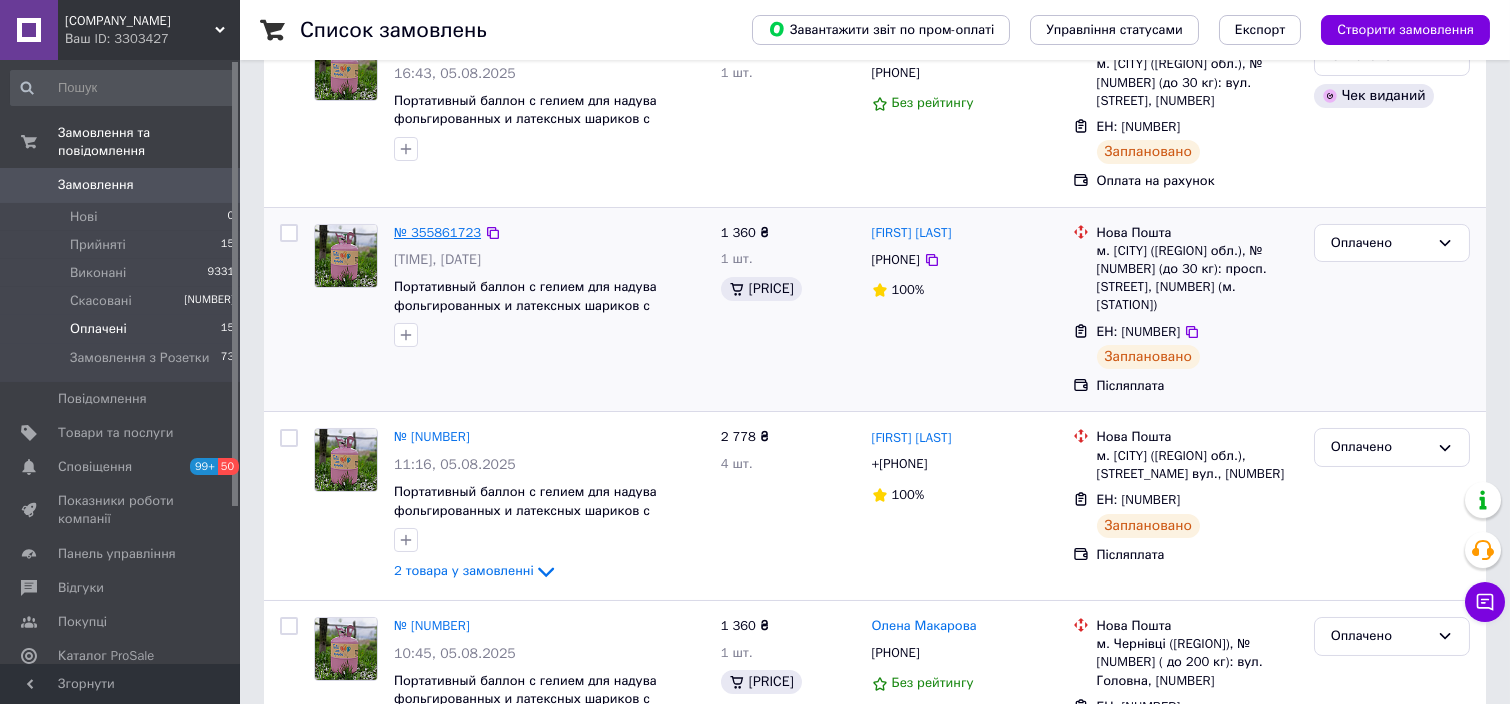 click on "№ 355861723" at bounding box center [437, 232] 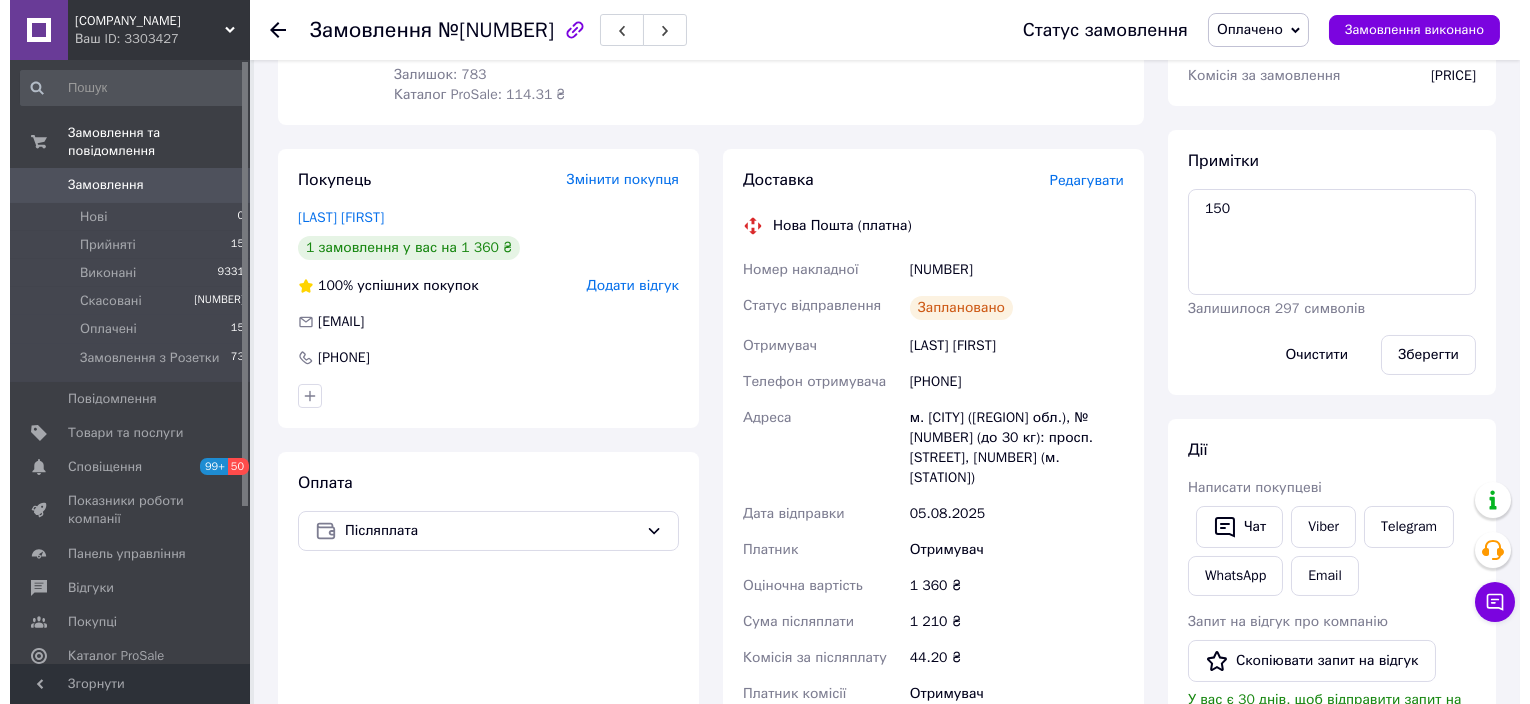 scroll, scrollTop: 400, scrollLeft: 0, axis: vertical 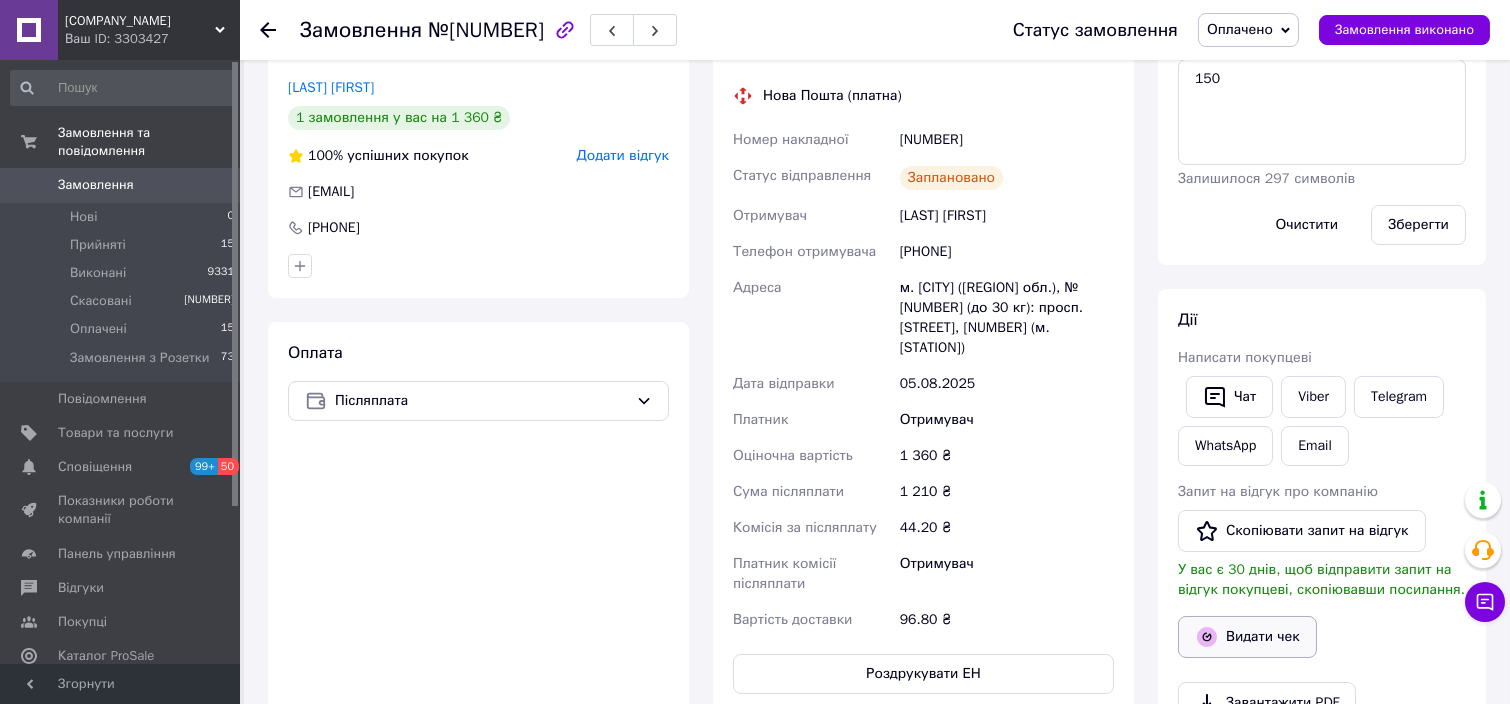 click on "Видати чек" at bounding box center [1247, 637] 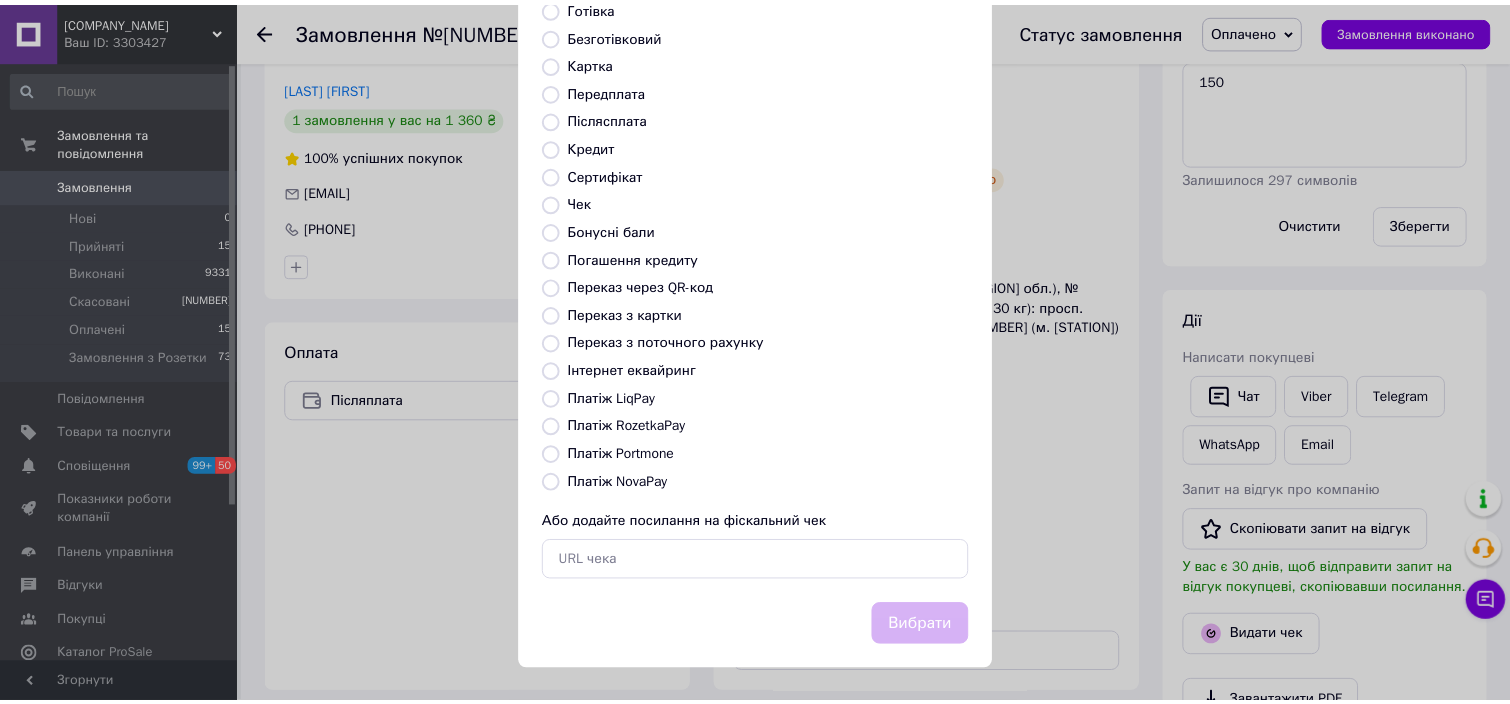 scroll, scrollTop: 154, scrollLeft: 0, axis: vertical 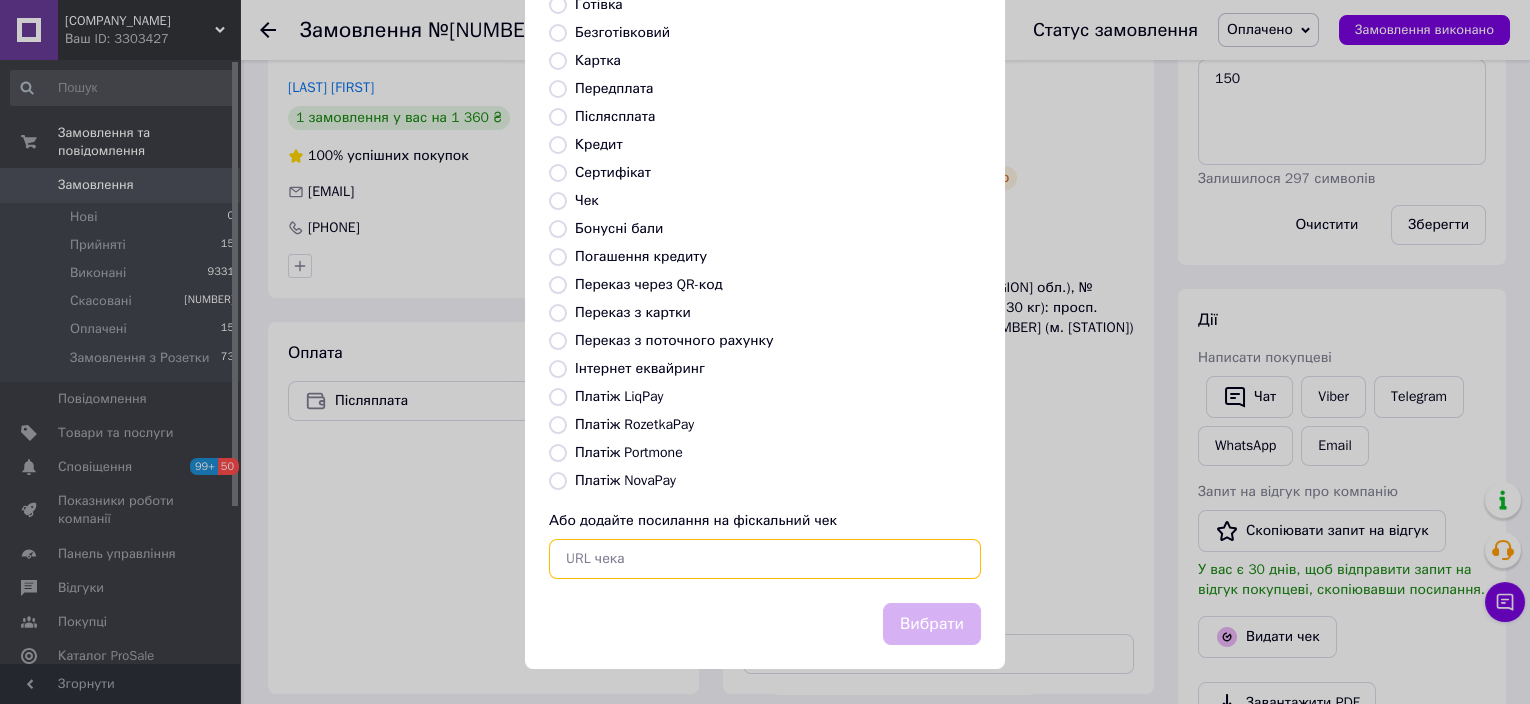 click at bounding box center (765, 559) 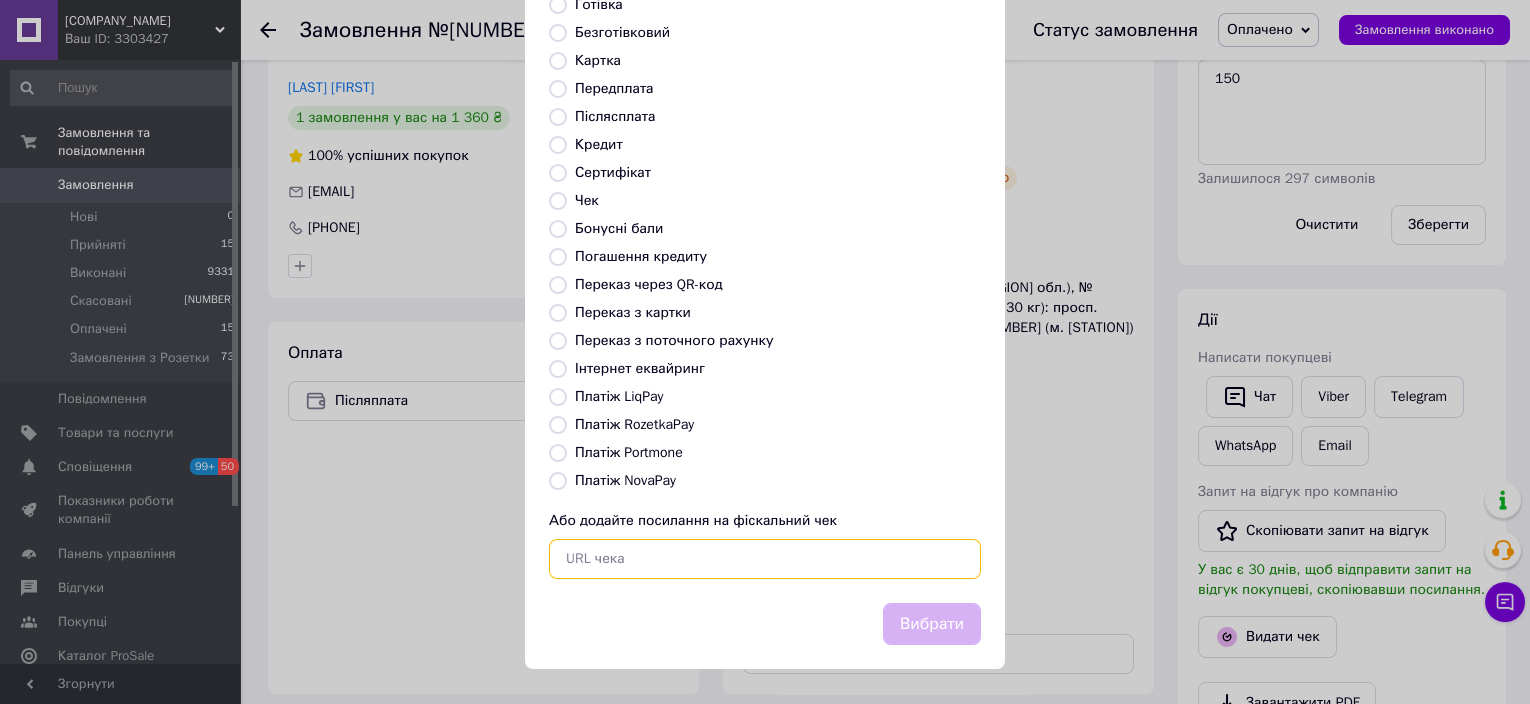 paste on "https://kasa.vchasno.ua/check-viewer/8l78iTe-fEk" 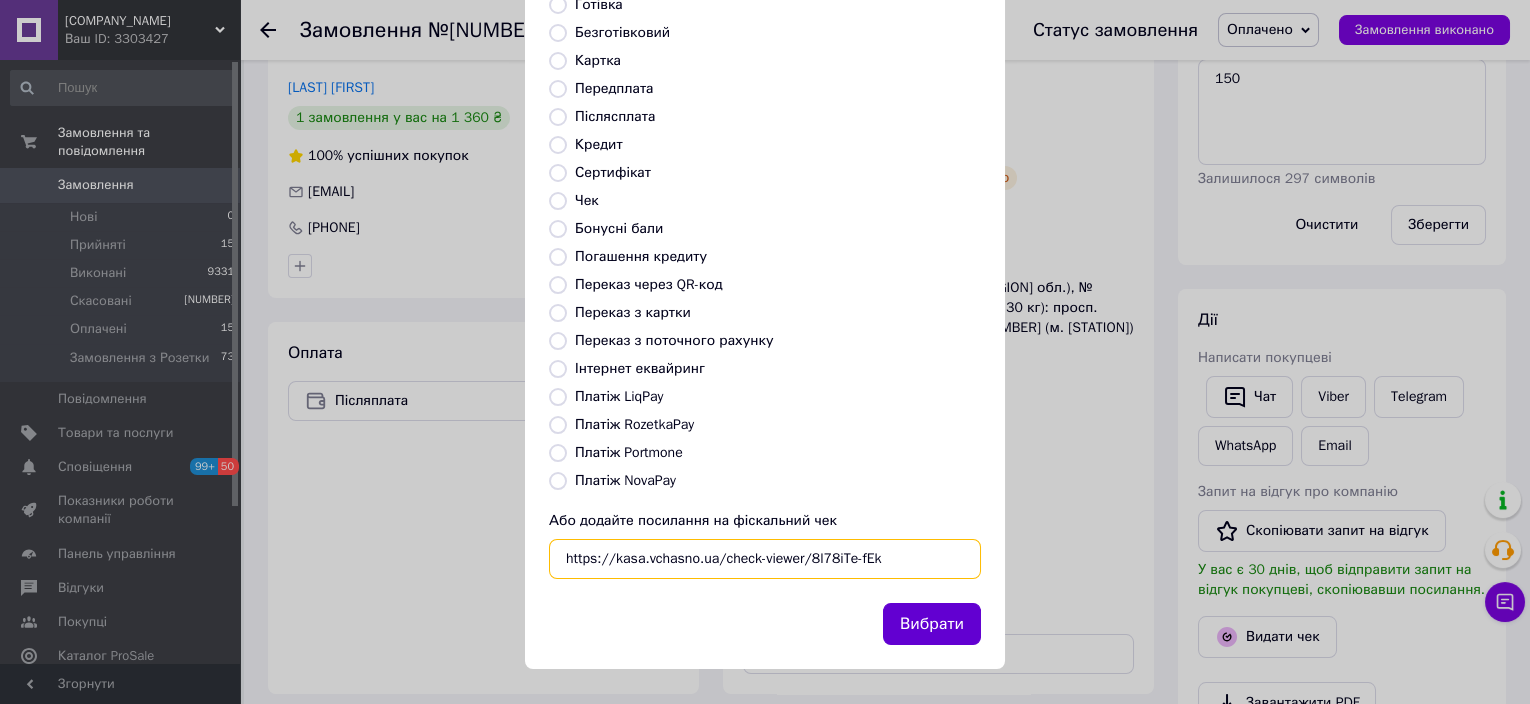 type on "https://kasa.vchasno.ua/check-viewer/8l78iTe-fEk" 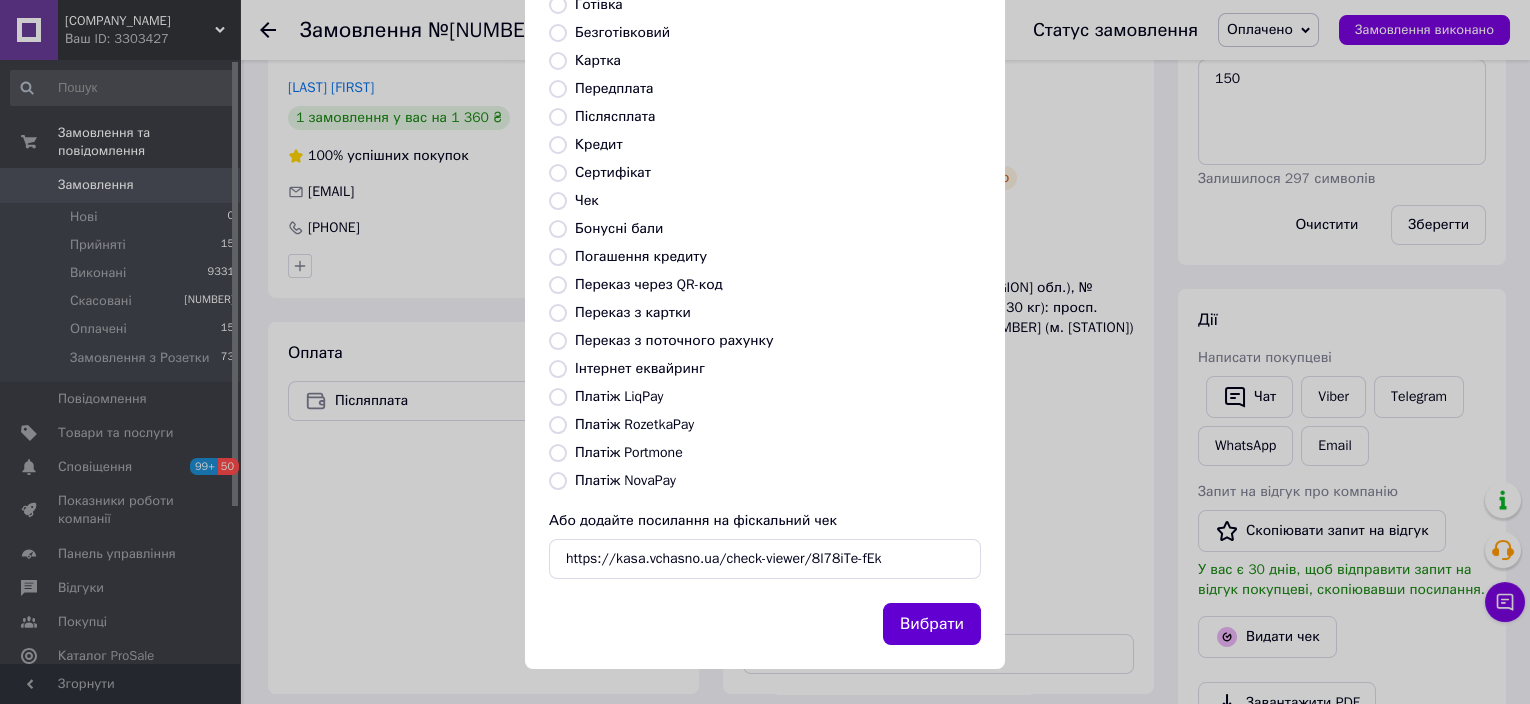 click on "Вибрати" at bounding box center (932, 624) 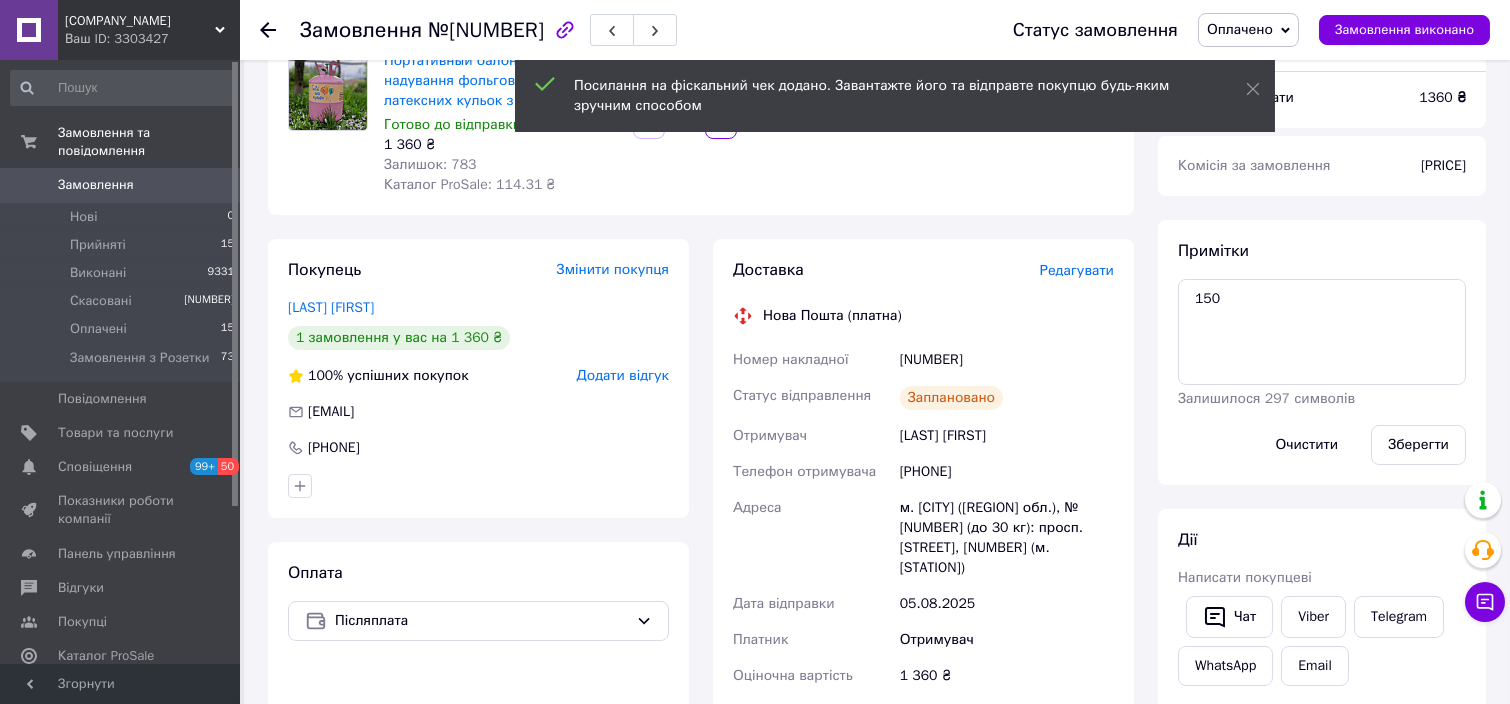scroll, scrollTop: 133, scrollLeft: 0, axis: vertical 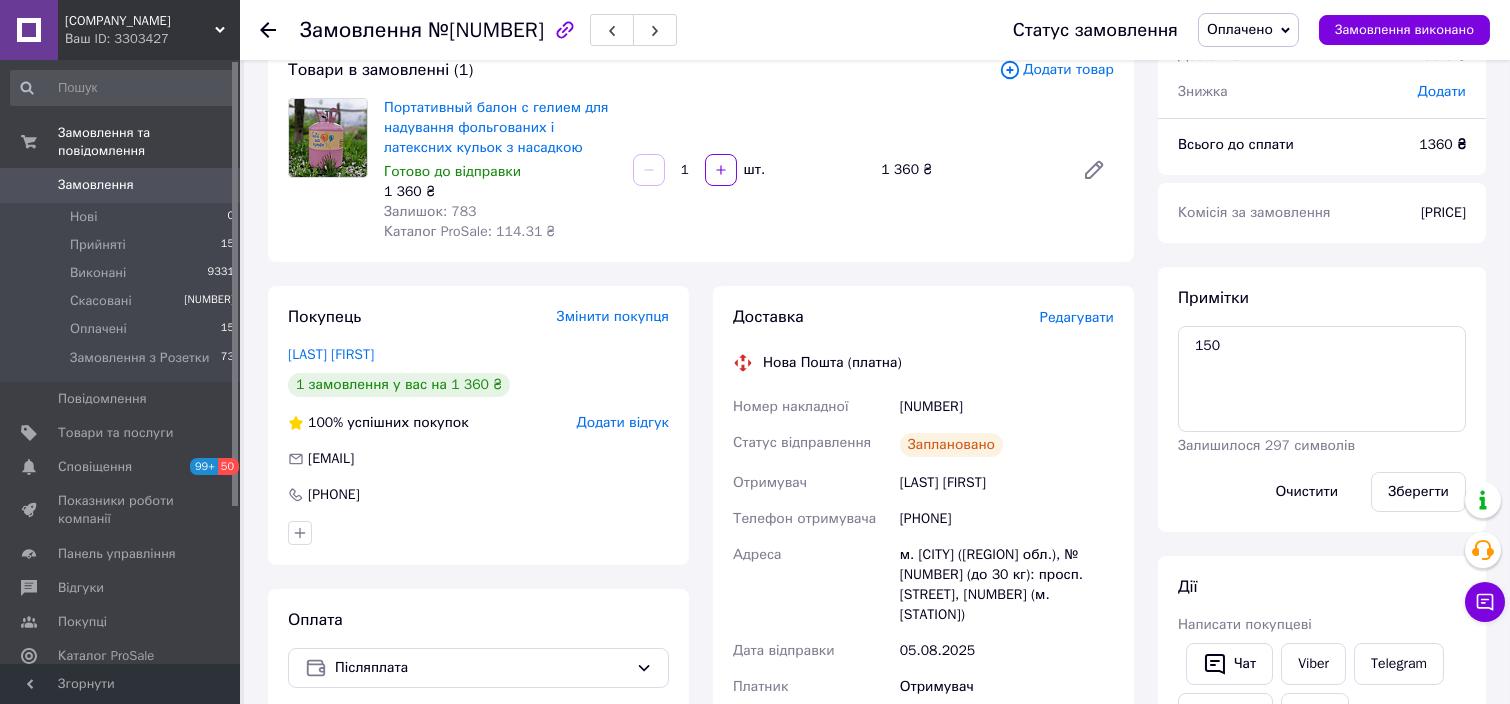 drag, startPoint x: 935, startPoint y: 517, endPoint x: 1018, endPoint y: 526, distance: 83.48653 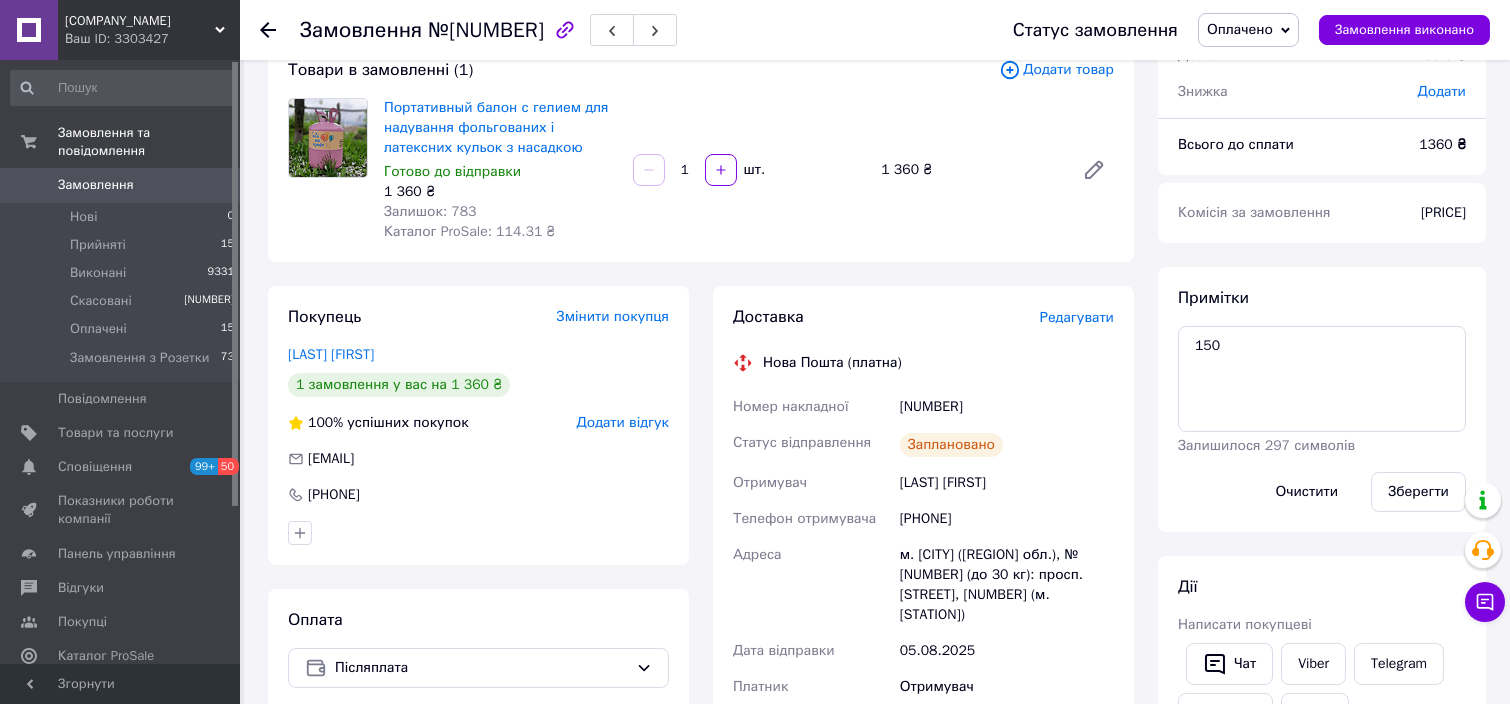 copy on "[NUMBER]" 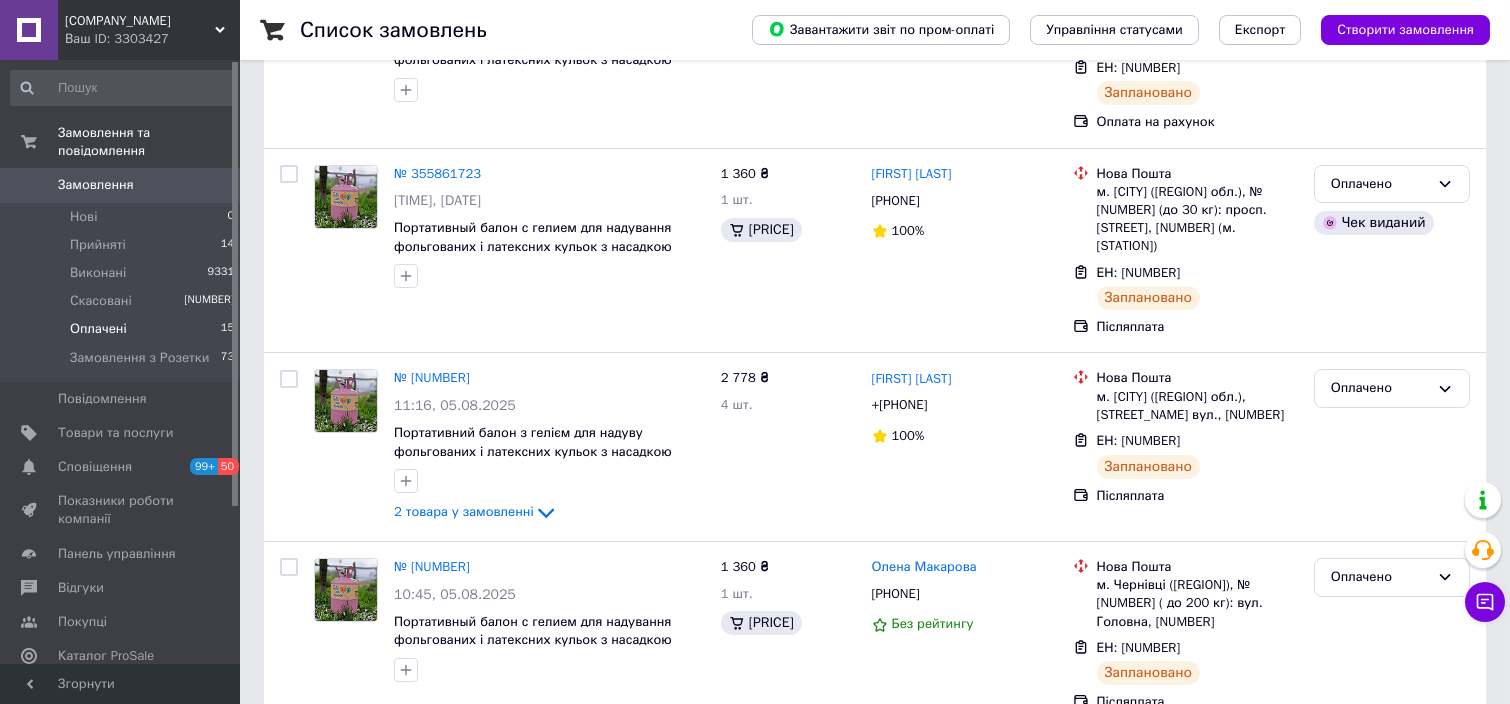 scroll, scrollTop: 400, scrollLeft: 0, axis: vertical 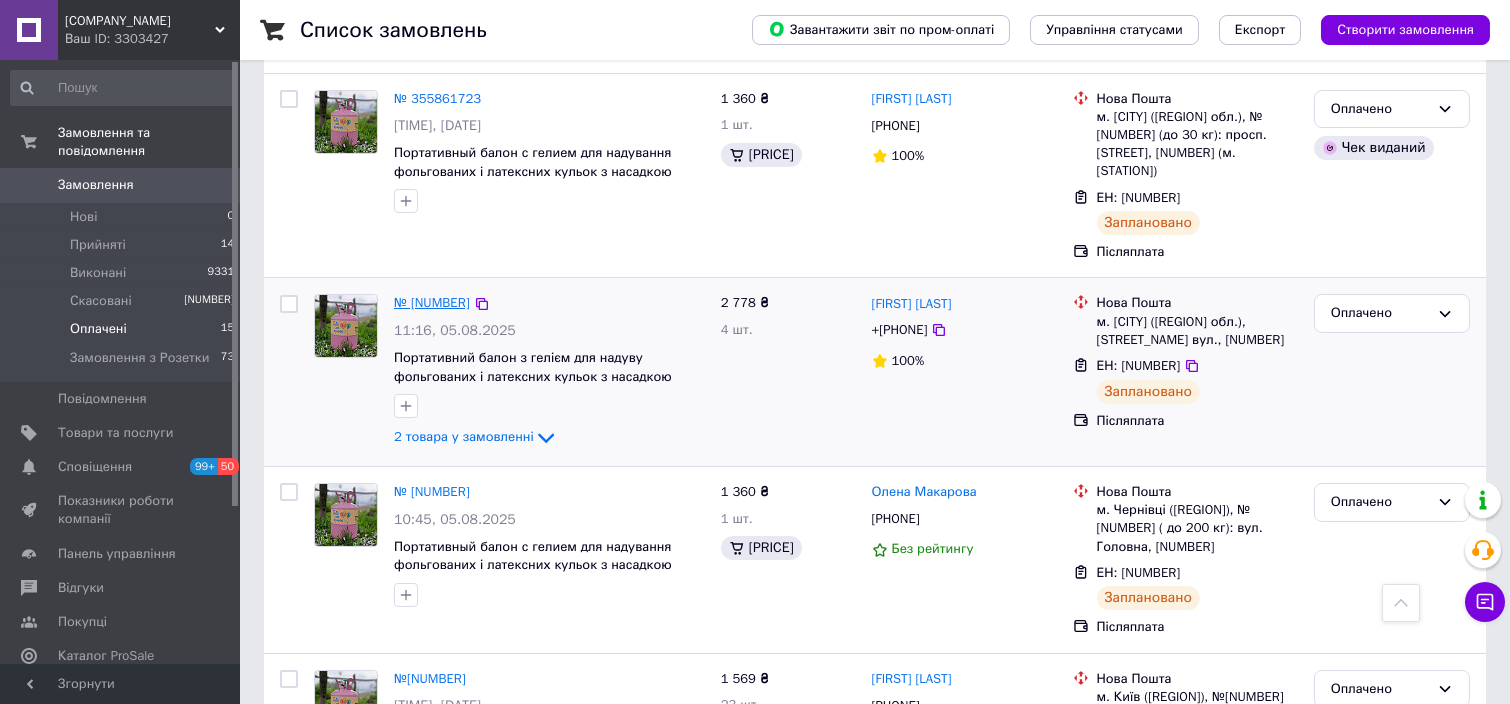 click on "№ [NUMBER]" at bounding box center [432, 302] 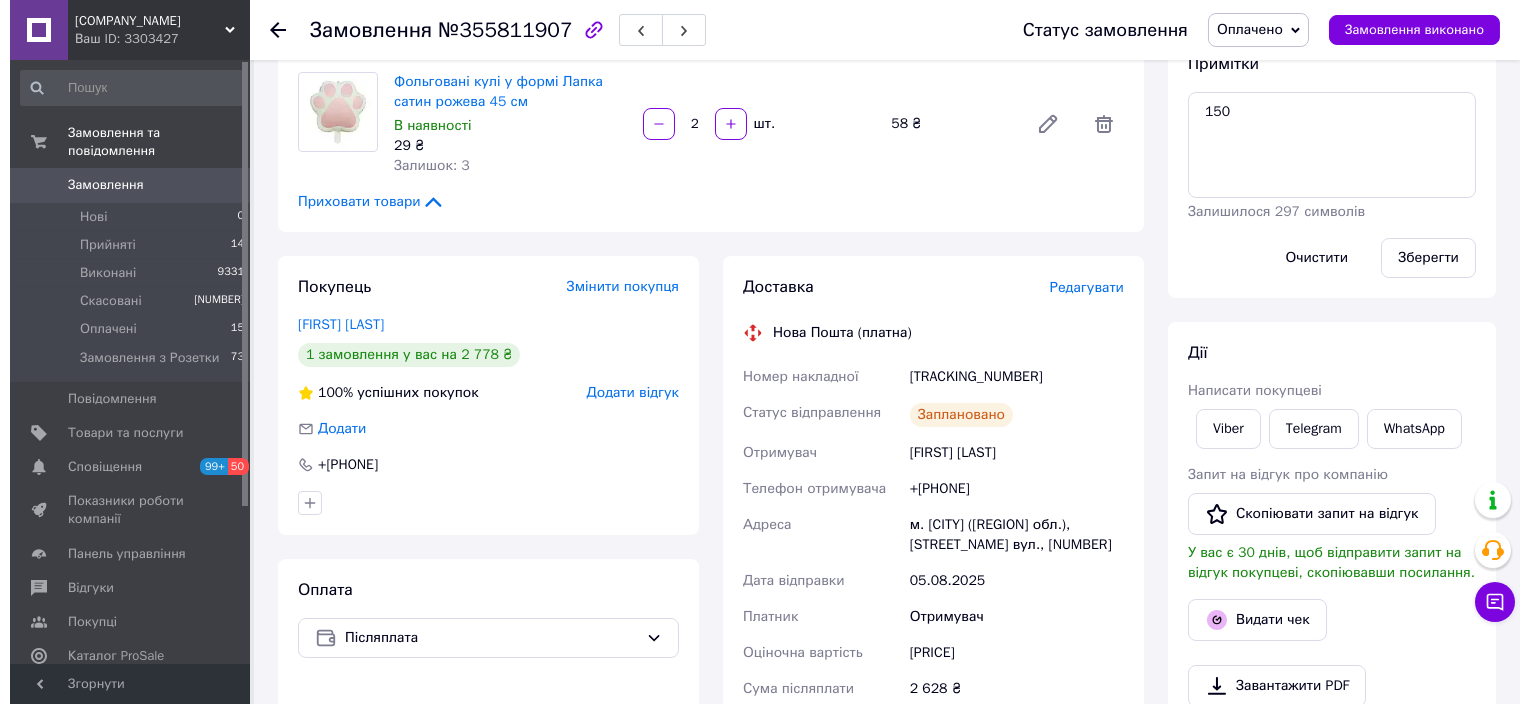 scroll, scrollTop: 400, scrollLeft: 0, axis: vertical 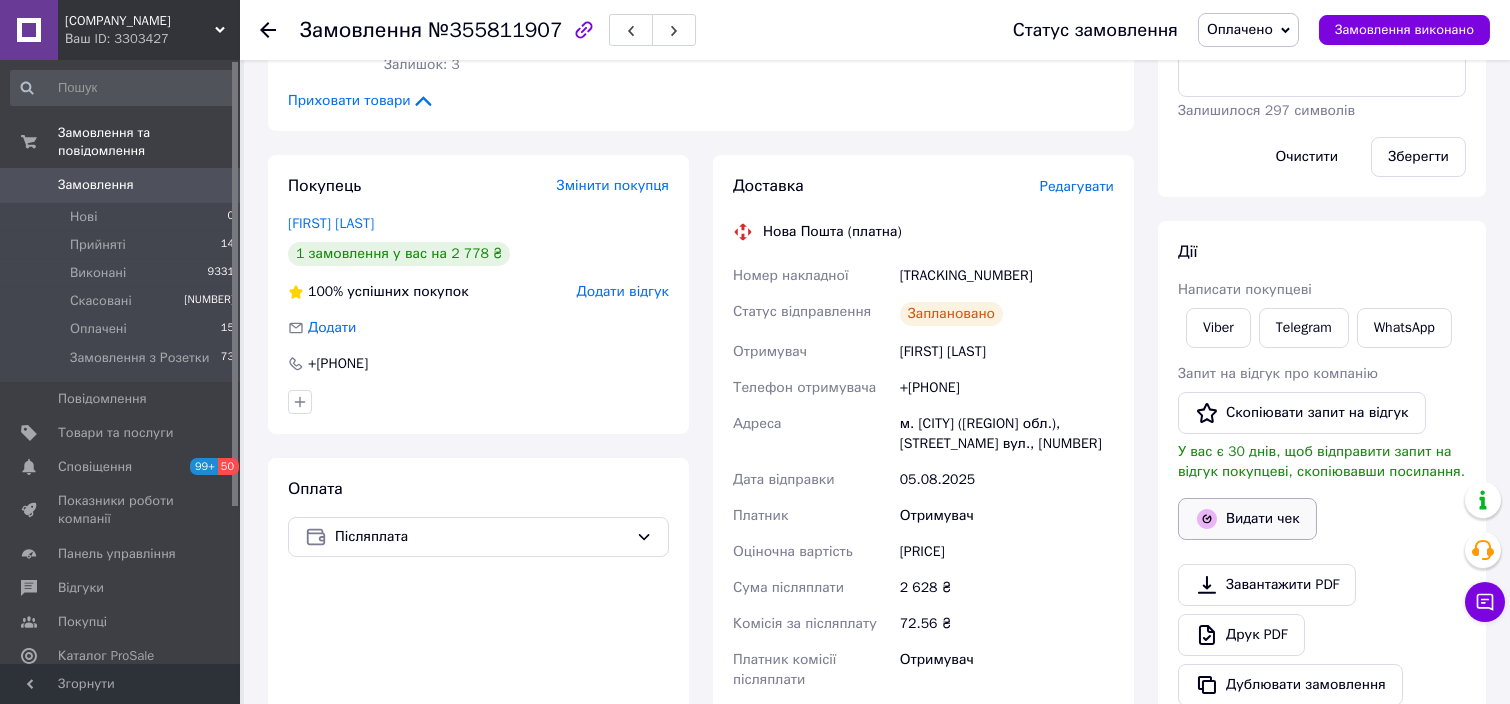 click on "Видати чек" at bounding box center (1247, 519) 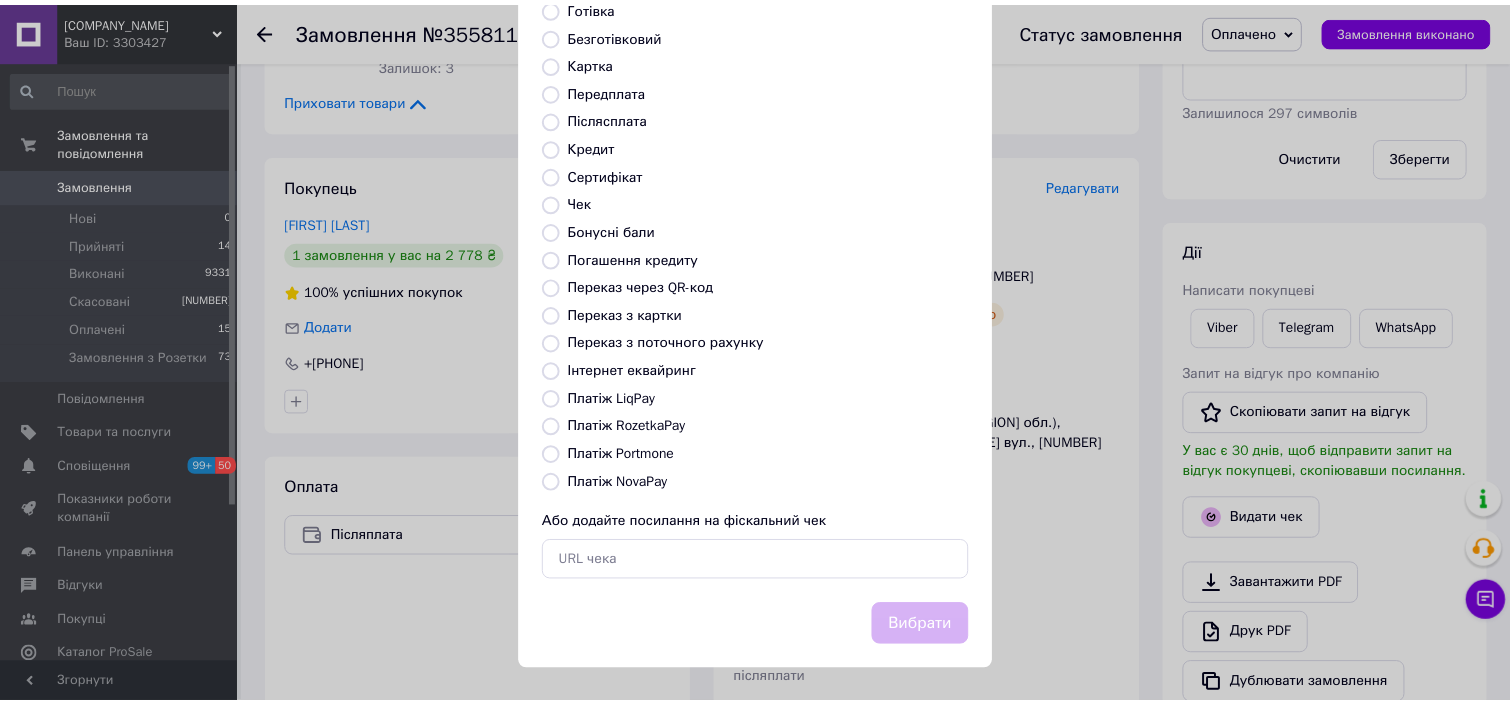 scroll, scrollTop: 154, scrollLeft: 0, axis: vertical 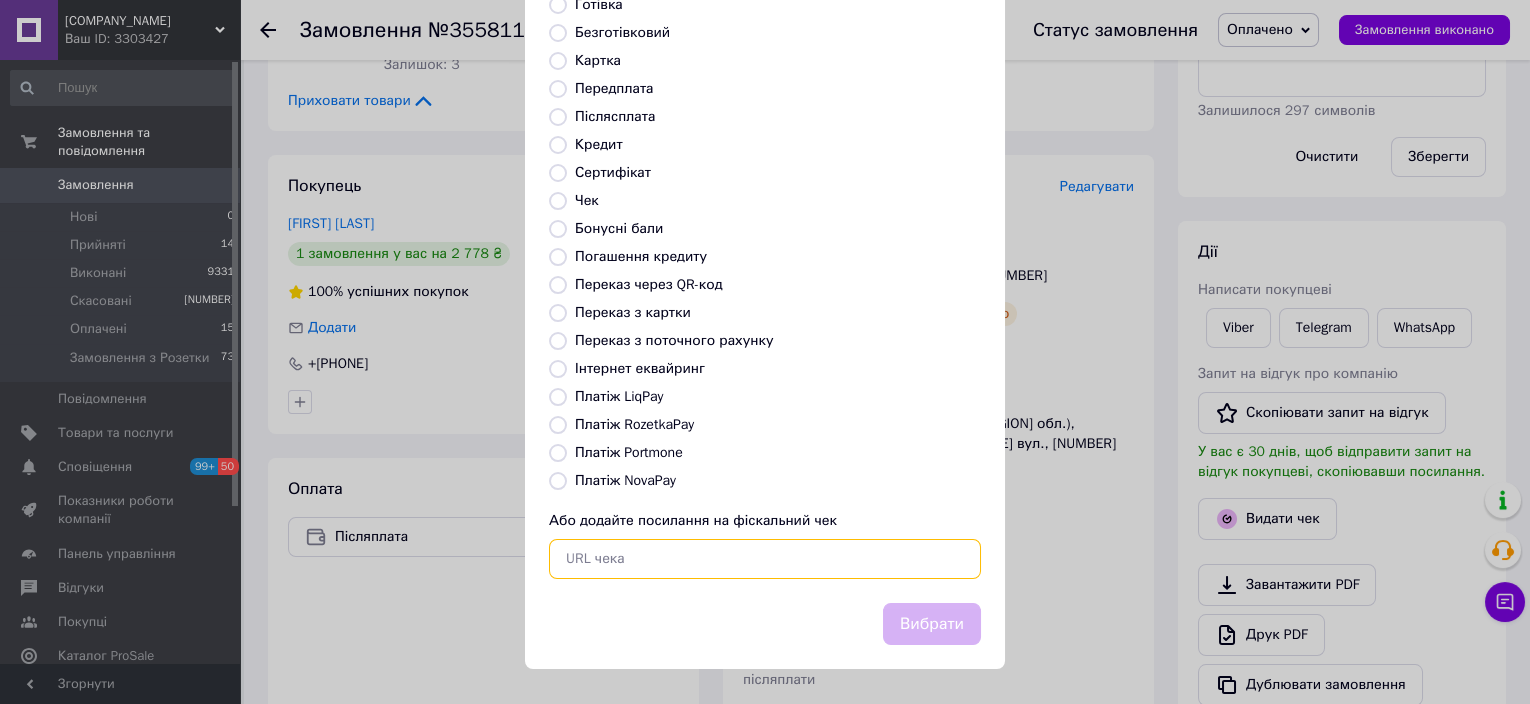 click at bounding box center [765, 559] 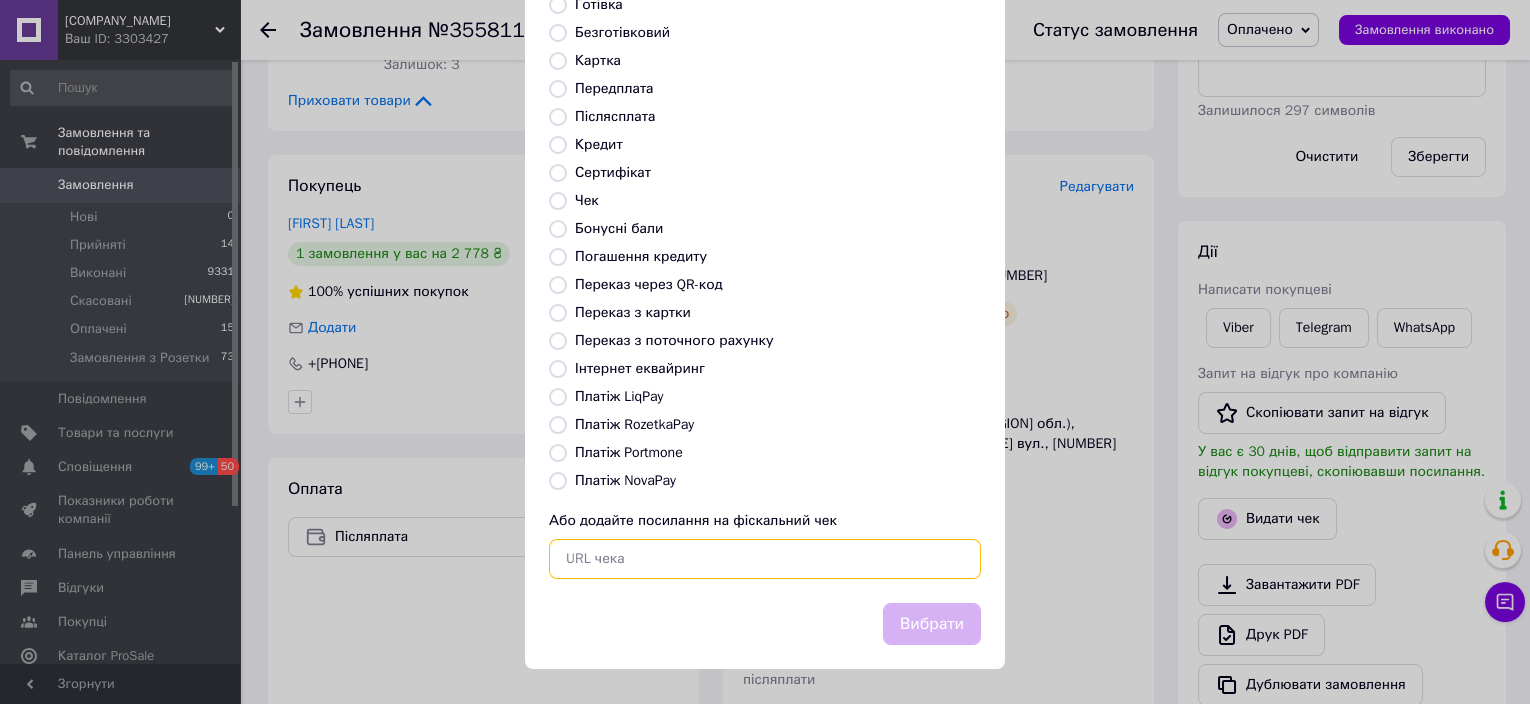 paste on "https://kasa.vchasno.ua/check-viewer/[CODE]" 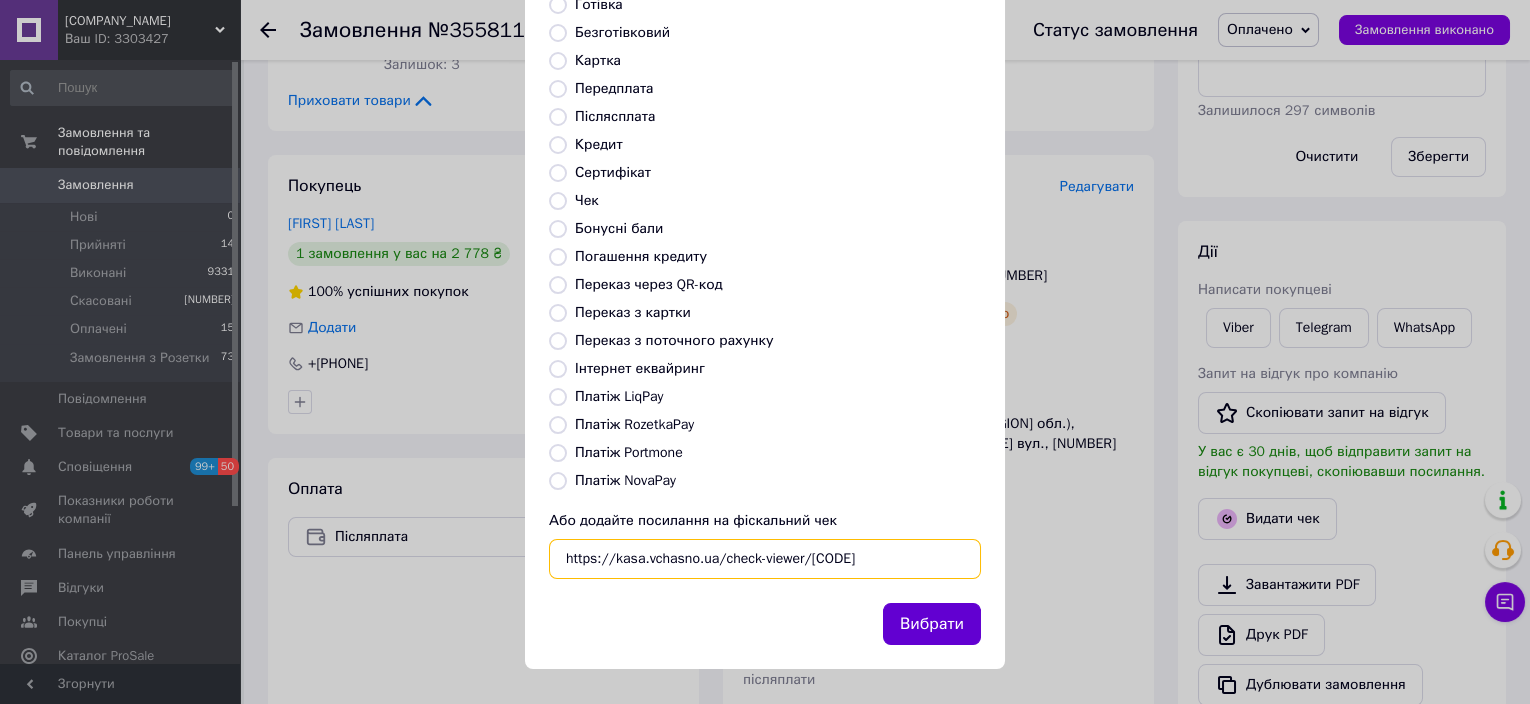 type on "https://kasa.vchasno.ua/check-viewer/[CODE]" 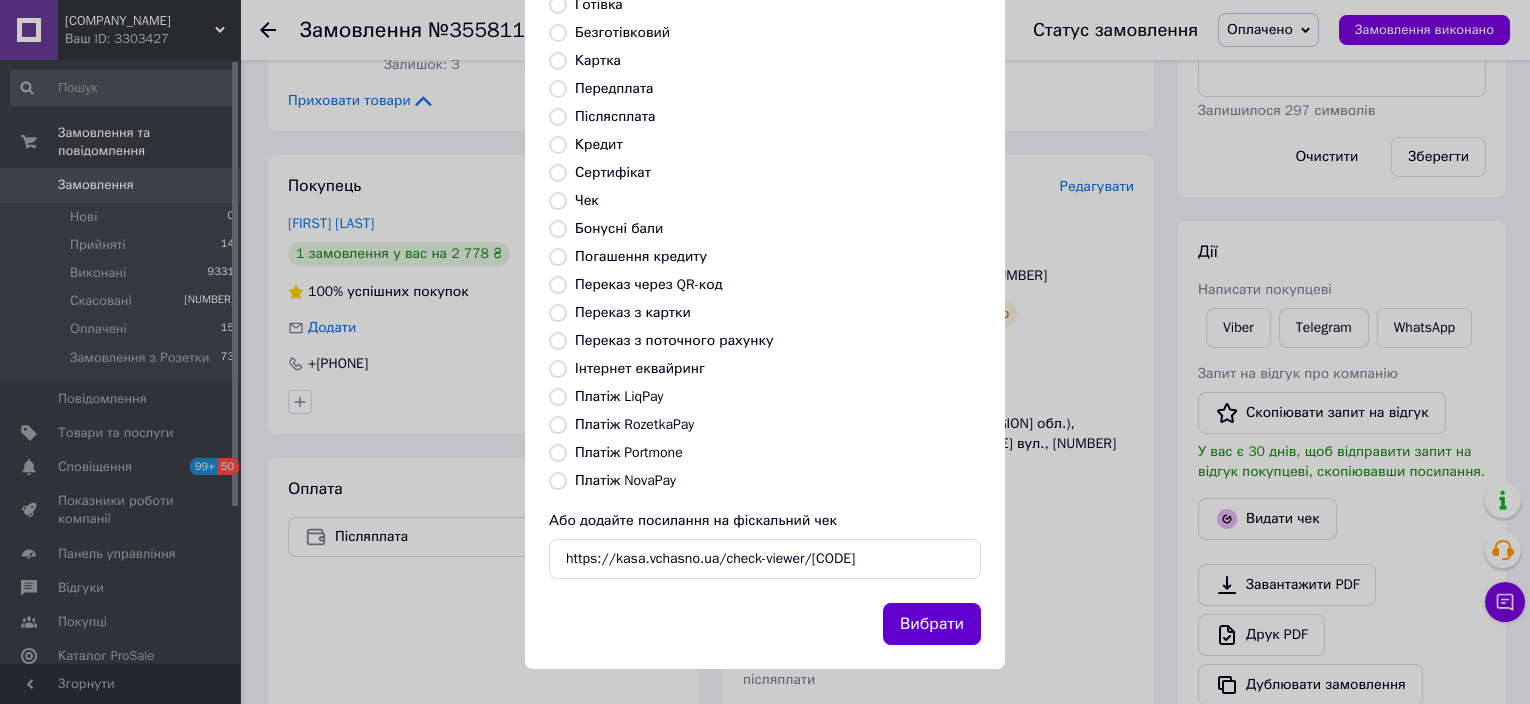 click on "Вибрати" at bounding box center [932, 624] 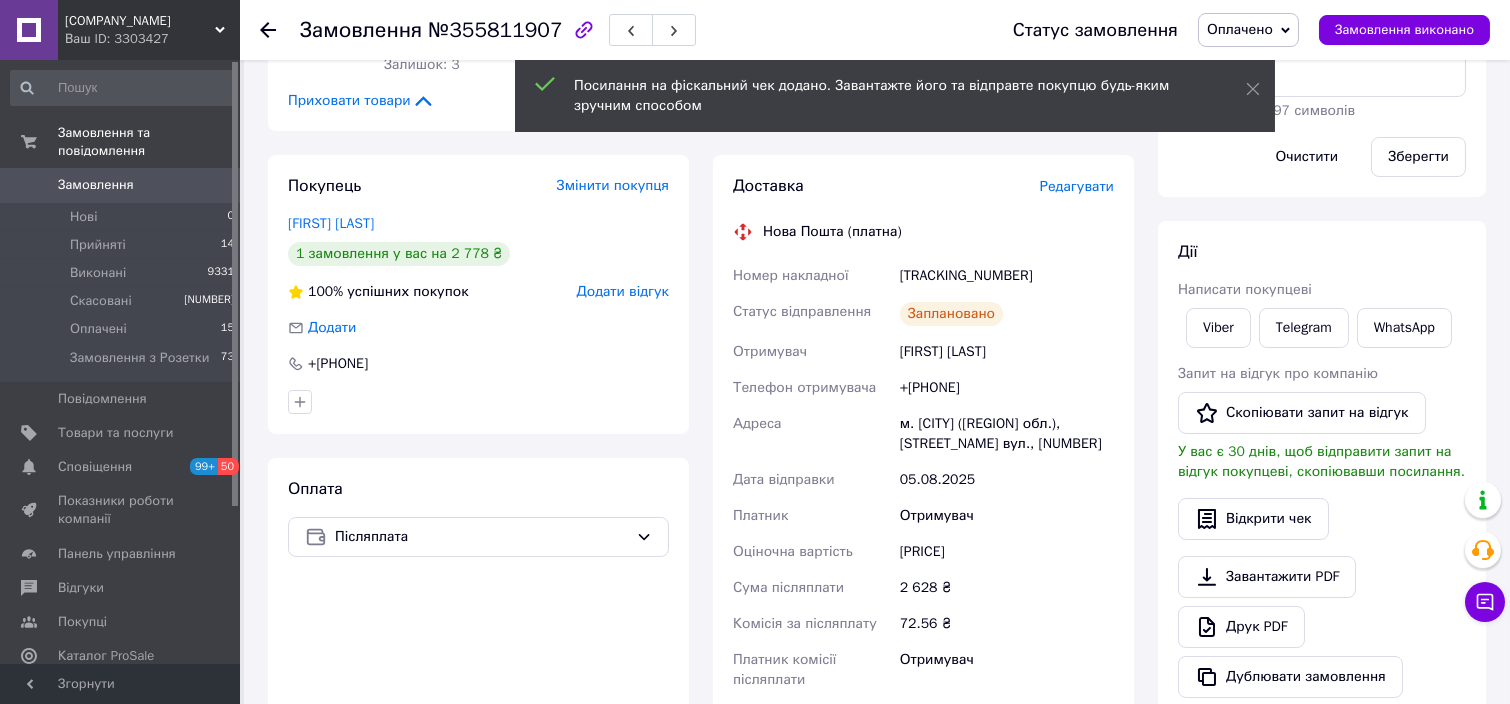 drag, startPoint x: 934, startPoint y: 387, endPoint x: 1014, endPoint y: 390, distance: 80.05623 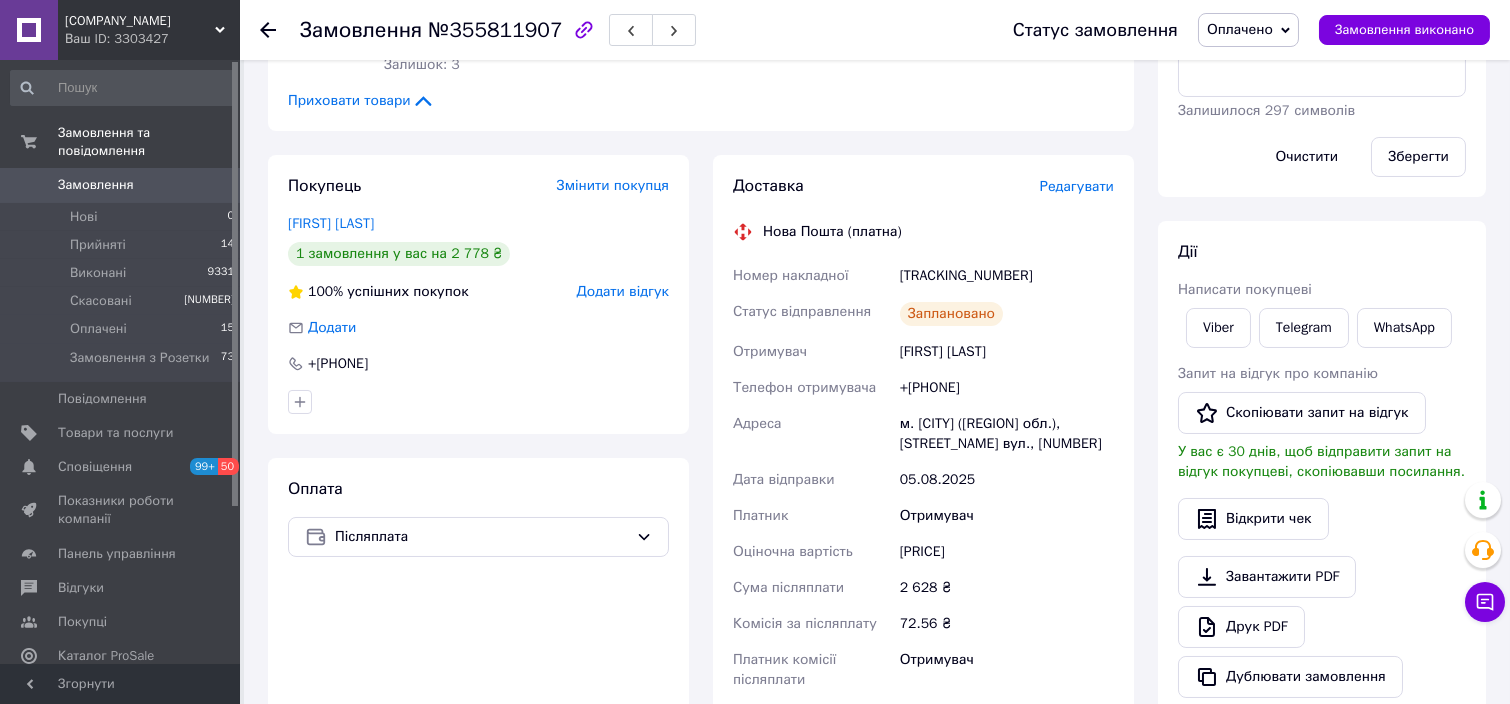 copy on "[NUMBER]" 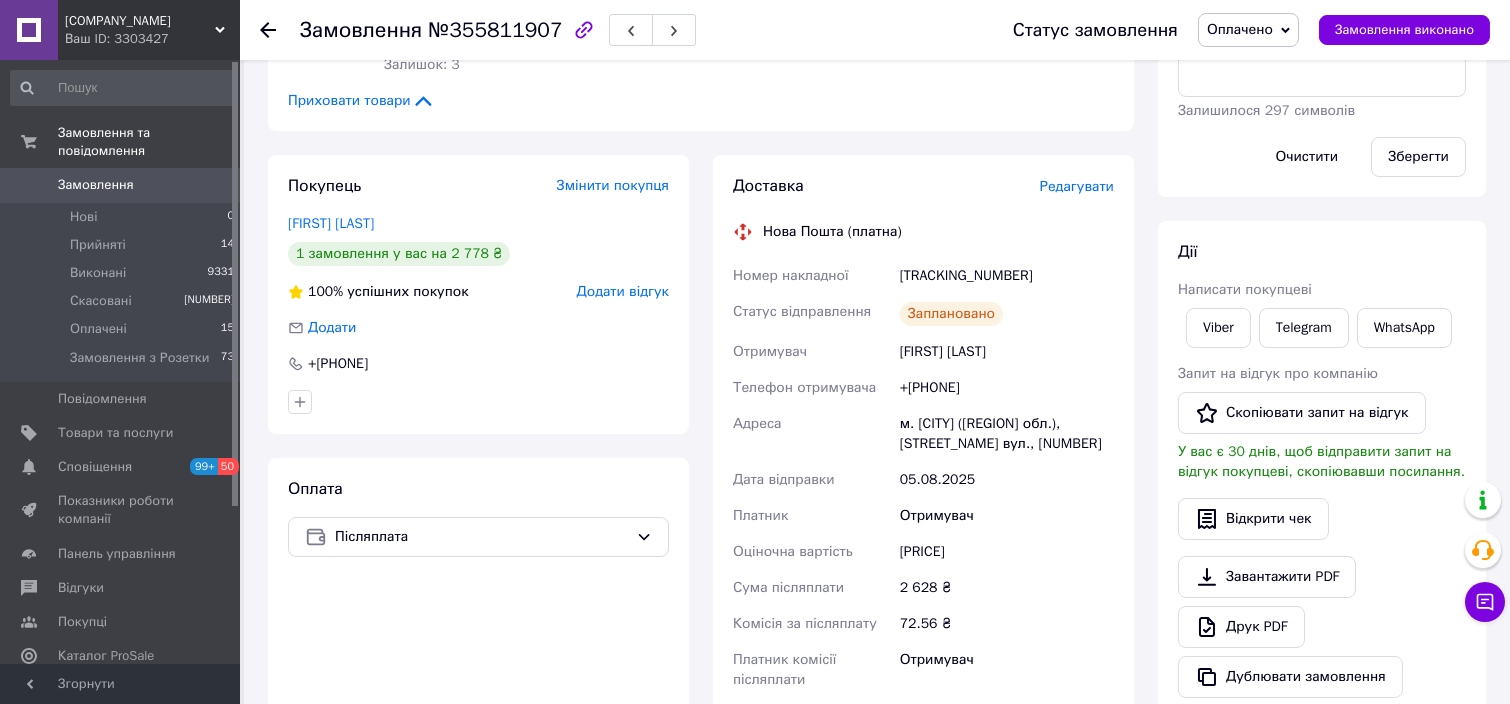 click at bounding box center [280, 30] 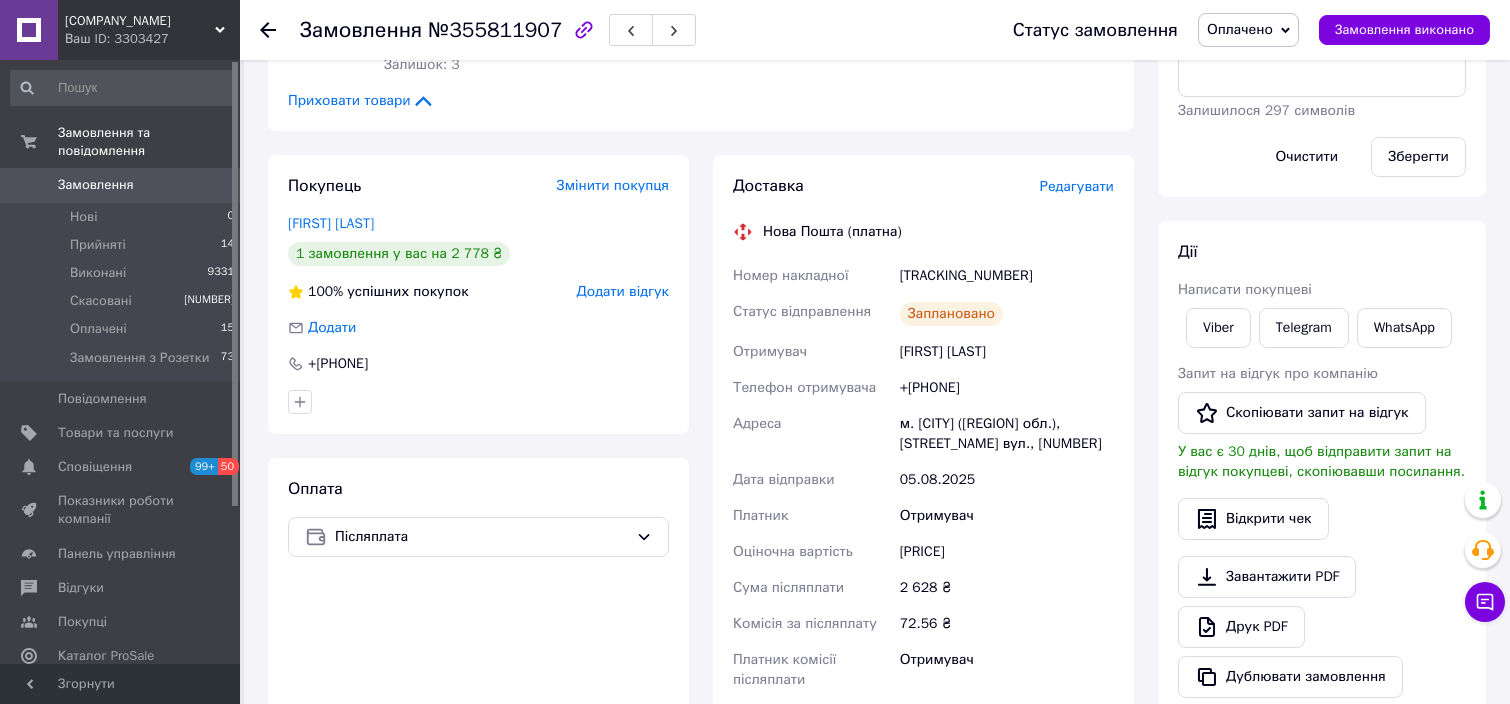 click 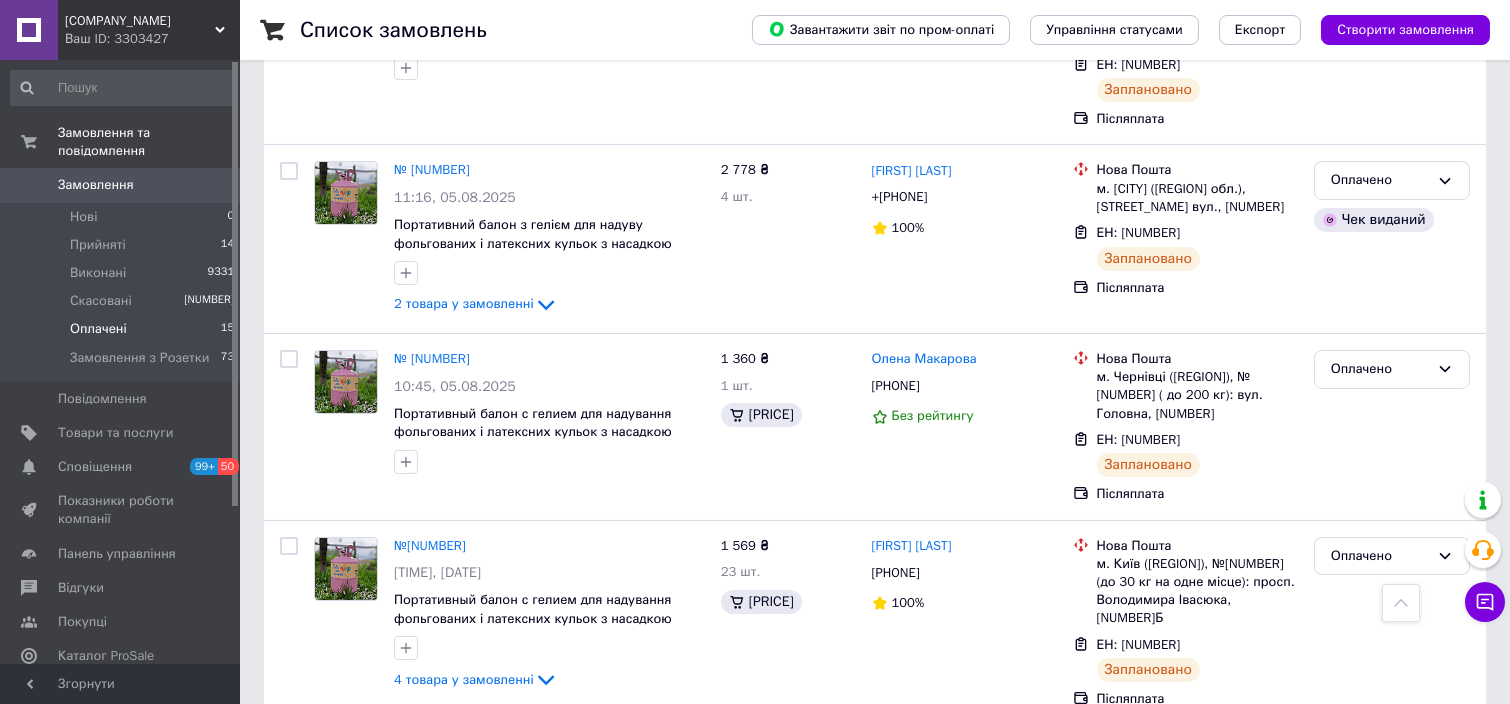 scroll, scrollTop: 667, scrollLeft: 0, axis: vertical 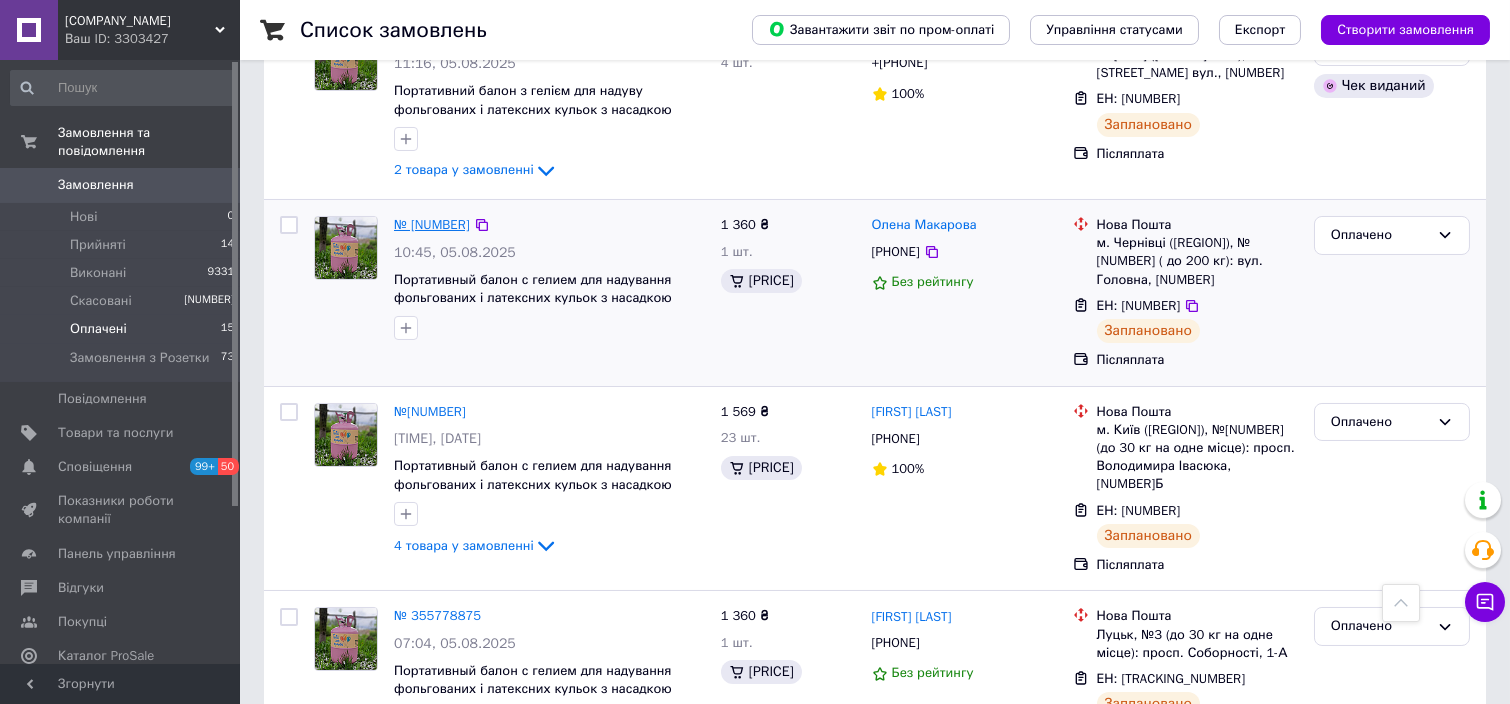 click on "№ [NUMBER]" at bounding box center (432, 224) 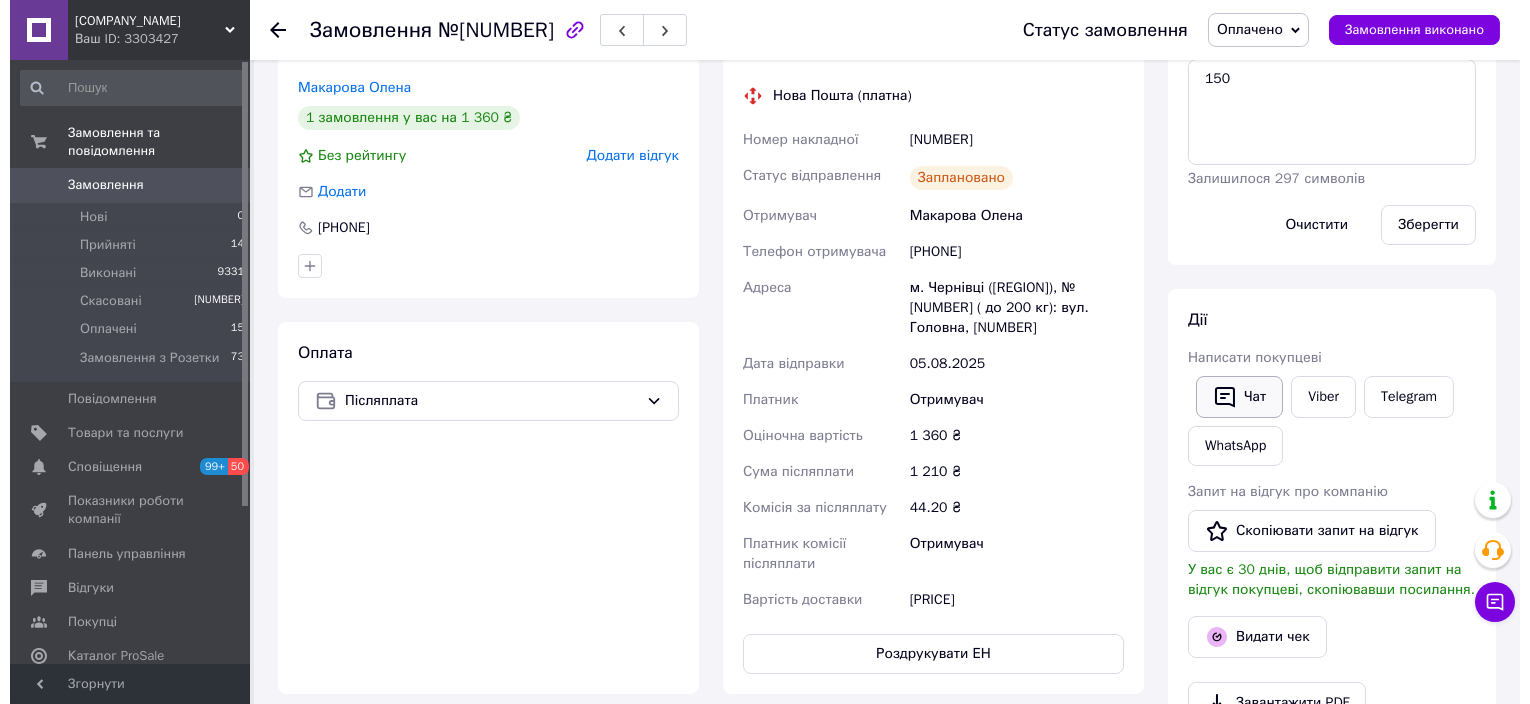 scroll, scrollTop: 533, scrollLeft: 0, axis: vertical 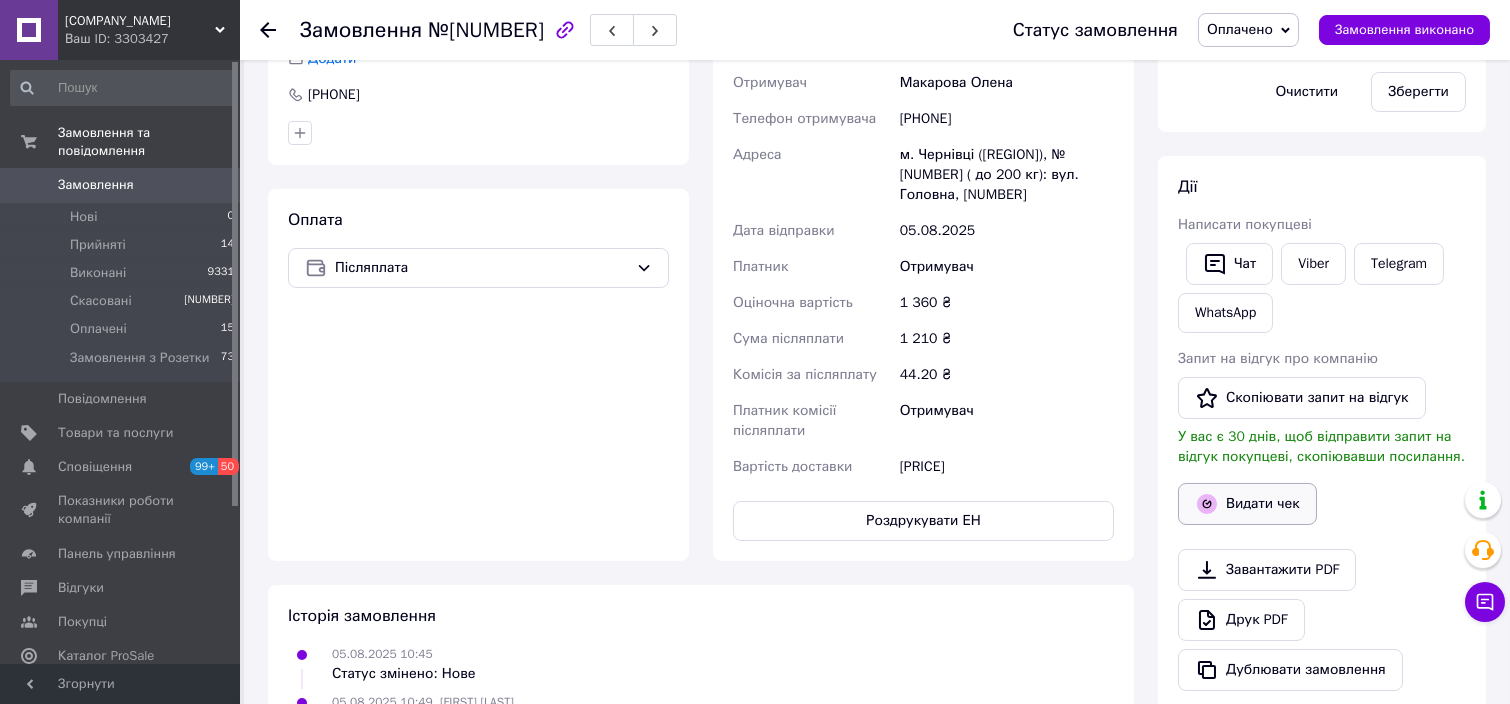 click on "Видати чек" at bounding box center [1247, 504] 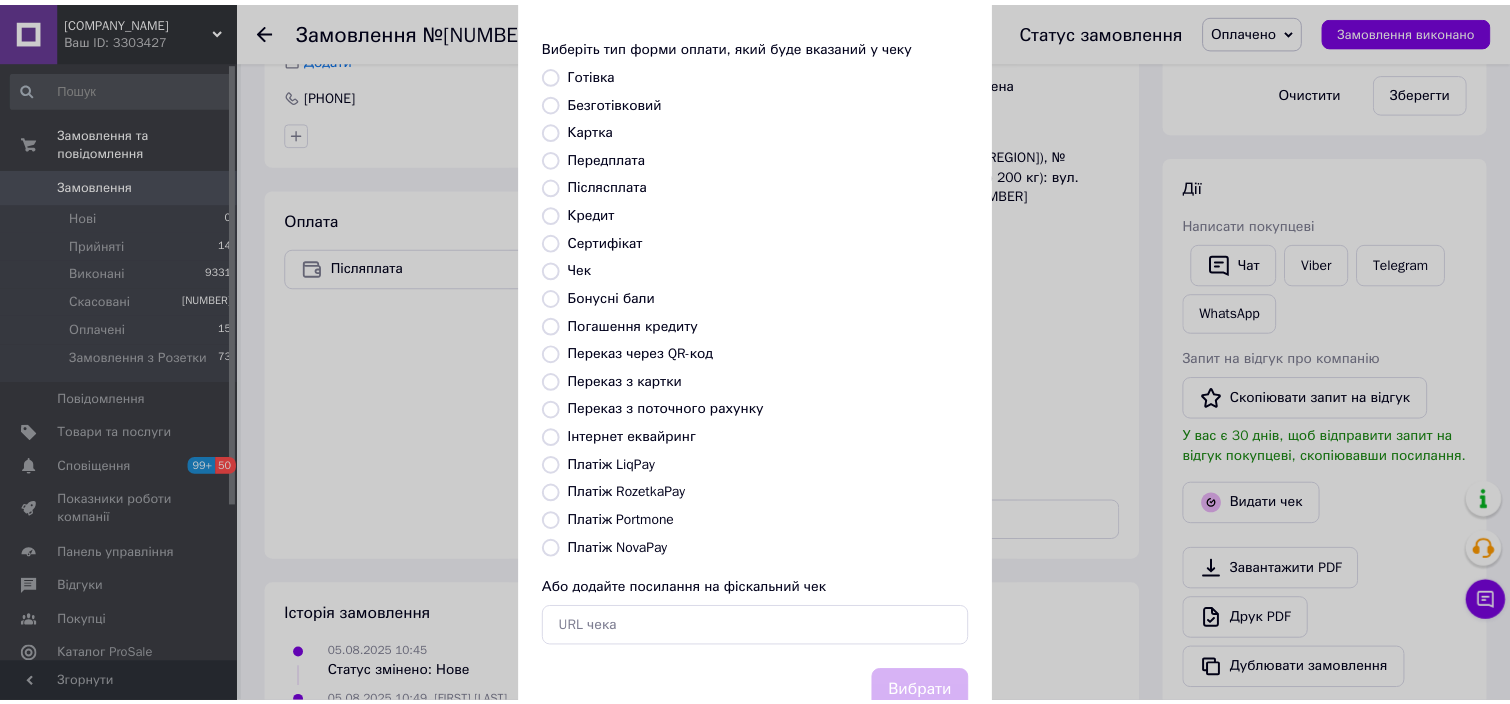 scroll, scrollTop: 154, scrollLeft: 0, axis: vertical 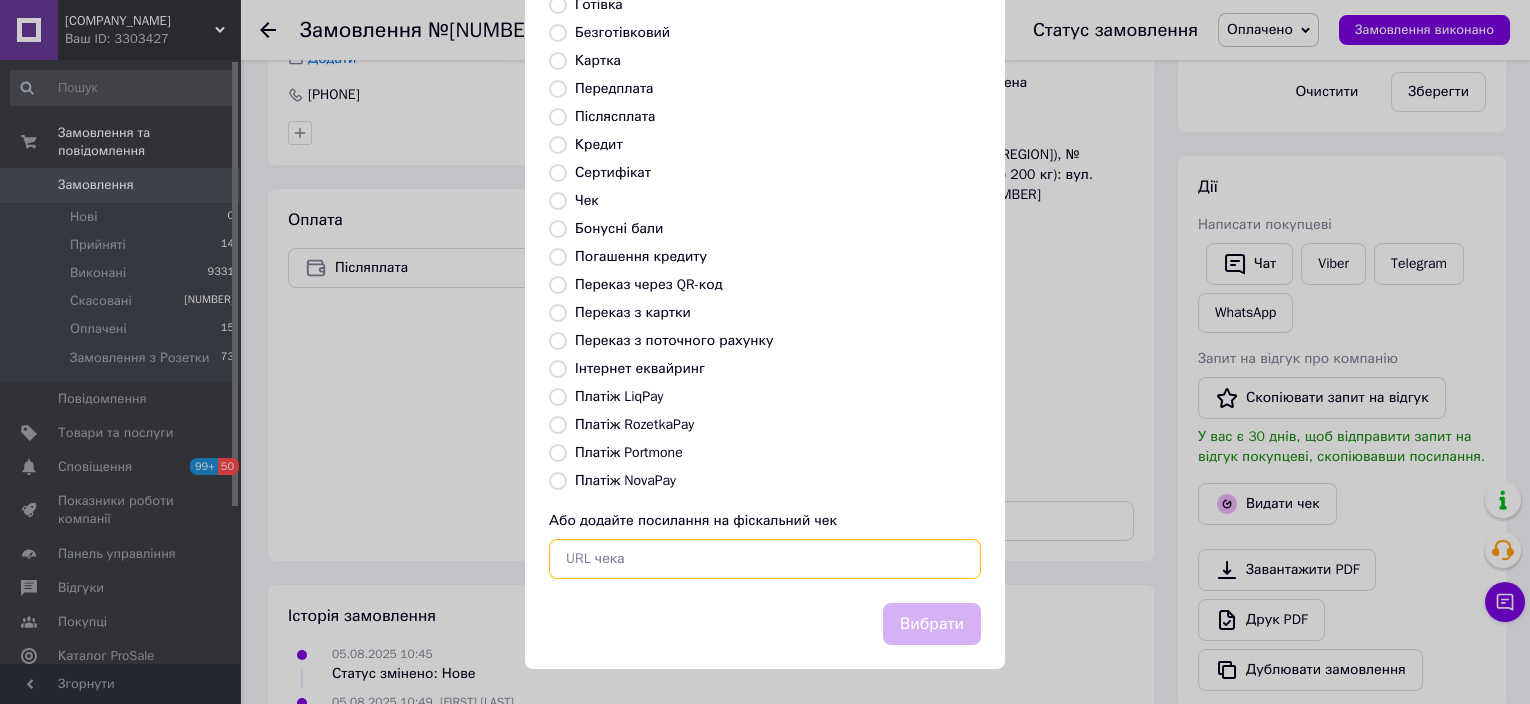 click at bounding box center [765, 559] 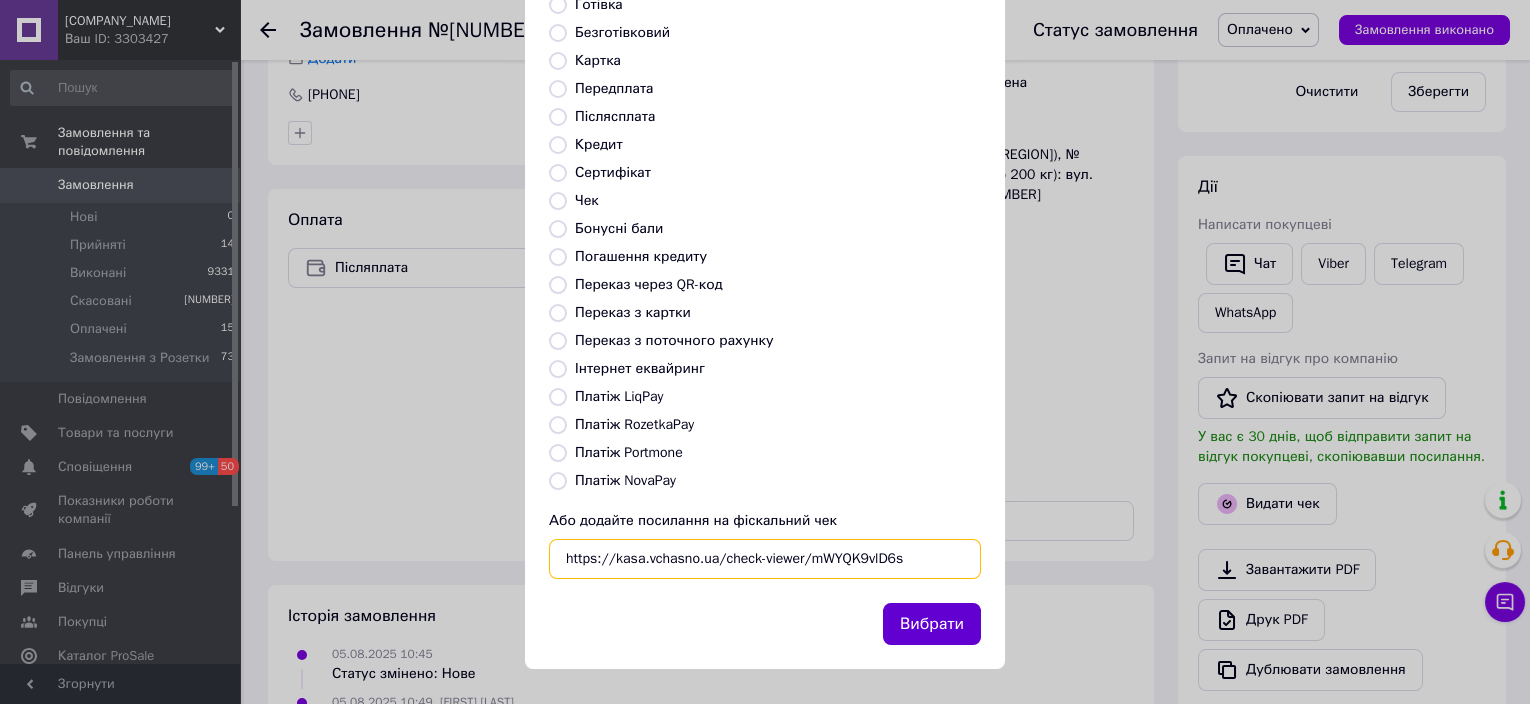 type on "https://kasa.vchasno.ua/check-viewer/mWYQK9vlD6s" 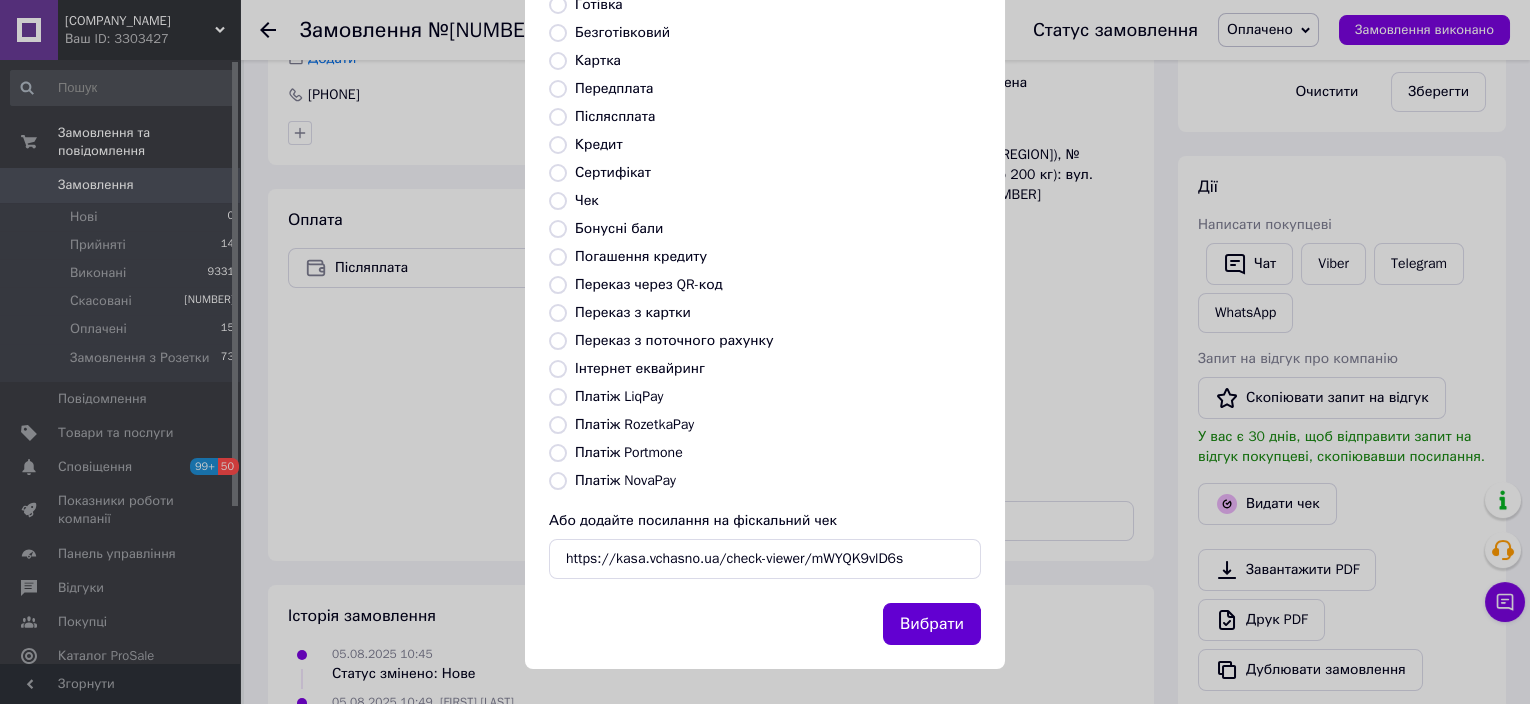 click on "Вибрати" at bounding box center (932, 624) 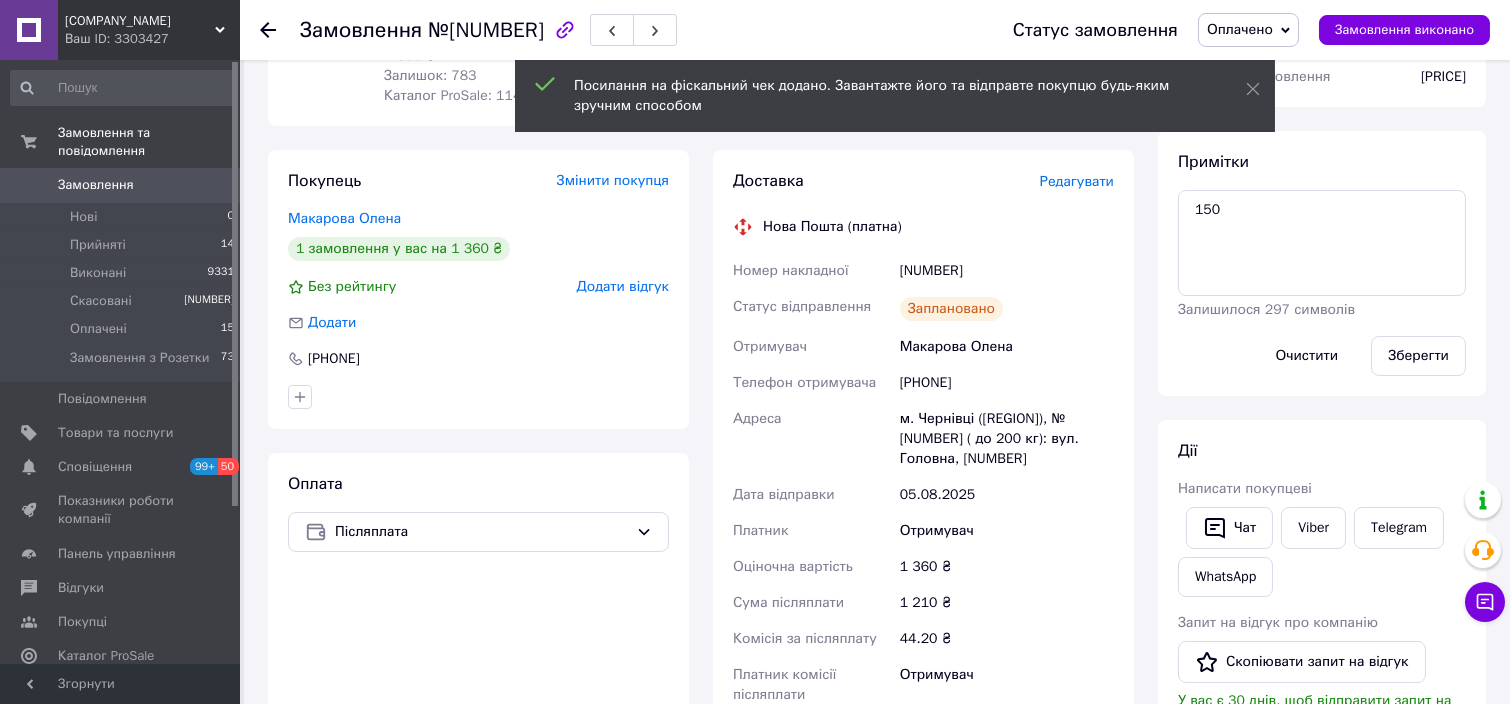 scroll, scrollTop: 266, scrollLeft: 0, axis: vertical 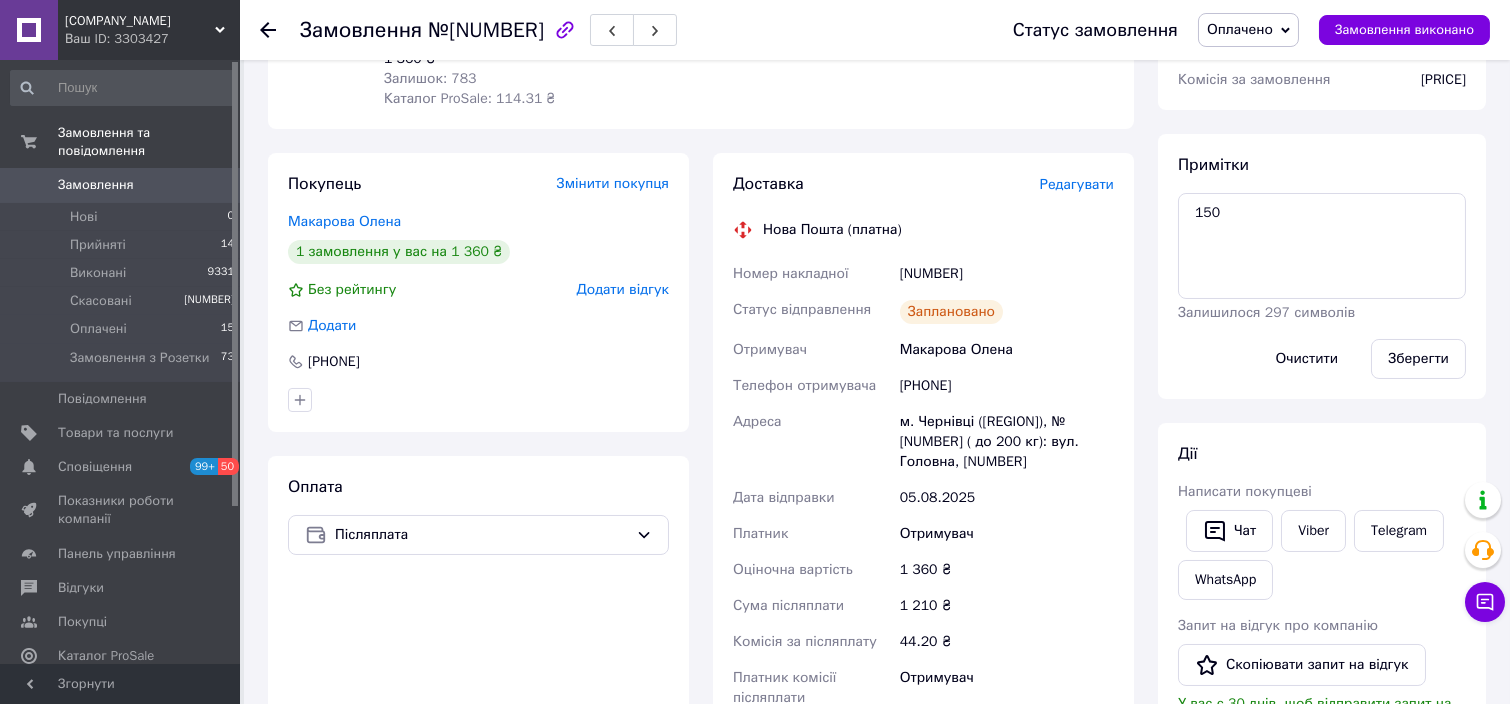 drag, startPoint x: 932, startPoint y: 390, endPoint x: 1005, endPoint y: 375, distance: 74.52516 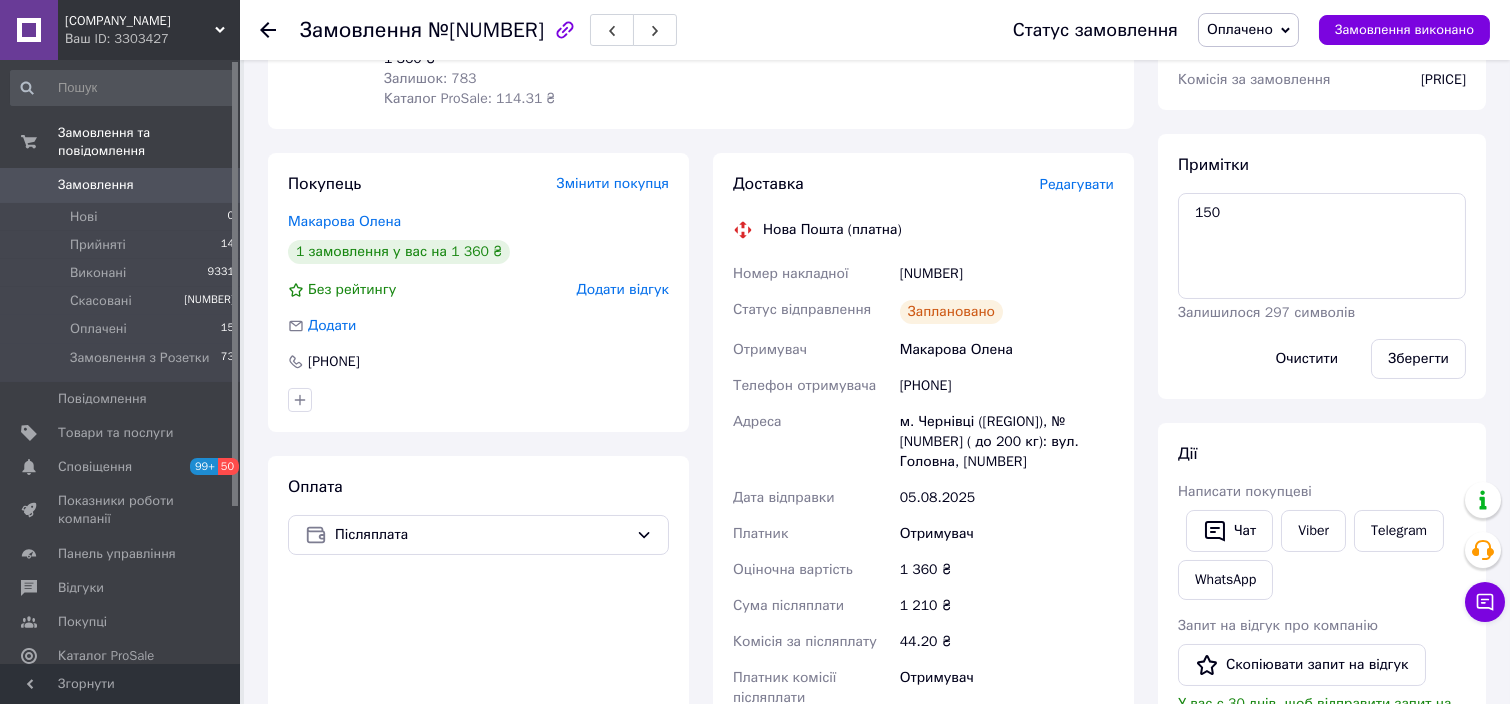 copy on "[NUMBER]" 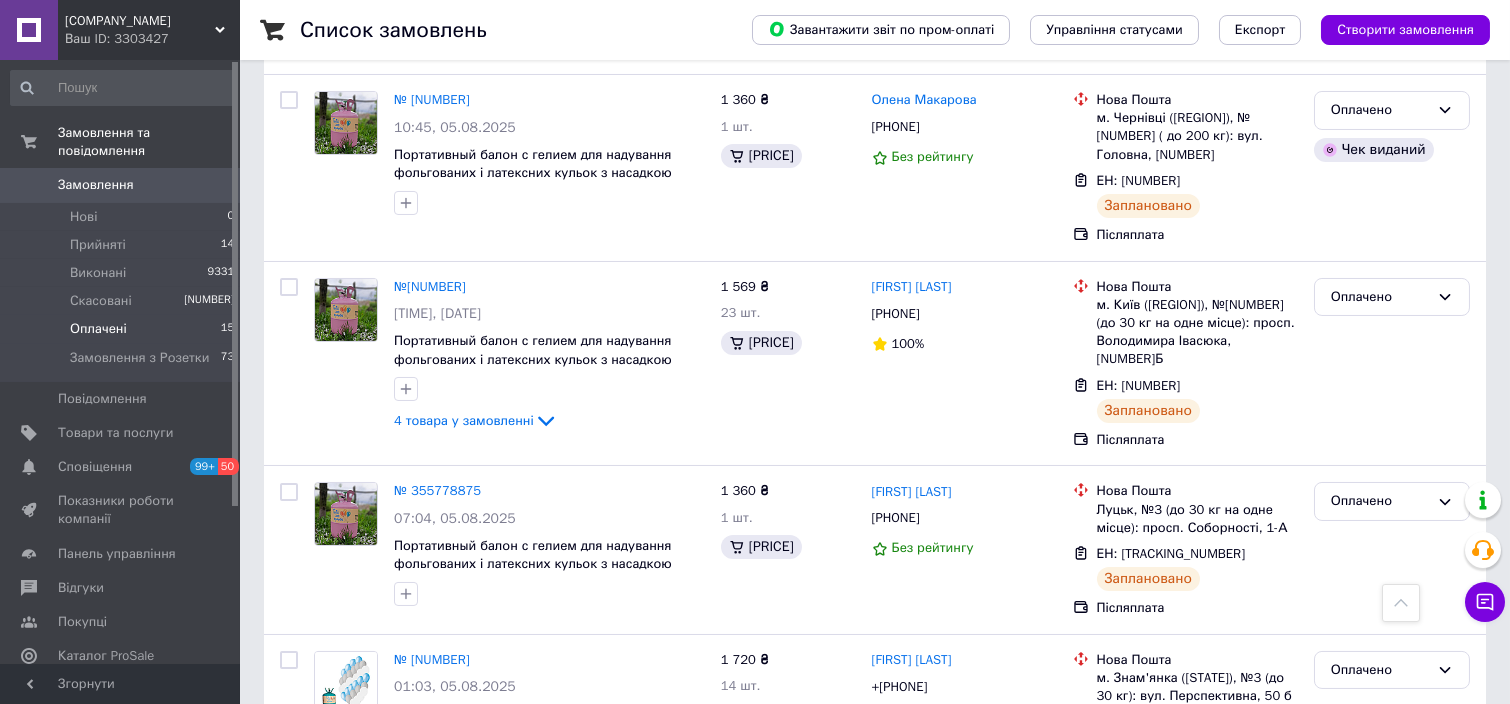 scroll, scrollTop: 800, scrollLeft: 0, axis: vertical 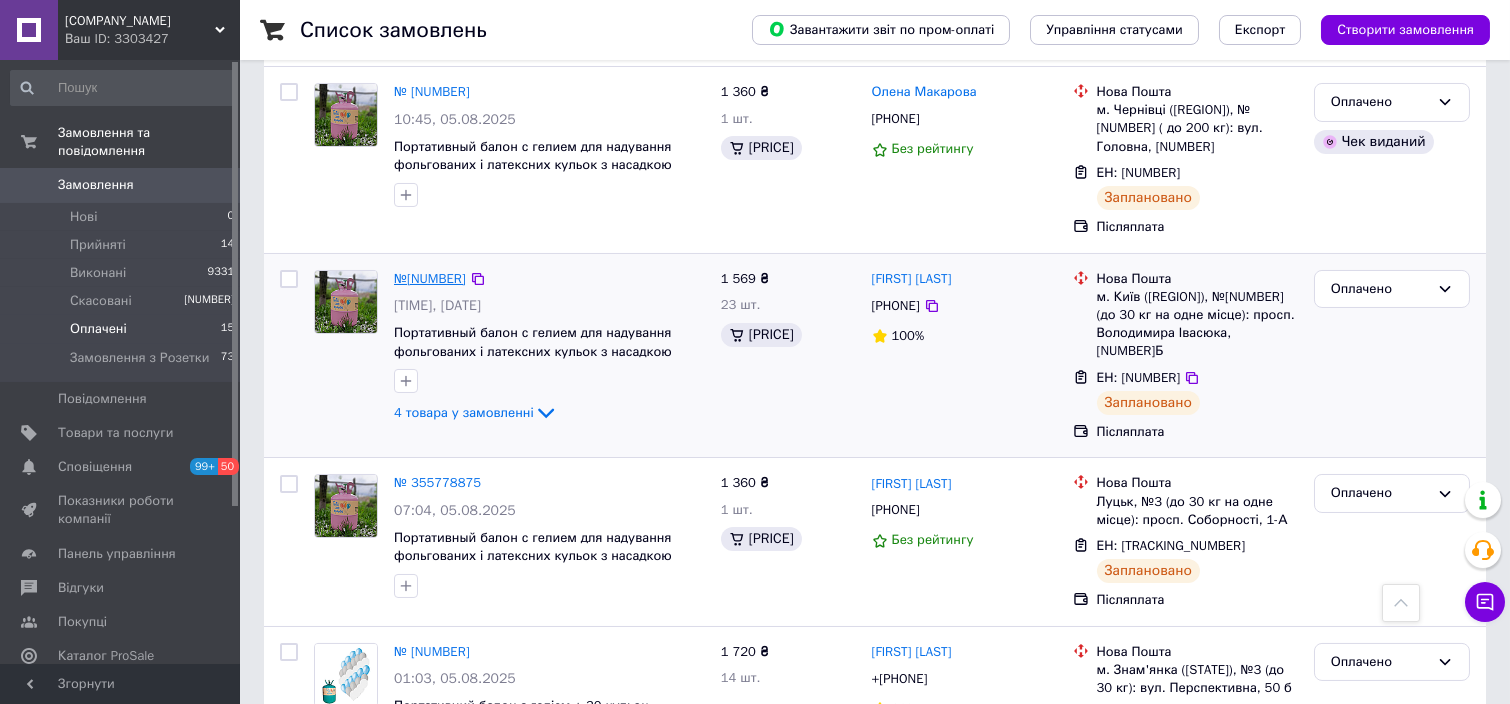 click on "№[NUMBER]" at bounding box center [430, 278] 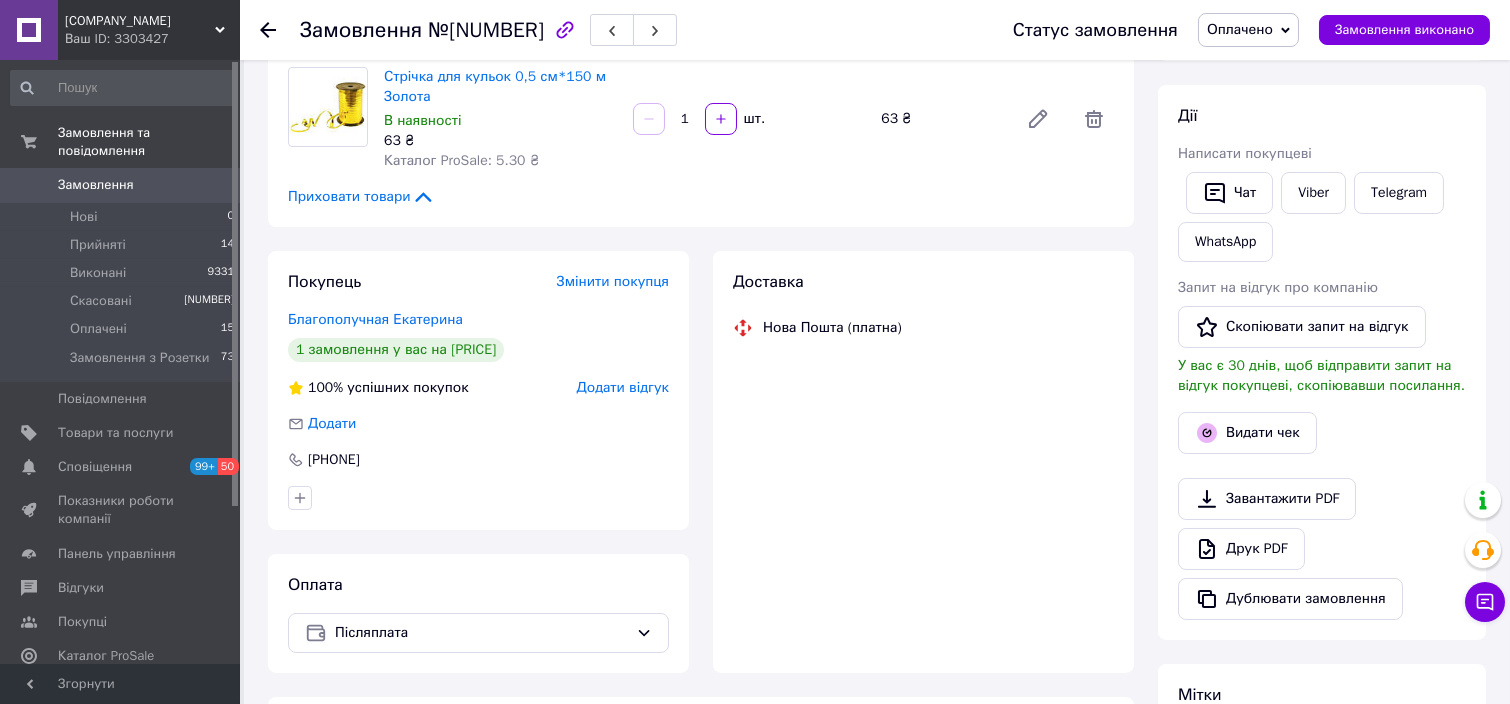 scroll, scrollTop: 341, scrollLeft: 0, axis: vertical 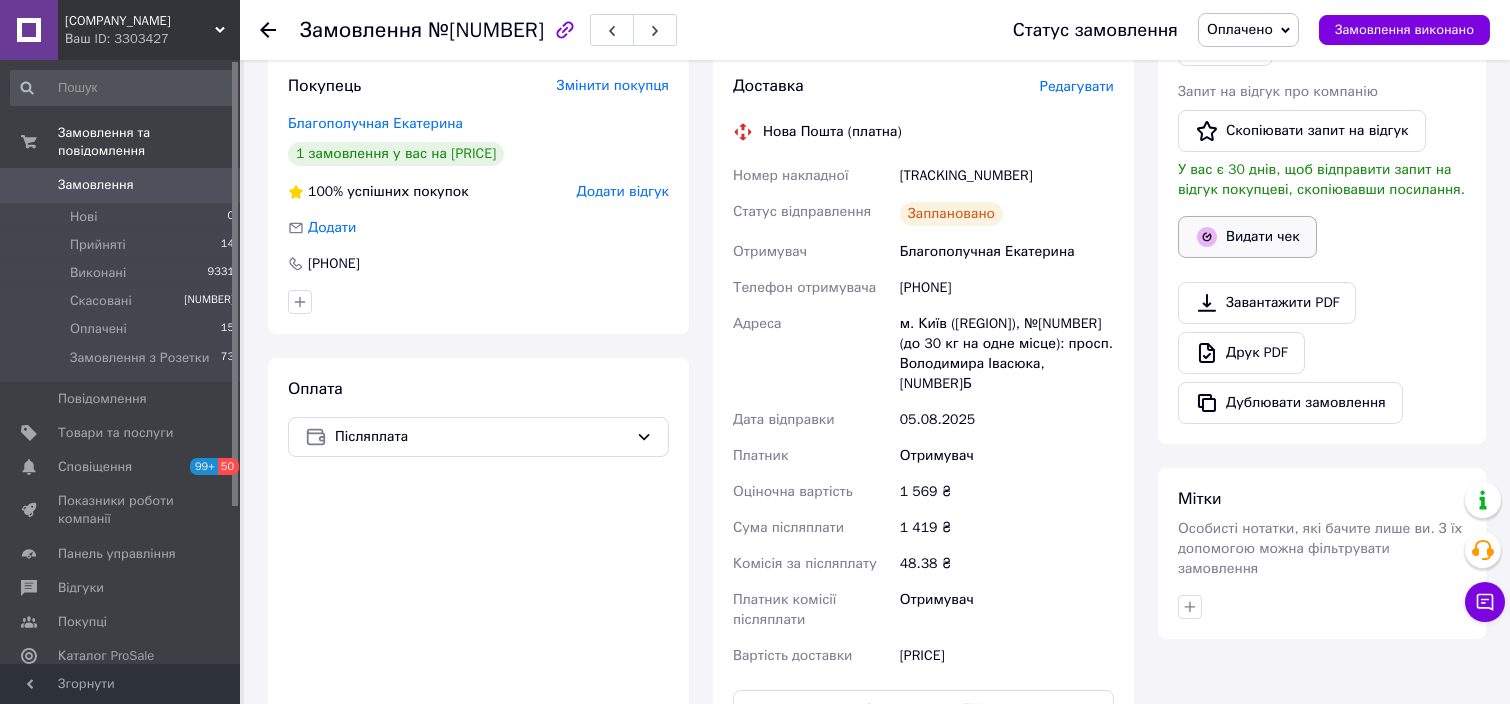 click on "Видати чек" at bounding box center [1247, 237] 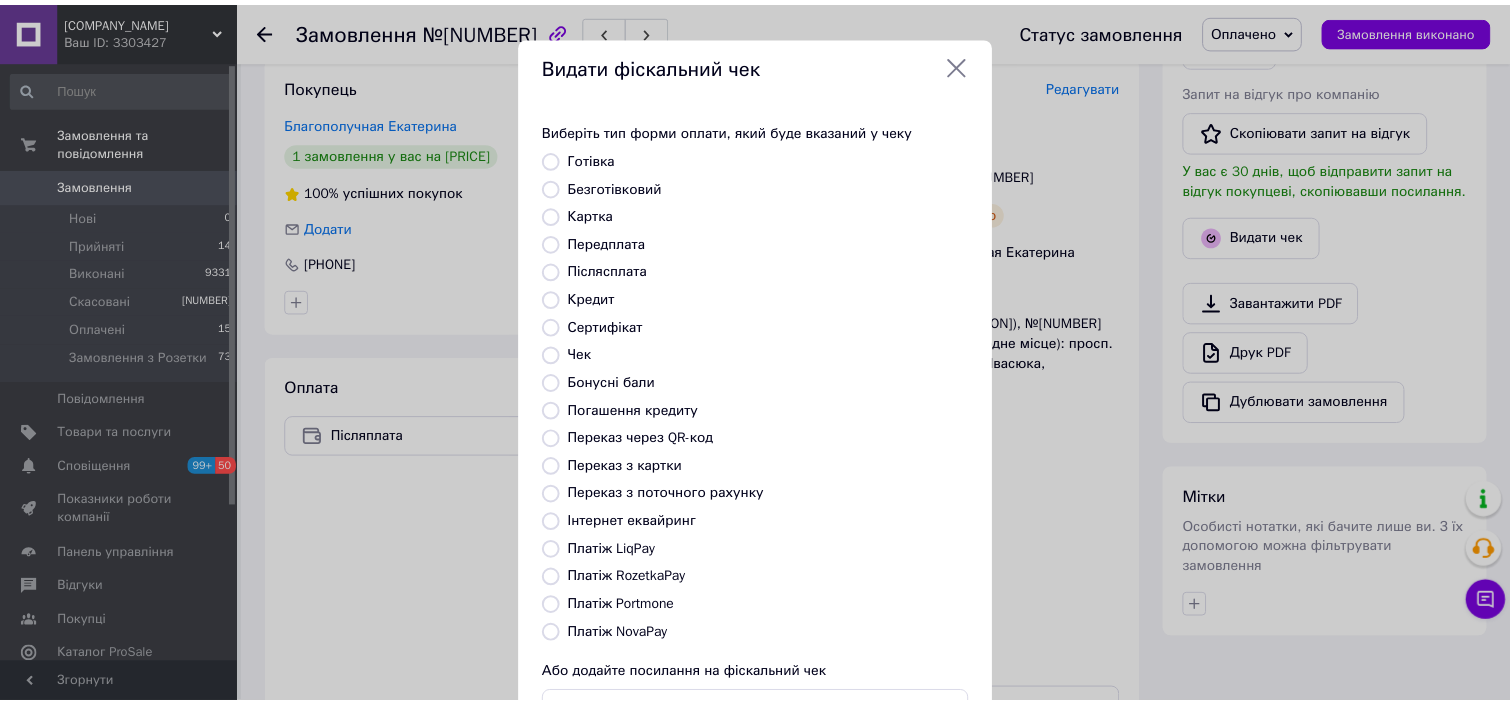 scroll, scrollTop: 154, scrollLeft: 0, axis: vertical 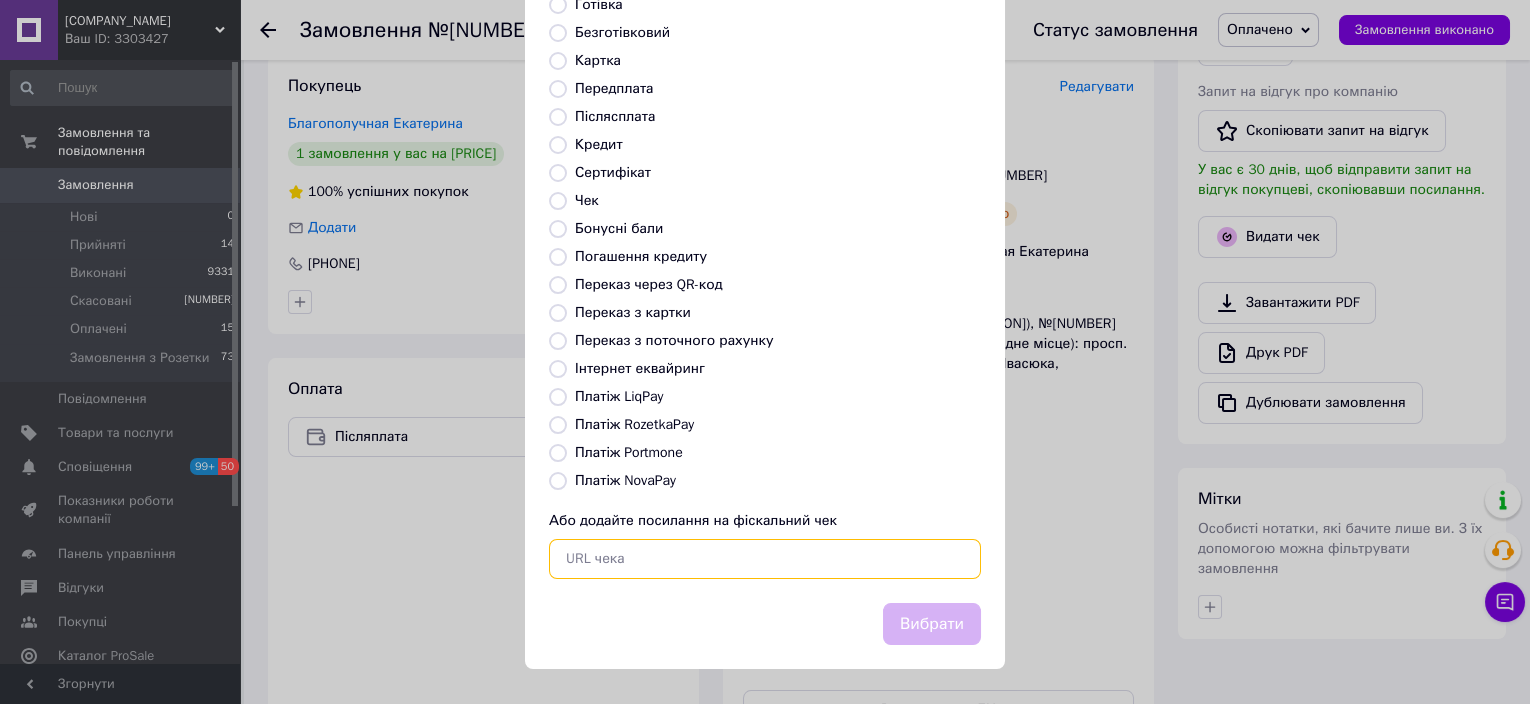 click at bounding box center (765, 559) 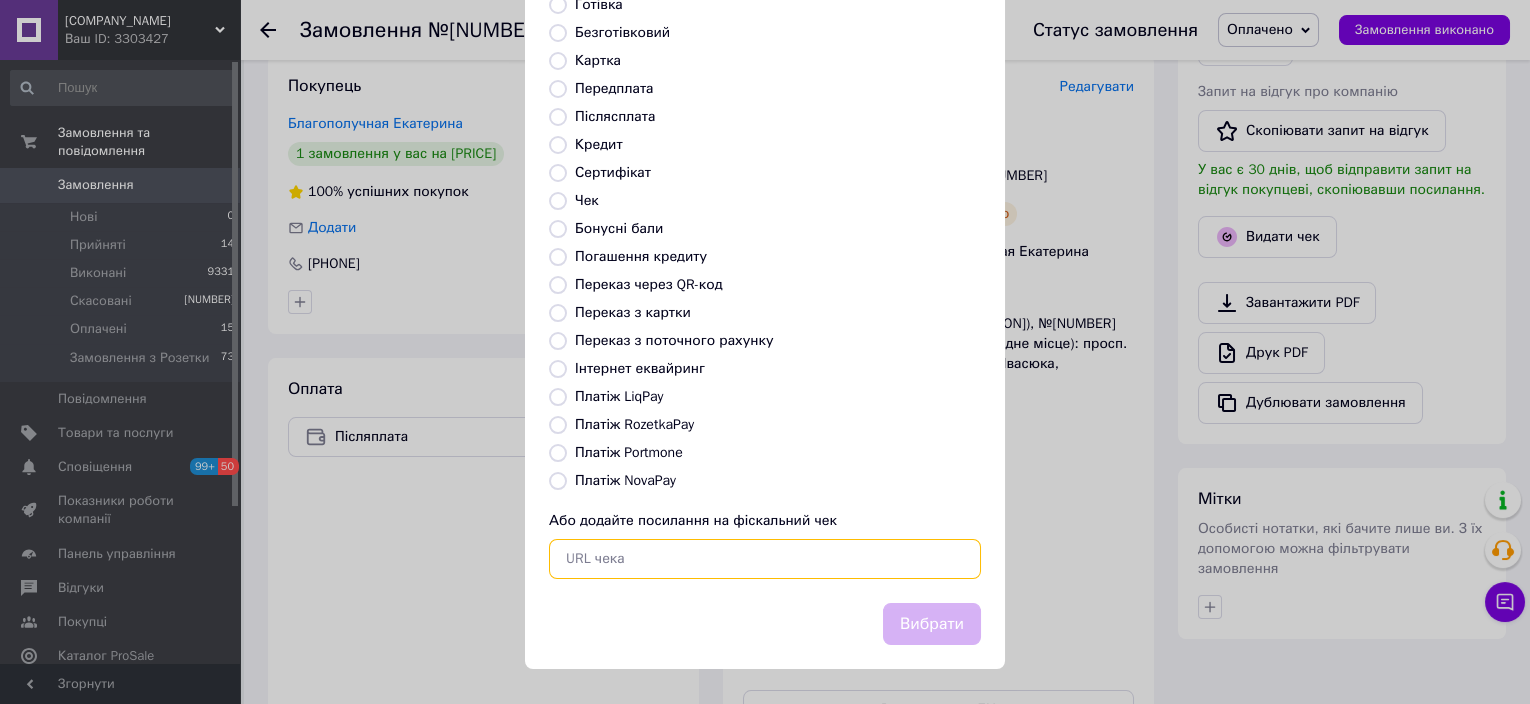 paste on "https://kasa.vchasno.ua/check-viewer/7cQFln_lHpc" 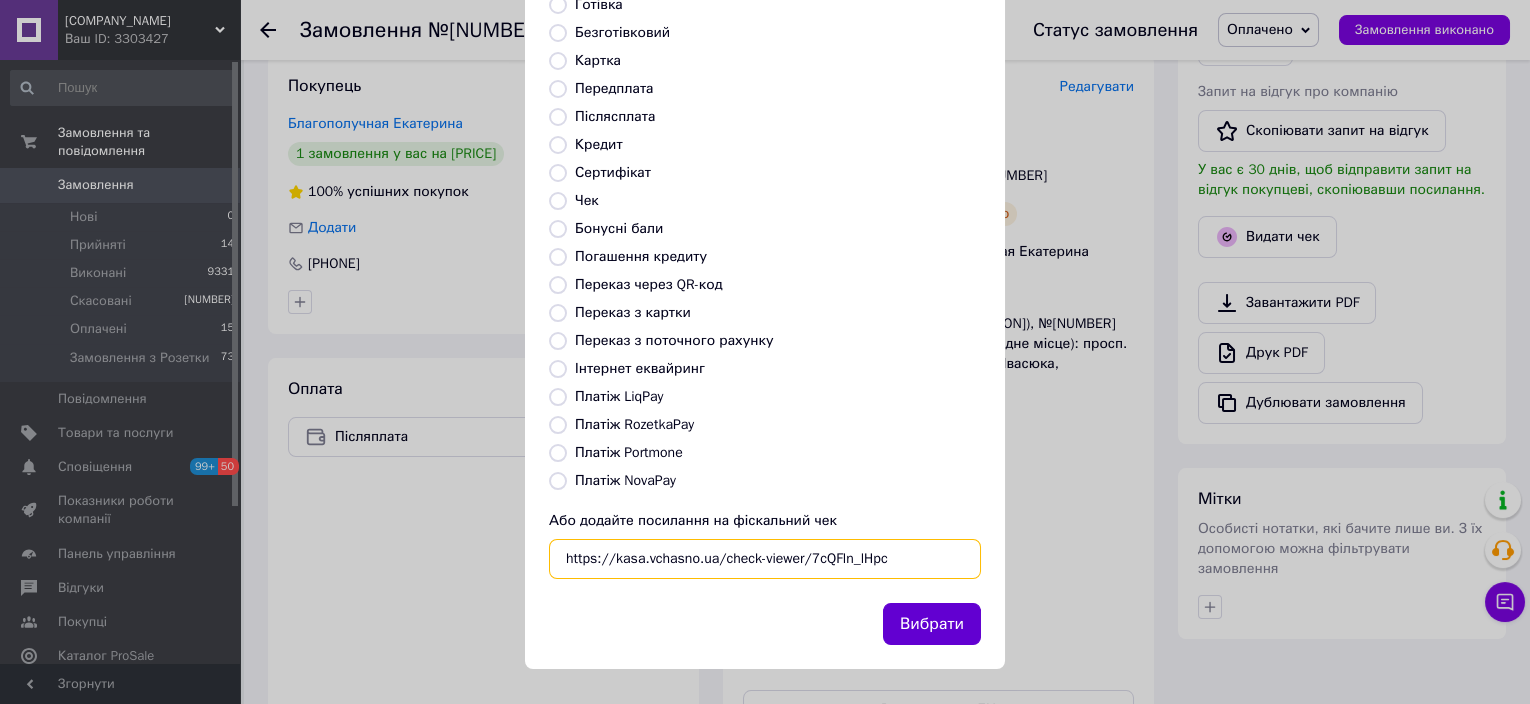 type on "https://kasa.vchasno.ua/check-viewer/7cQFln_lHpc" 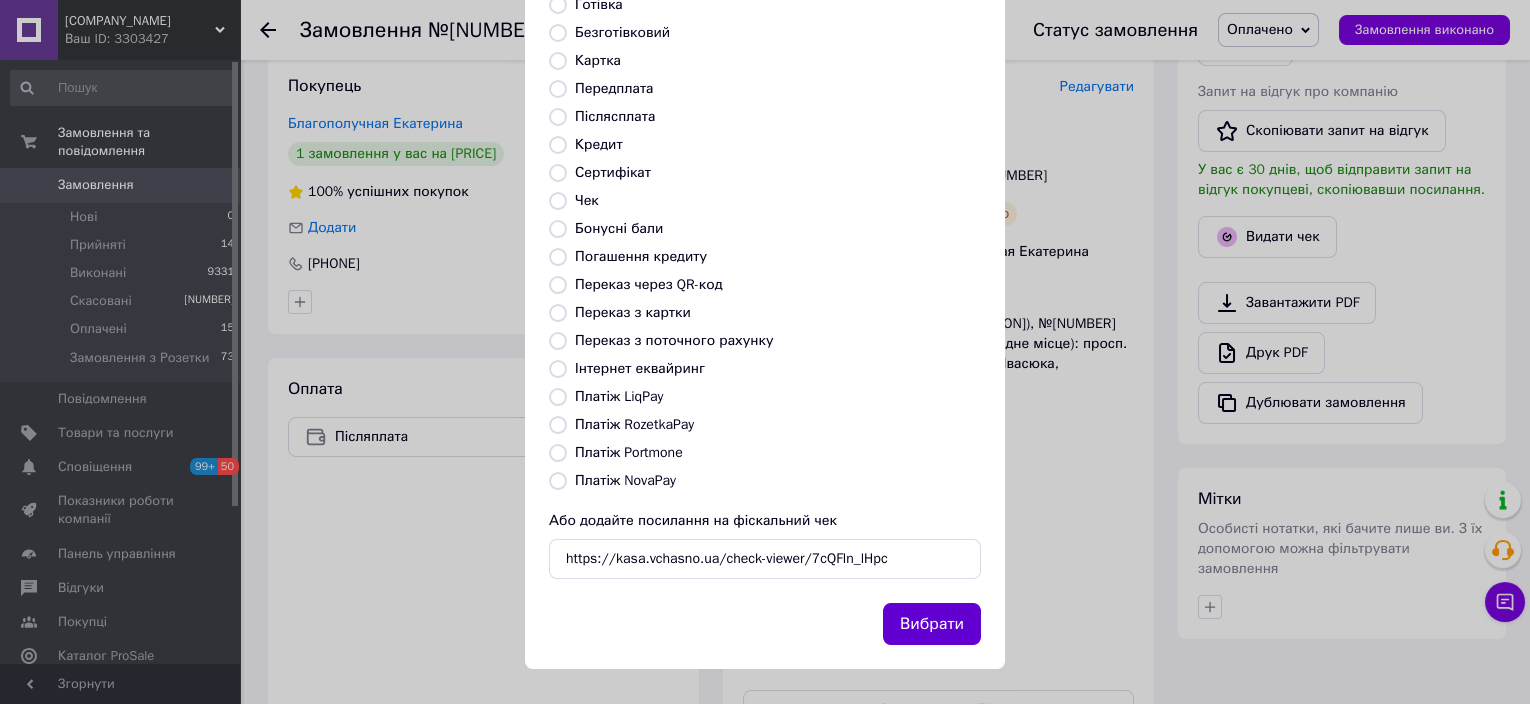 click on "Вибрати" at bounding box center [932, 624] 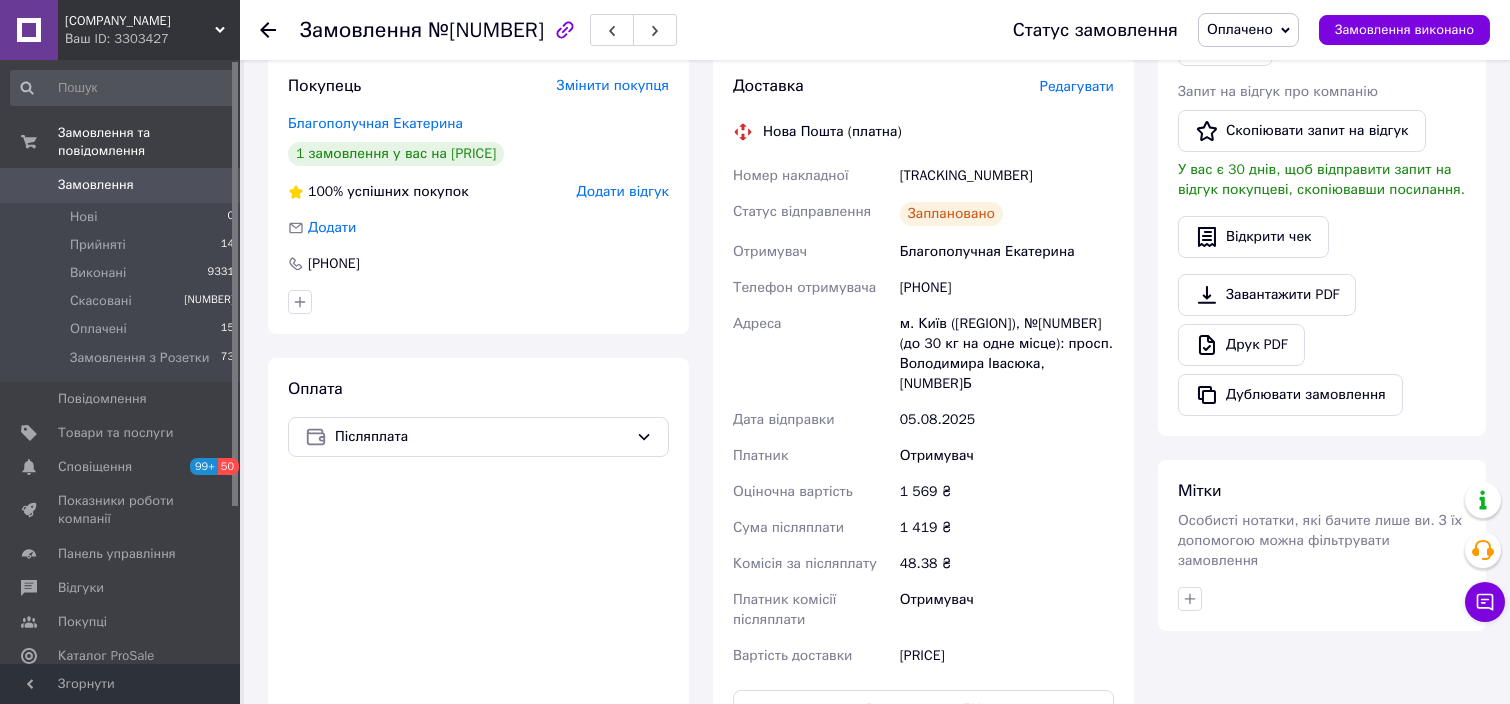 drag, startPoint x: 931, startPoint y: 272, endPoint x: 1003, endPoint y: 258, distance: 73.34848 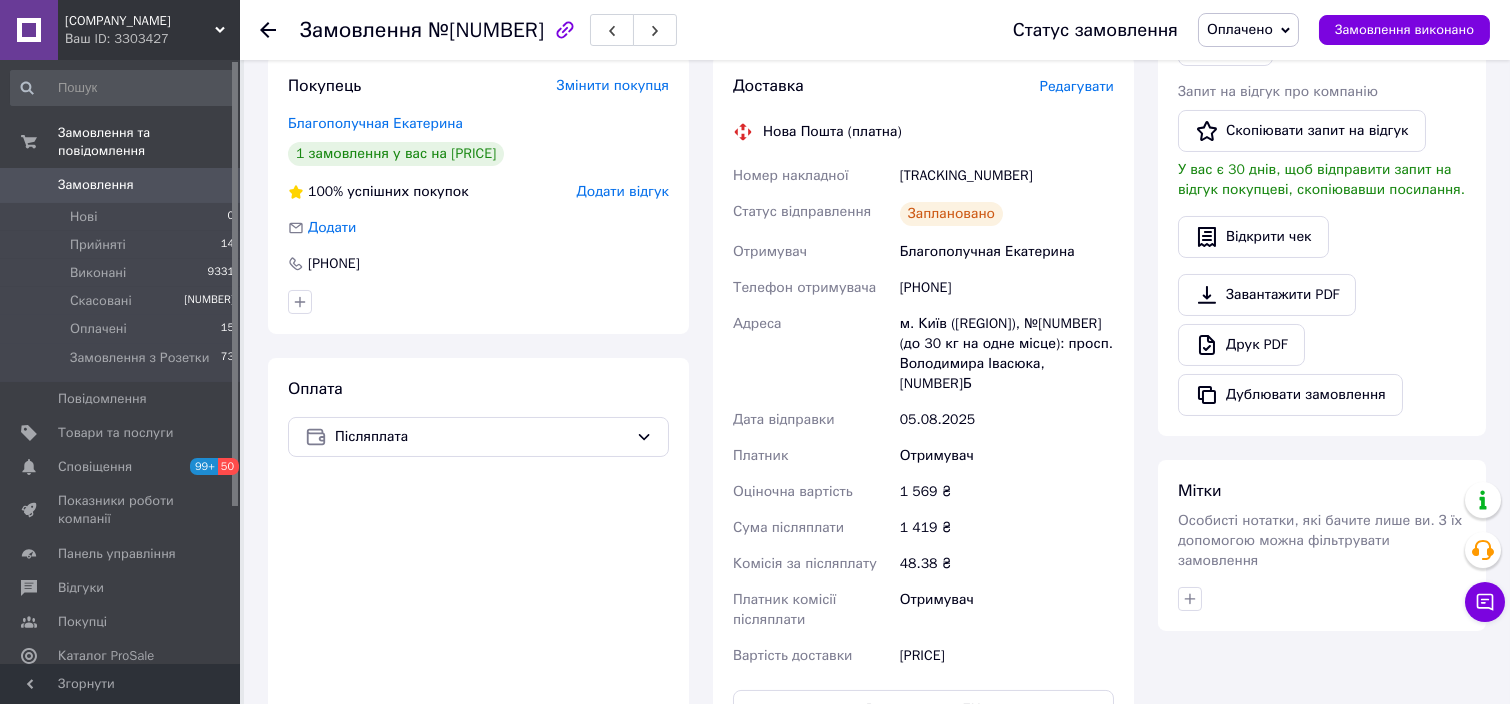 click 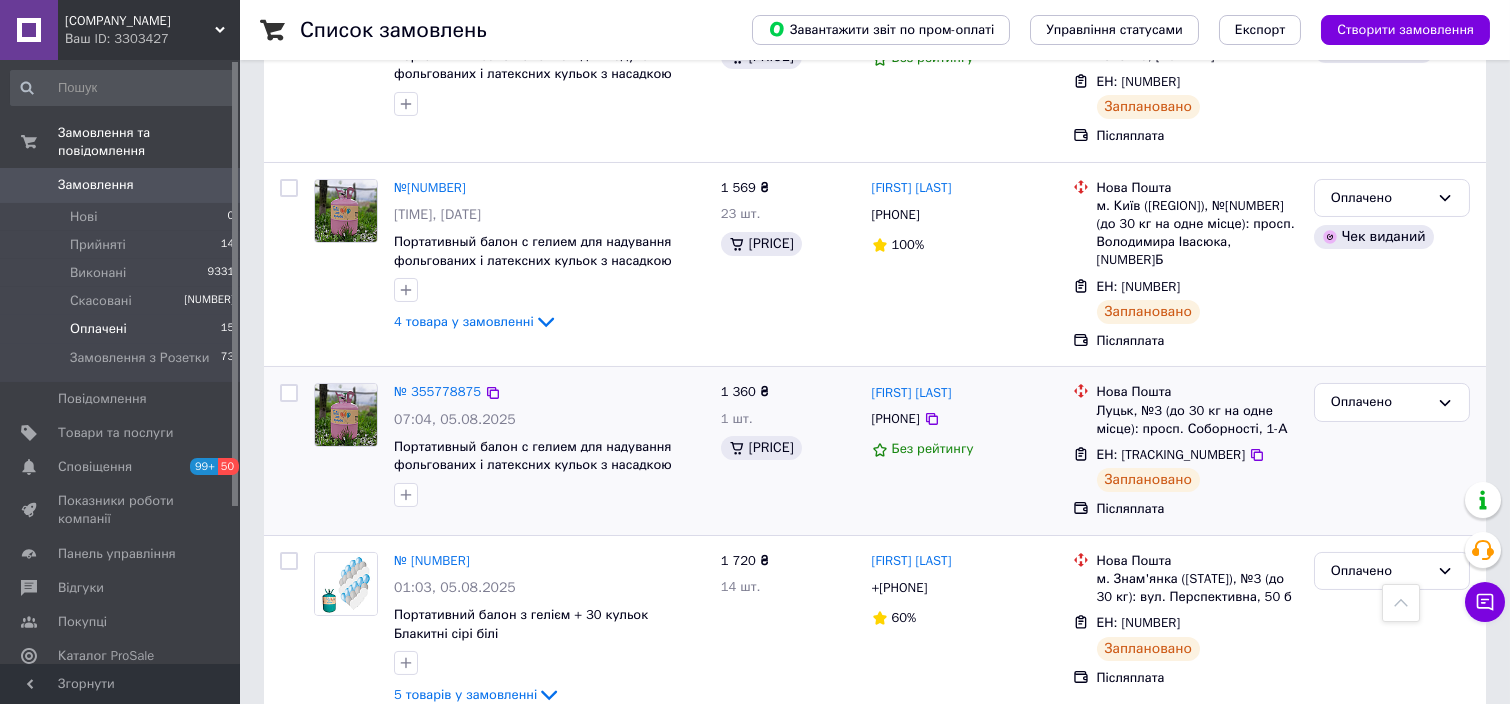 scroll, scrollTop: 933, scrollLeft: 0, axis: vertical 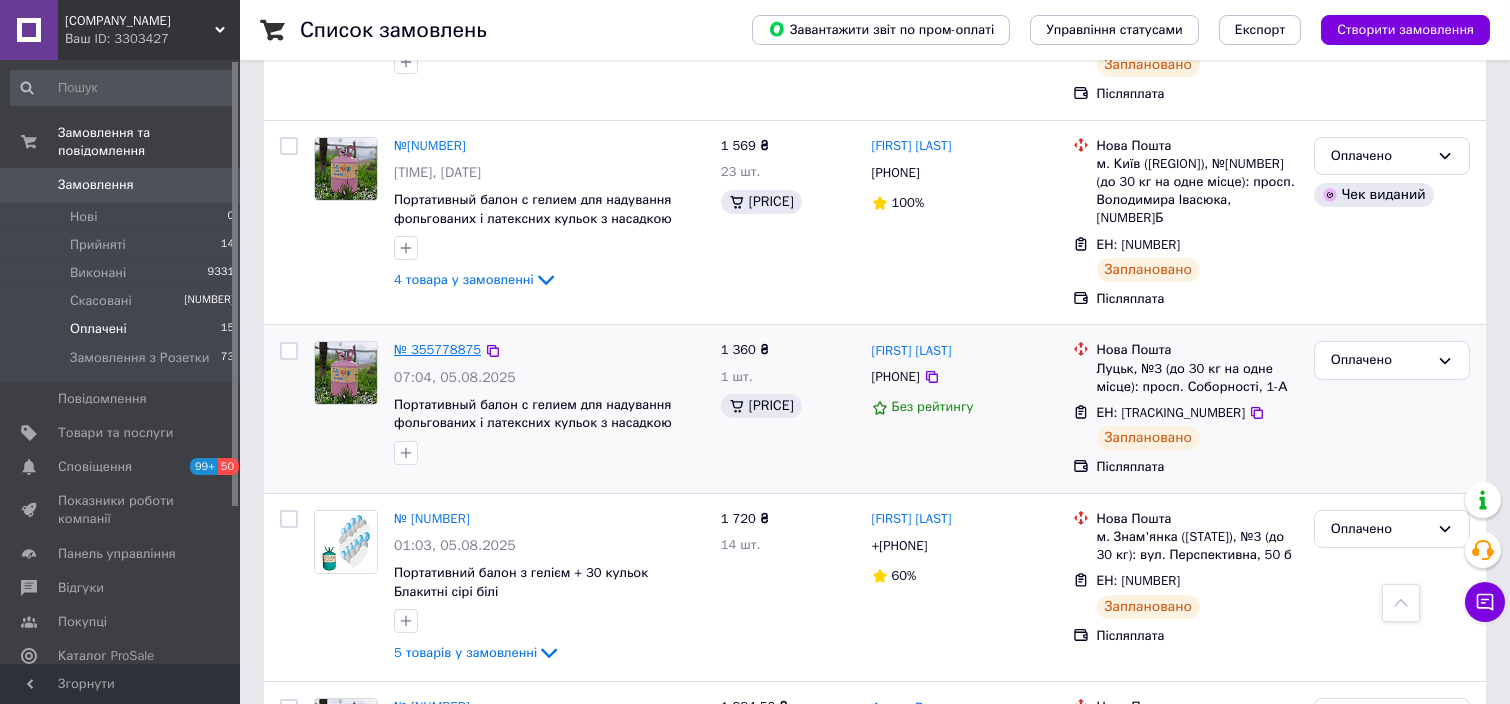 click on "№ 355778875" at bounding box center (437, 349) 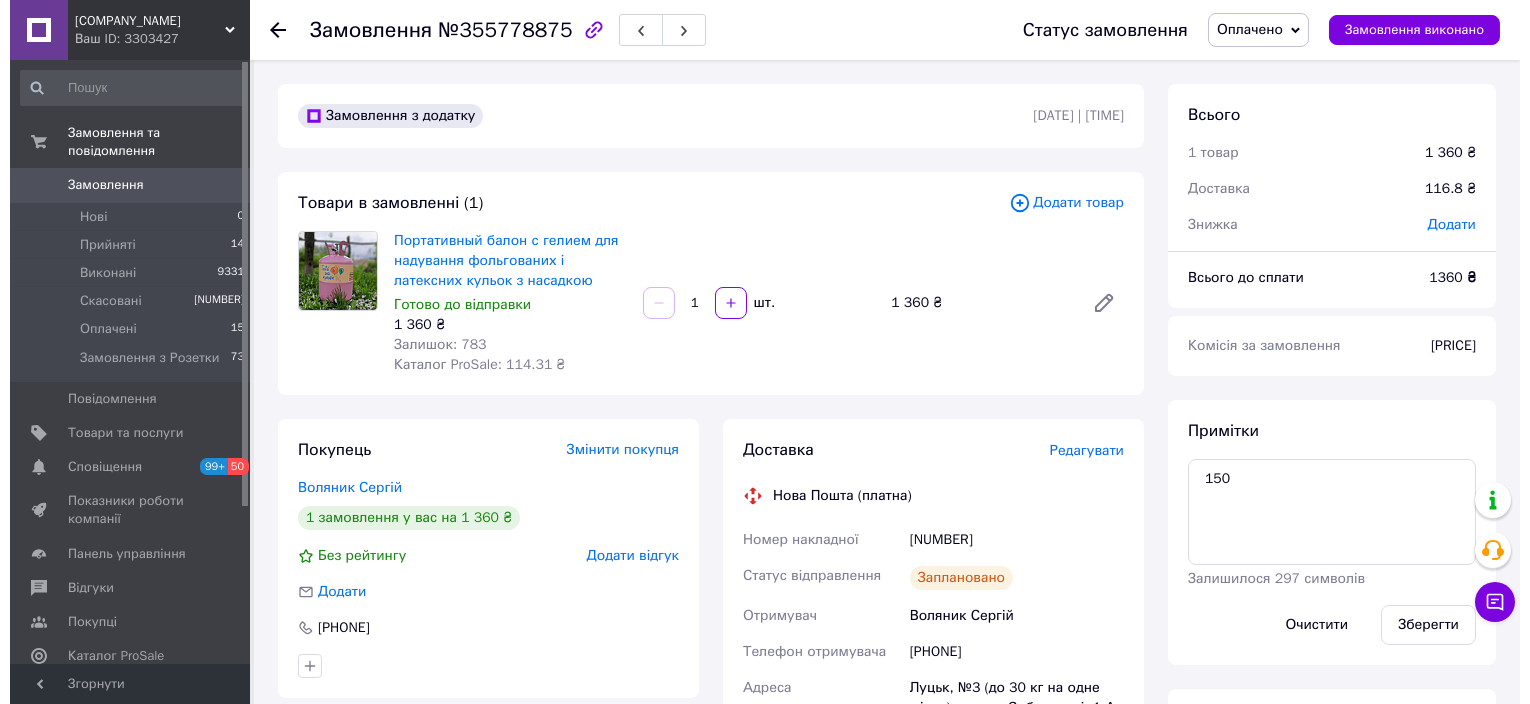 scroll, scrollTop: 400, scrollLeft: 0, axis: vertical 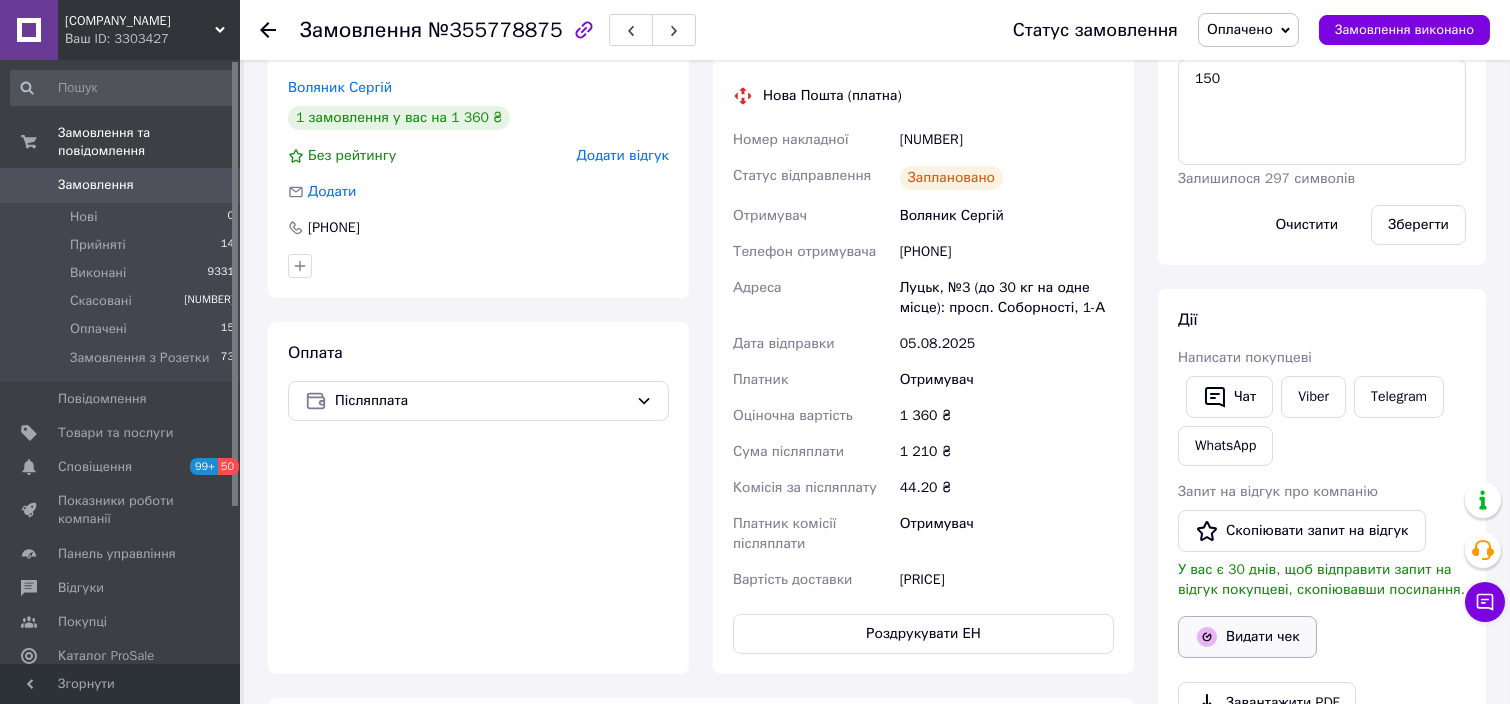 click on "Видати чек" at bounding box center [1247, 637] 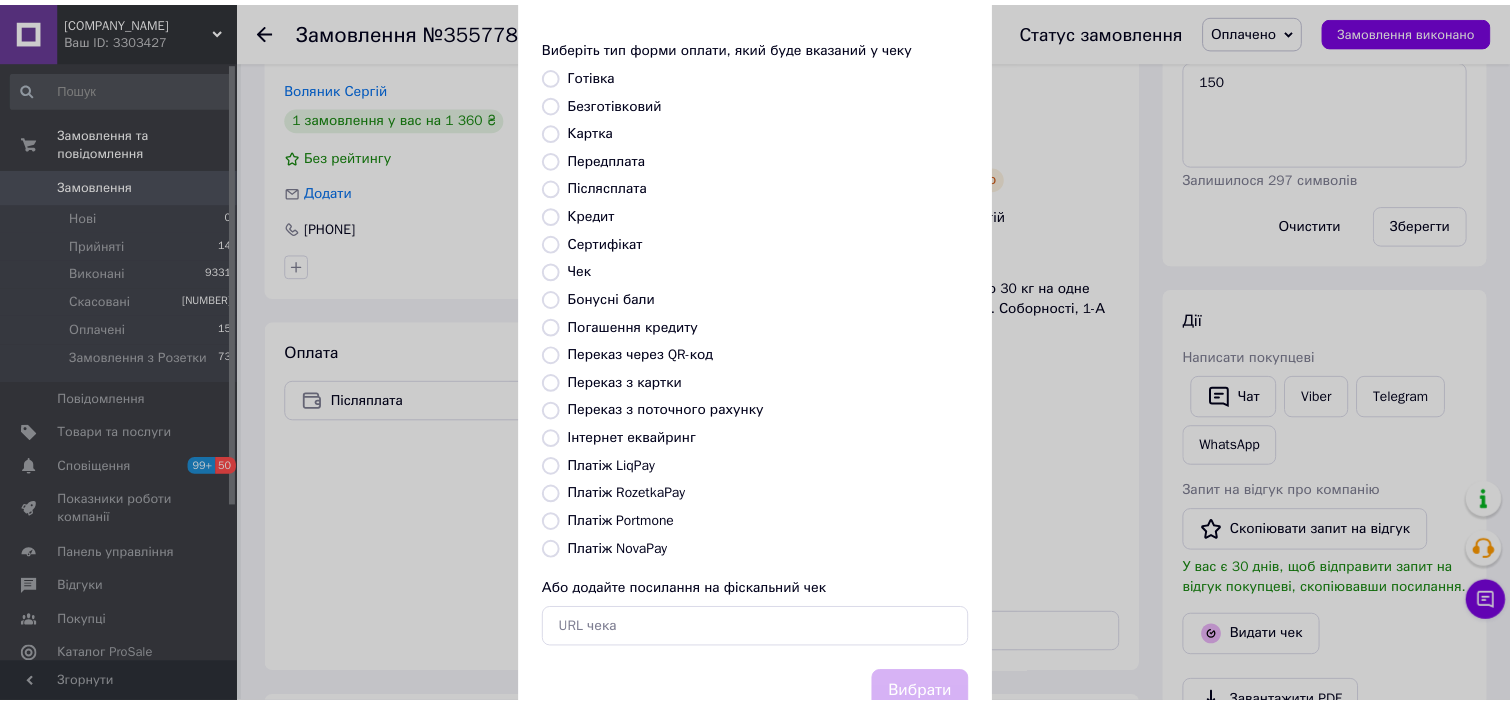 scroll, scrollTop: 154, scrollLeft: 0, axis: vertical 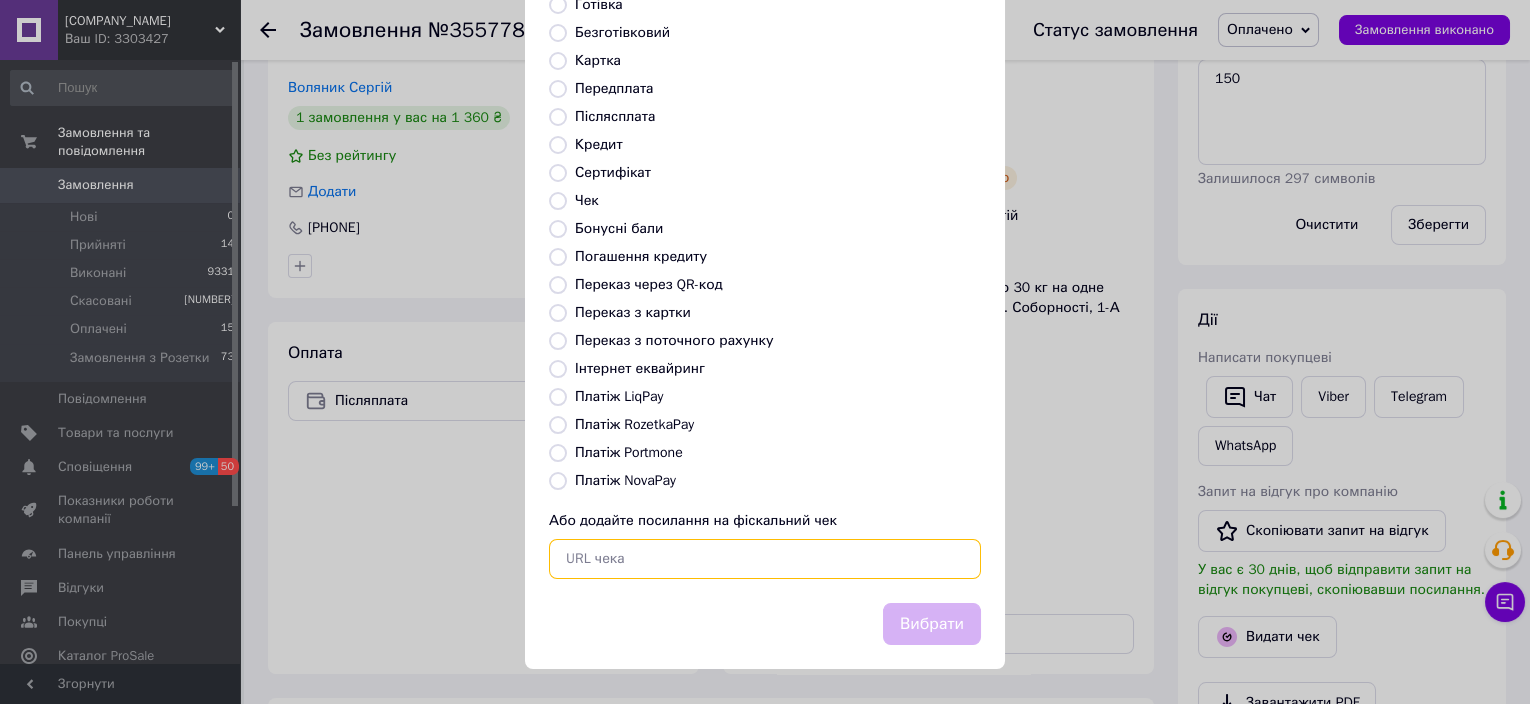 click at bounding box center [765, 559] 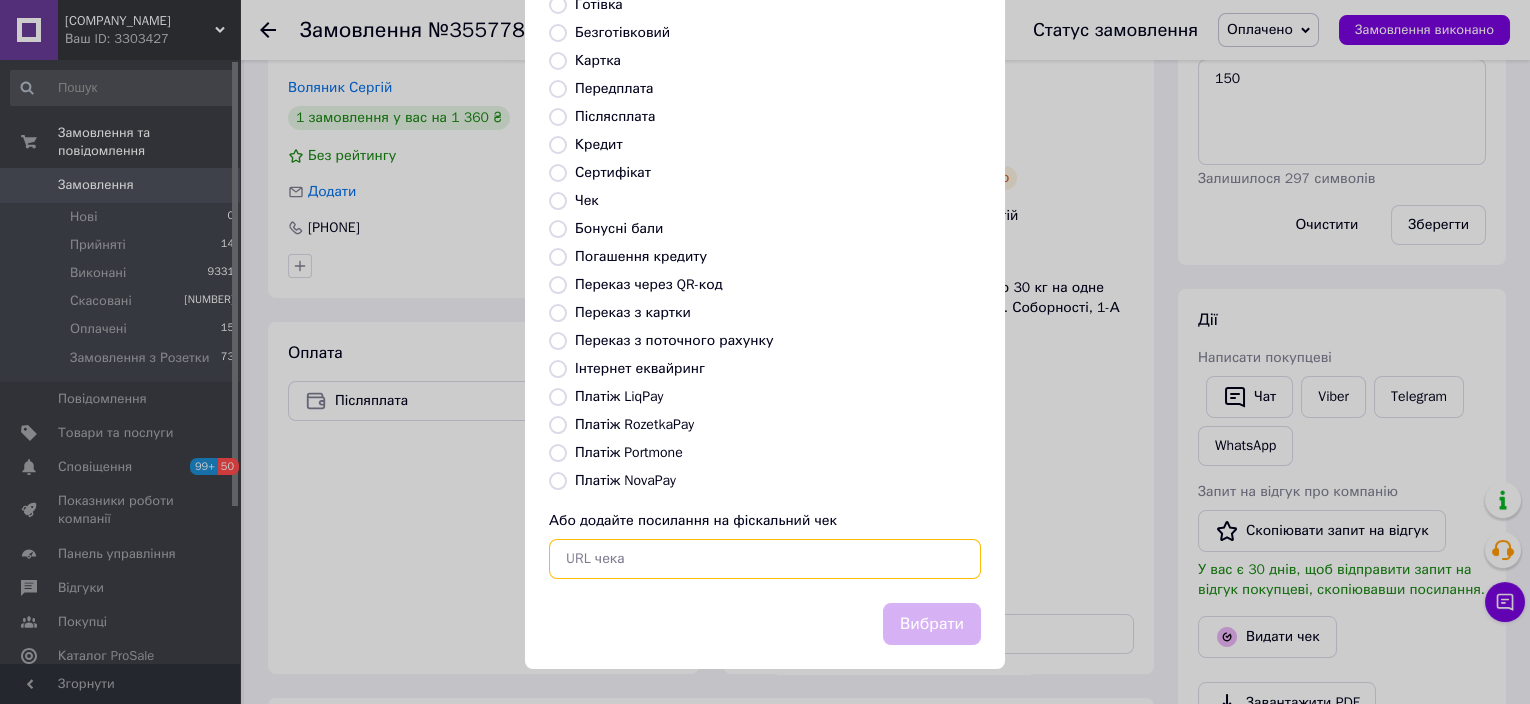 paste on "https://kasa.vchasno.ua/check-viewer/[CODE]" 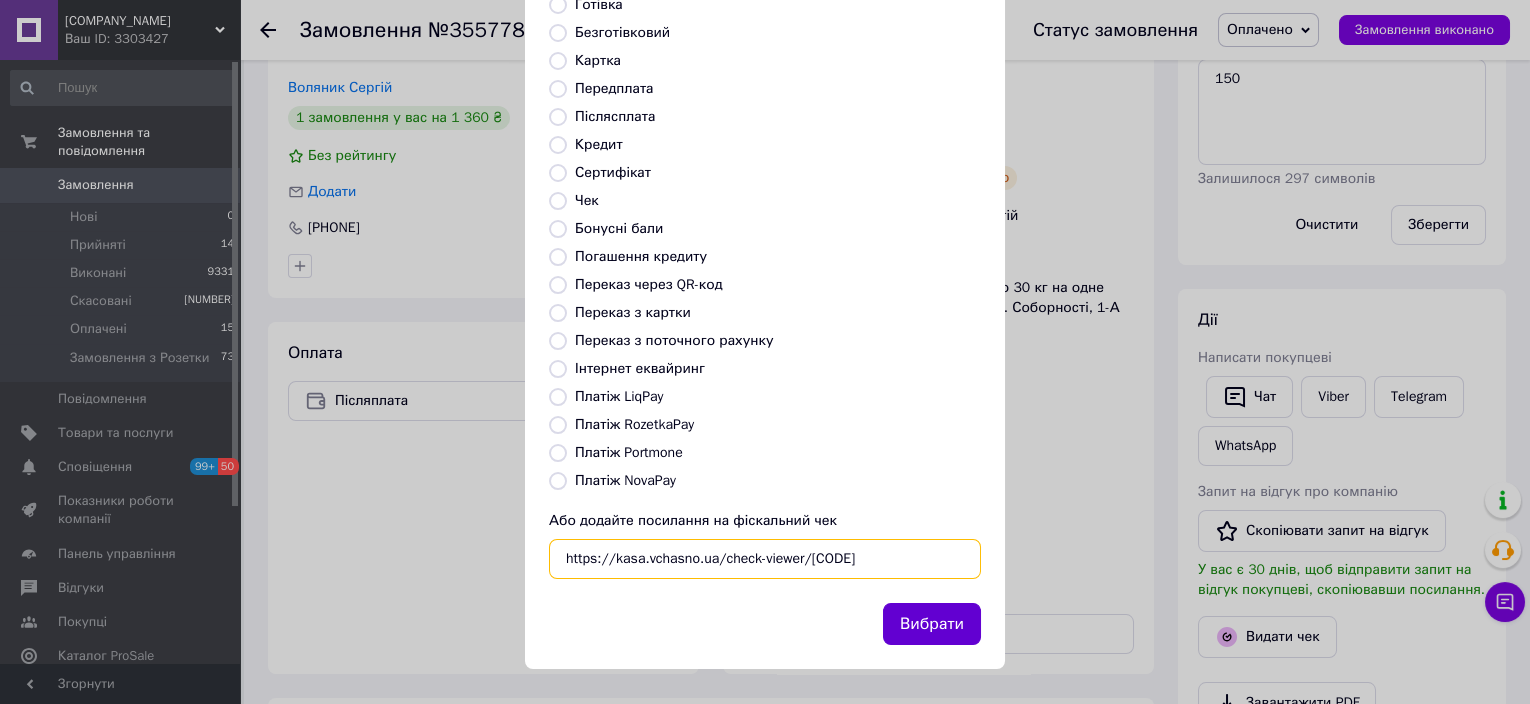 type on "https://kasa.vchasno.ua/check-viewer/[CODE]" 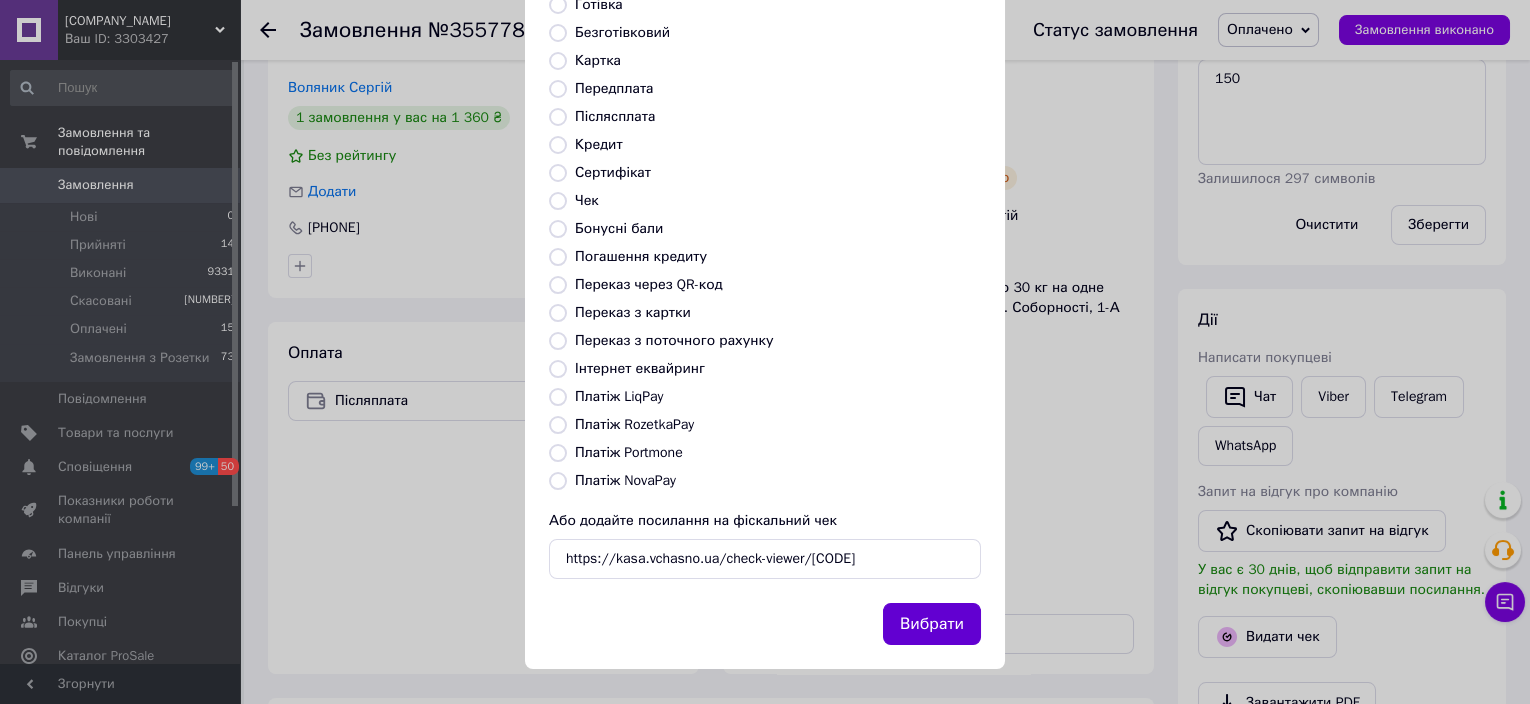click on "Вибрати" at bounding box center [932, 624] 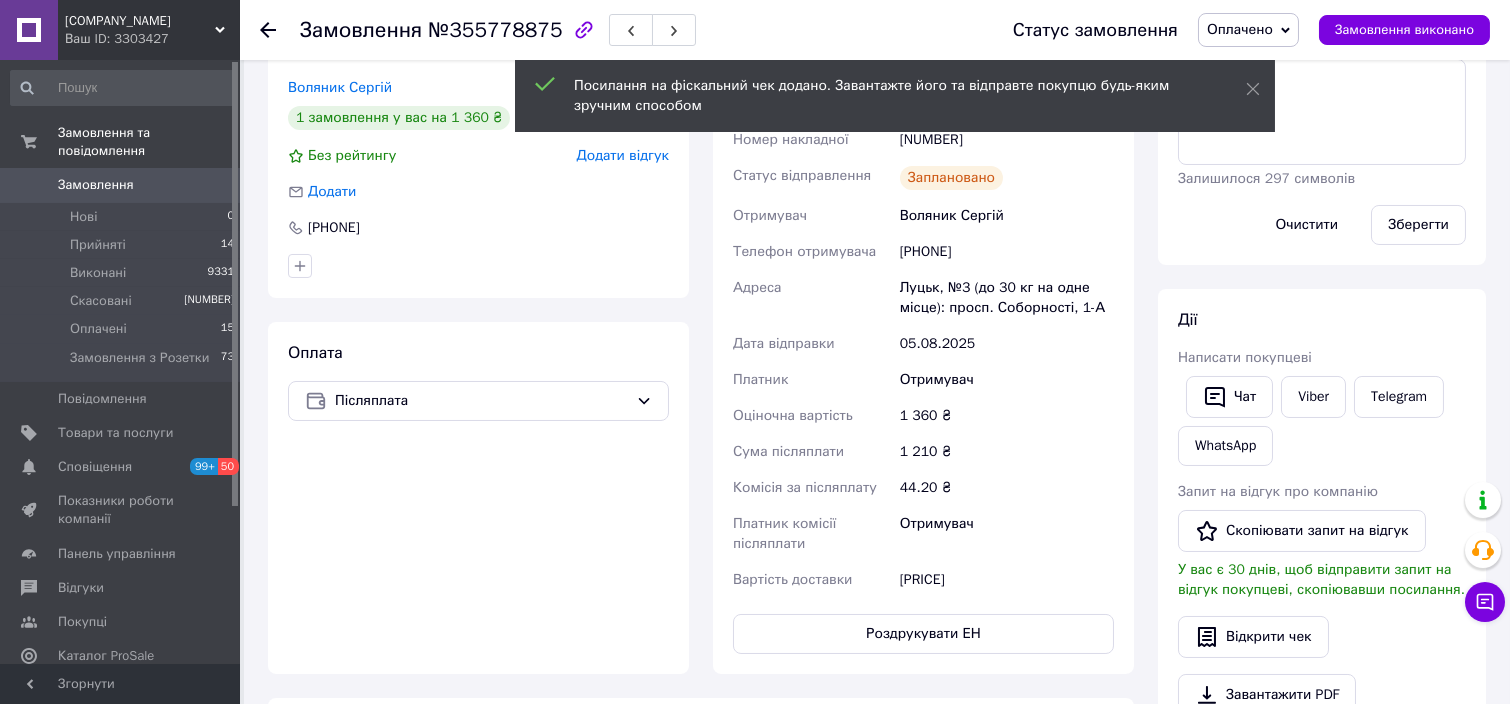 scroll, scrollTop: 133, scrollLeft: 0, axis: vertical 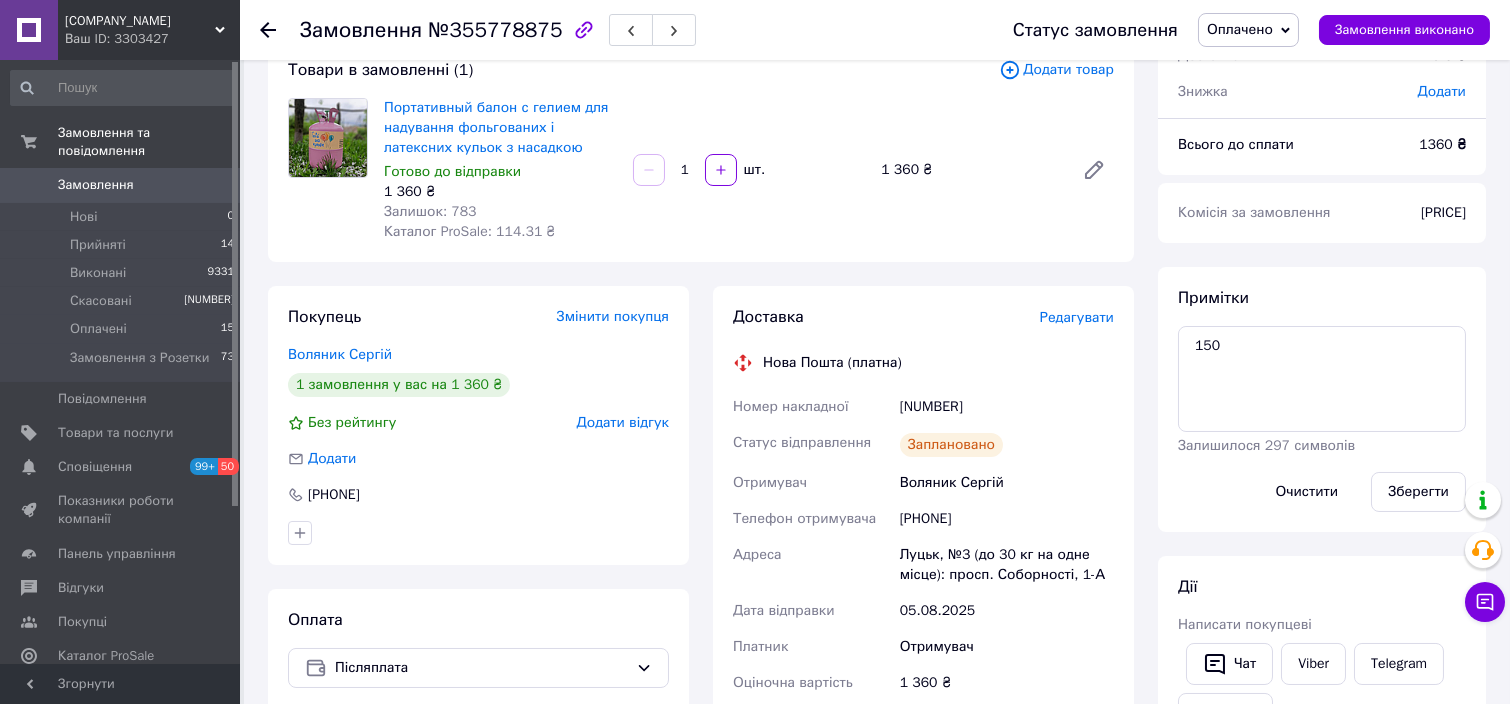 drag, startPoint x: 931, startPoint y: 517, endPoint x: 1002, endPoint y: 522, distance: 71.17584 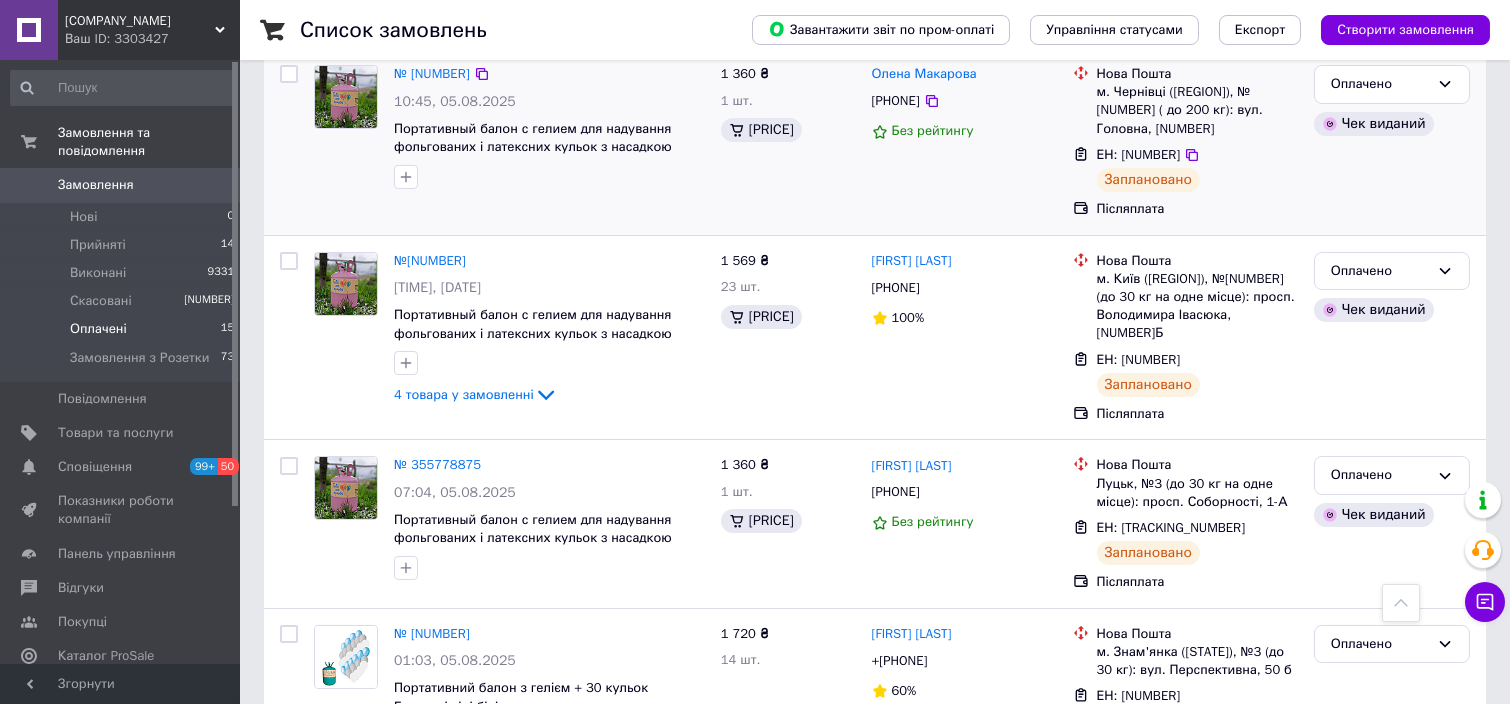 scroll, scrollTop: 1066, scrollLeft: 0, axis: vertical 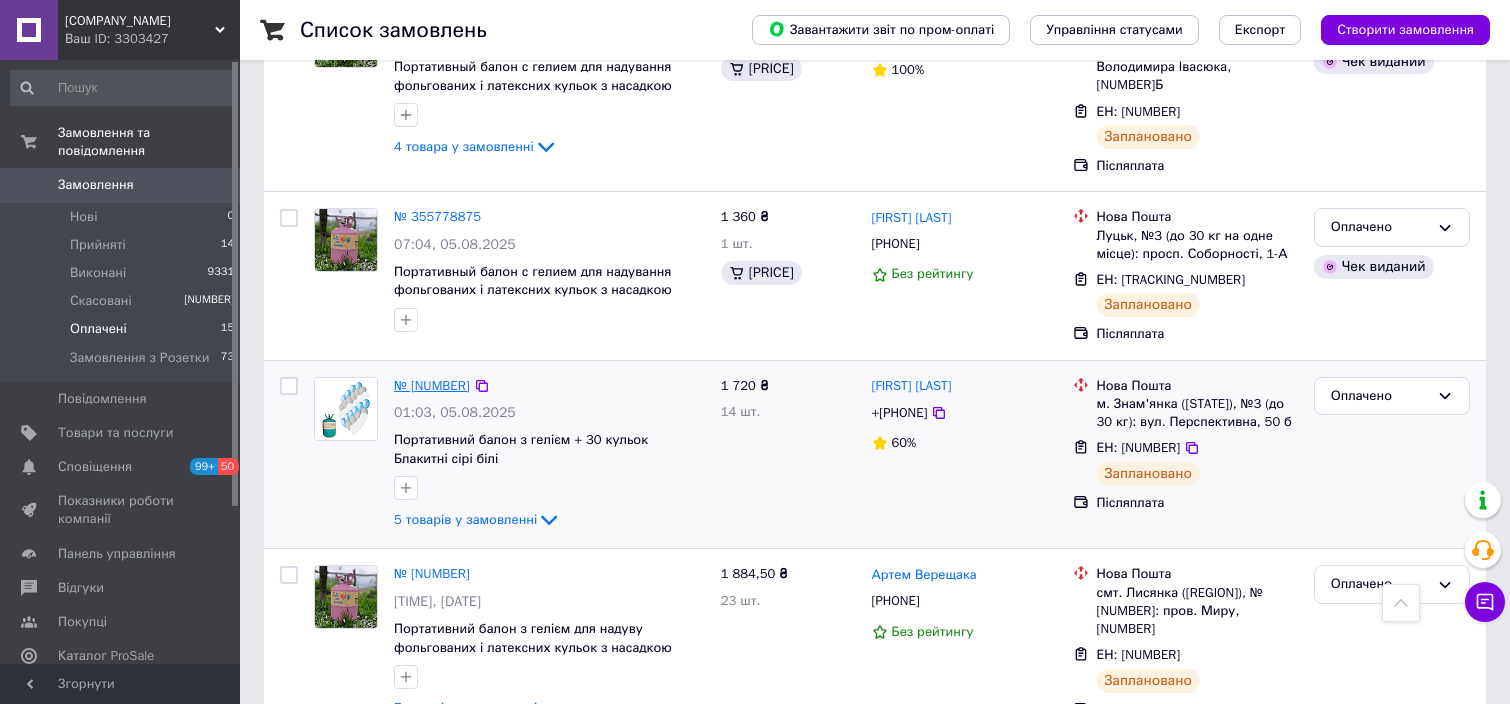 click on "№ [NUMBER]" at bounding box center [432, 385] 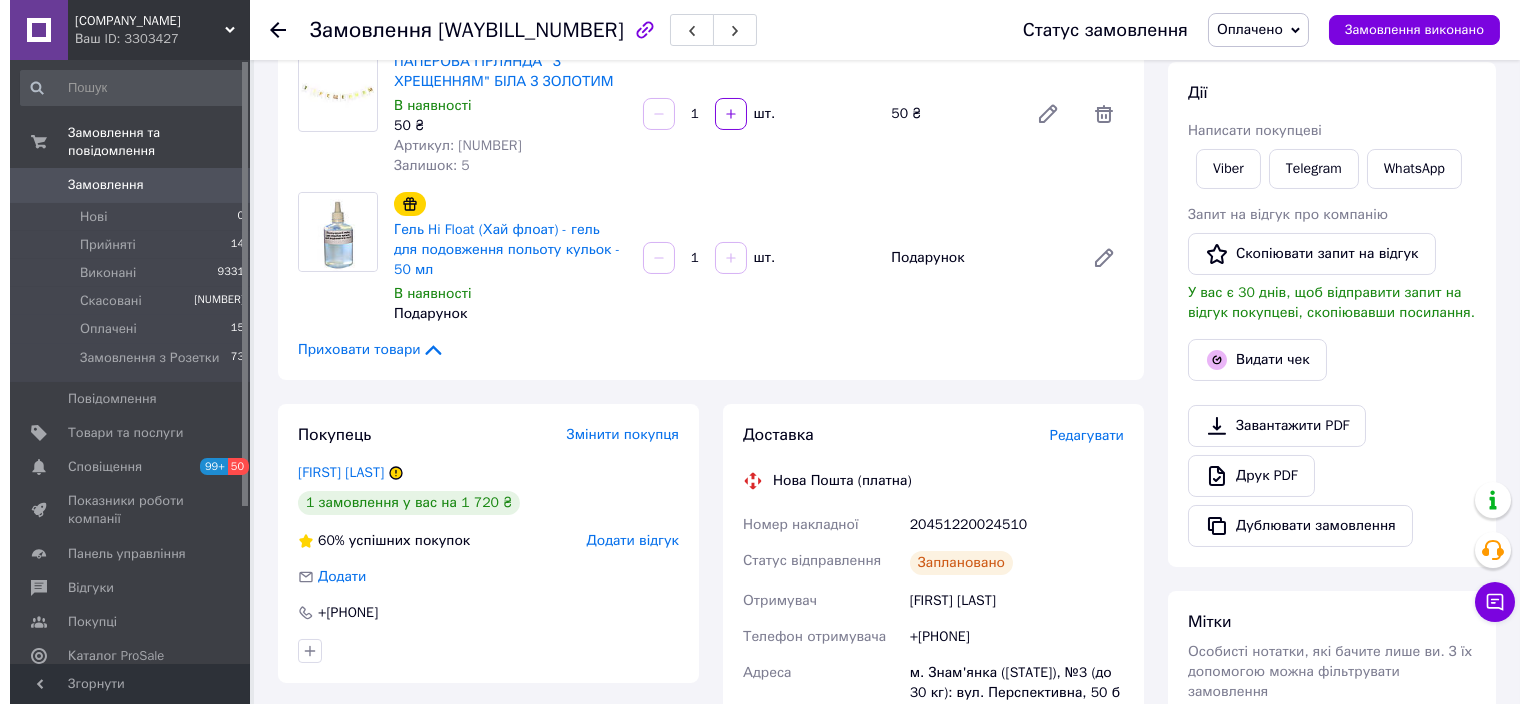 scroll, scrollTop: 533, scrollLeft: 0, axis: vertical 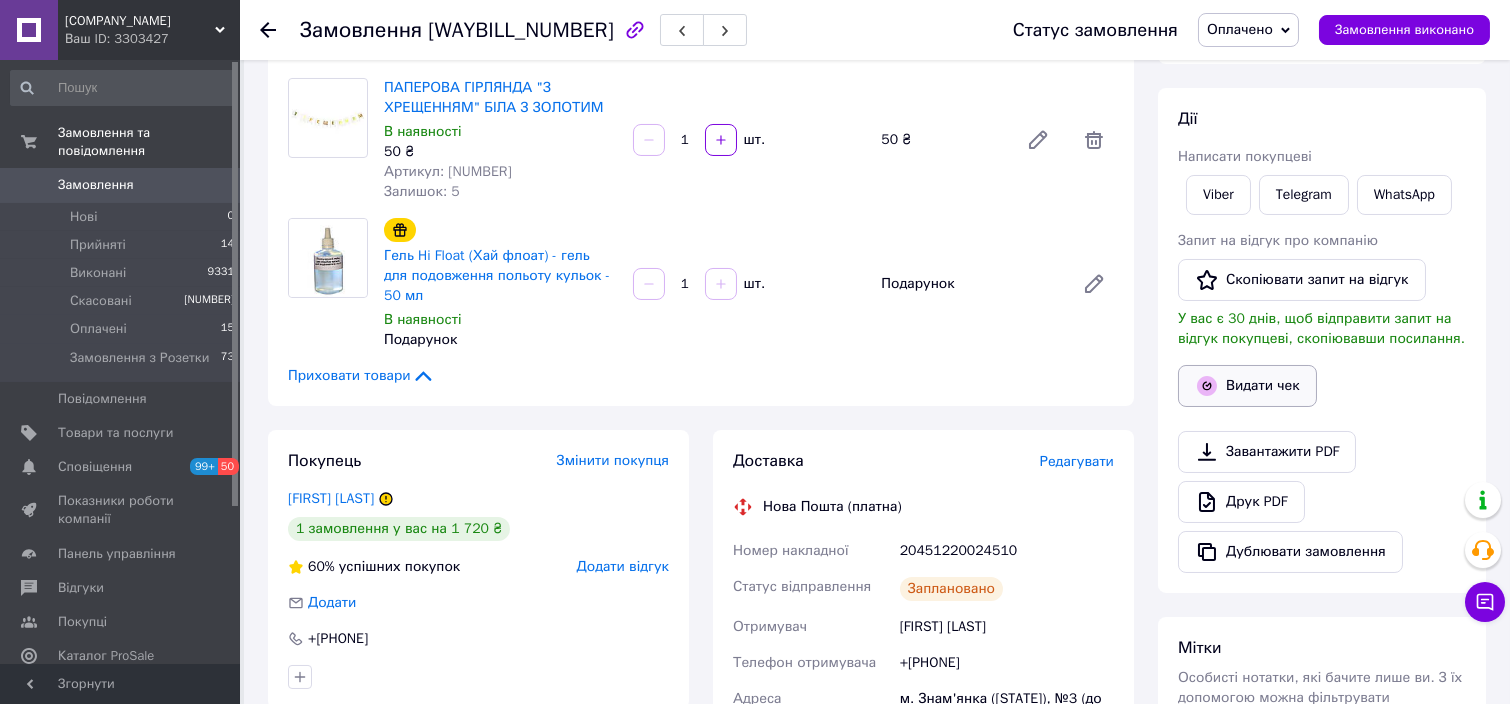 click on "Видати чек" at bounding box center (1247, 386) 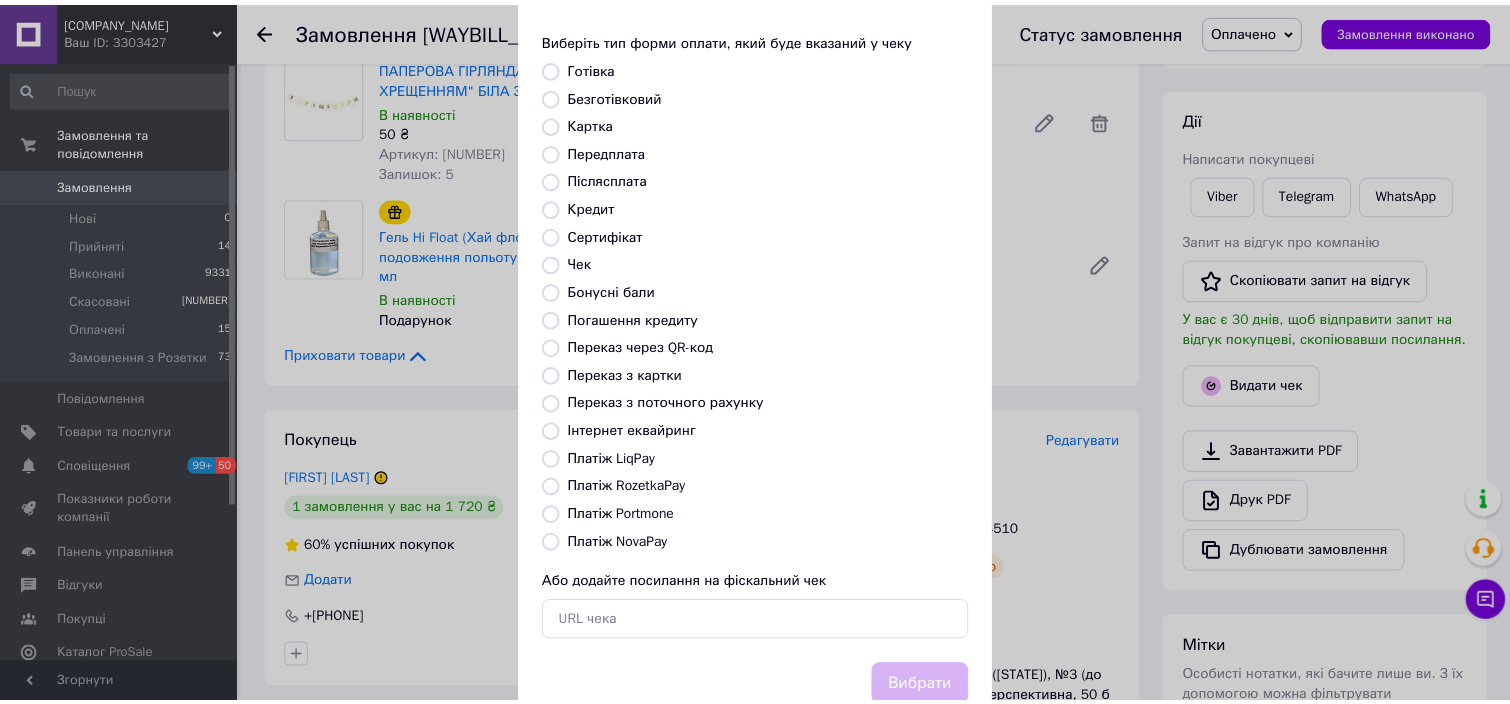 scroll, scrollTop: 154, scrollLeft: 0, axis: vertical 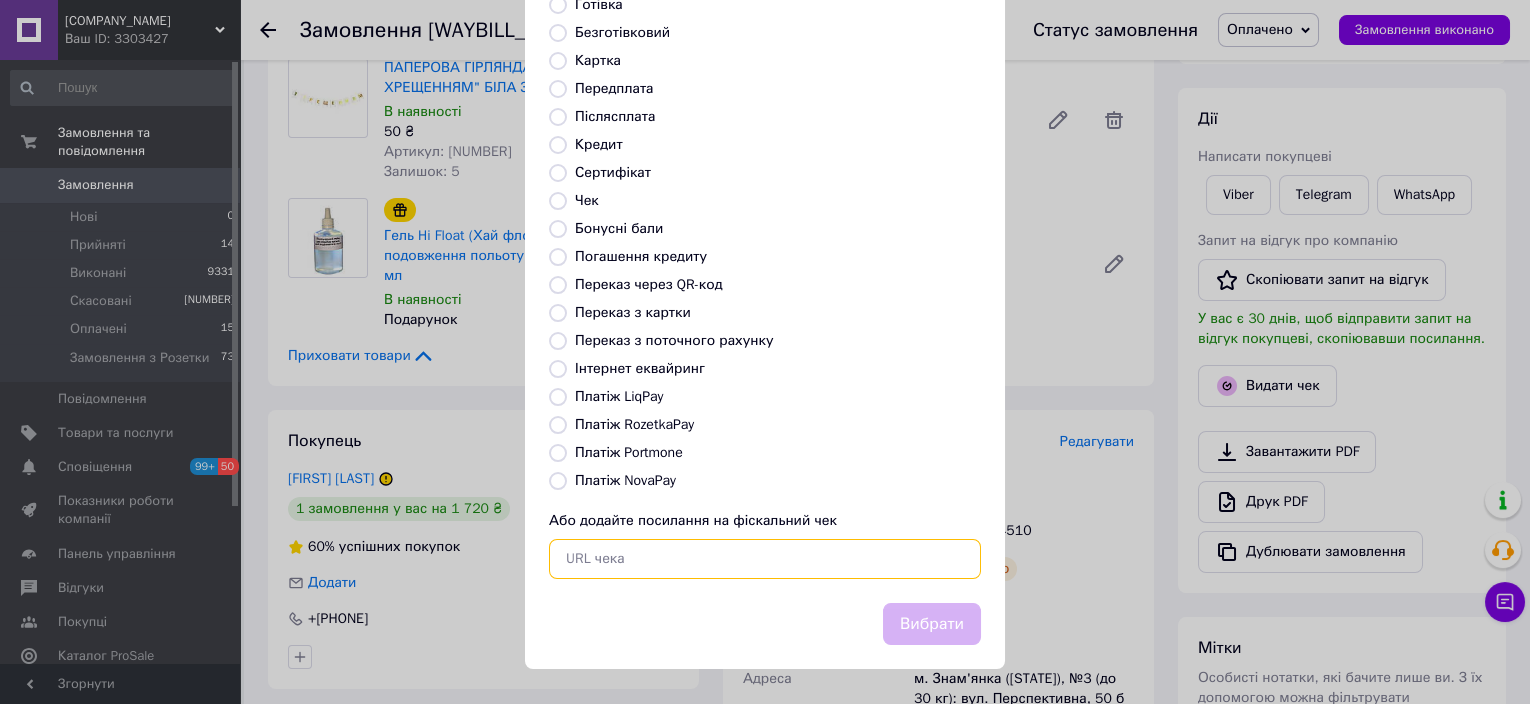 click at bounding box center [765, 559] 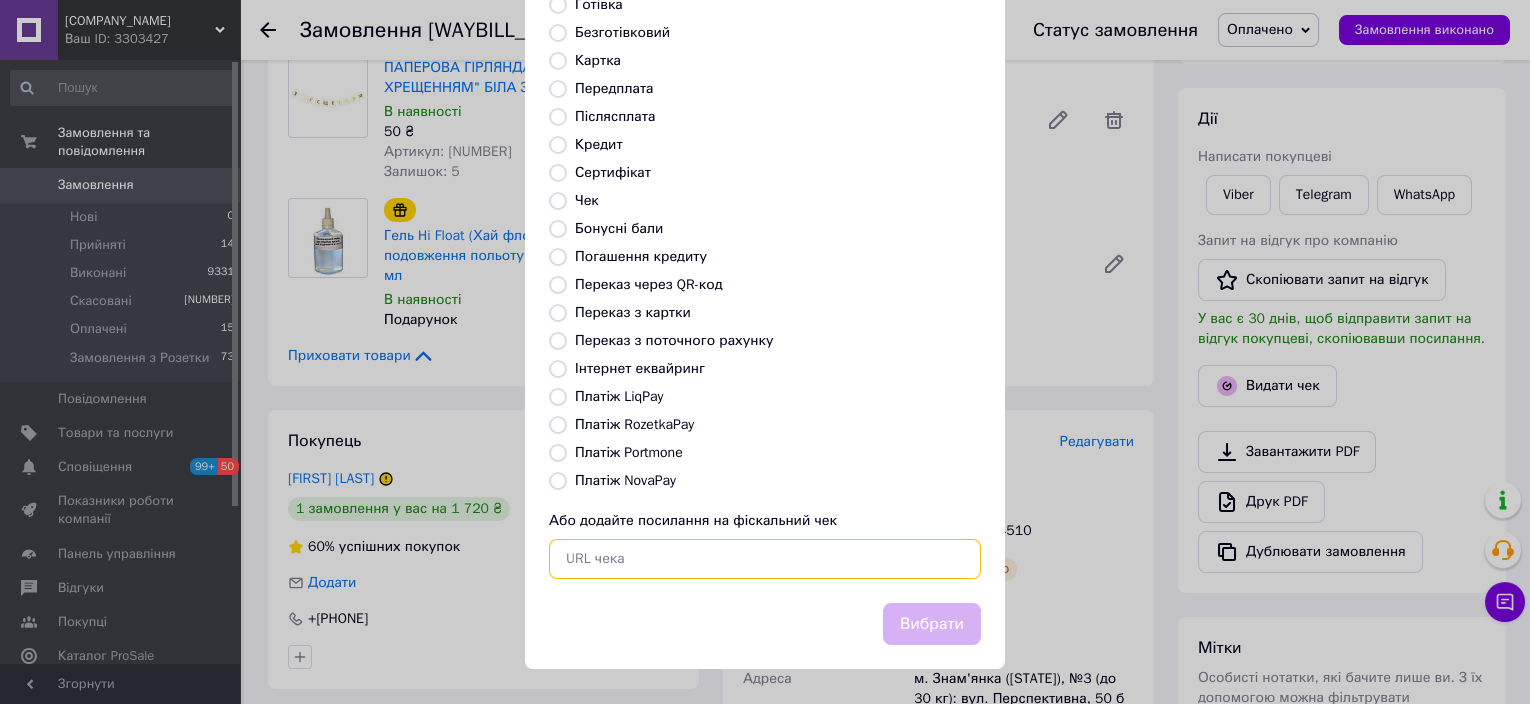 paste on "https://kasa.vchasno.ua/check-viewer/aFjnyw4egy4" 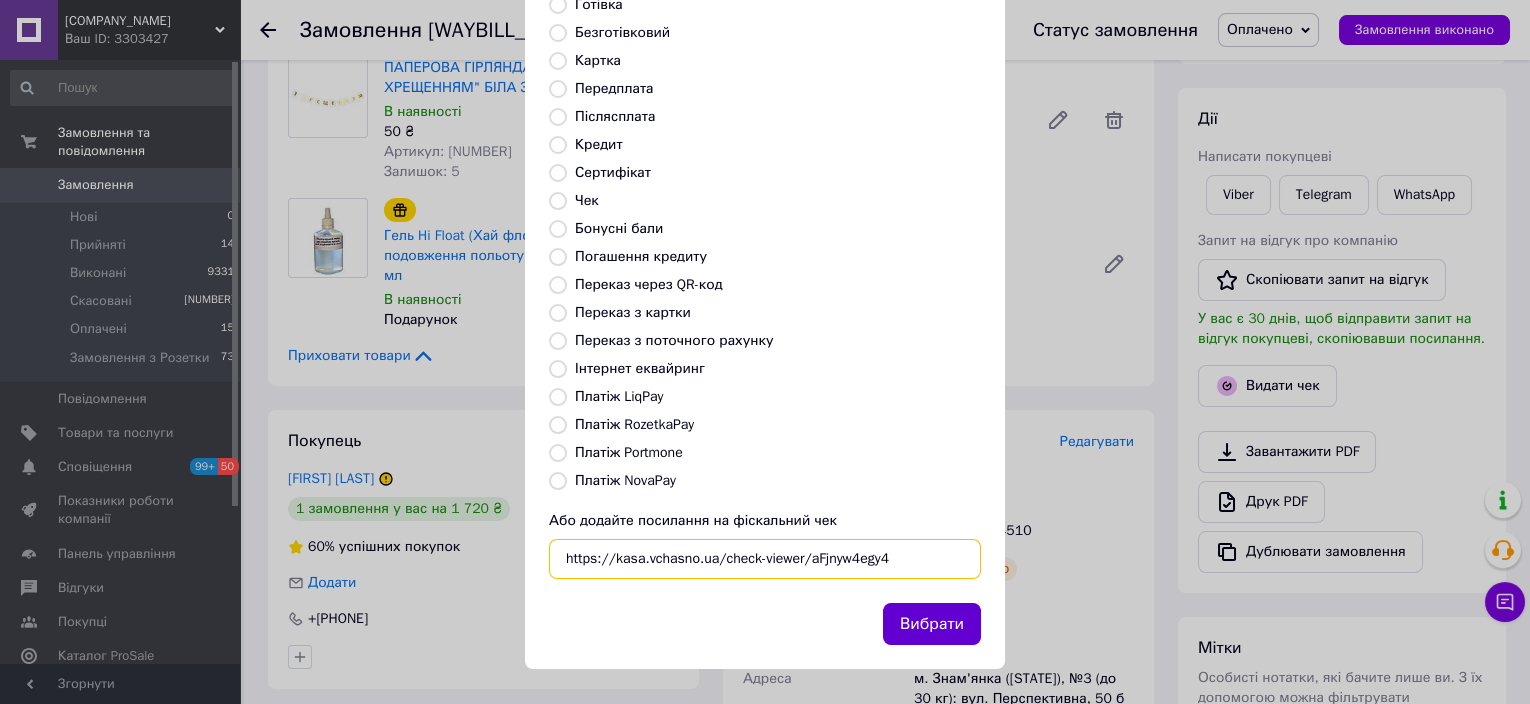 type on "https://kasa.vchasno.ua/check-viewer/aFjnyw4egy4" 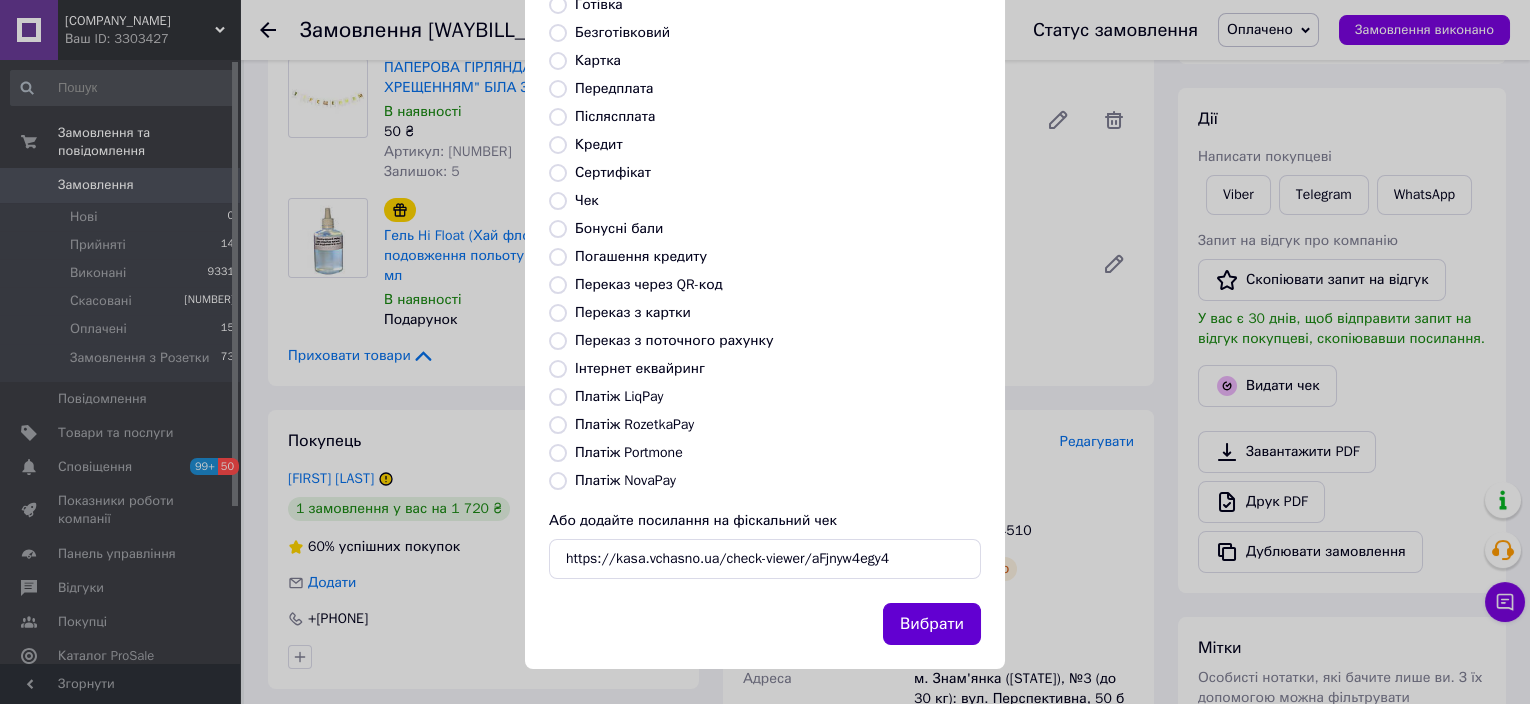click on "Вибрати" at bounding box center (932, 624) 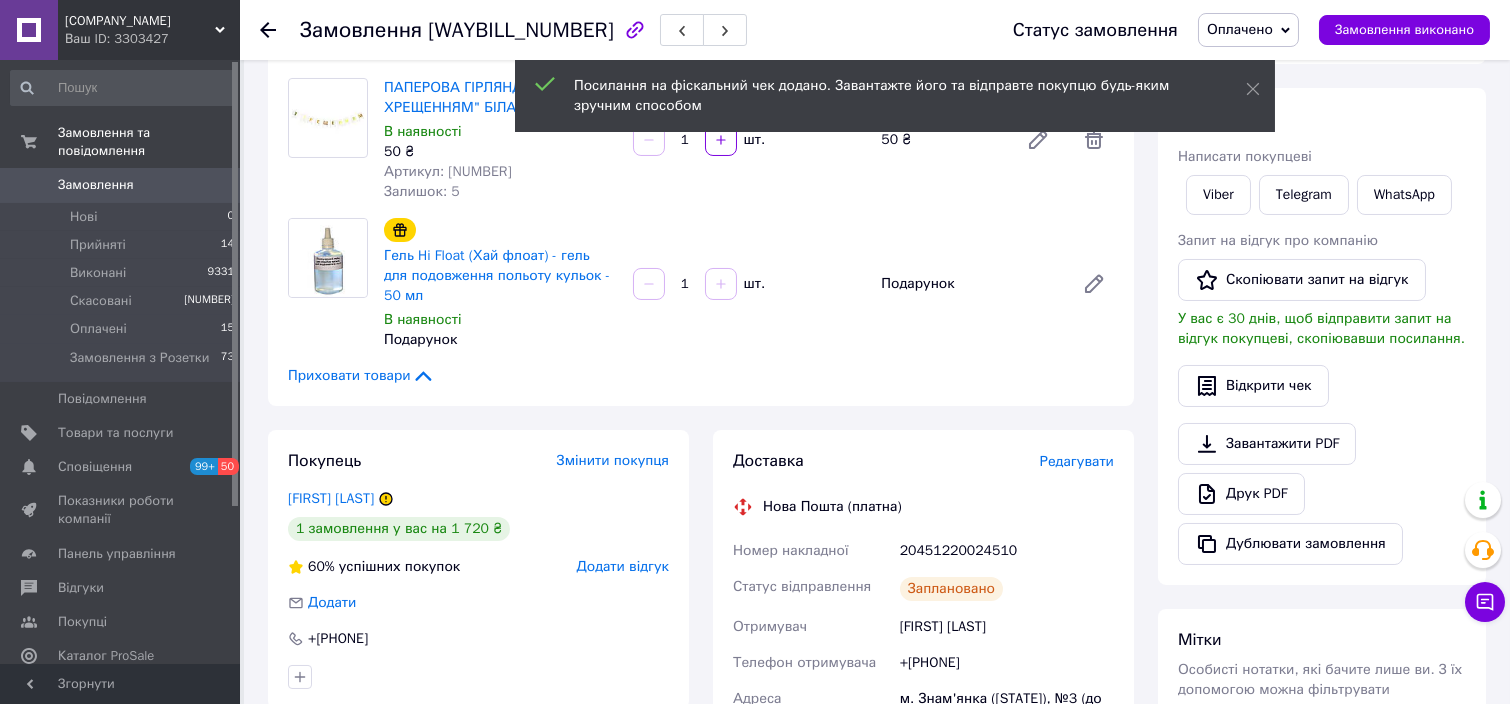 drag, startPoint x: 932, startPoint y: 602, endPoint x: 1038, endPoint y: 591, distance: 106.56923 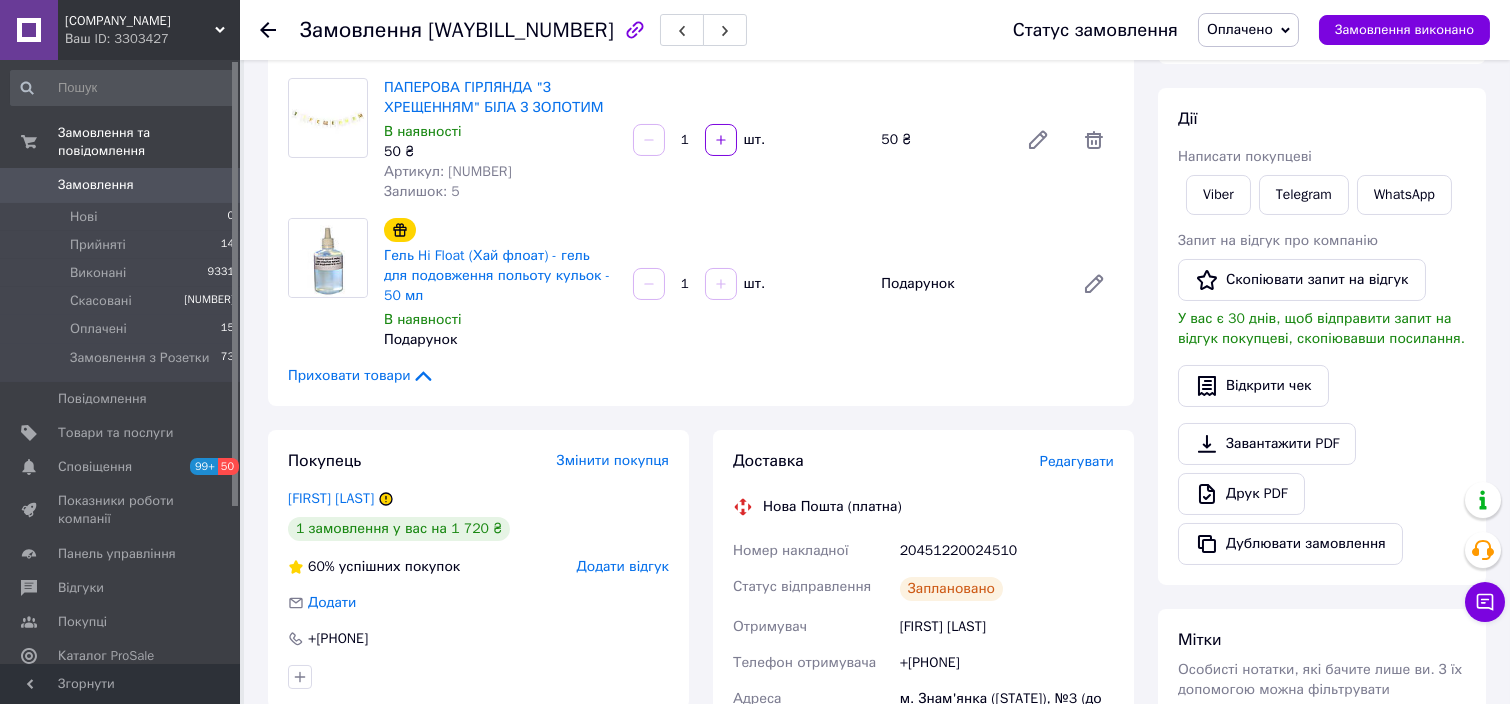 copy on "[NUMBER]" 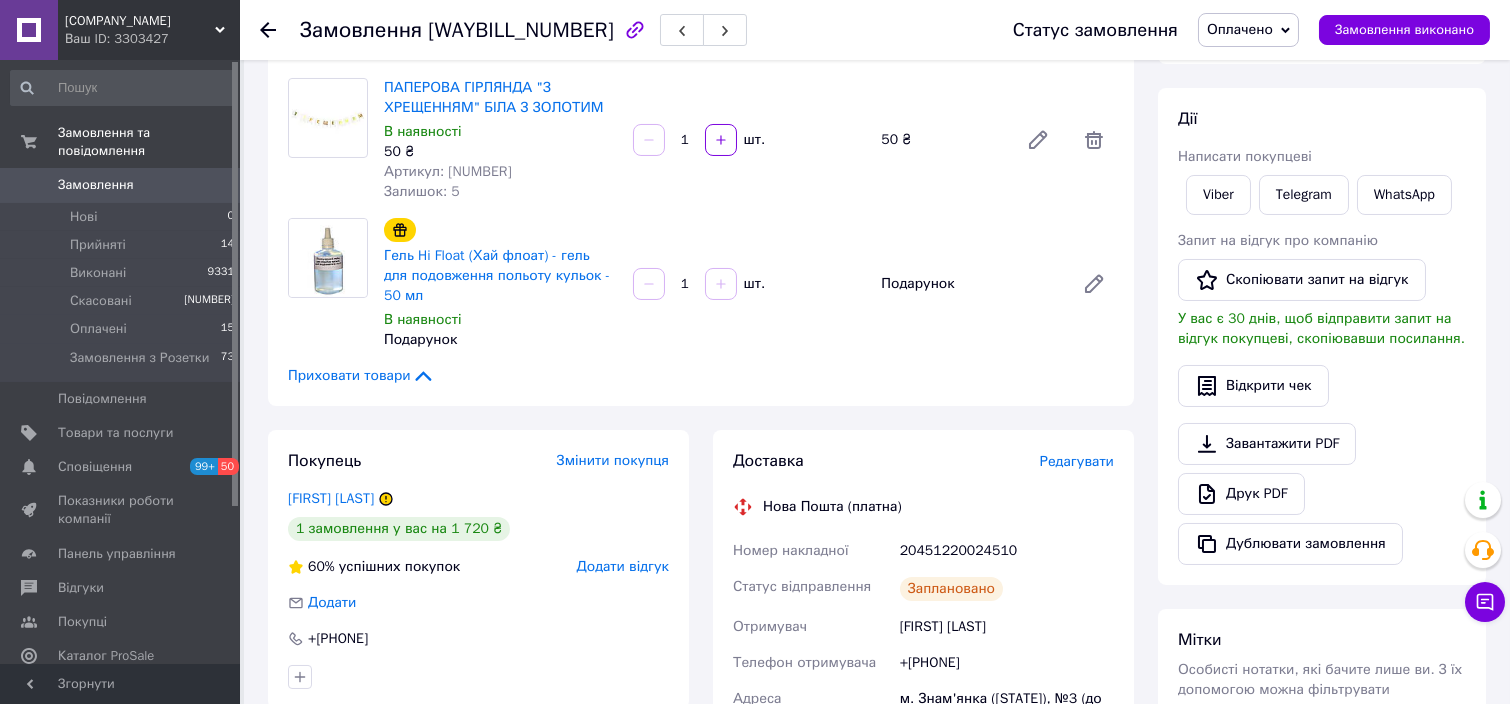 click 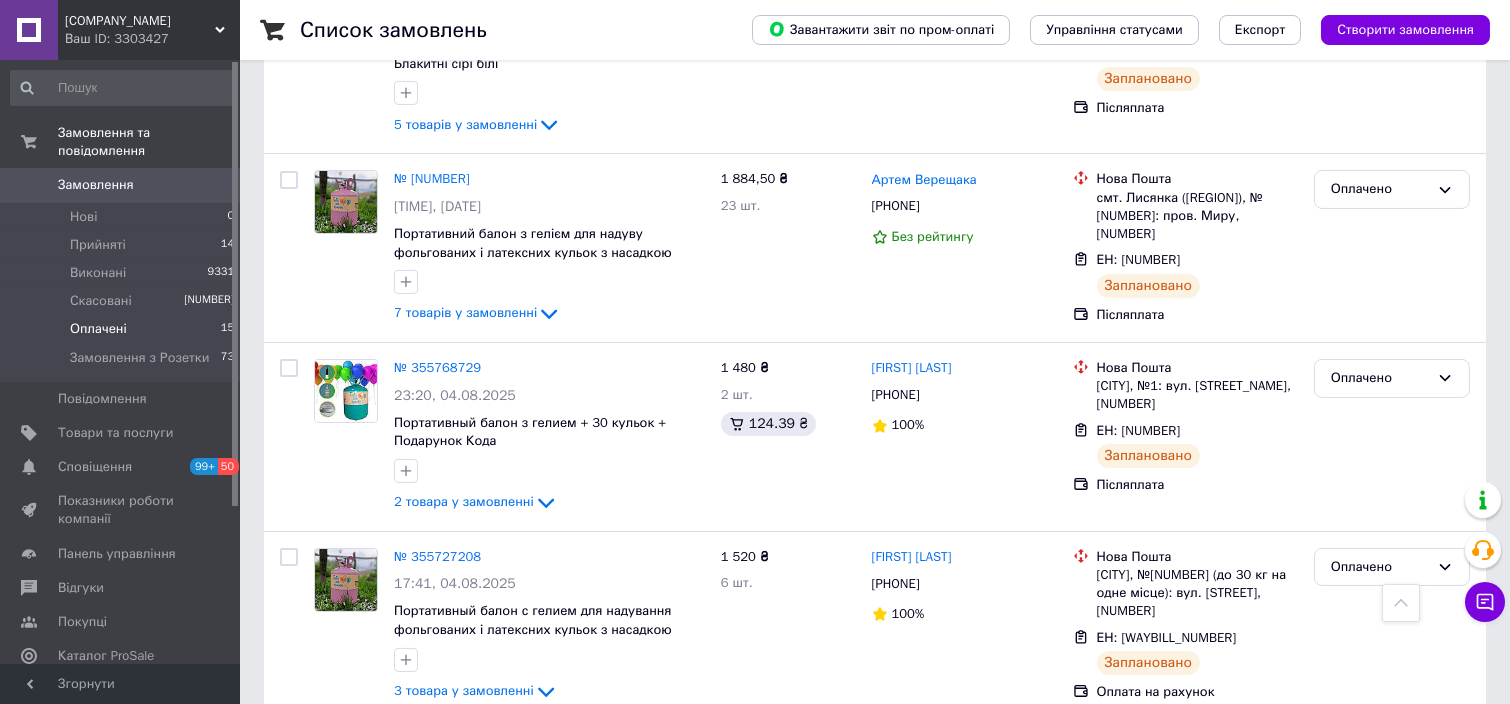 scroll, scrollTop: 1467, scrollLeft: 0, axis: vertical 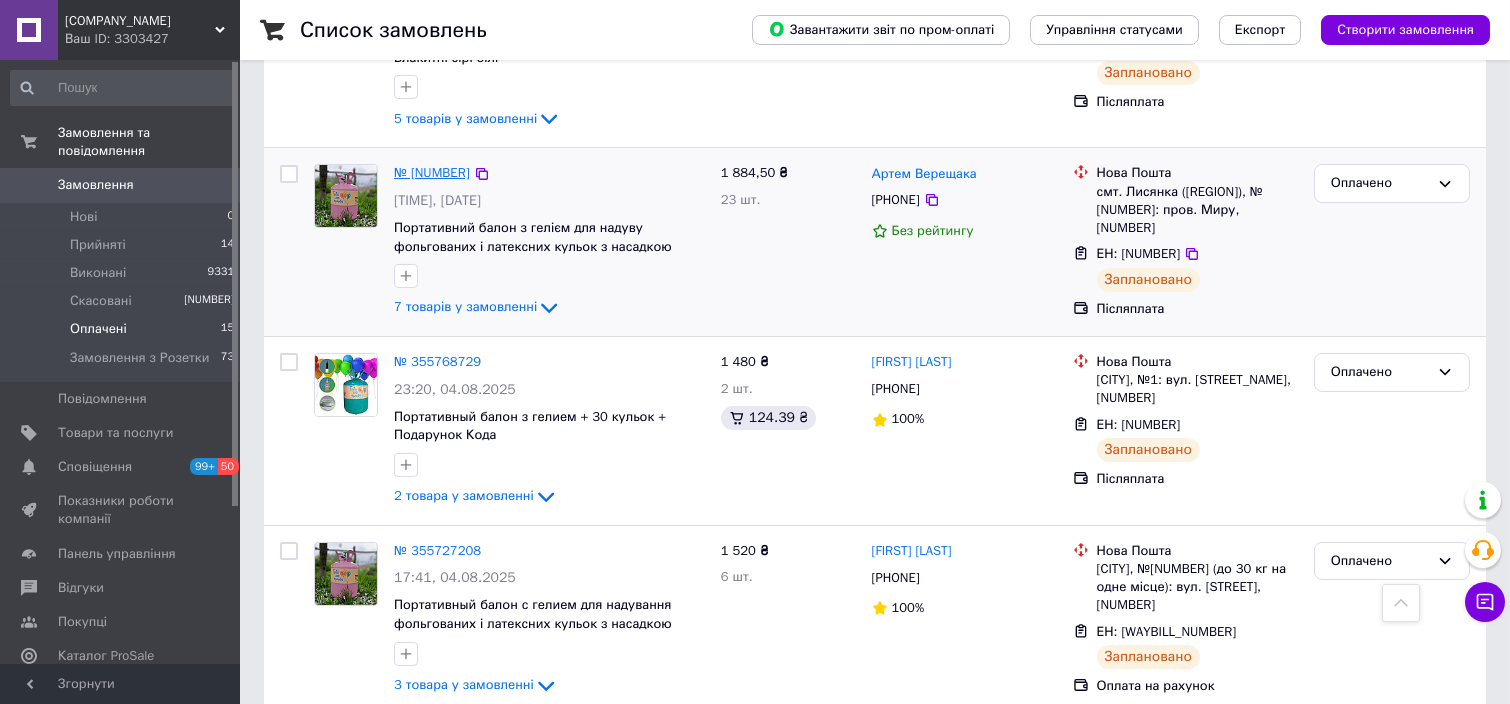 click on "№ [NUMBER]" at bounding box center (432, 172) 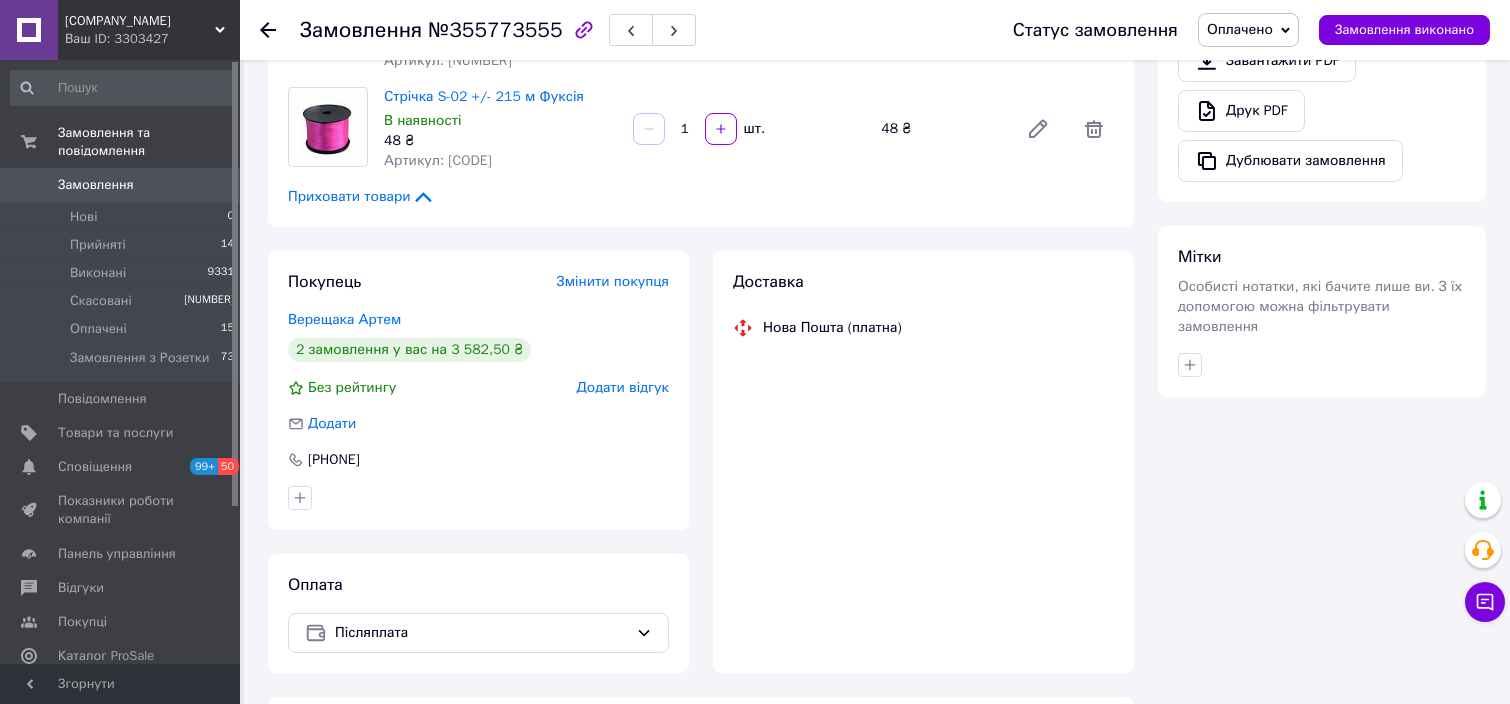 scroll, scrollTop: 574, scrollLeft: 0, axis: vertical 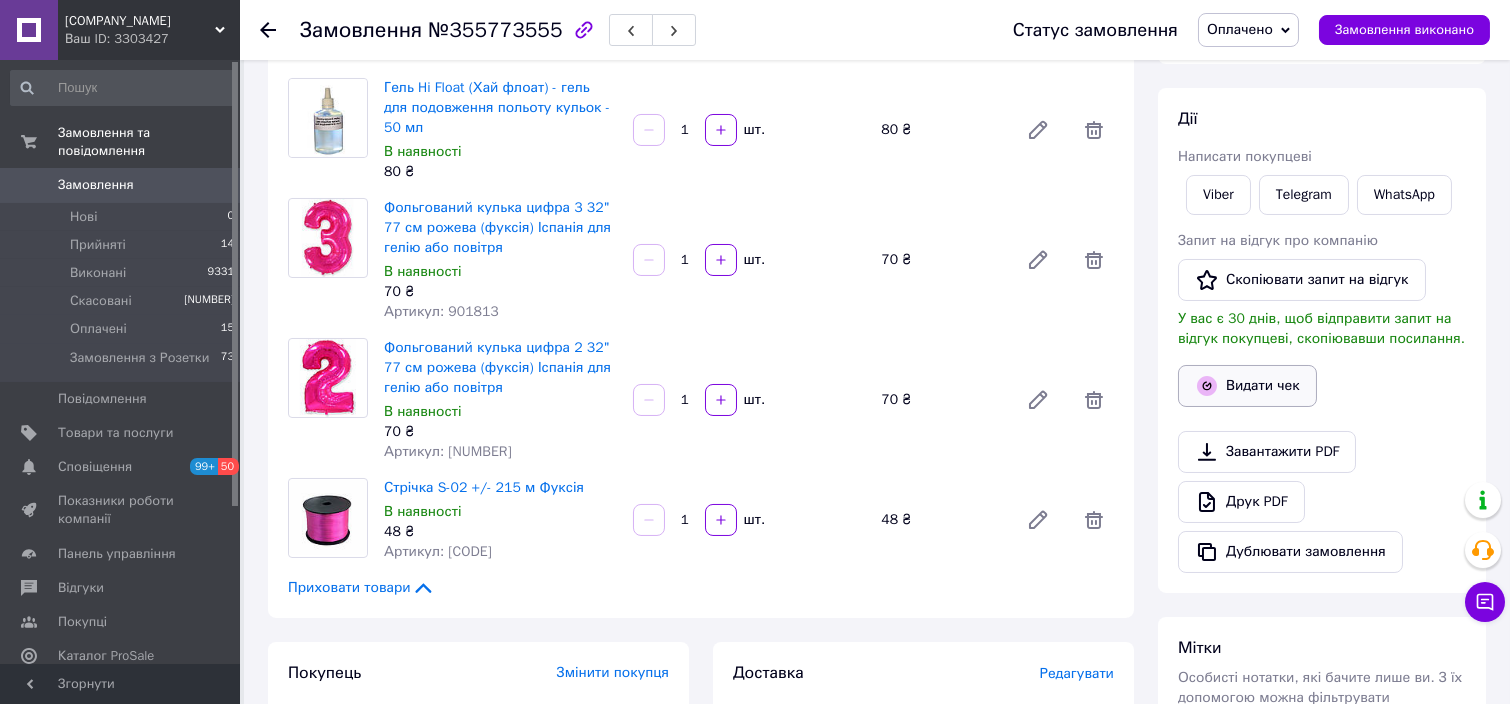 click on "Видати чек" at bounding box center (1247, 386) 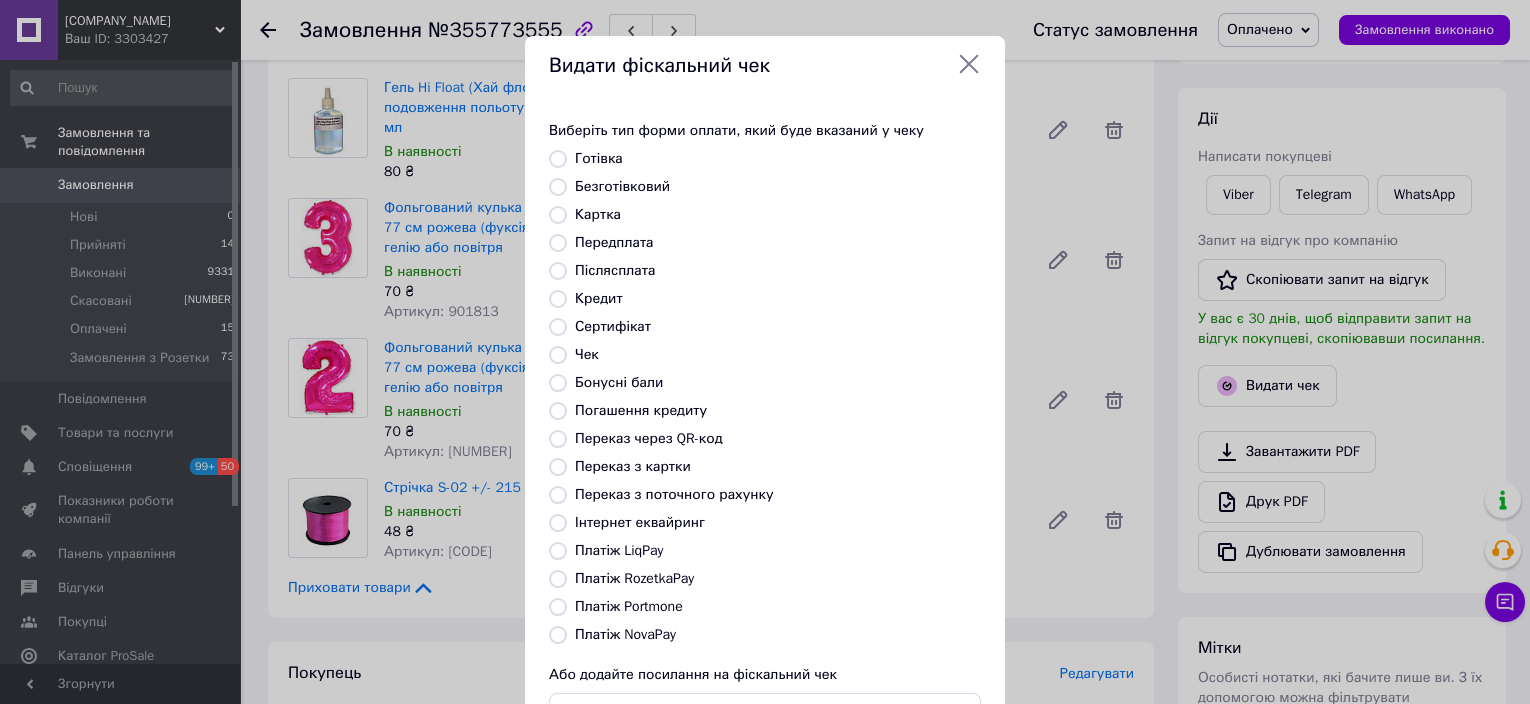 scroll, scrollTop: 333, scrollLeft: 0, axis: vertical 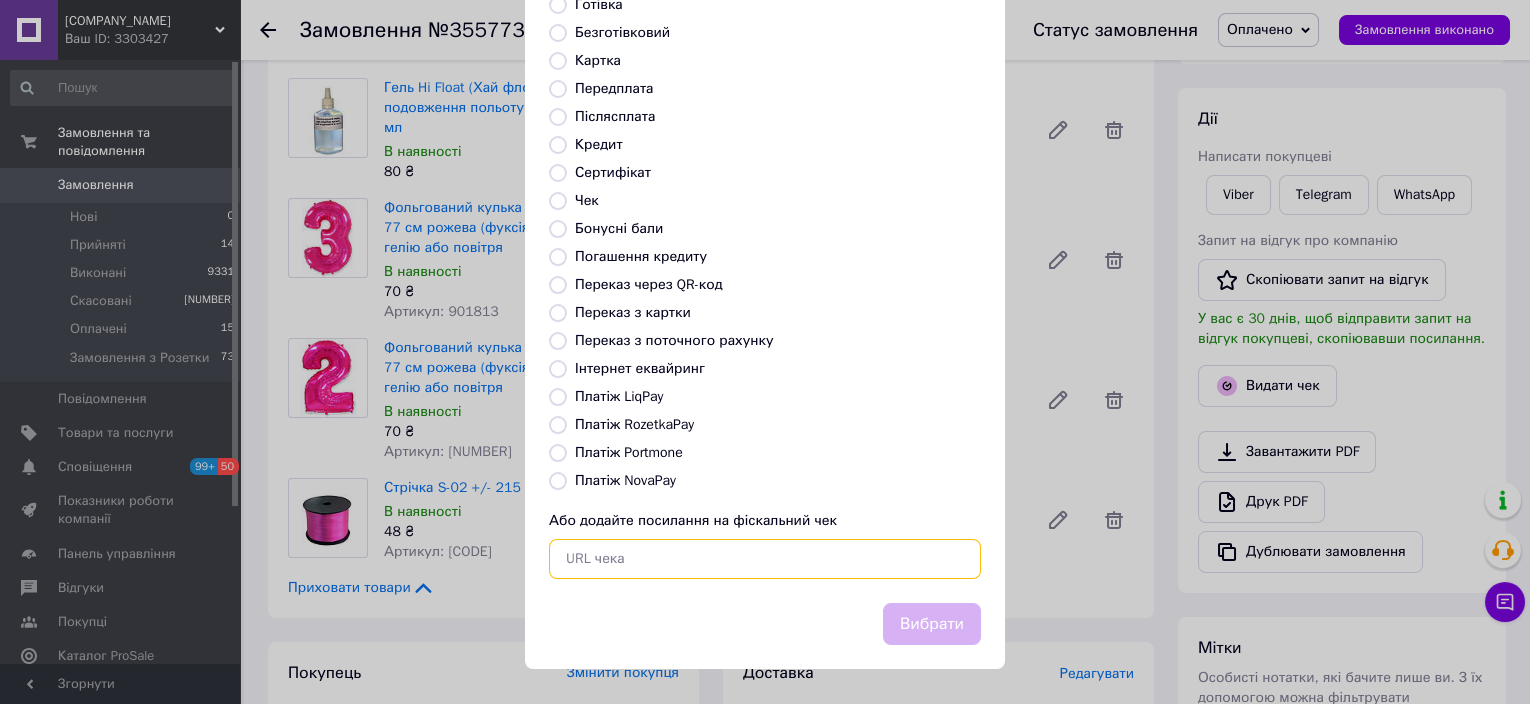 click at bounding box center [765, 559] 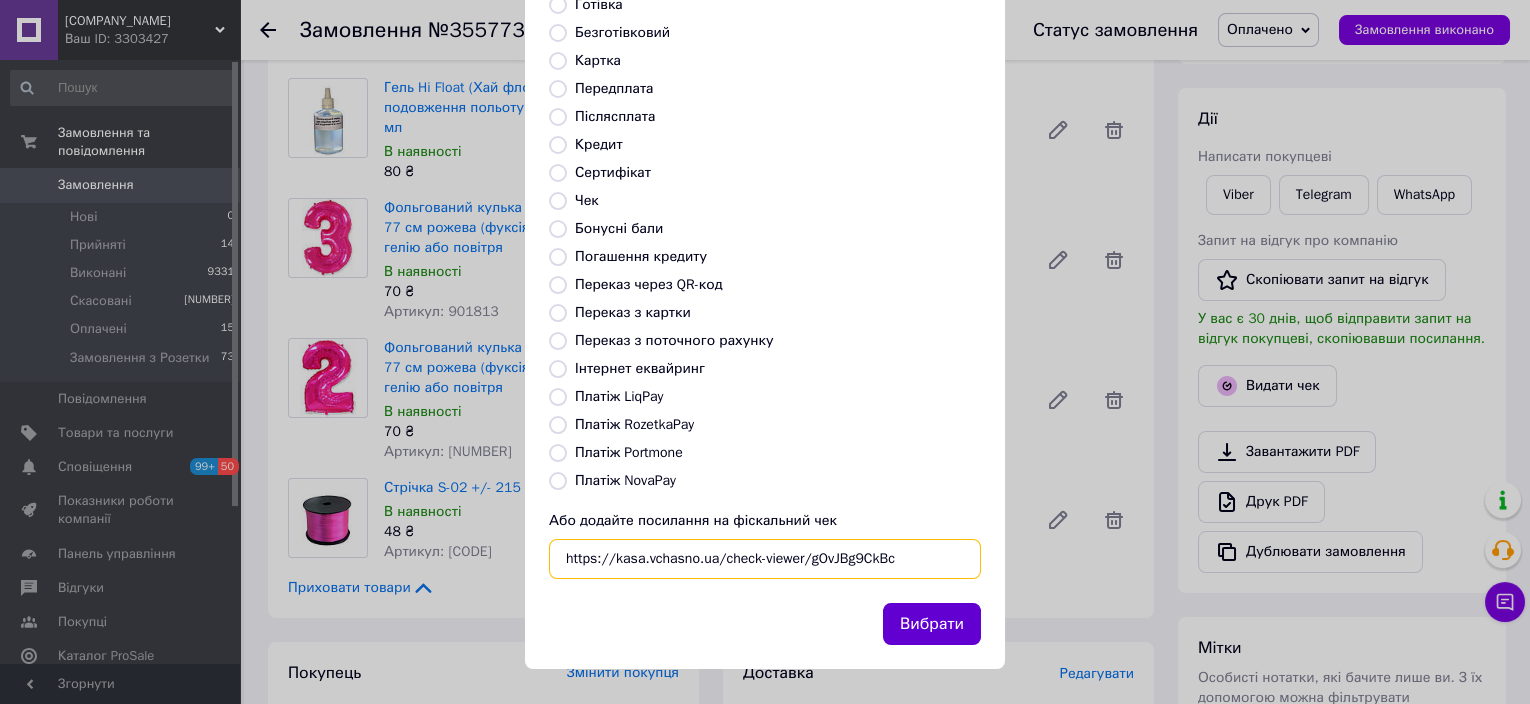 type on "https://kasa.vchasno.ua/check-viewer/gOvJBg9CkBc" 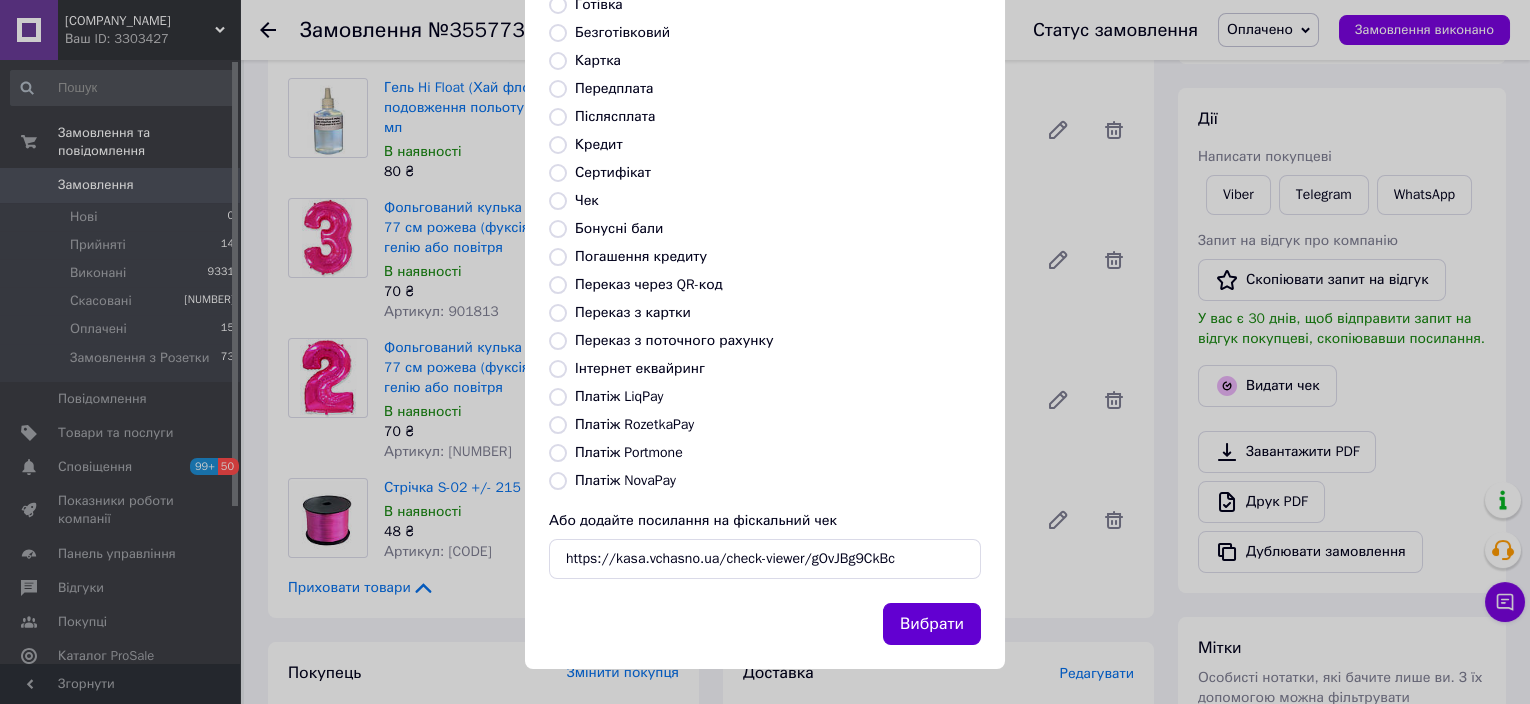 click on "Вибрати" at bounding box center [932, 624] 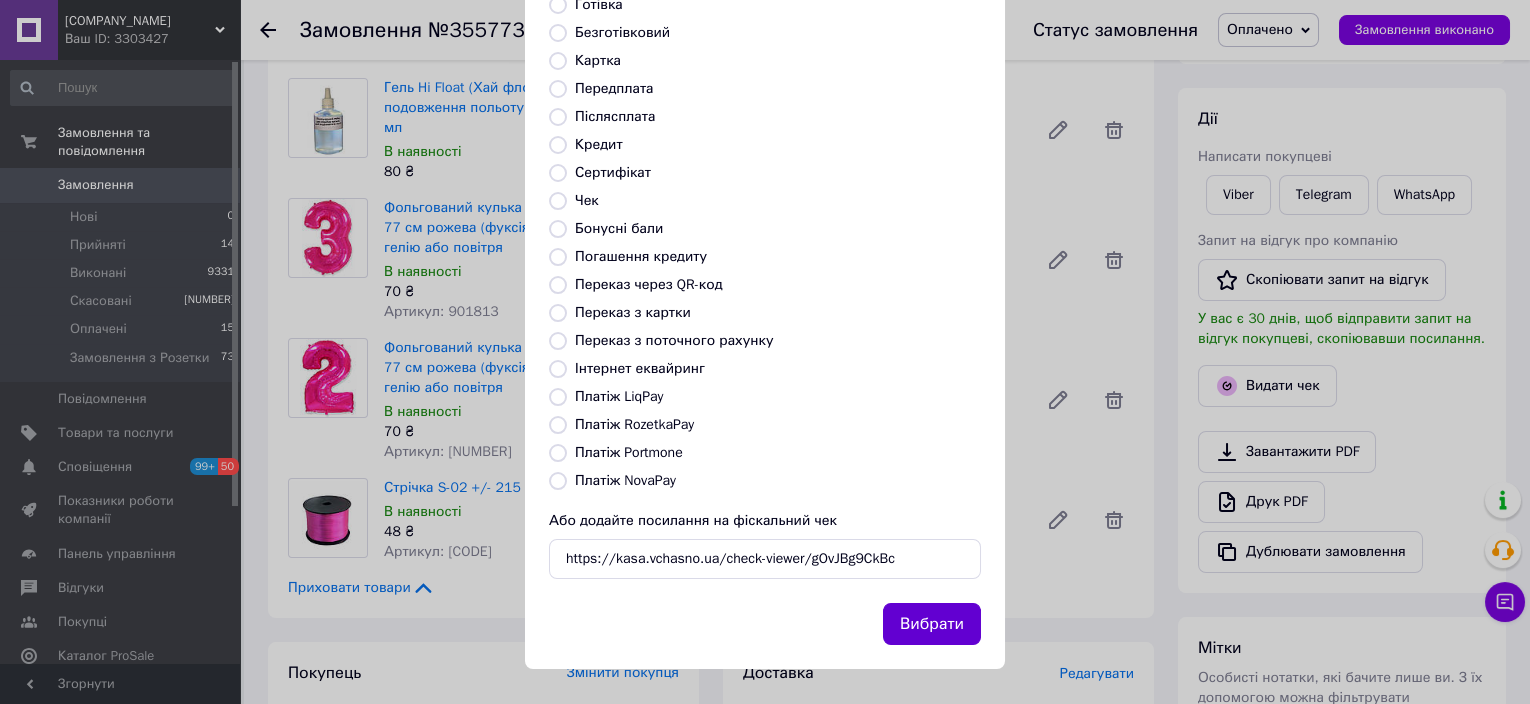 click on "Вибрати" at bounding box center [932, 624] 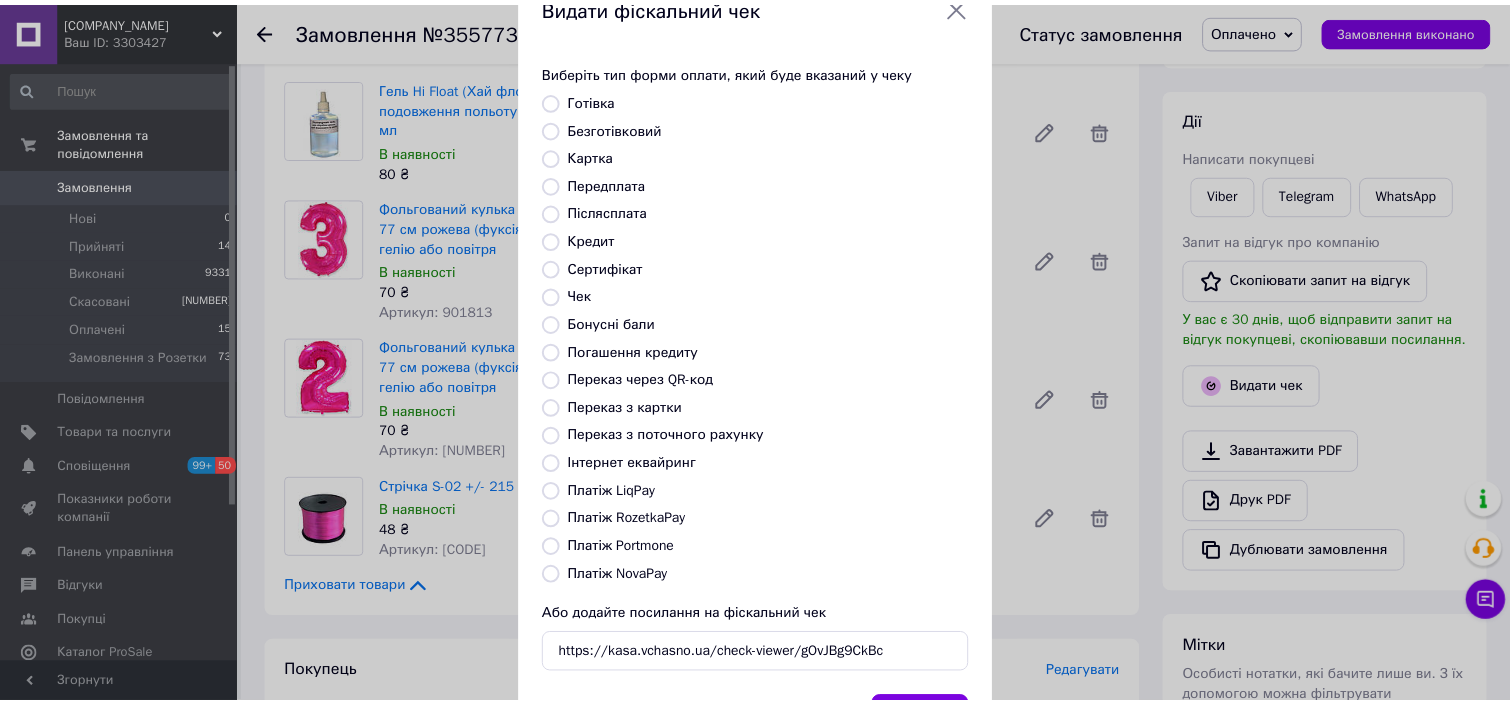 scroll, scrollTop: 0, scrollLeft: 0, axis: both 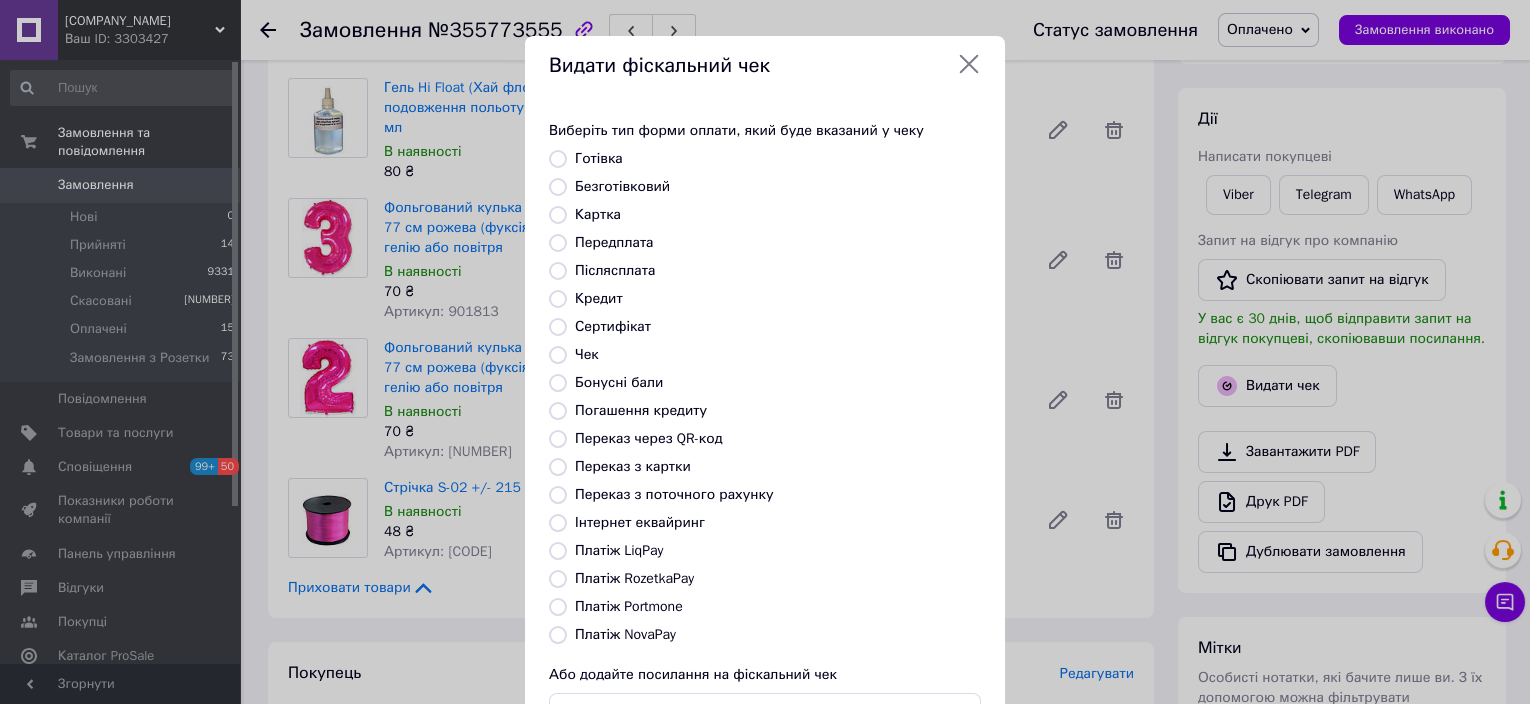 click 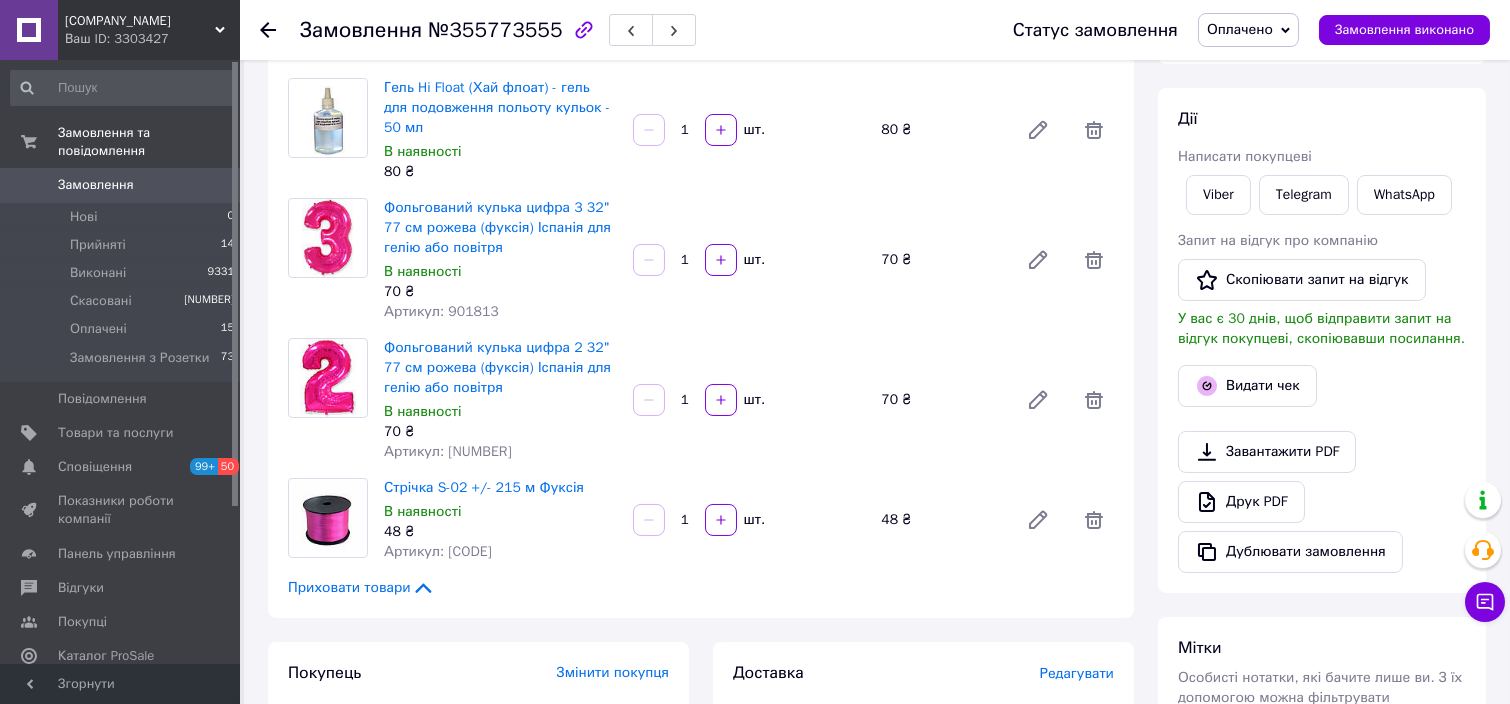 scroll, scrollTop: 353, scrollLeft: 0, axis: vertical 